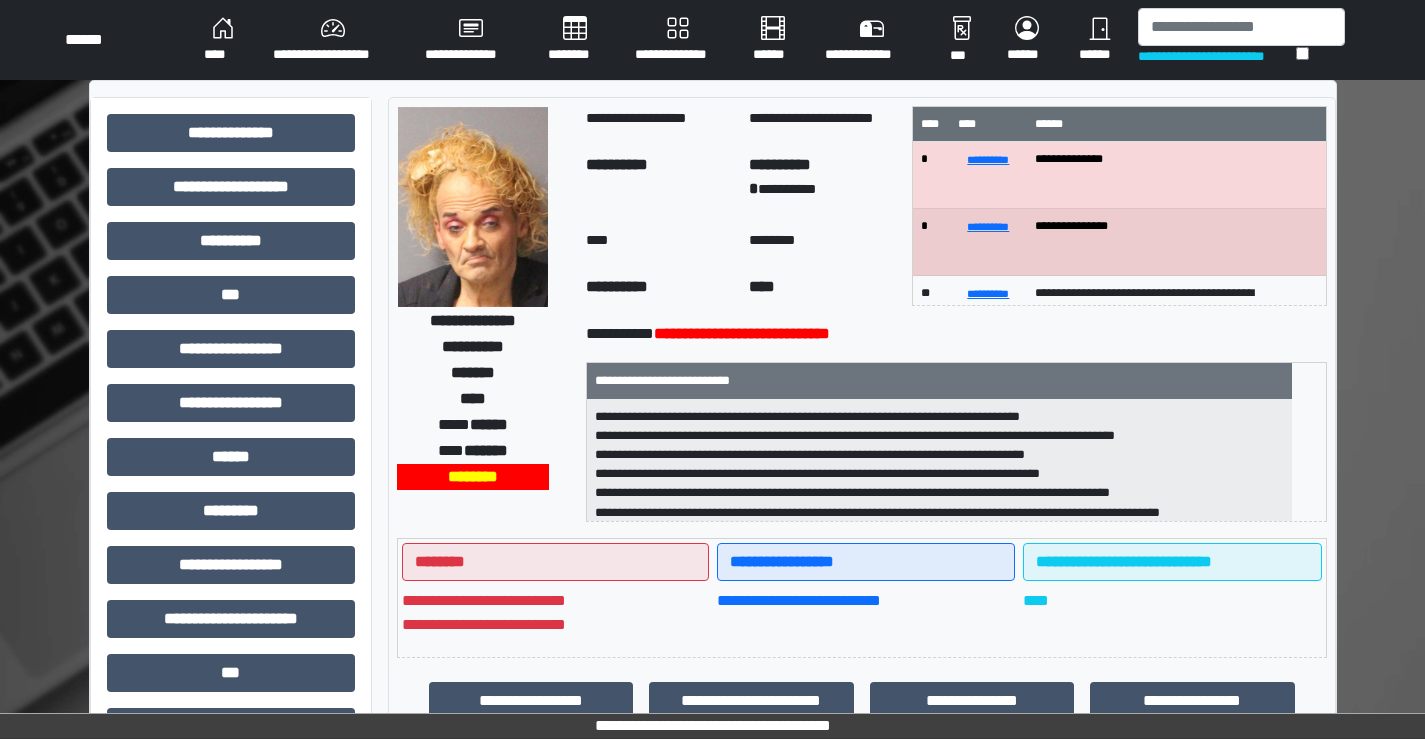 scroll, scrollTop: 100, scrollLeft: 0, axis: vertical 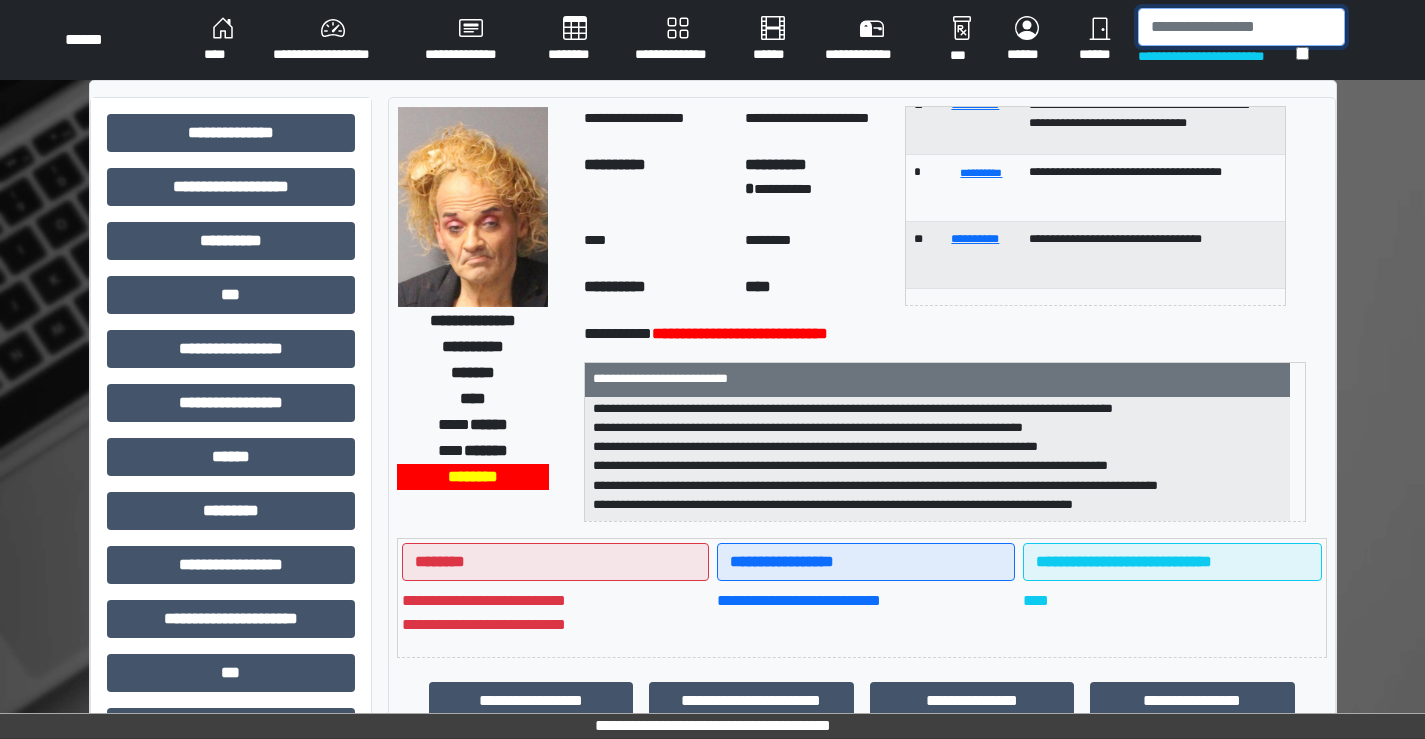 click at bounding box center [1241, 27] 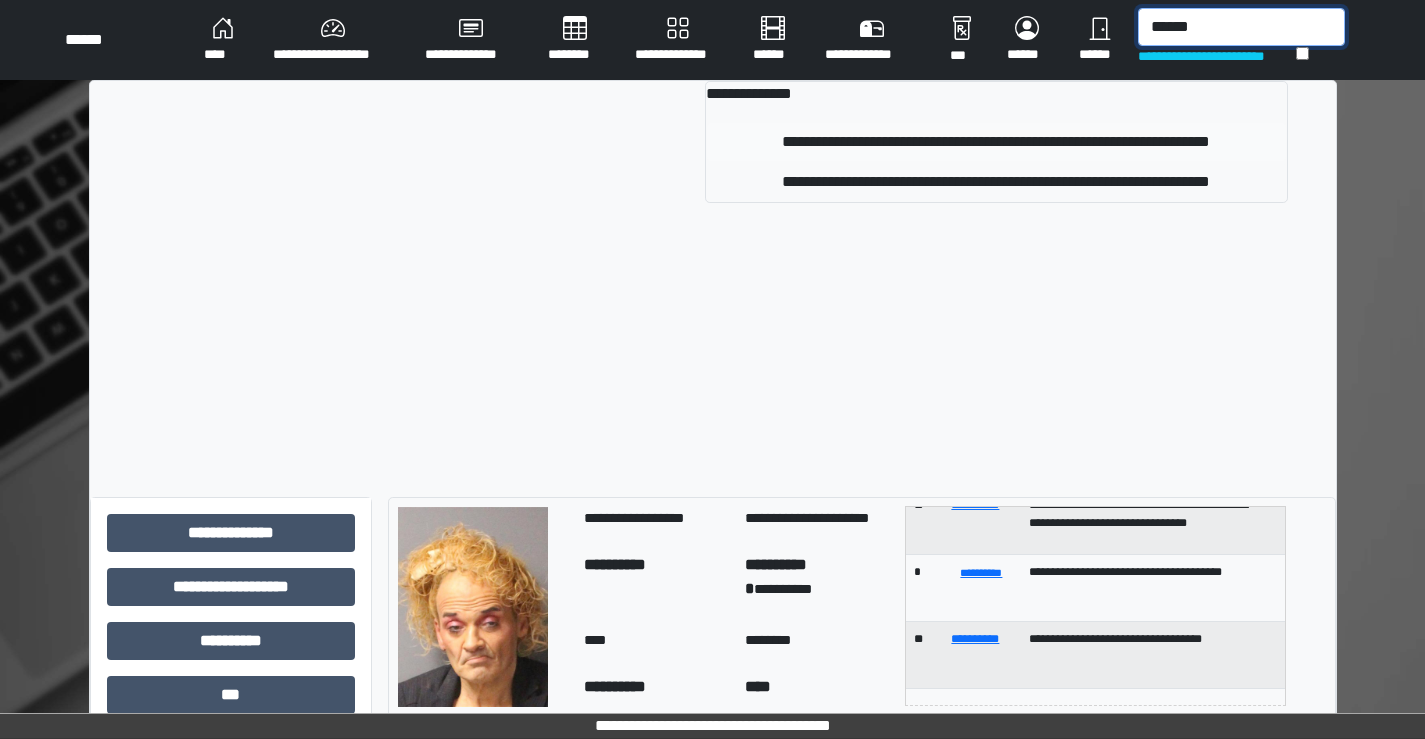 type on "******" 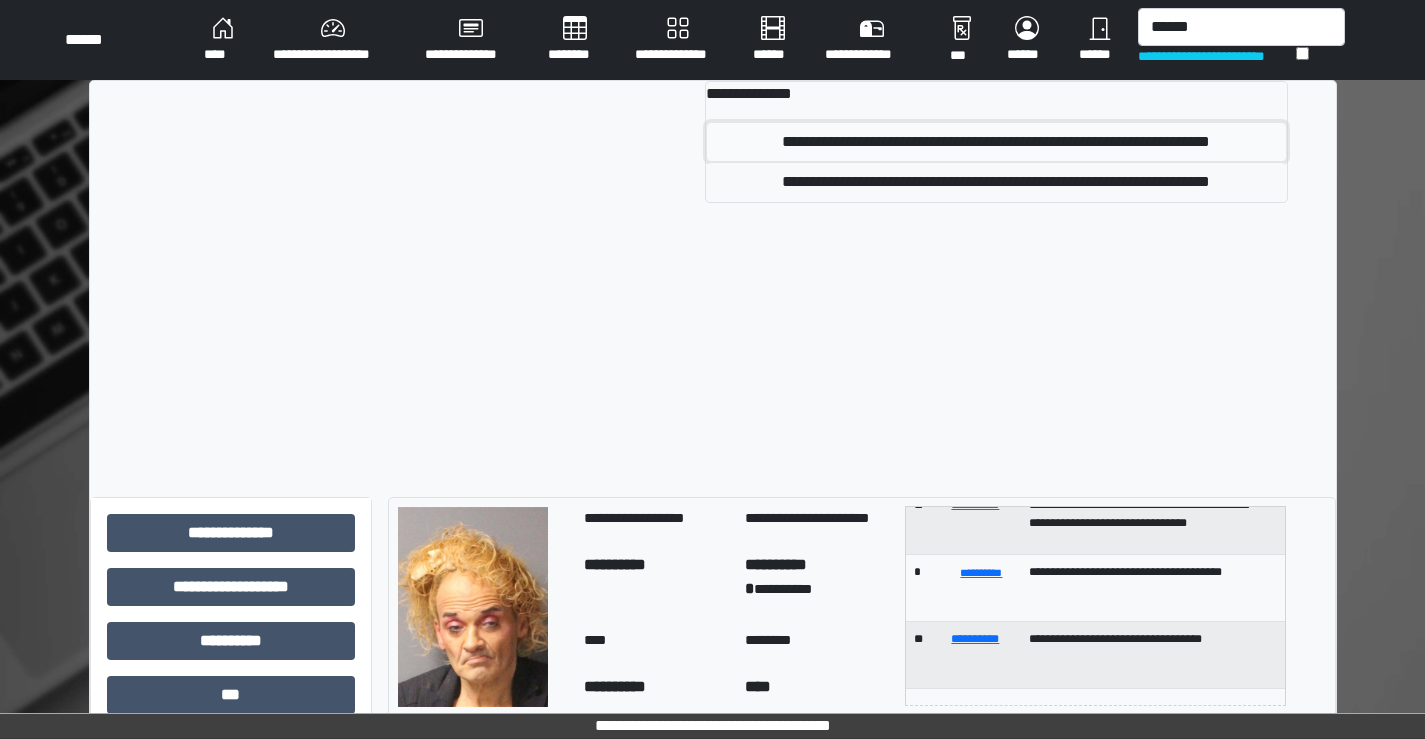click on "**********" at bounding box center [996, 142] 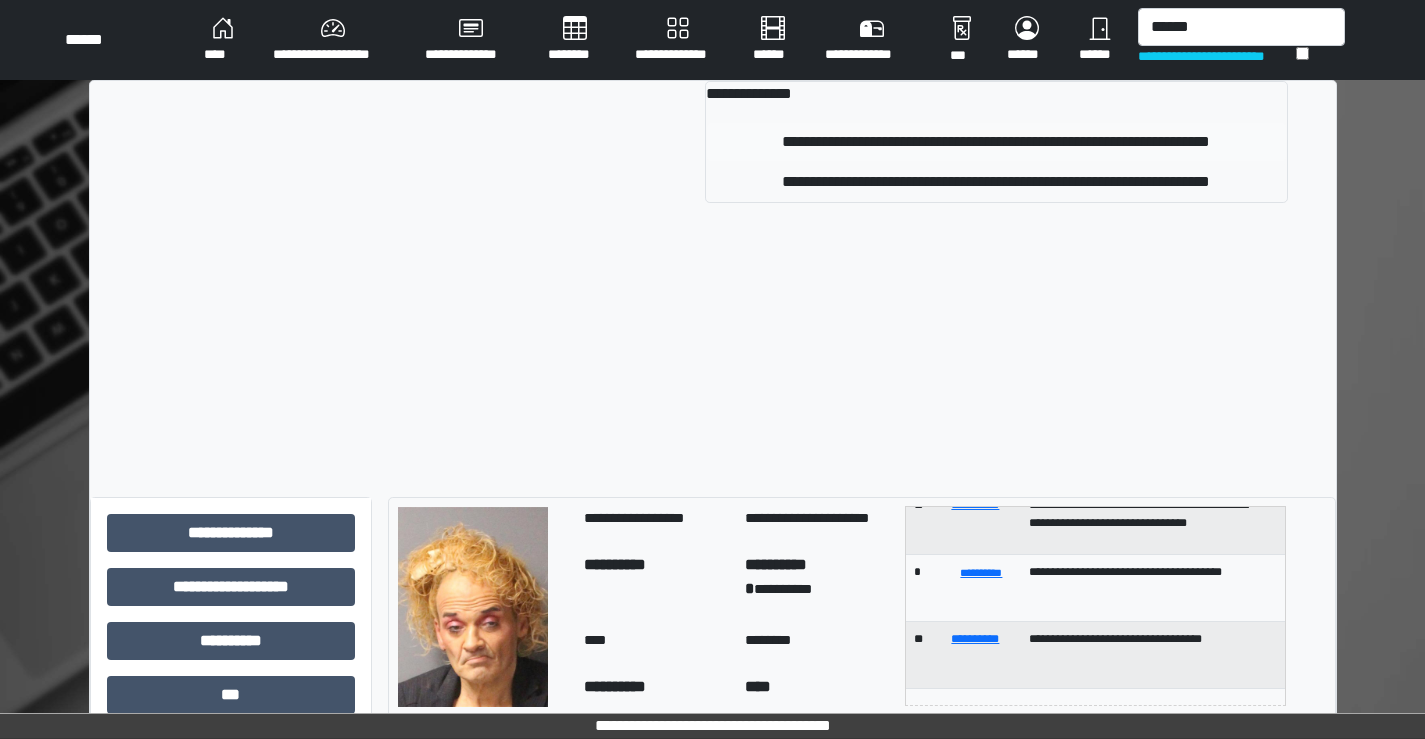 type 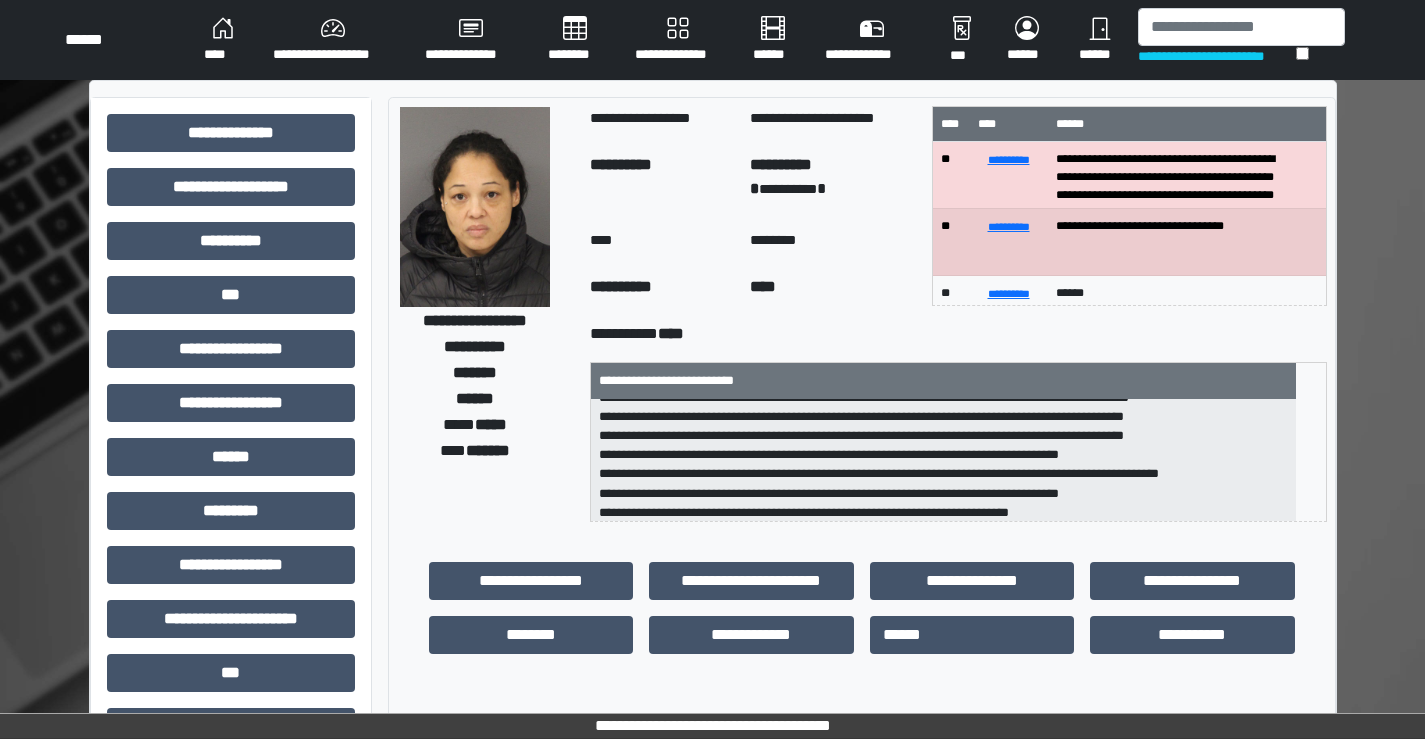 scroll, scrollTop: 0, scrollLeft: 0, axis: both 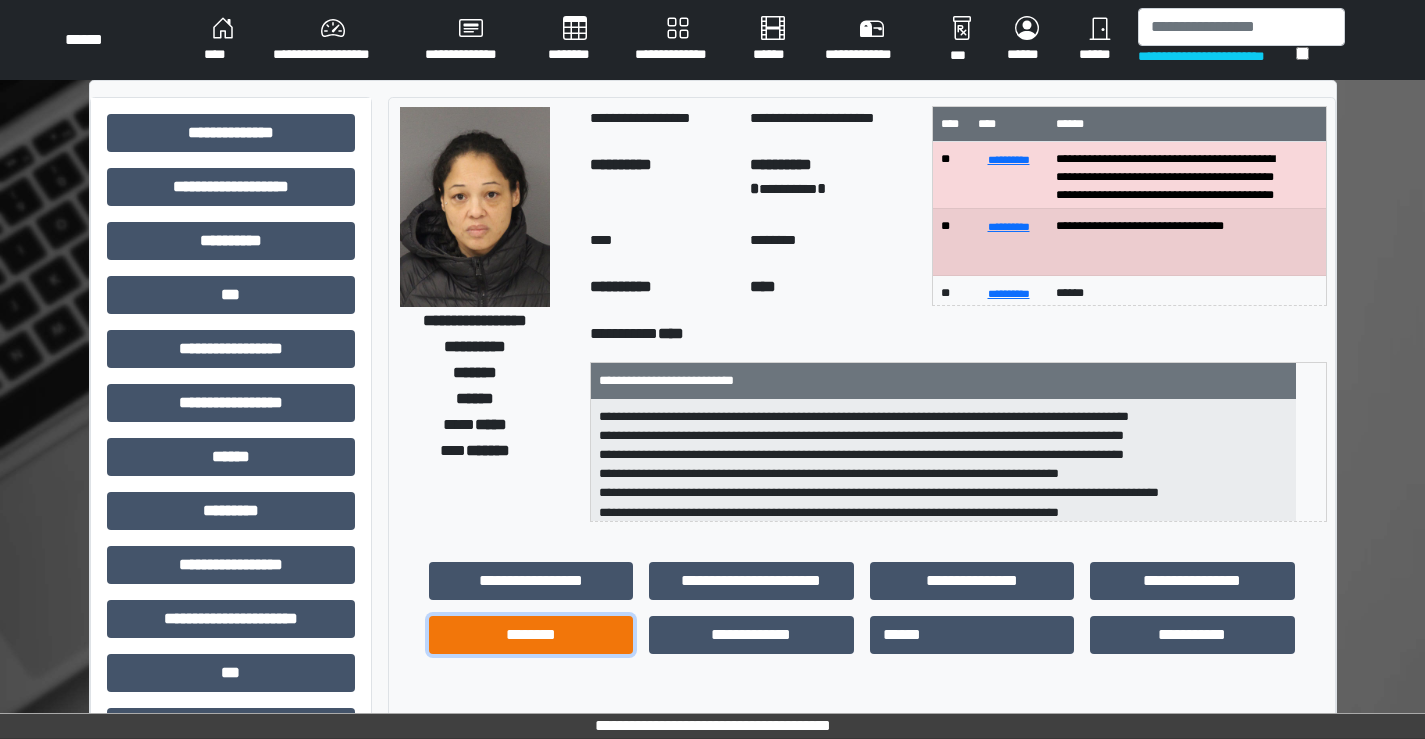 click on "********" at bounding box center (531, 635) 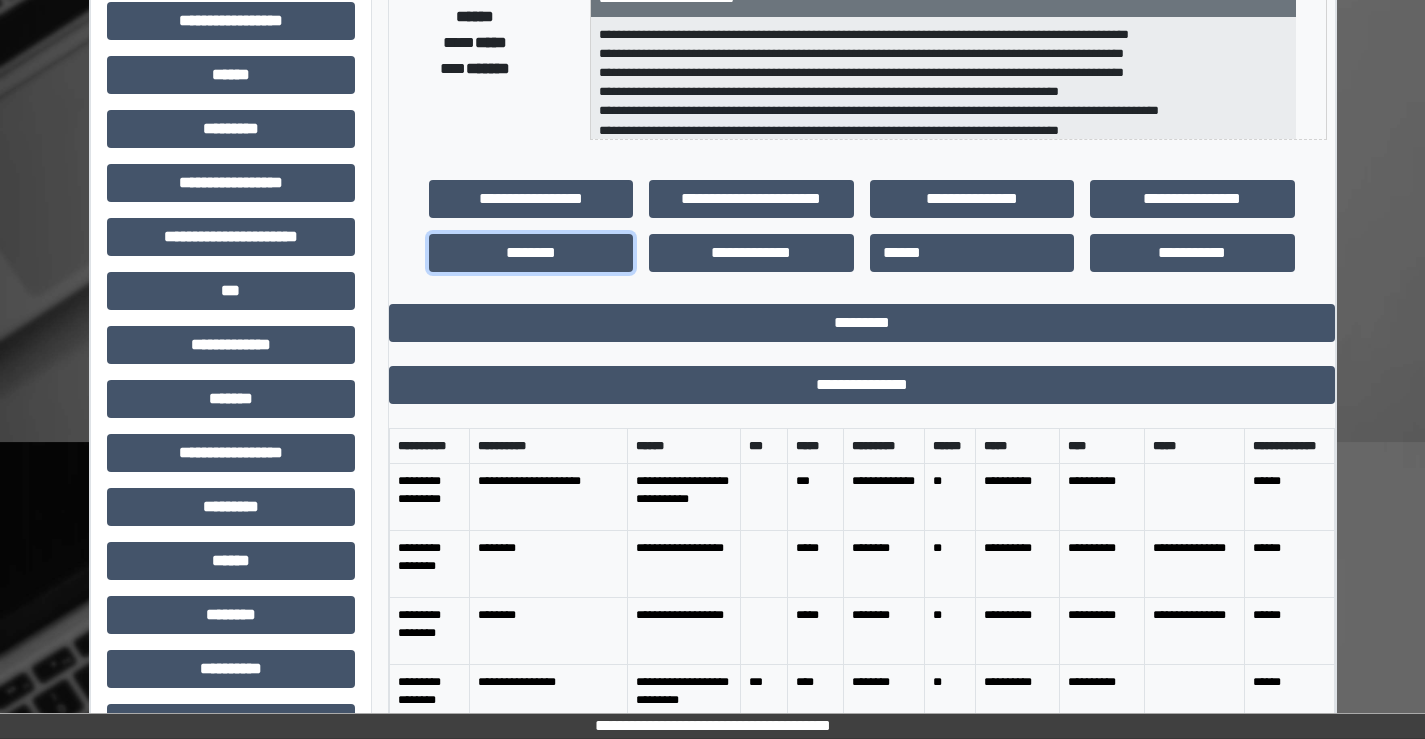 scroll, scrollTop: 400, scrollLeft: 0, axis: vertical 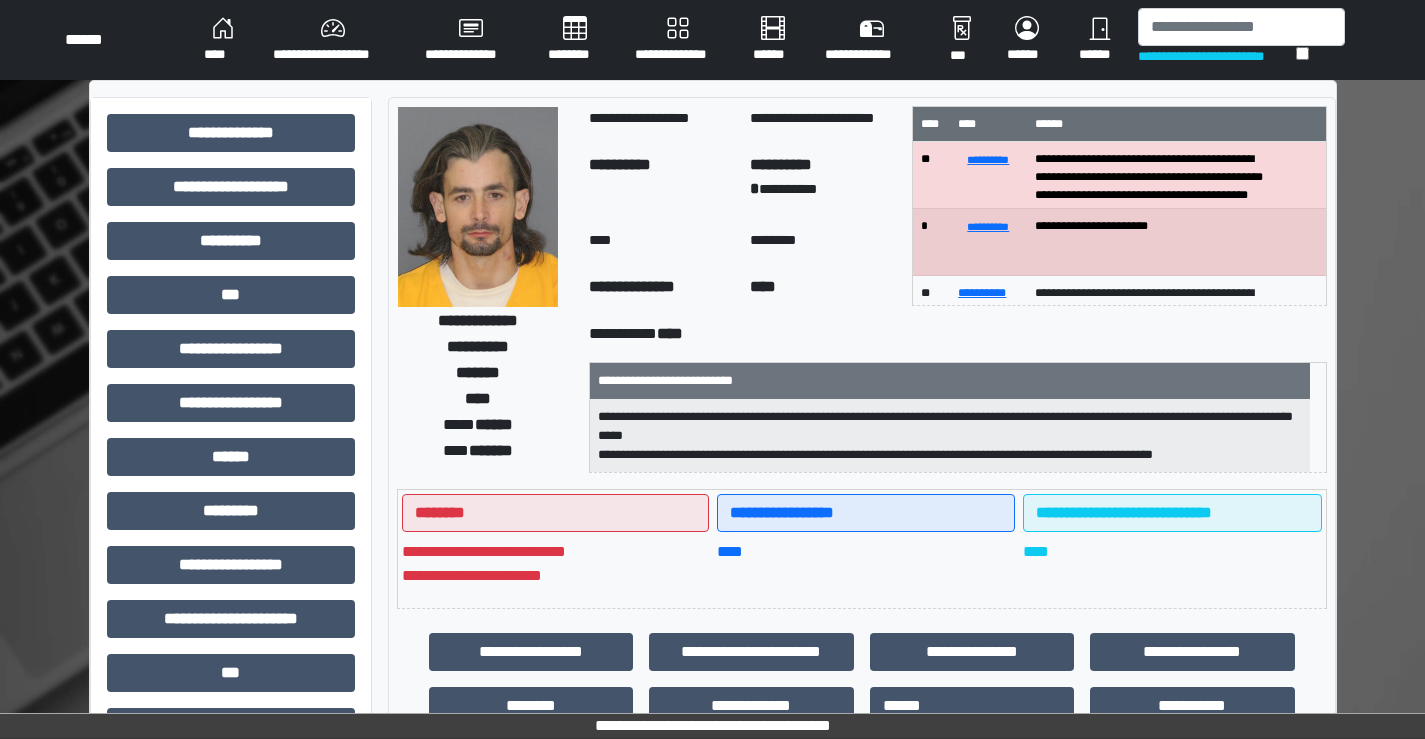 click on "**********" at bounding box center [950, 436] 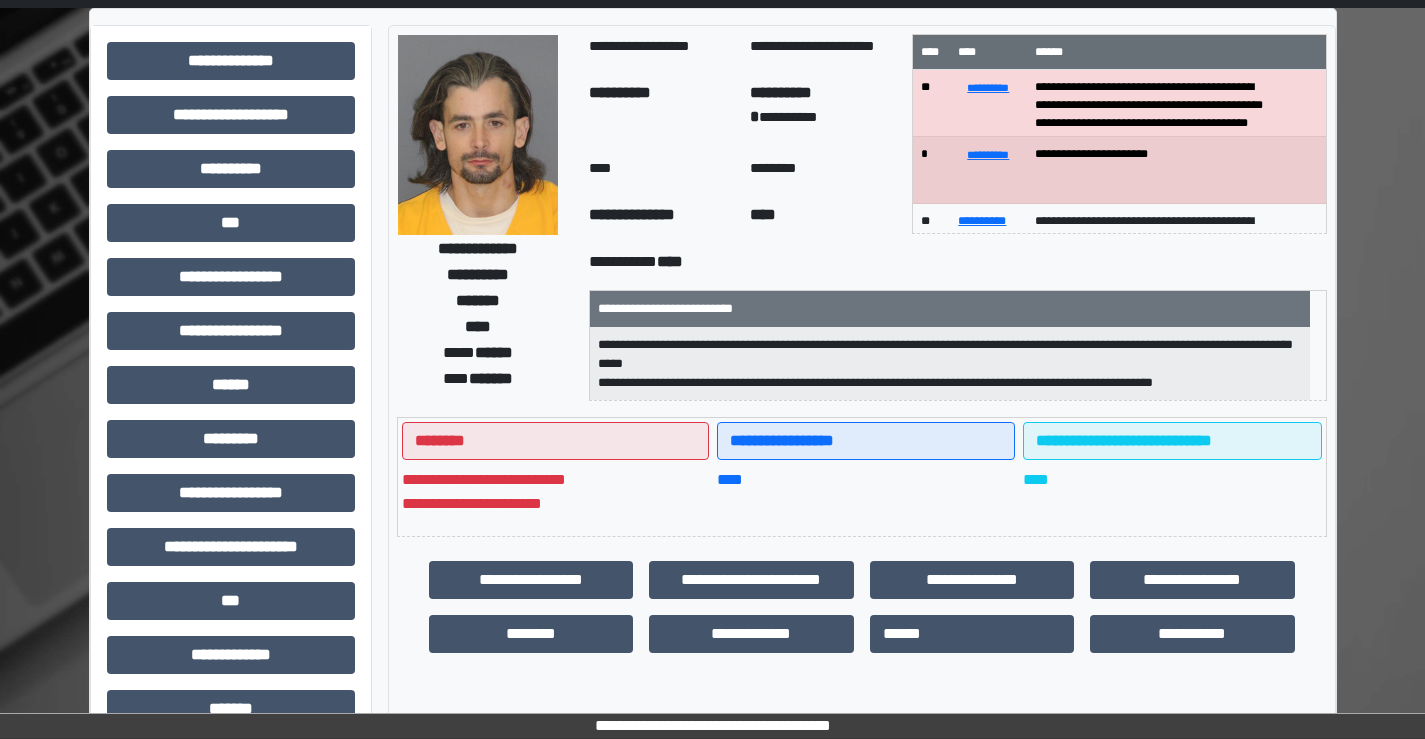 scroll, scrollTop: 0, scrollLeft: 0, axis: both 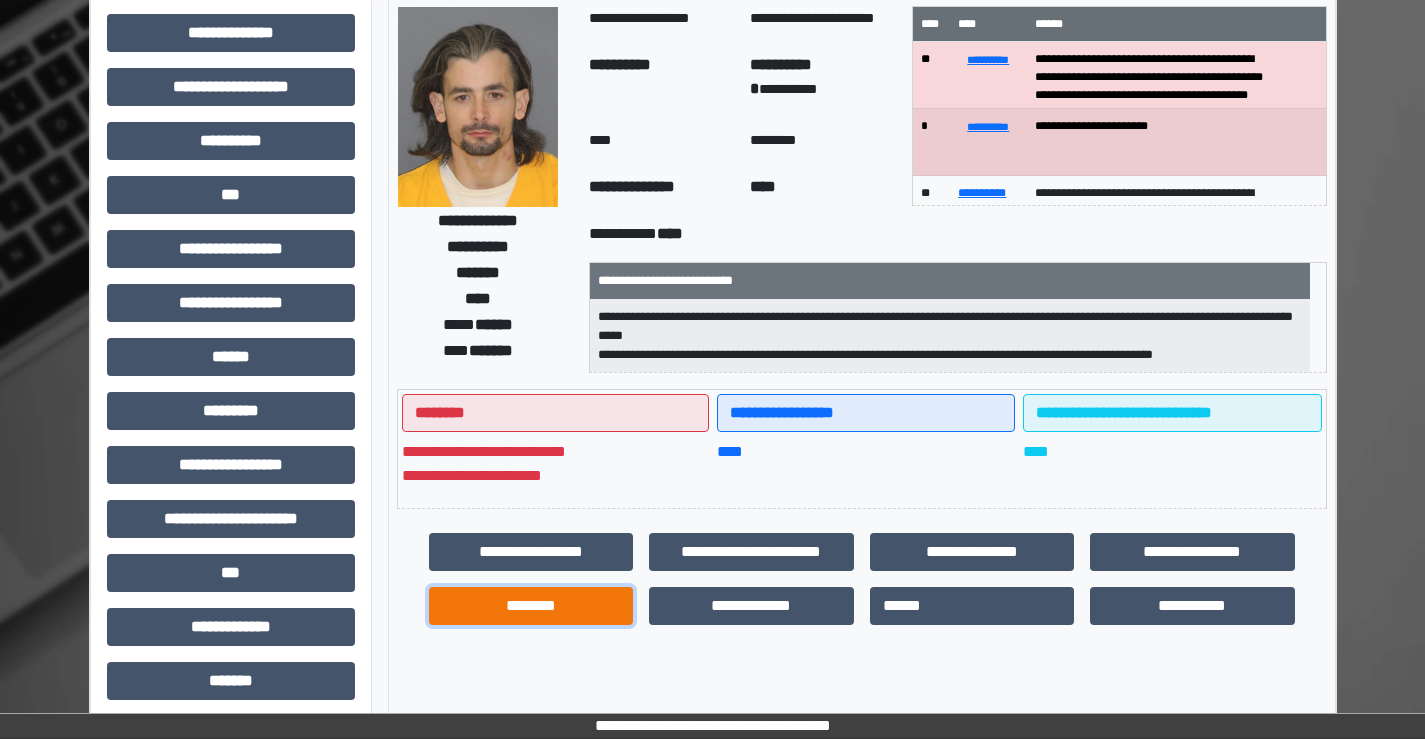 click on "********" at bounding box center [531, 606] 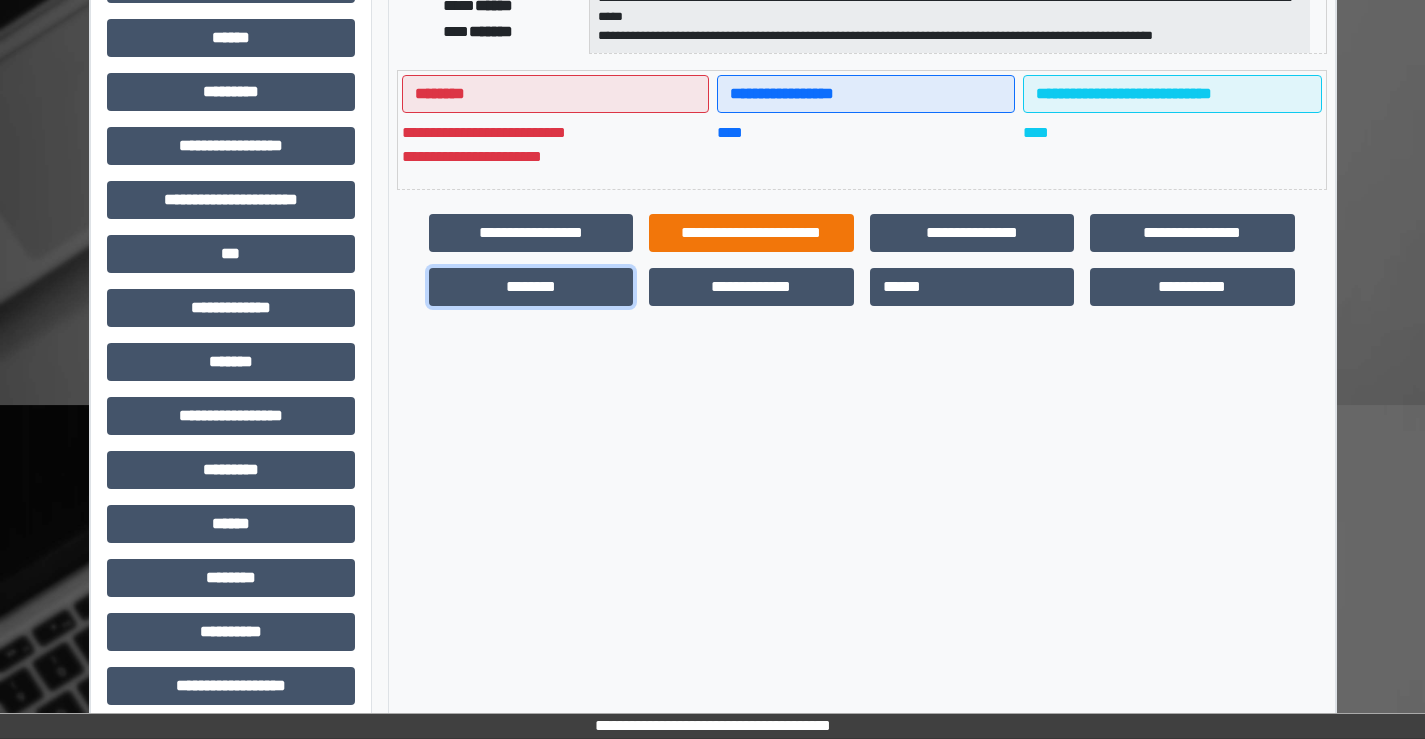 scroll, scrollTop: 435, scrollLeft: 0, axis: vertical 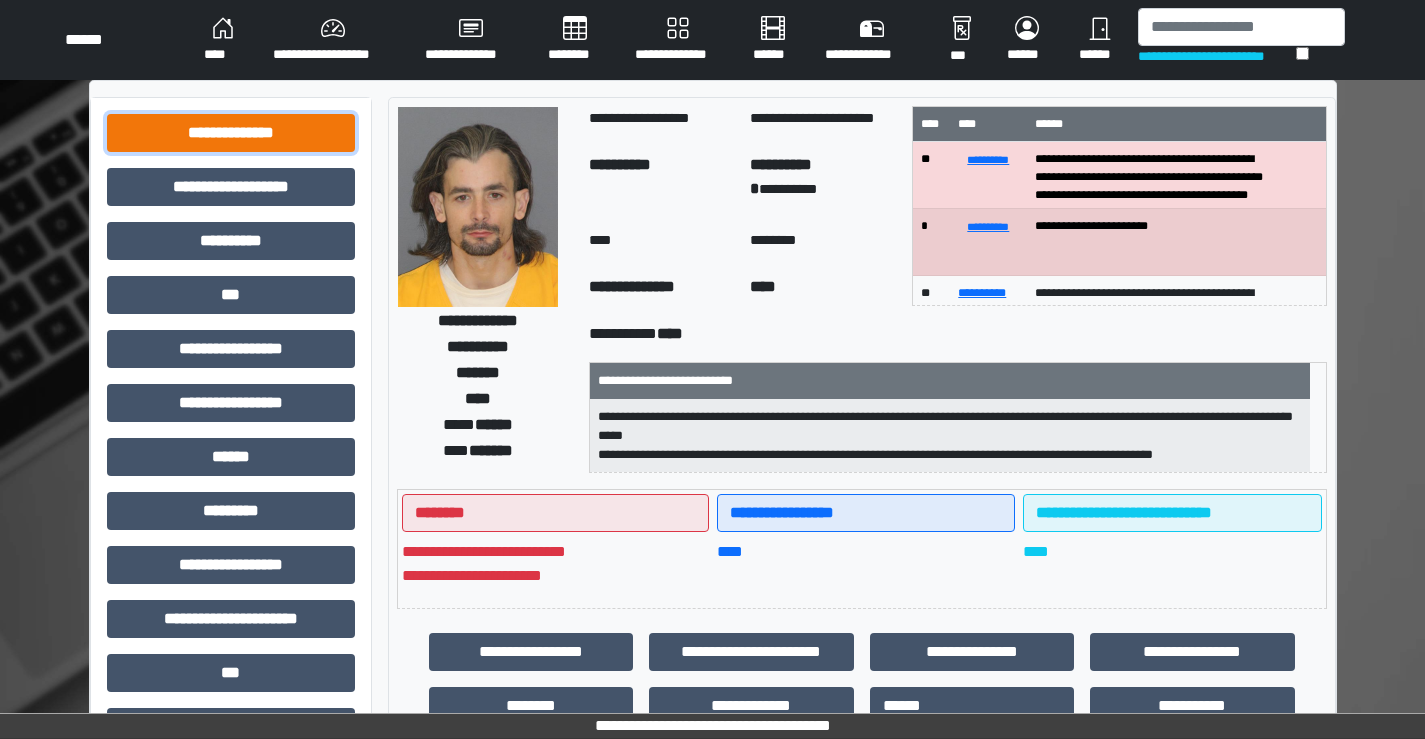 click on "**********" at bounding box center [231, 133] 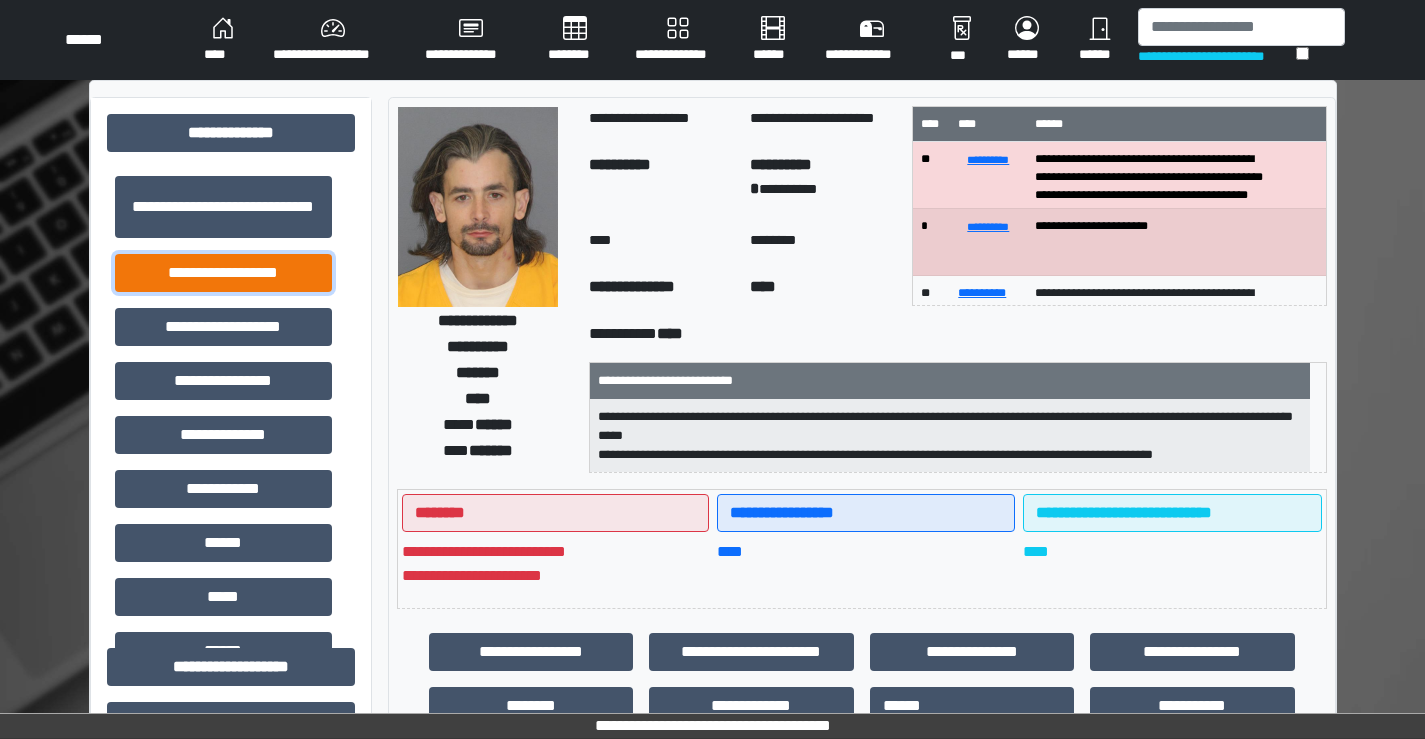click on "**********" at bounding box center [223, 273] 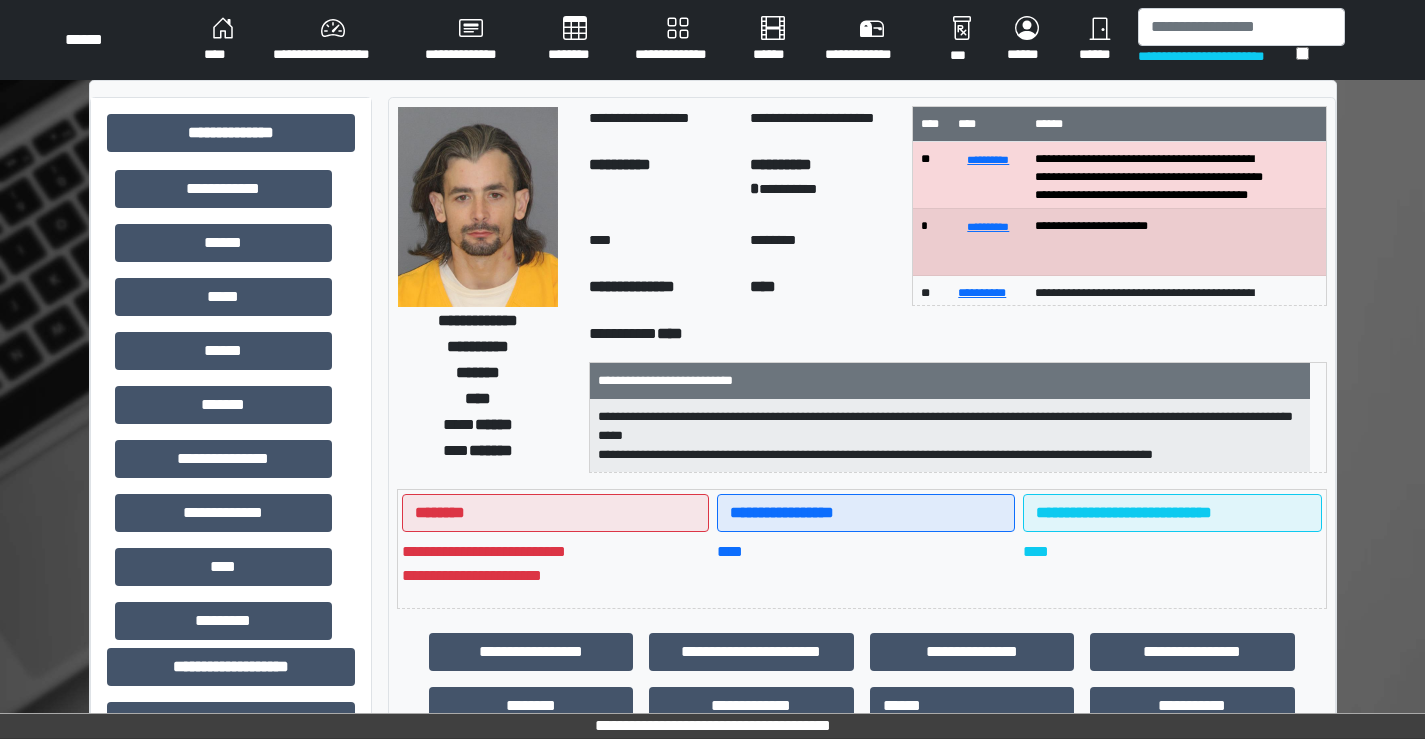 scroll, scrollTop: 400, scrollLeft: 0, axis: vertical 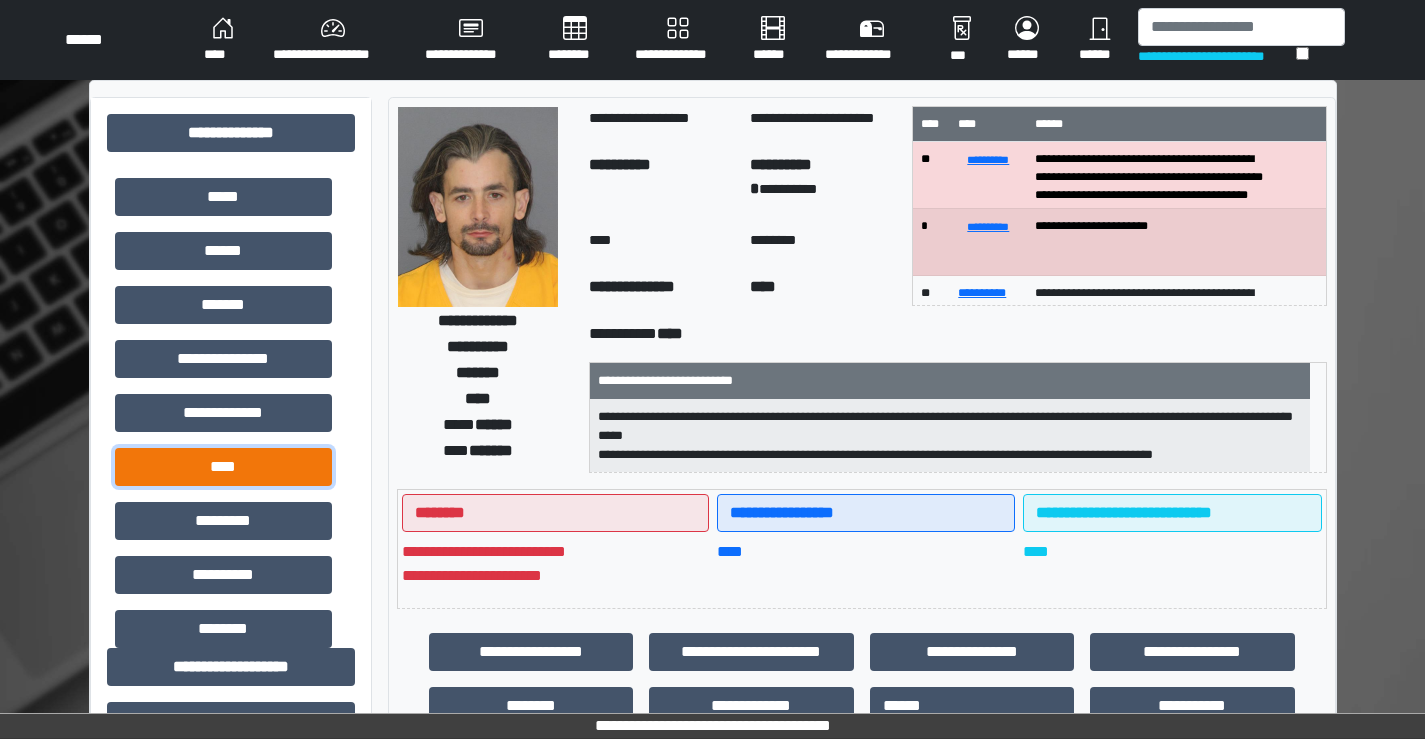 click on "****" at bounding box center [223, 467] 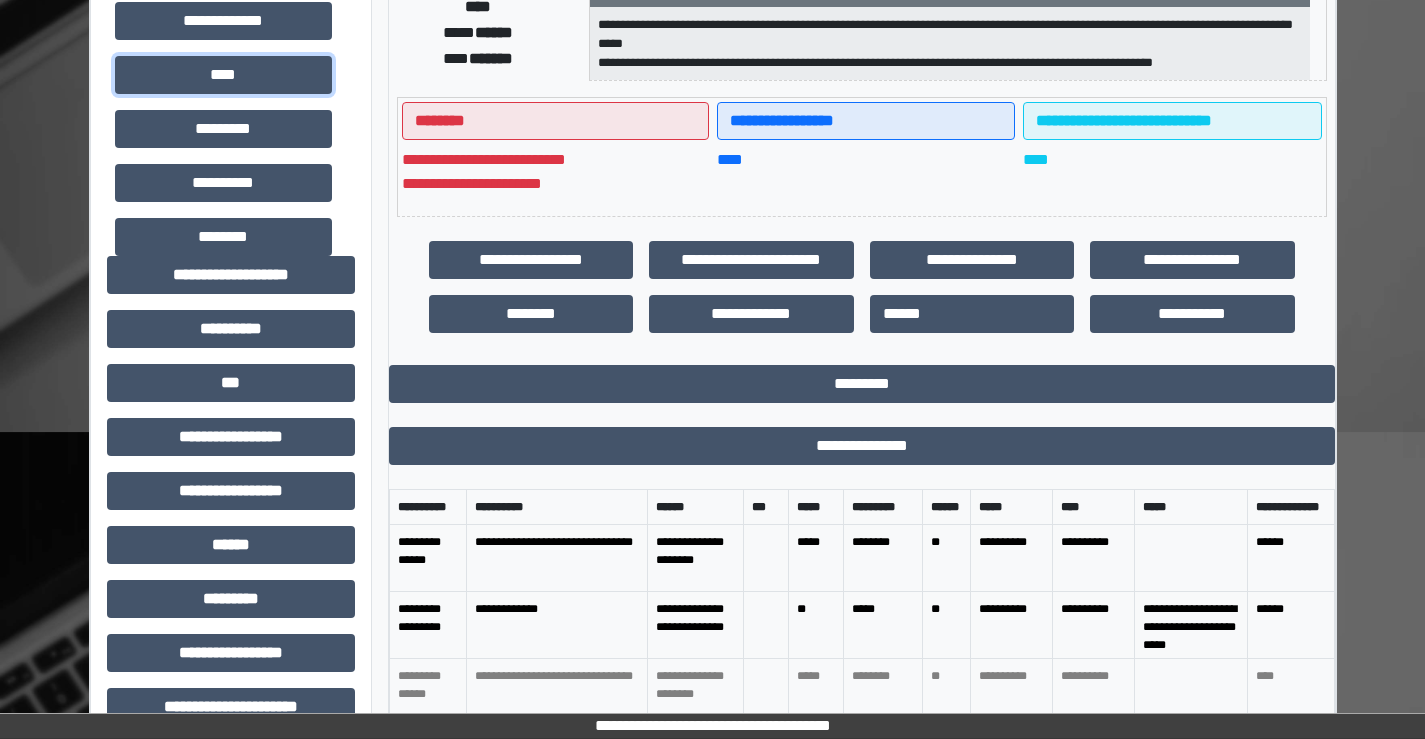 scroll, scrollTop: 400, scrollLeft: 0, axis: vertical 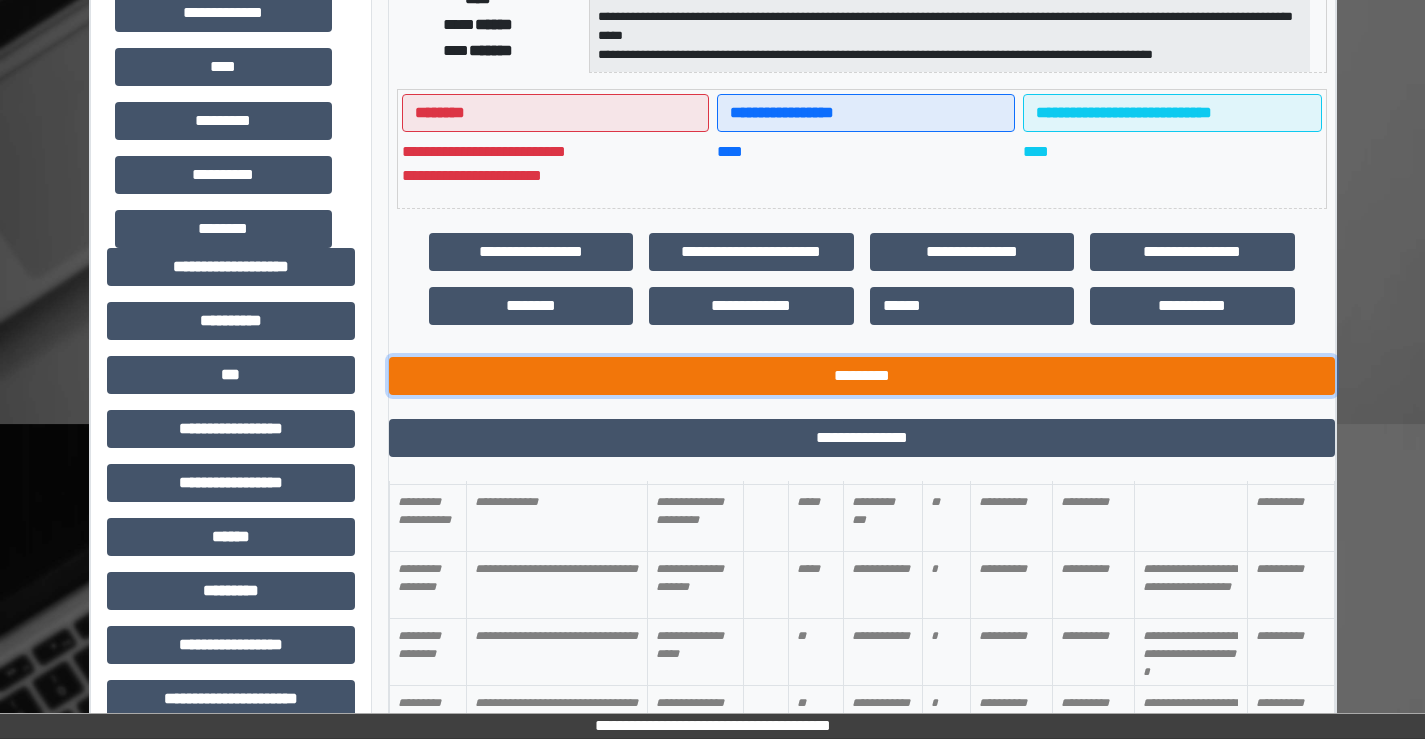 click on "*********" at bounding box center (862, 376) 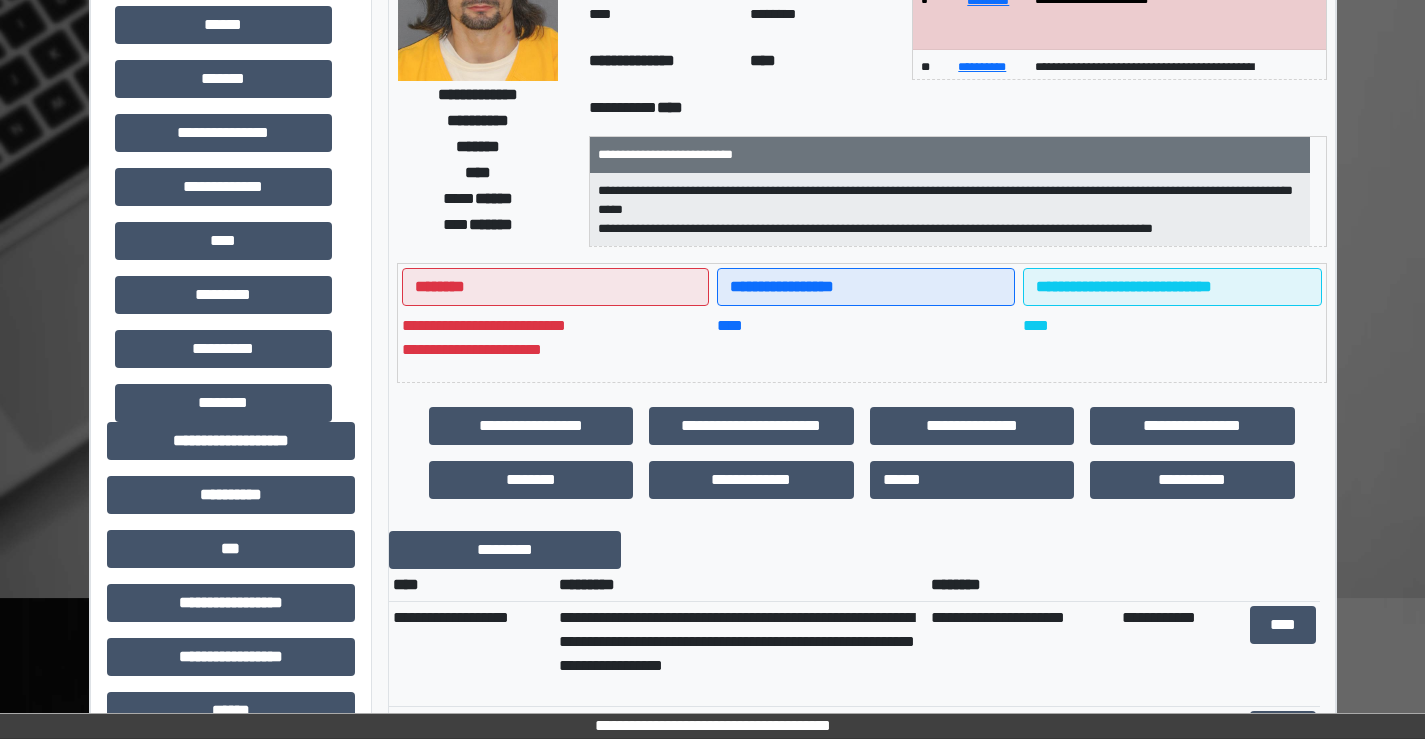 scroll, scrollTop: 200, scrollLeft: 0, axis: vertical 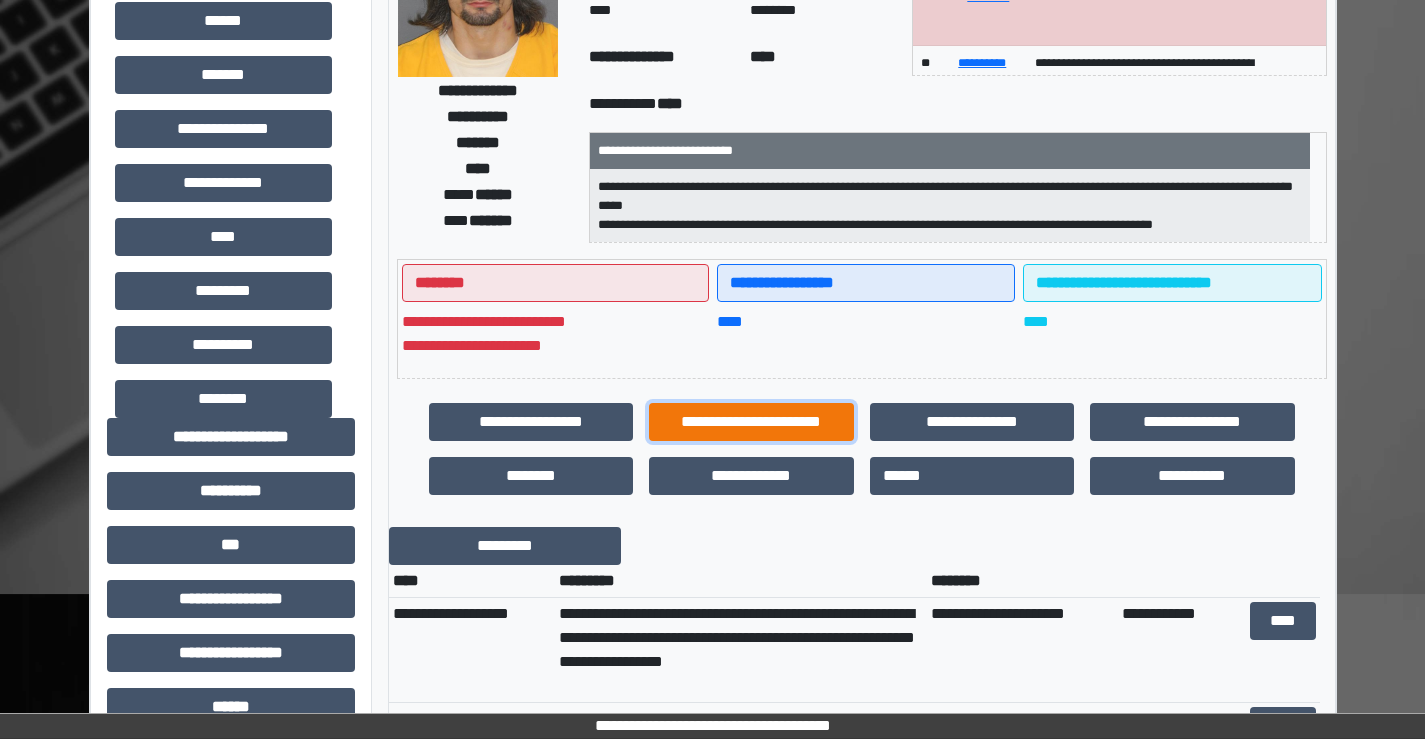 click on "**********" at bounding box center (751, 422) 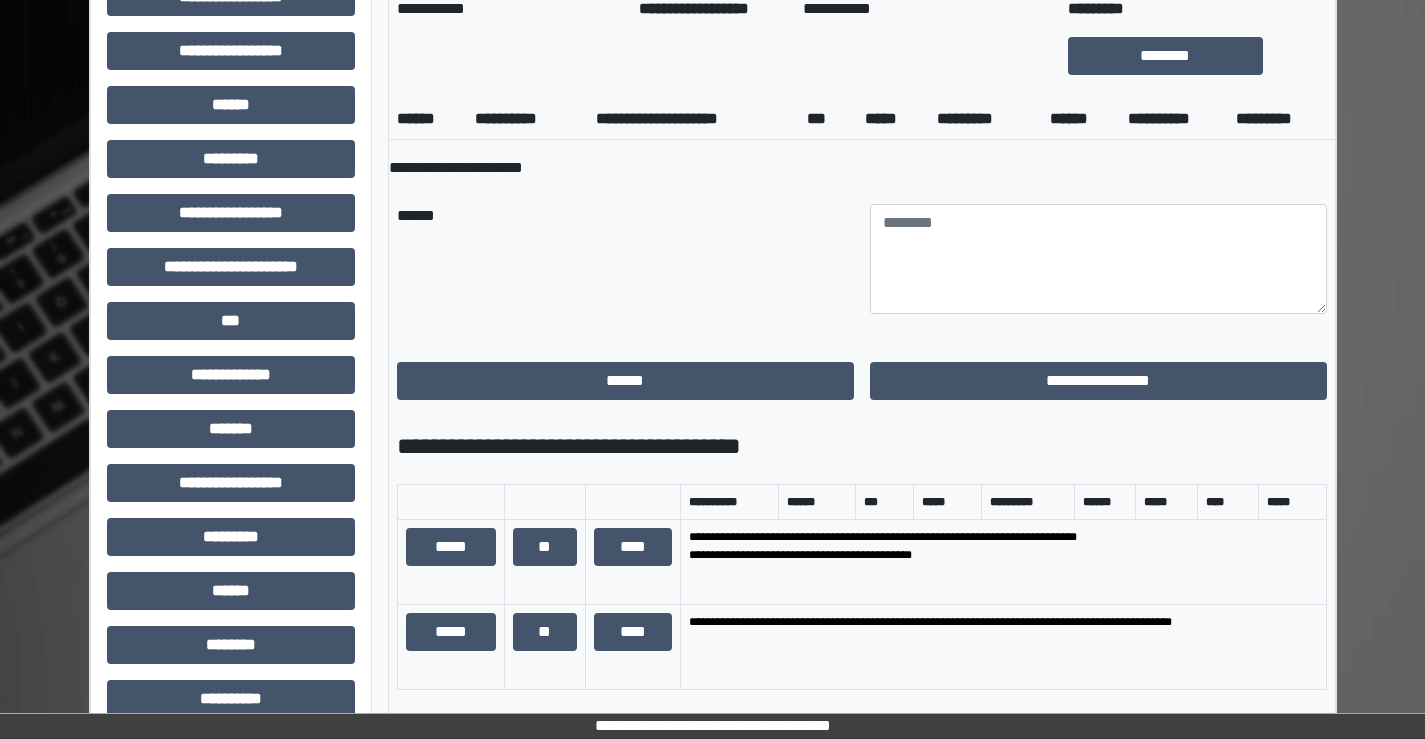 scroll, scrollTop: 1030, scrollLeft: 0, axis: vertical 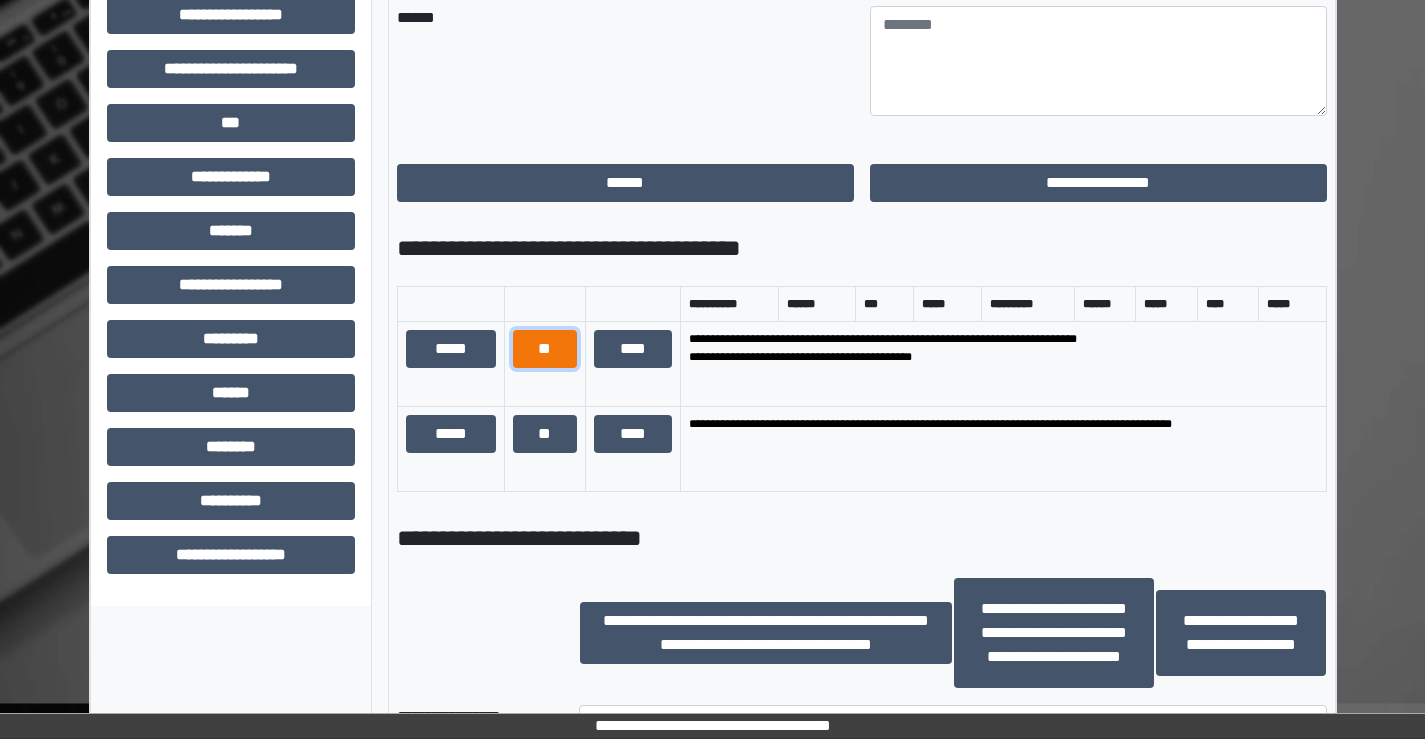 click on "**" at bounding box center (545, 349) 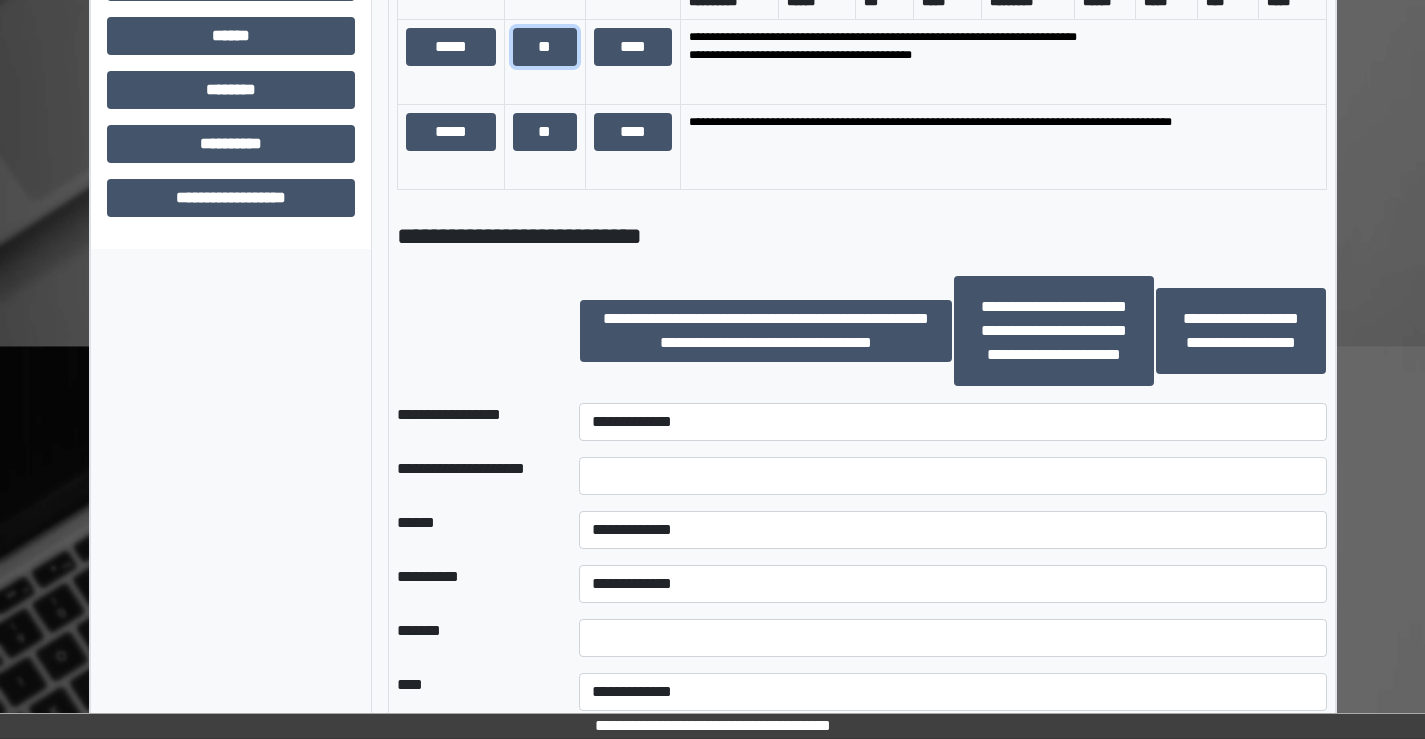 scroll, scrollTop: 1430, scrollLeft: 0, axis: vertical 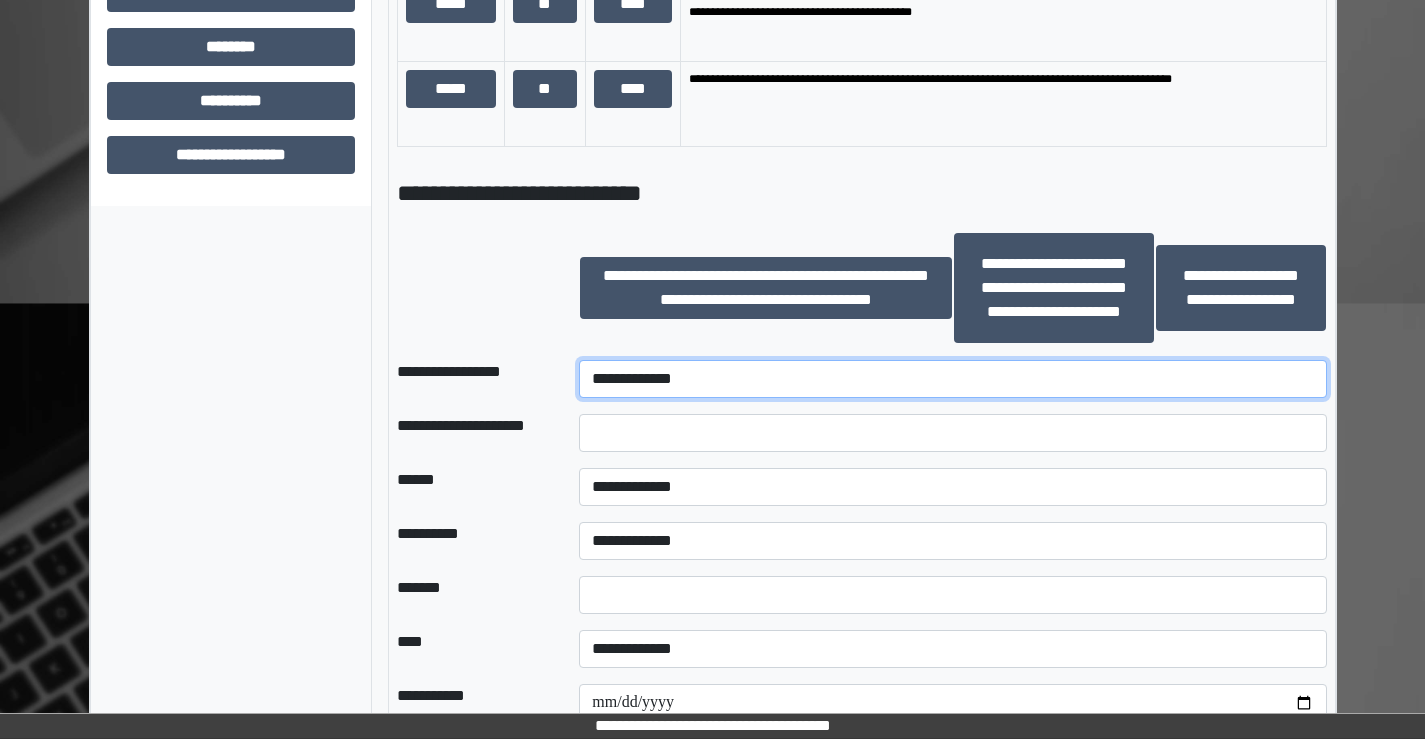 click on "**********" at bounding box center [952, 379] 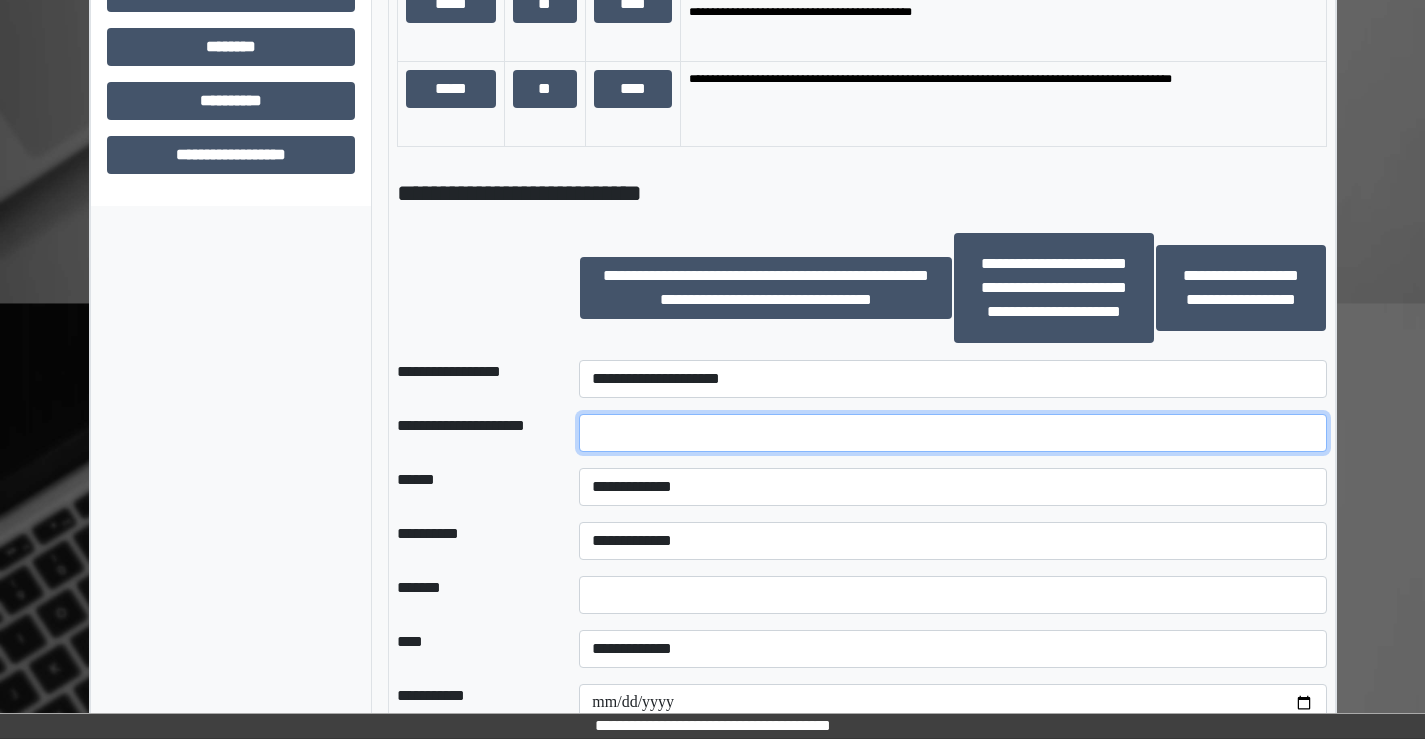 click at bounding box center [952, 433] 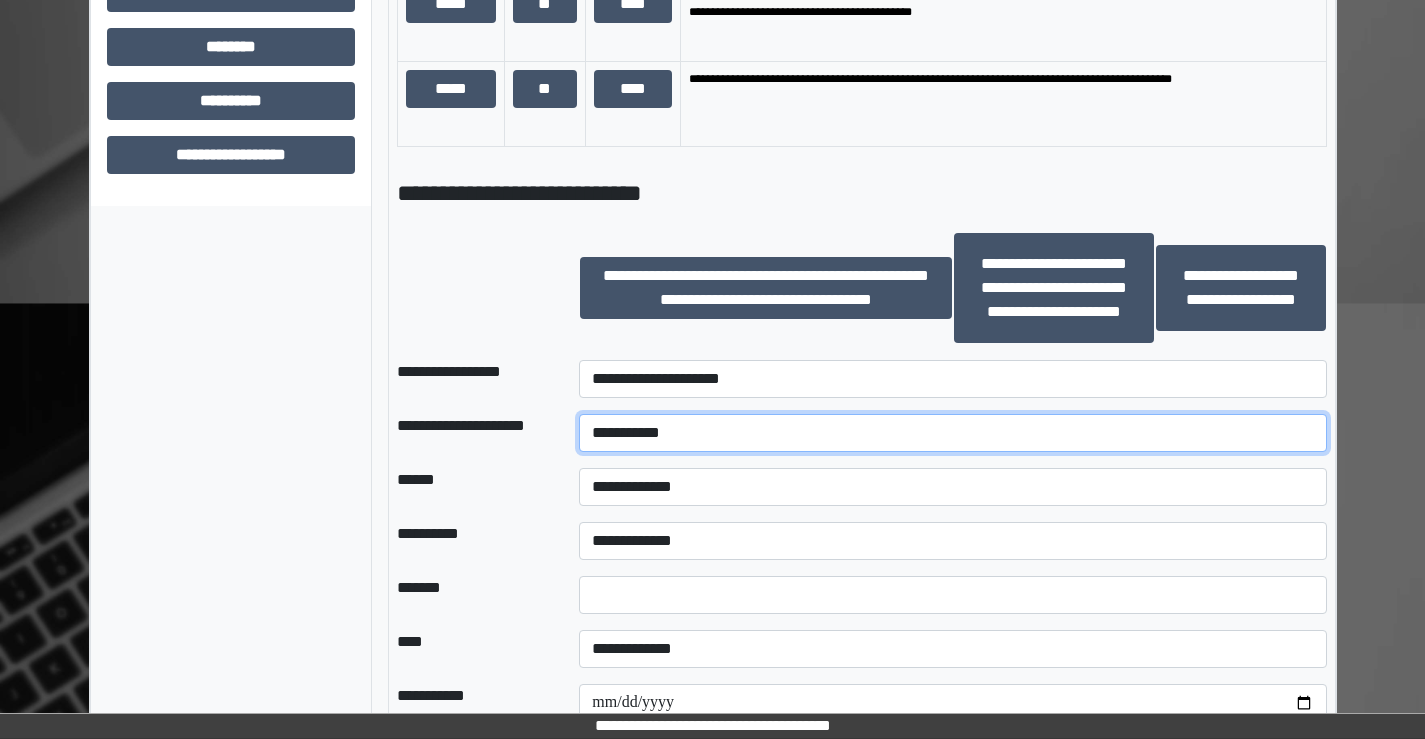 type on "**********" 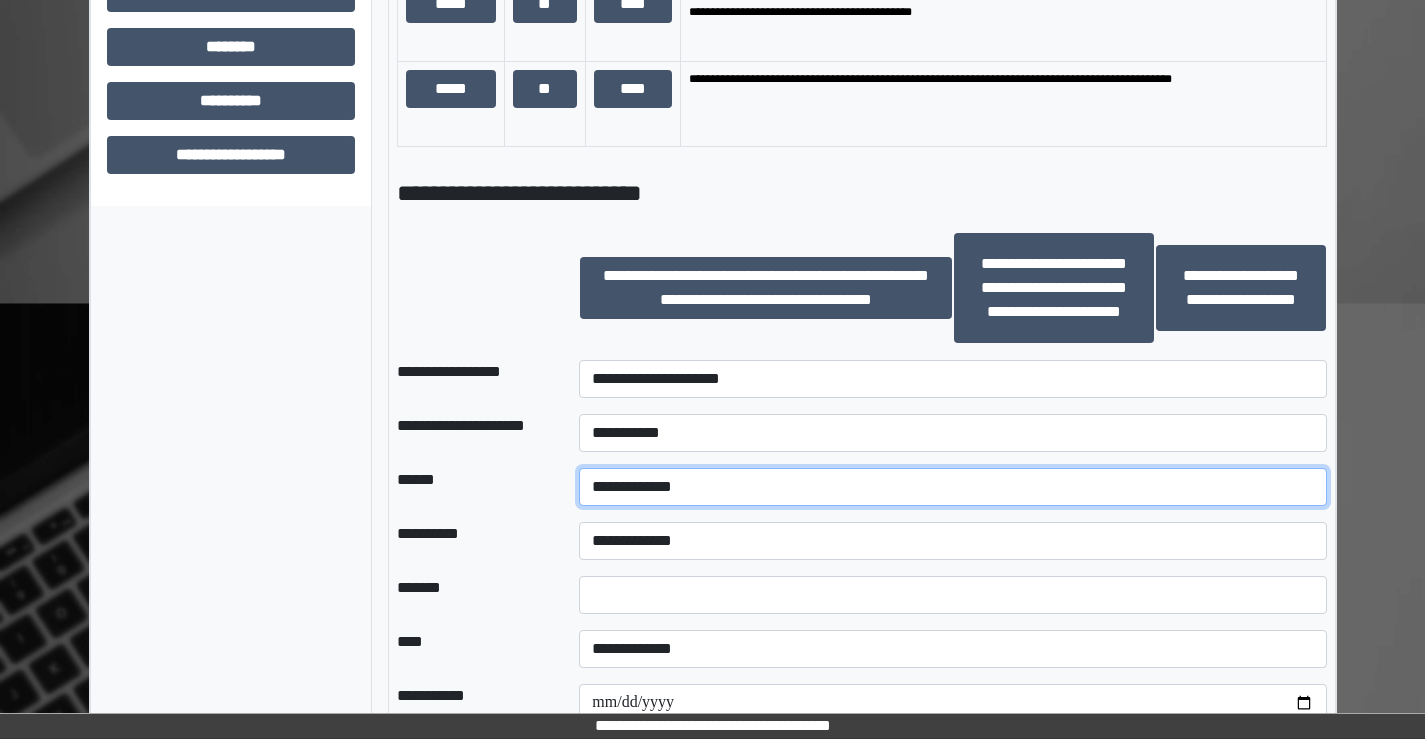 click on "**********" at bounding box center [952, 487] 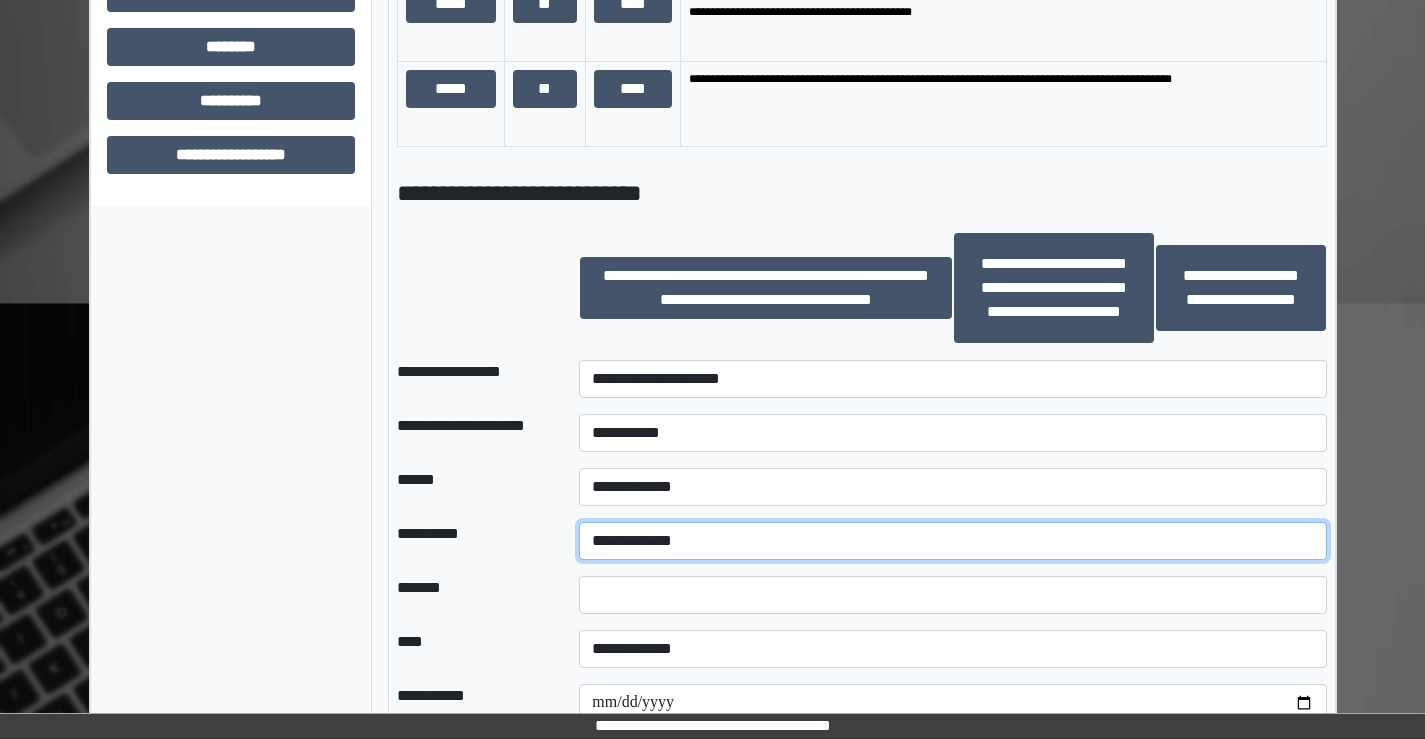click on "**********" at bounding box center (952, 541) 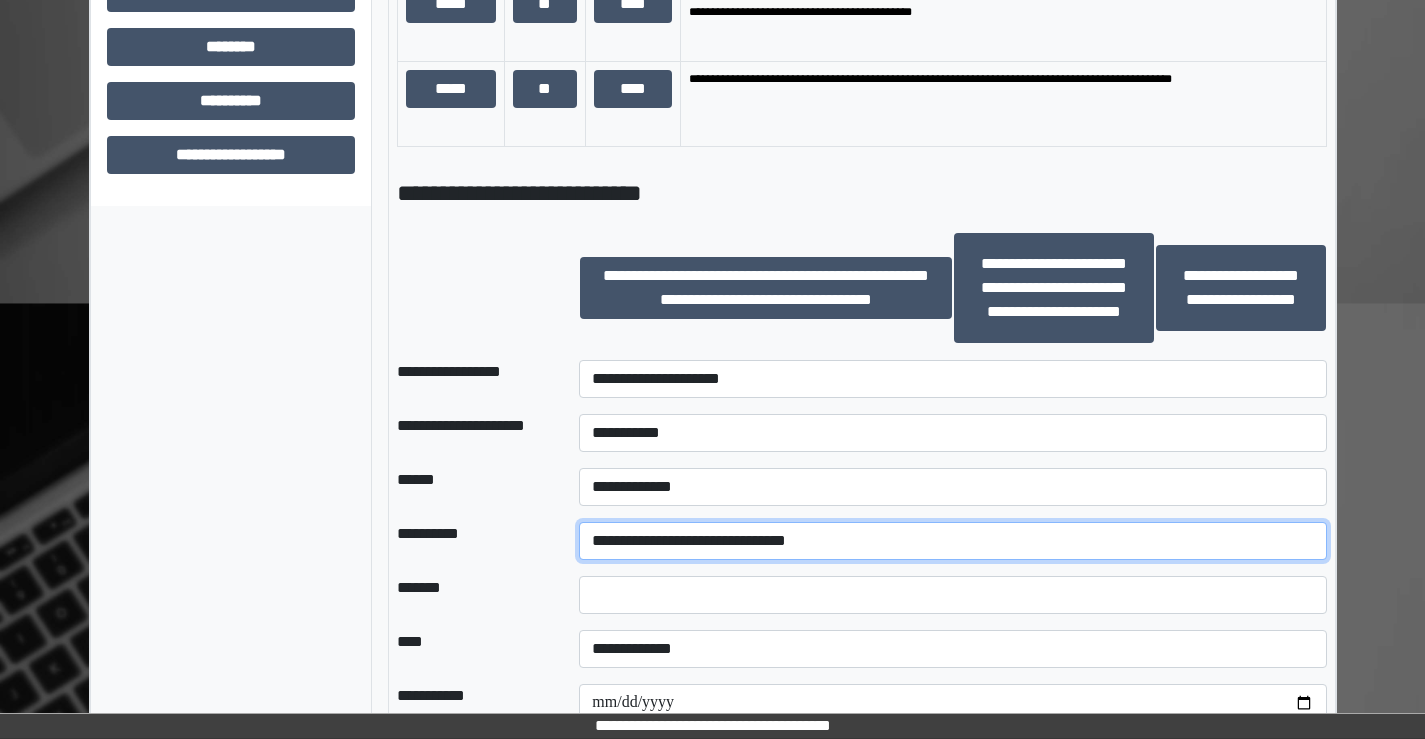 click on "**********" at bounding box center (952, 541) 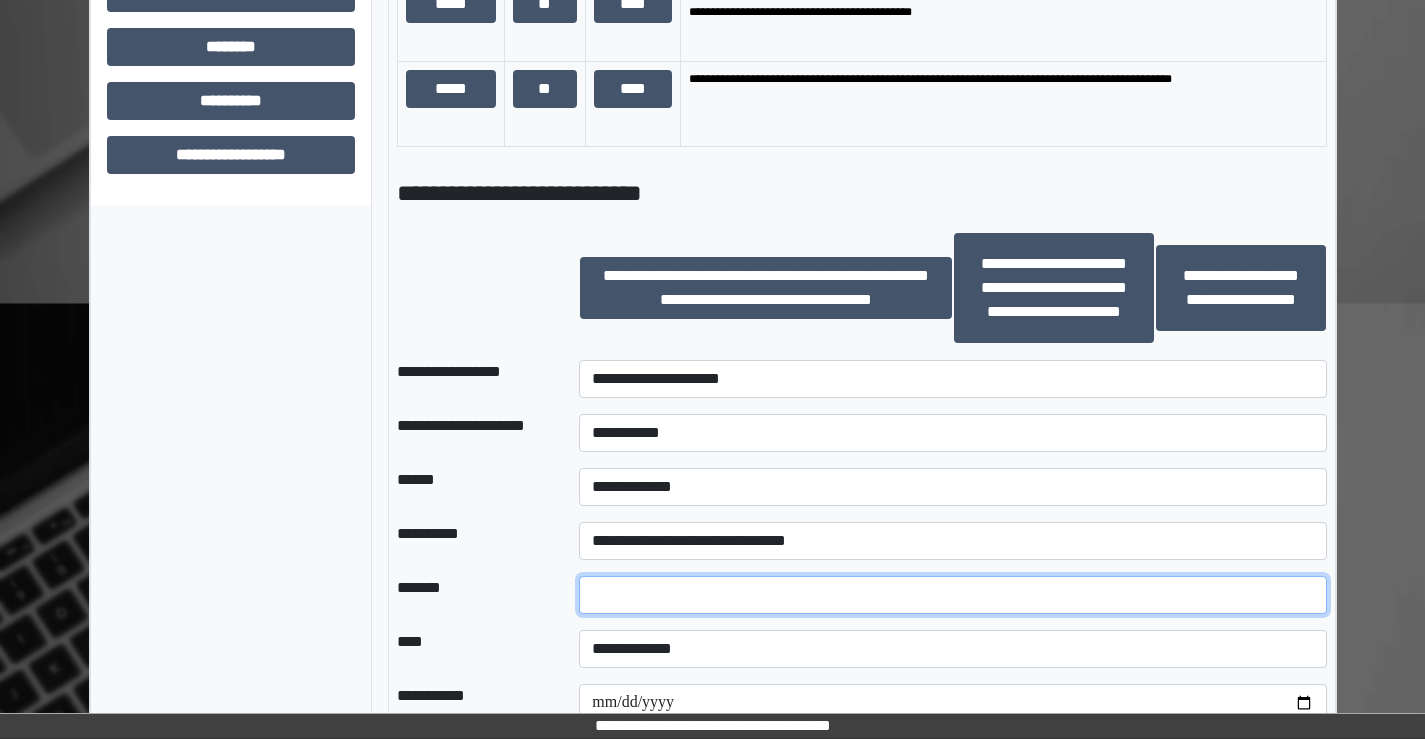 click at bounding box center [952, 595] 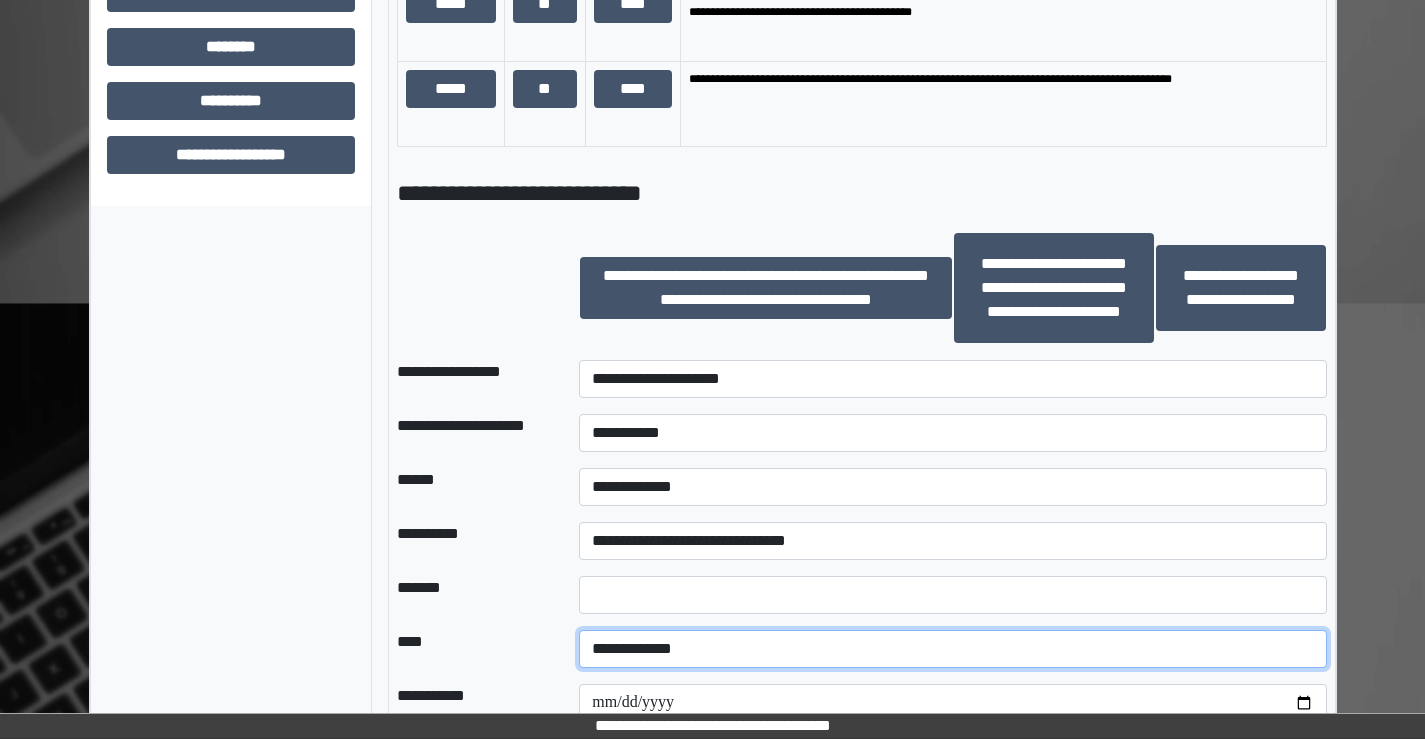 click on "**********" at bounding box center [952, 649] 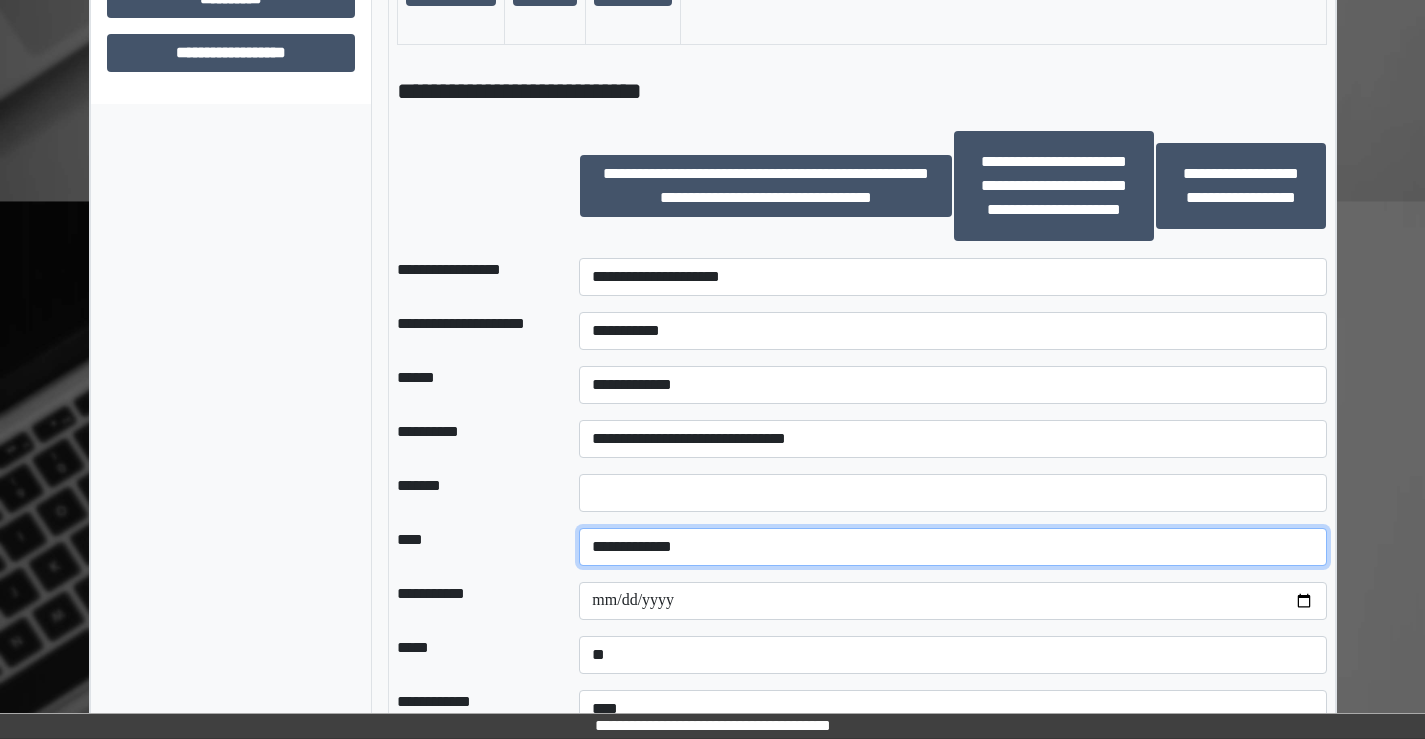 scroll, scrollTop: 1630, scrollLeft: 0, axis: vertical 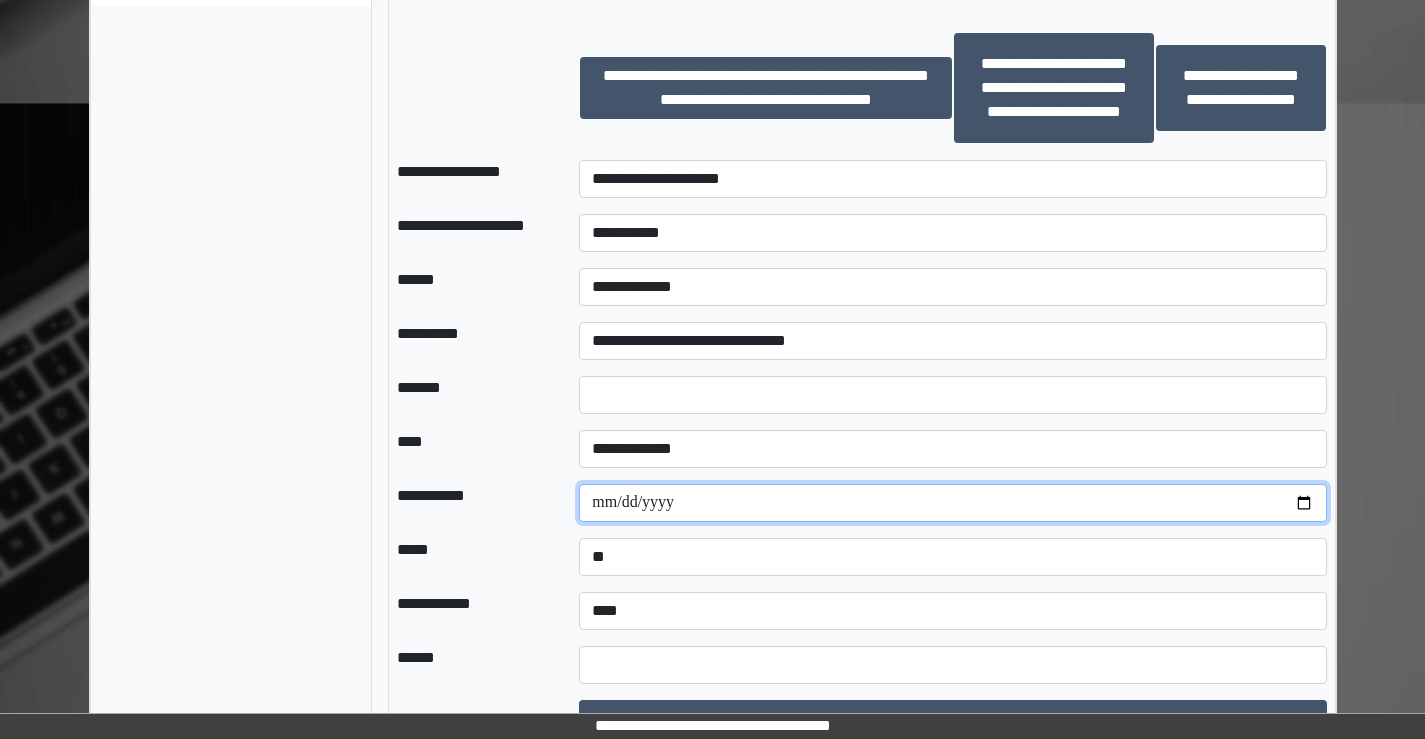 click at bounding box center [952, 503] 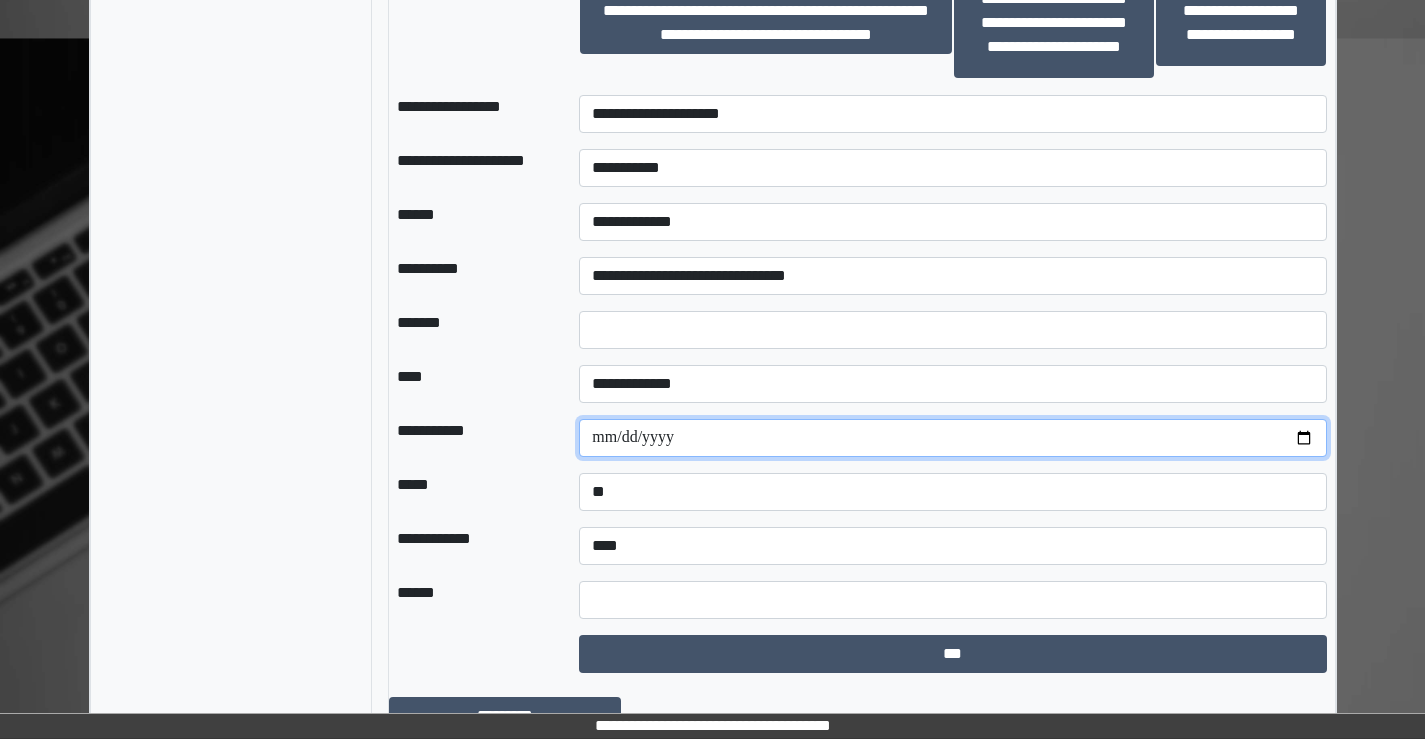 scroll, scrollTop: 1730, scrollLeft: 0, axis: vertical 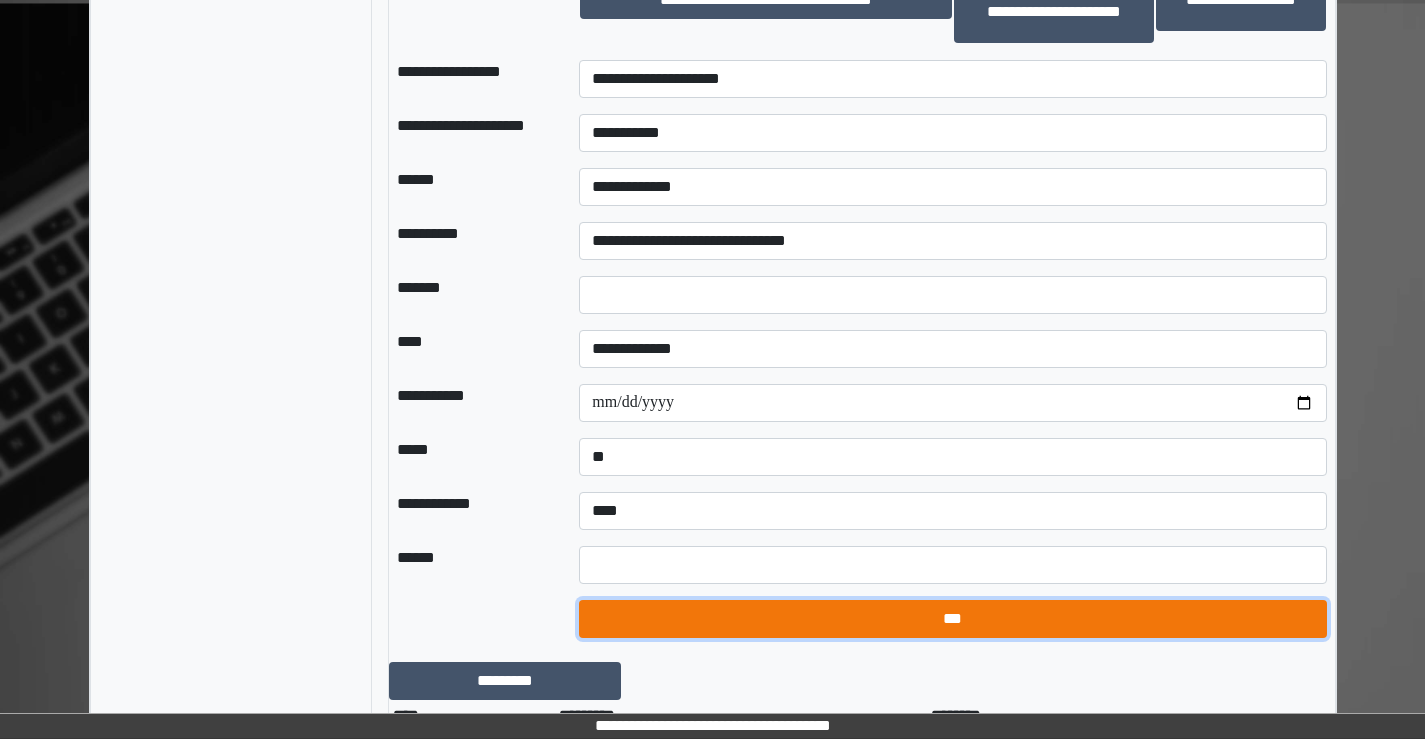 click on "***" at bounding box center (952, 619) 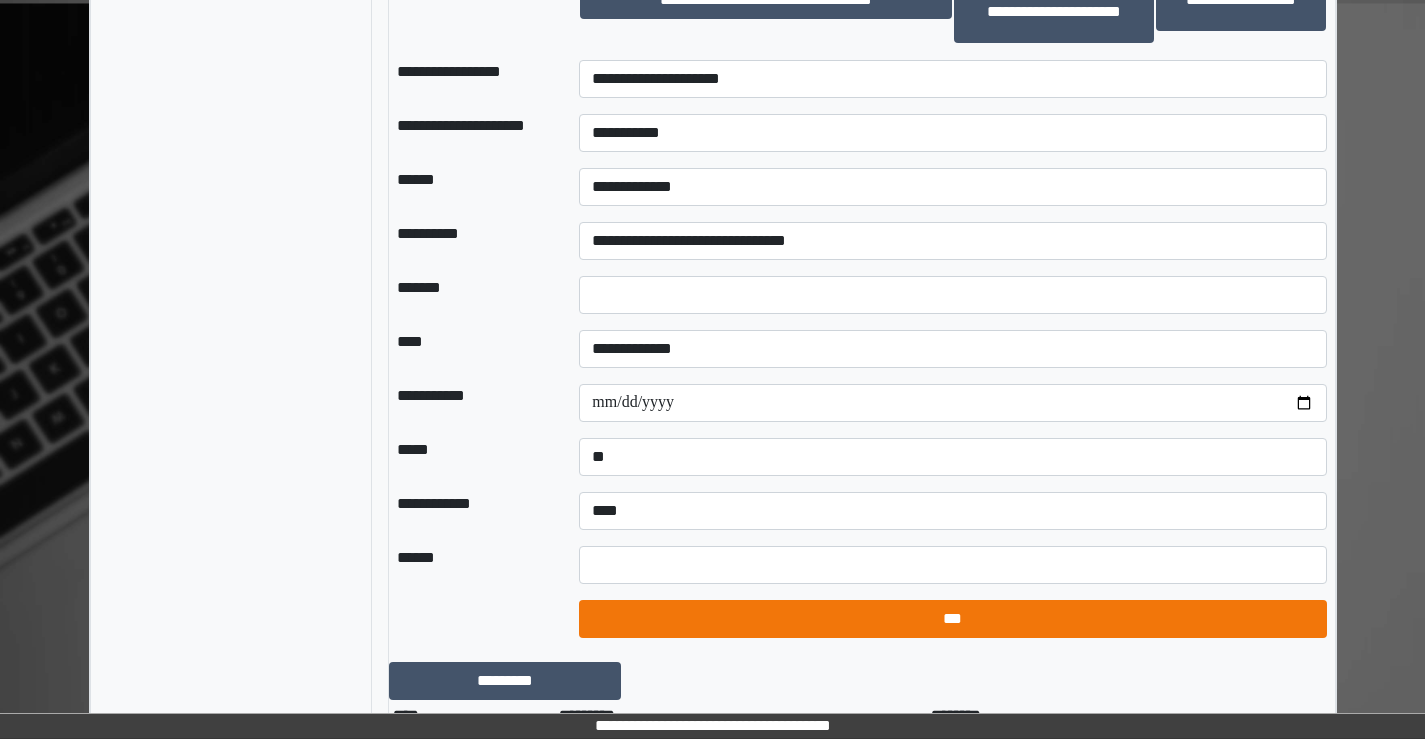 select on "*" 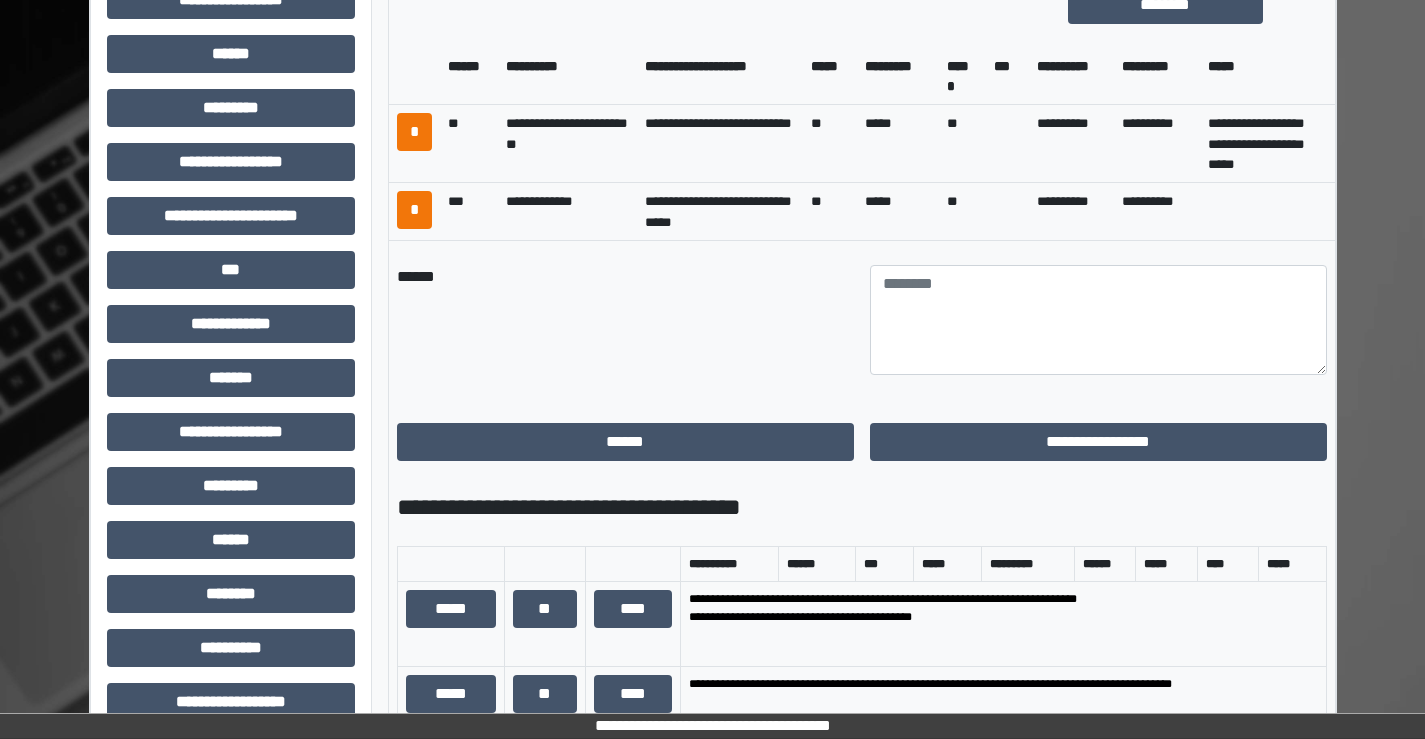 scroll, scrollTop: 830, scrollLeft: 0, axis: vertical 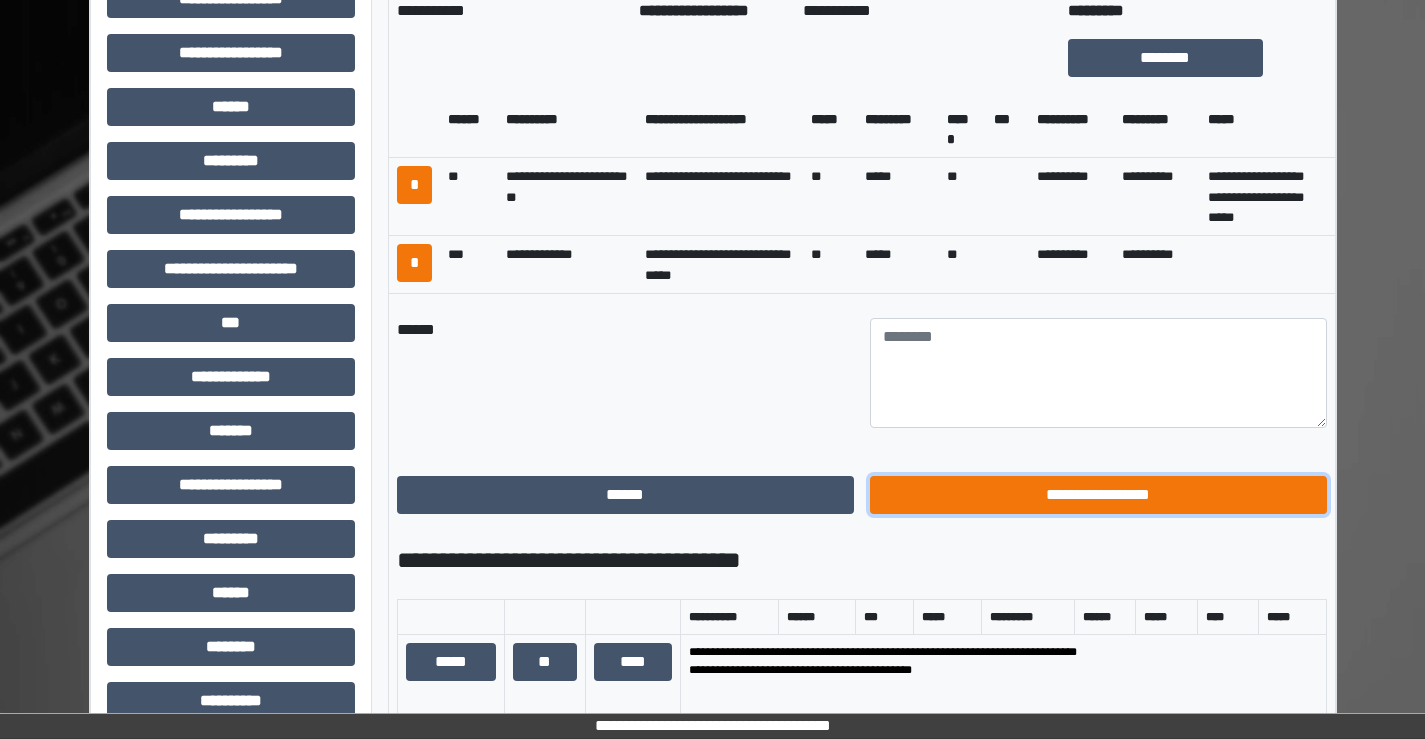 click on "**********" at bounding box center [1098, 495] 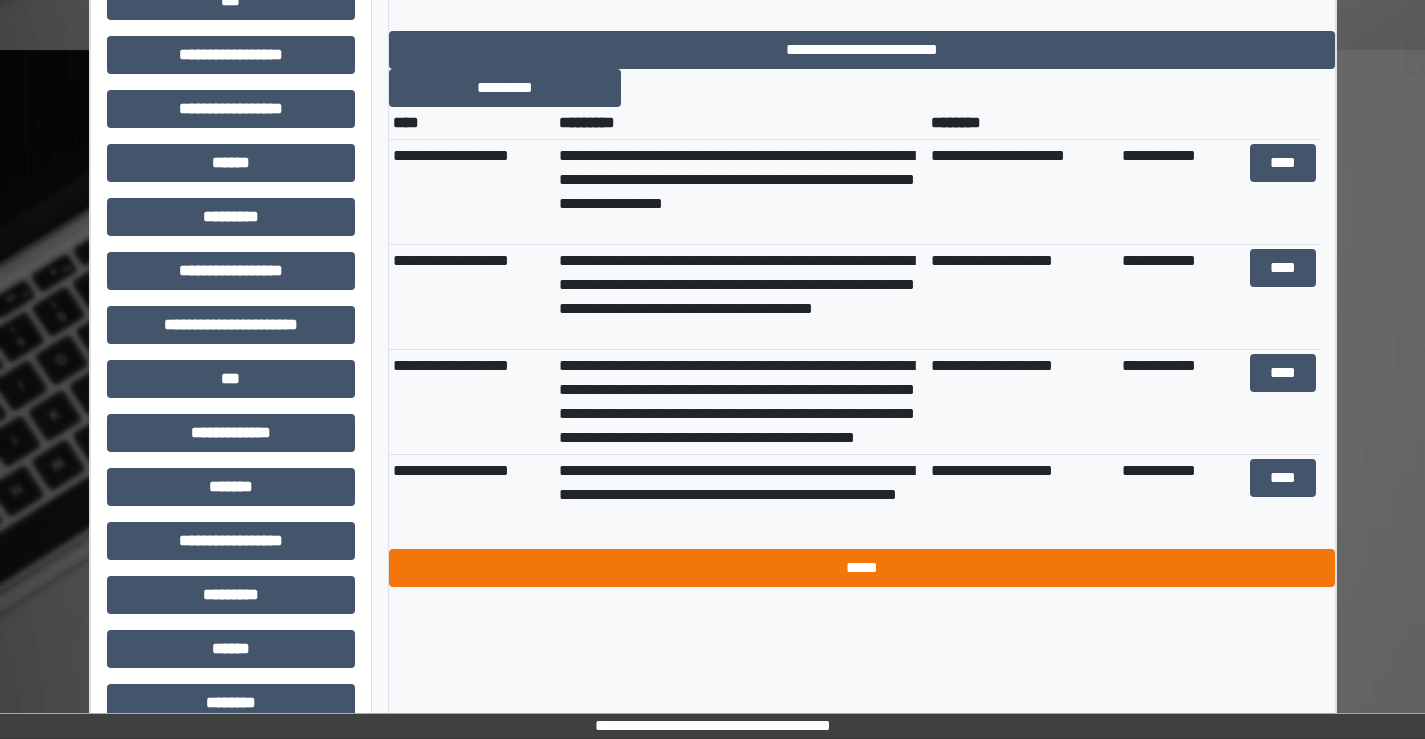scroll, scrollTop: 830, scrollLeft: 0, axis: vertical 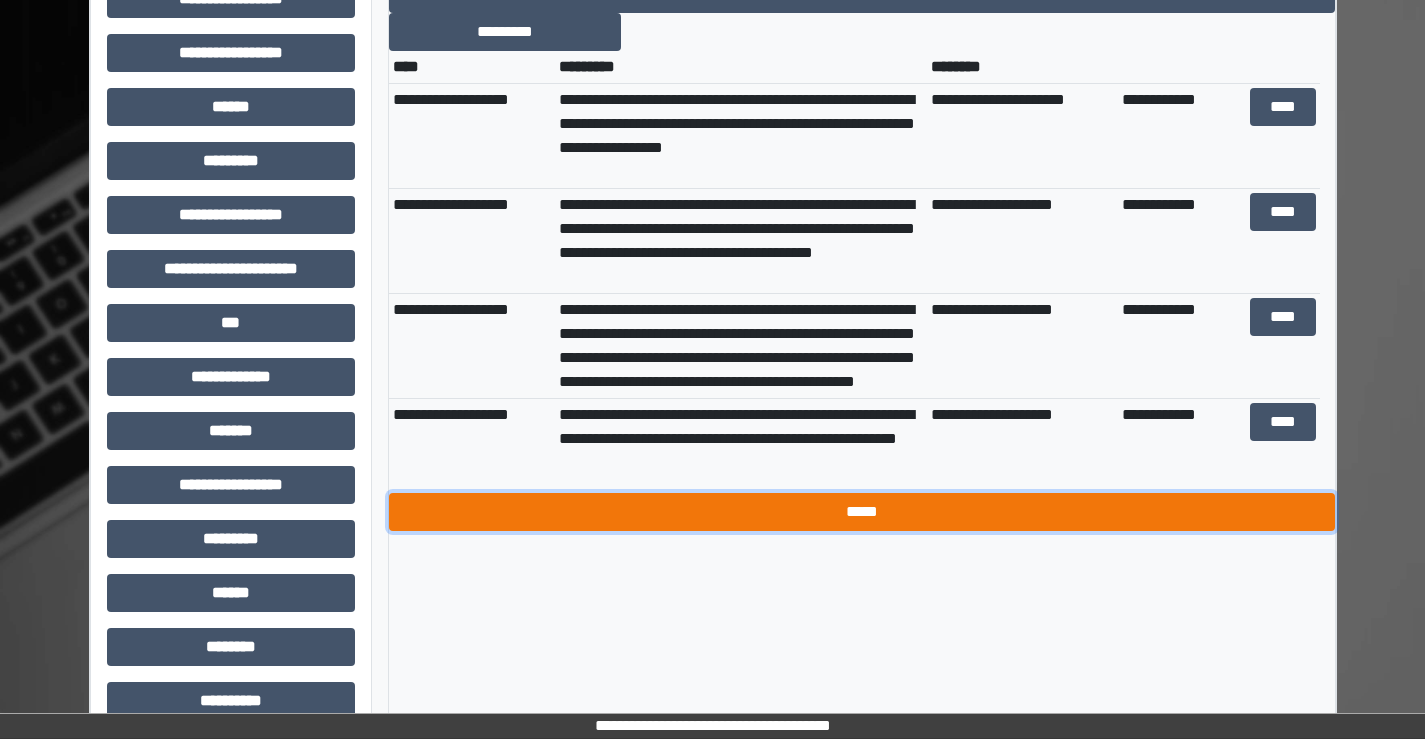 click on "*****" at bounding box center [862, 512] 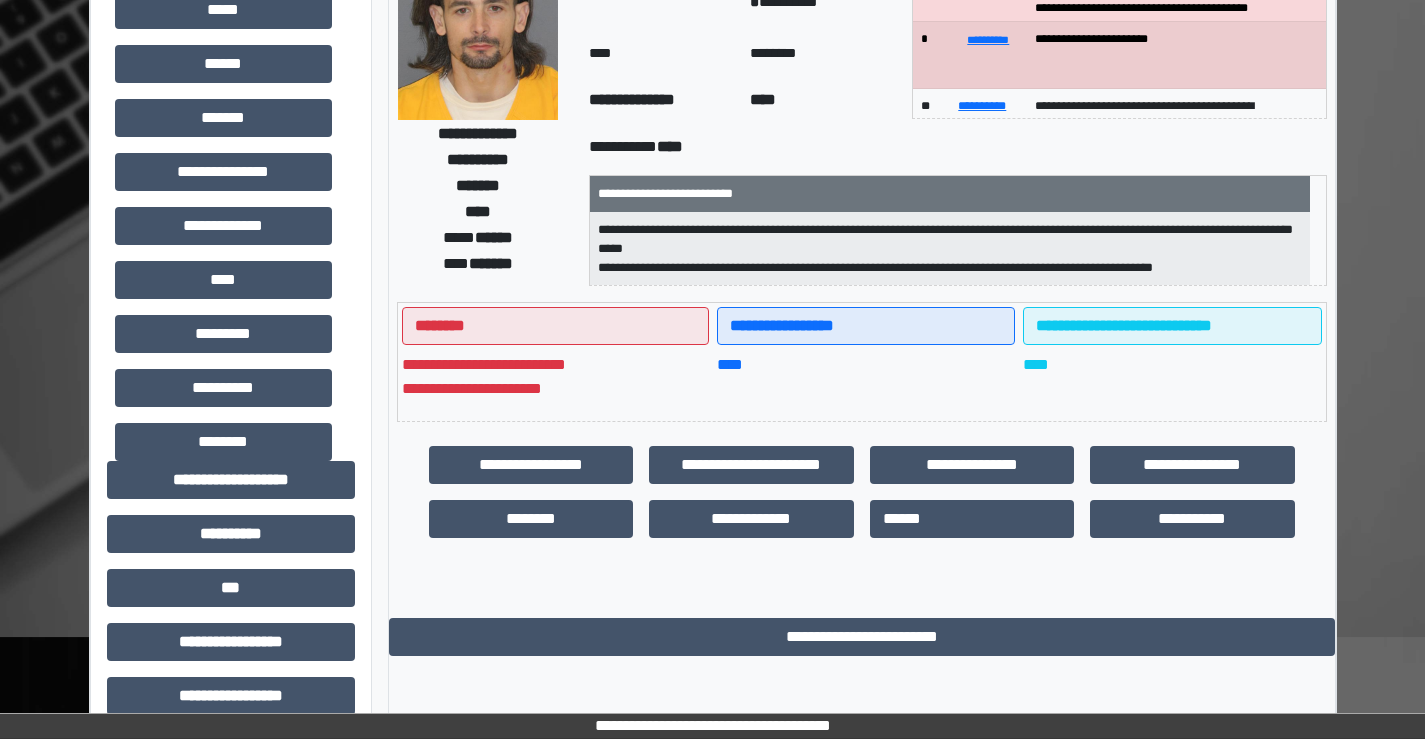 scroll, scrollTop: 300, scrollLeft: 0, axis: vertical 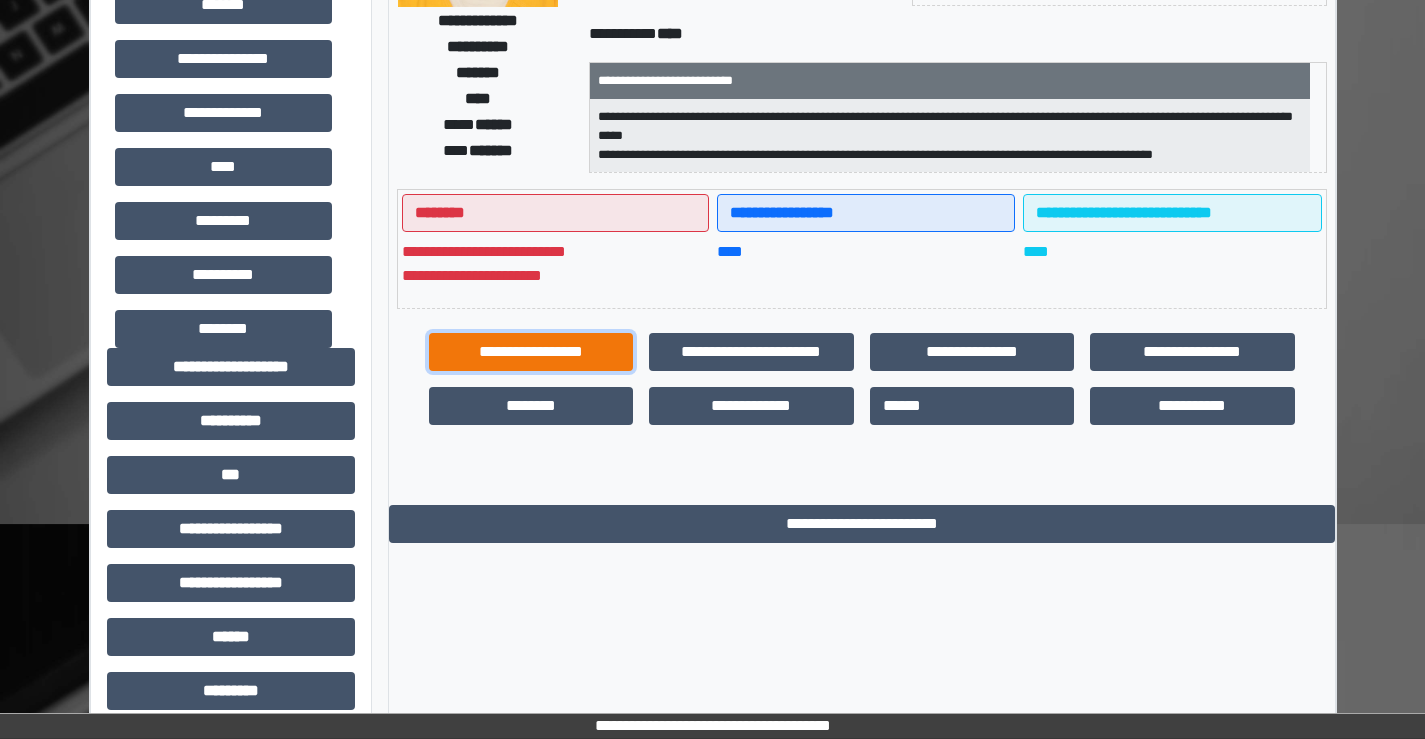 click on "**********" at bounding box center (531, 352) 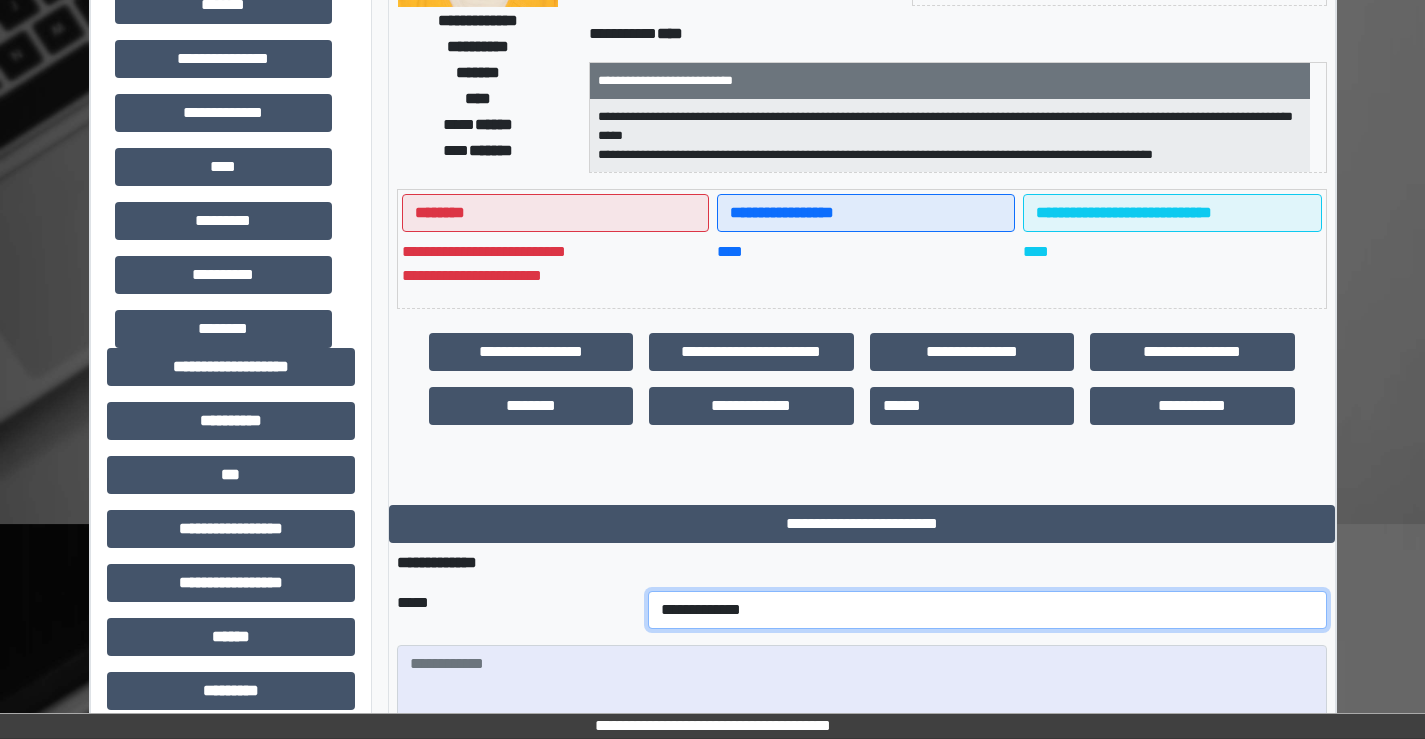 click on "**********" at bounding box center [987, 610] 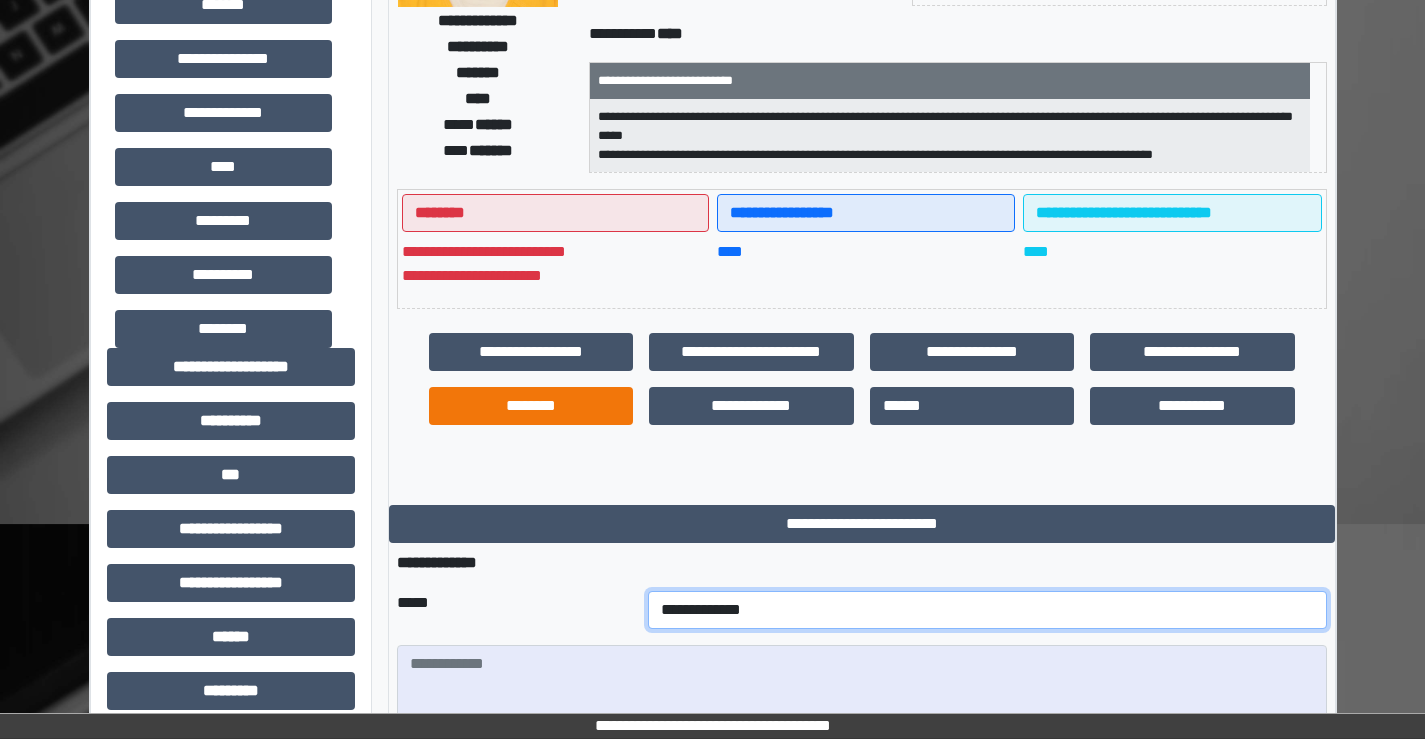 select on "***" 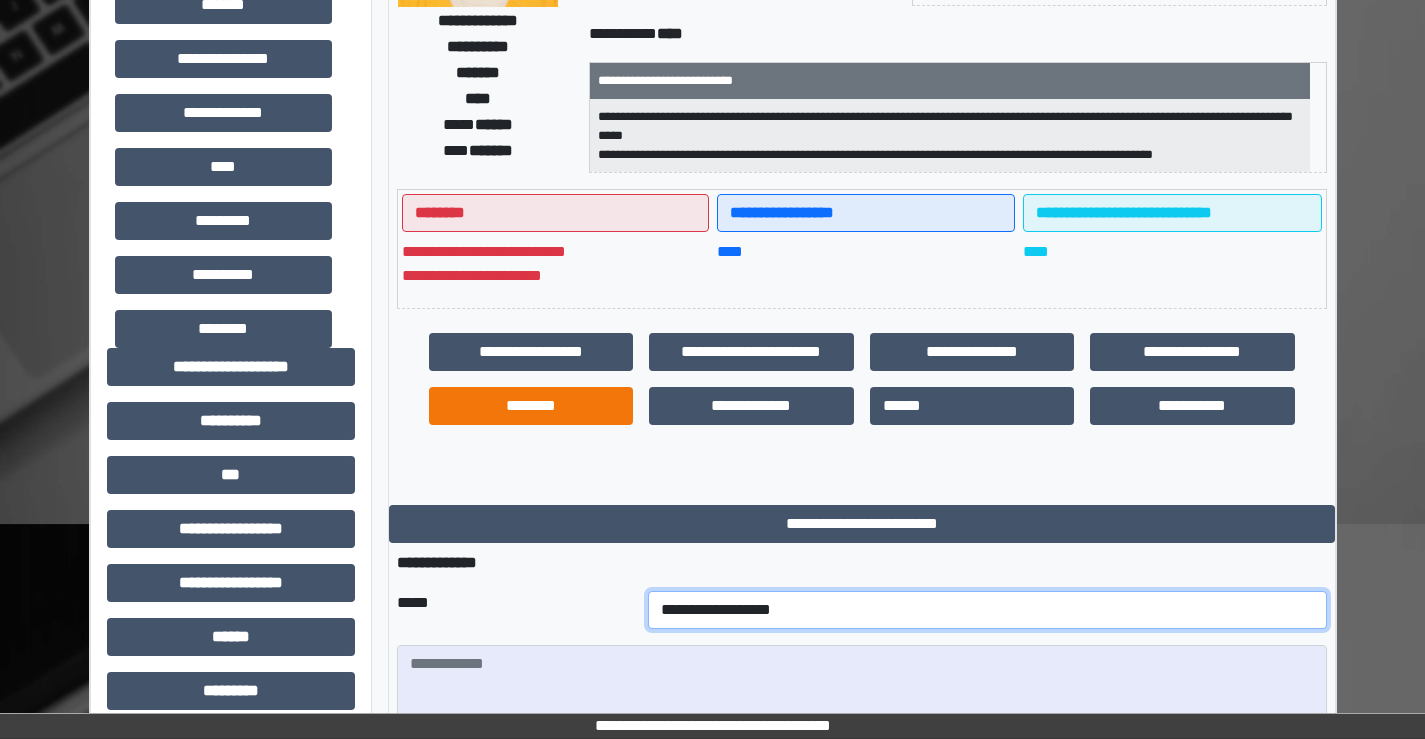 click on "**********" at bounding box center (987, 610) 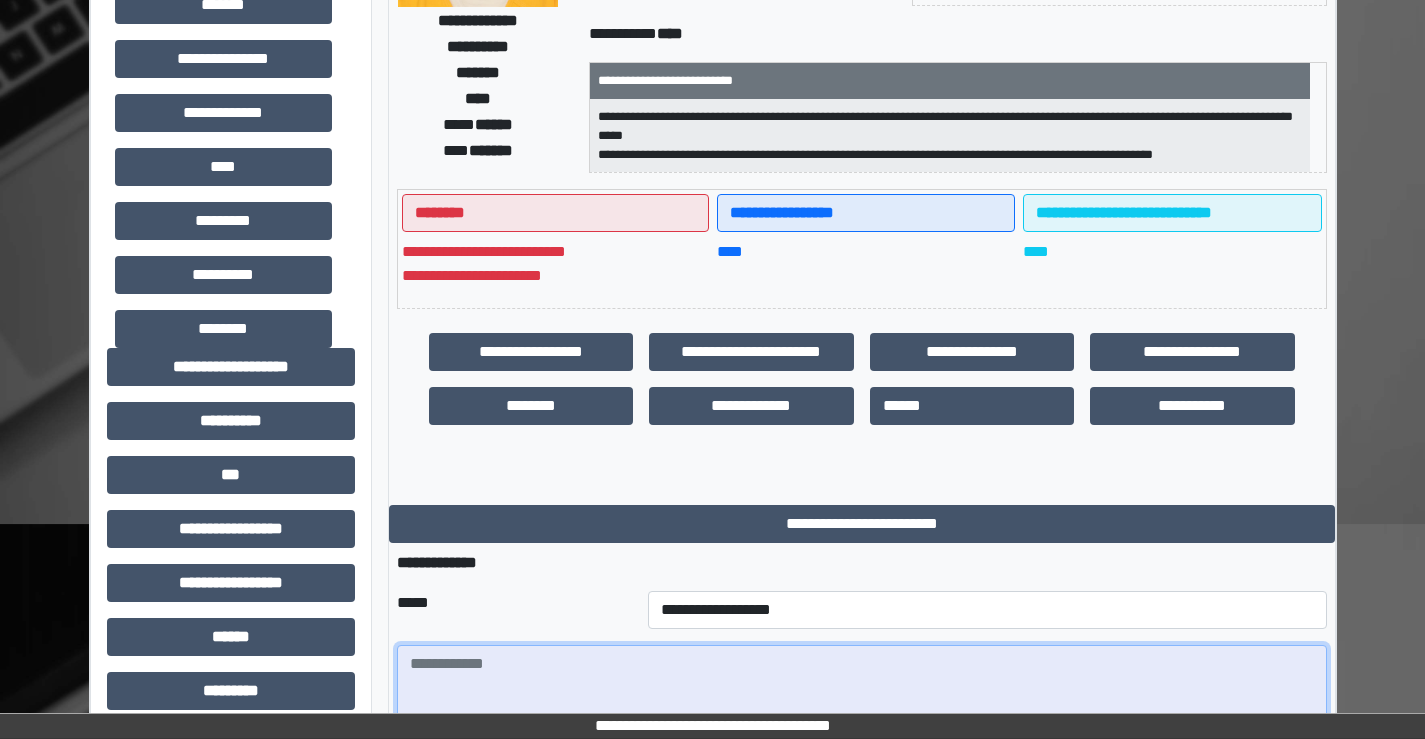click at bounding box center (862, 700) 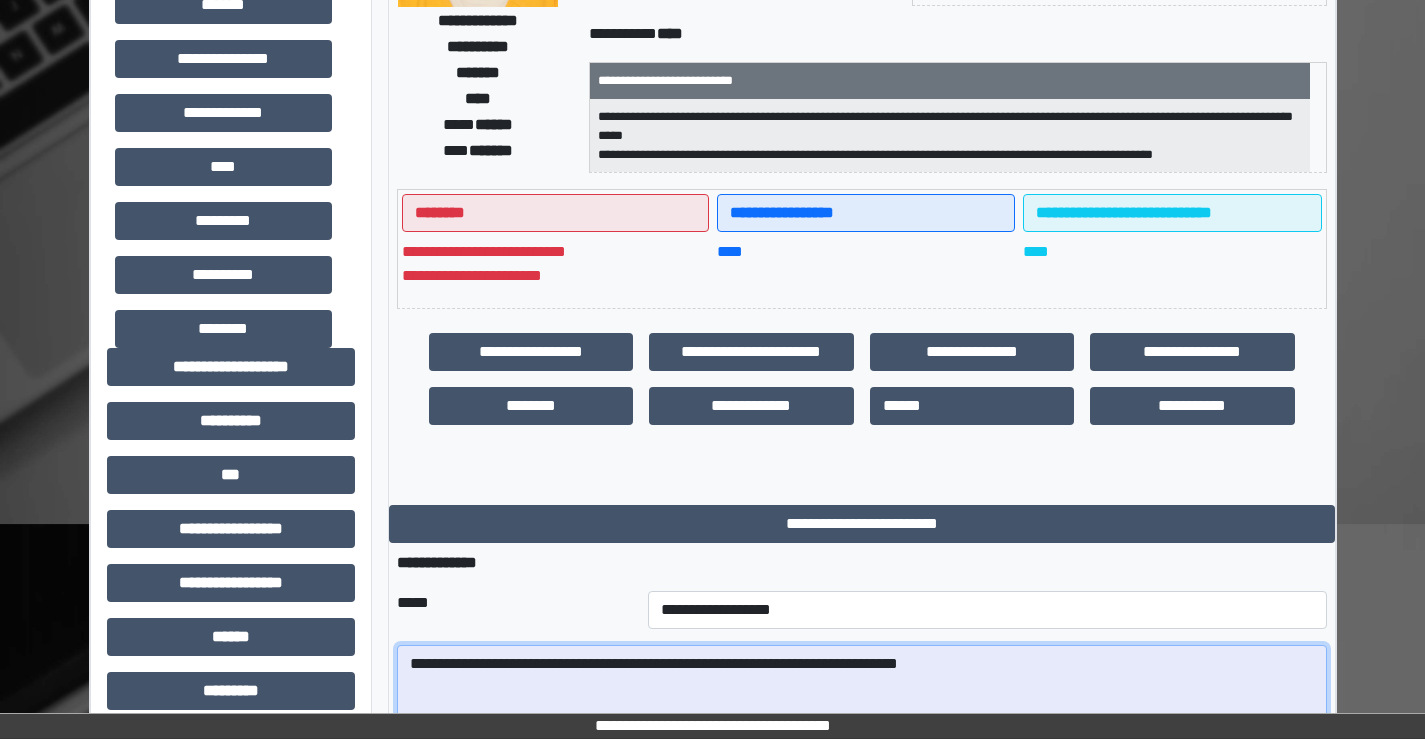 click on "**********" at bounding box center (862, 700) 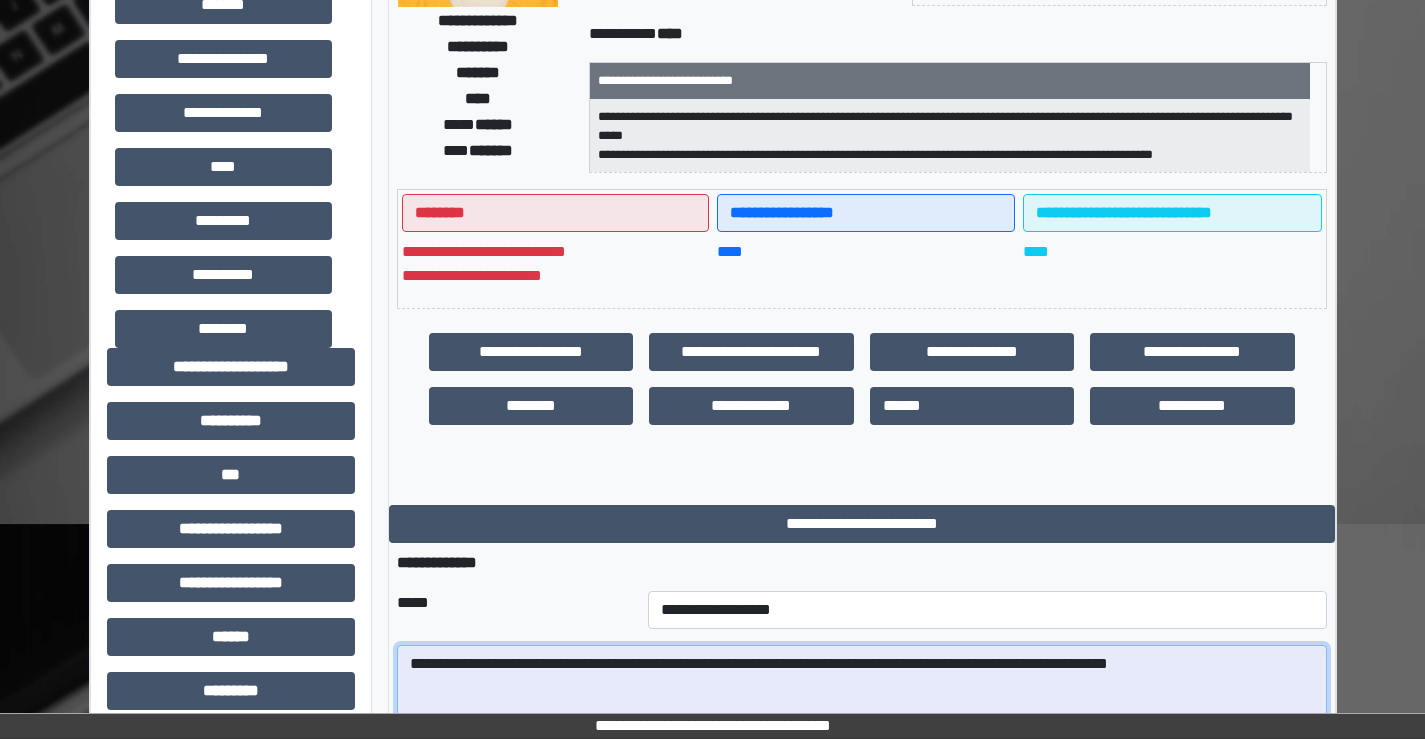click on "**********" at bounding box center (862, 700) 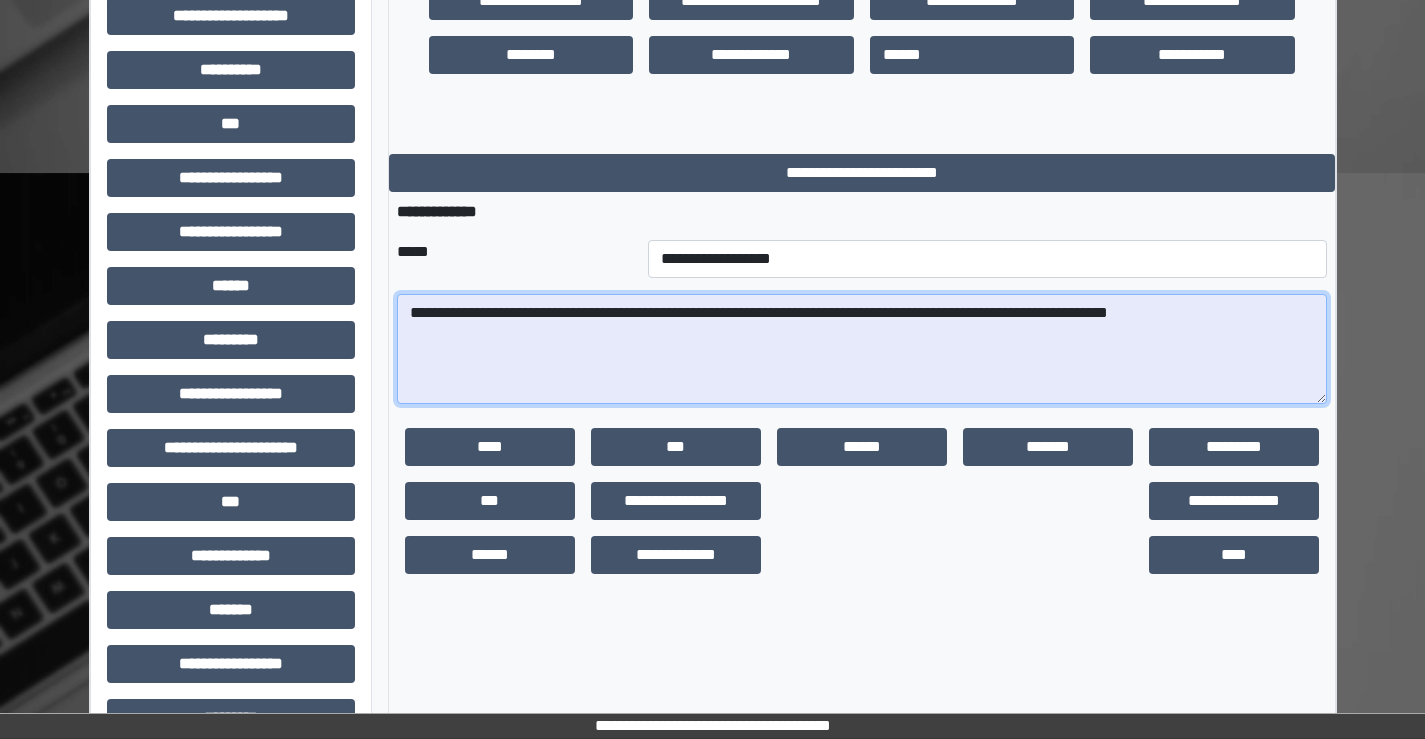 scroll, scrollTop: 800, scrollLeft: 0, axis: vertical 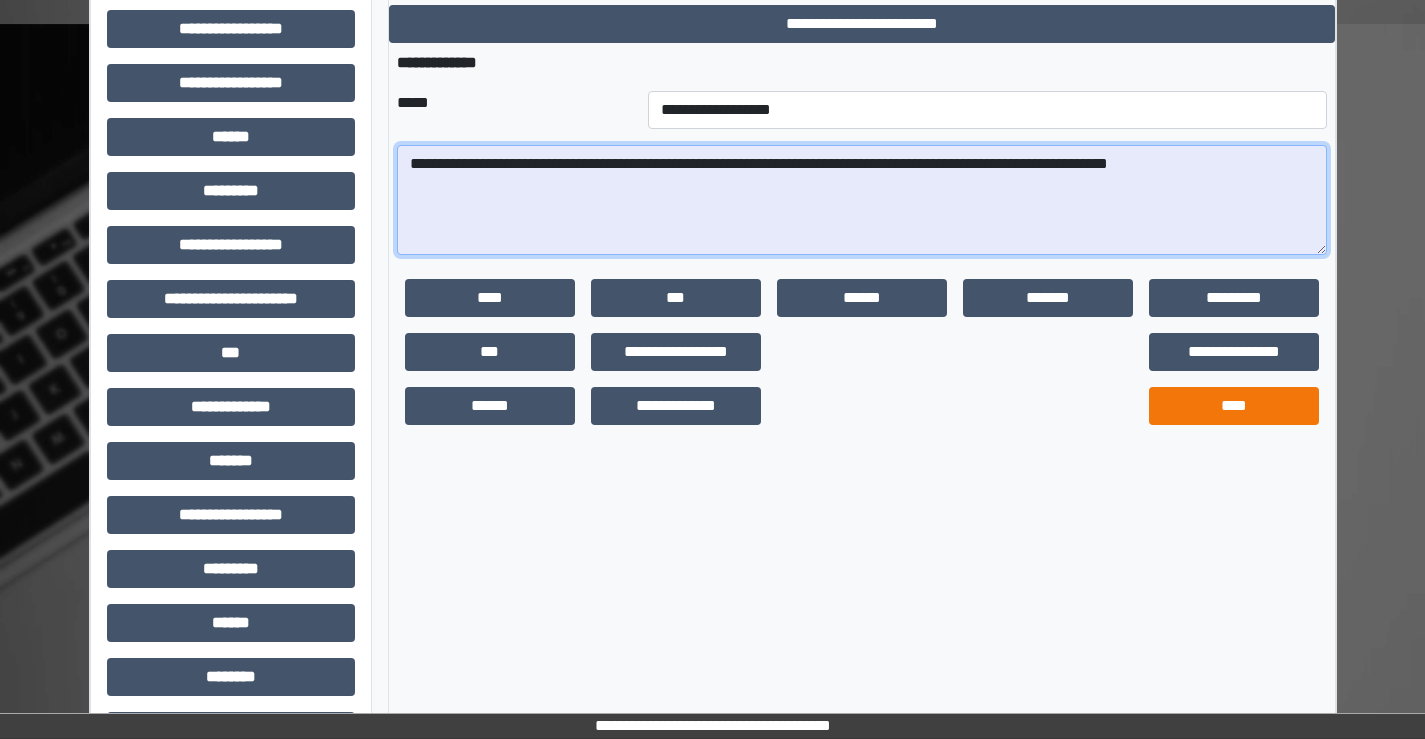 type on "**********" 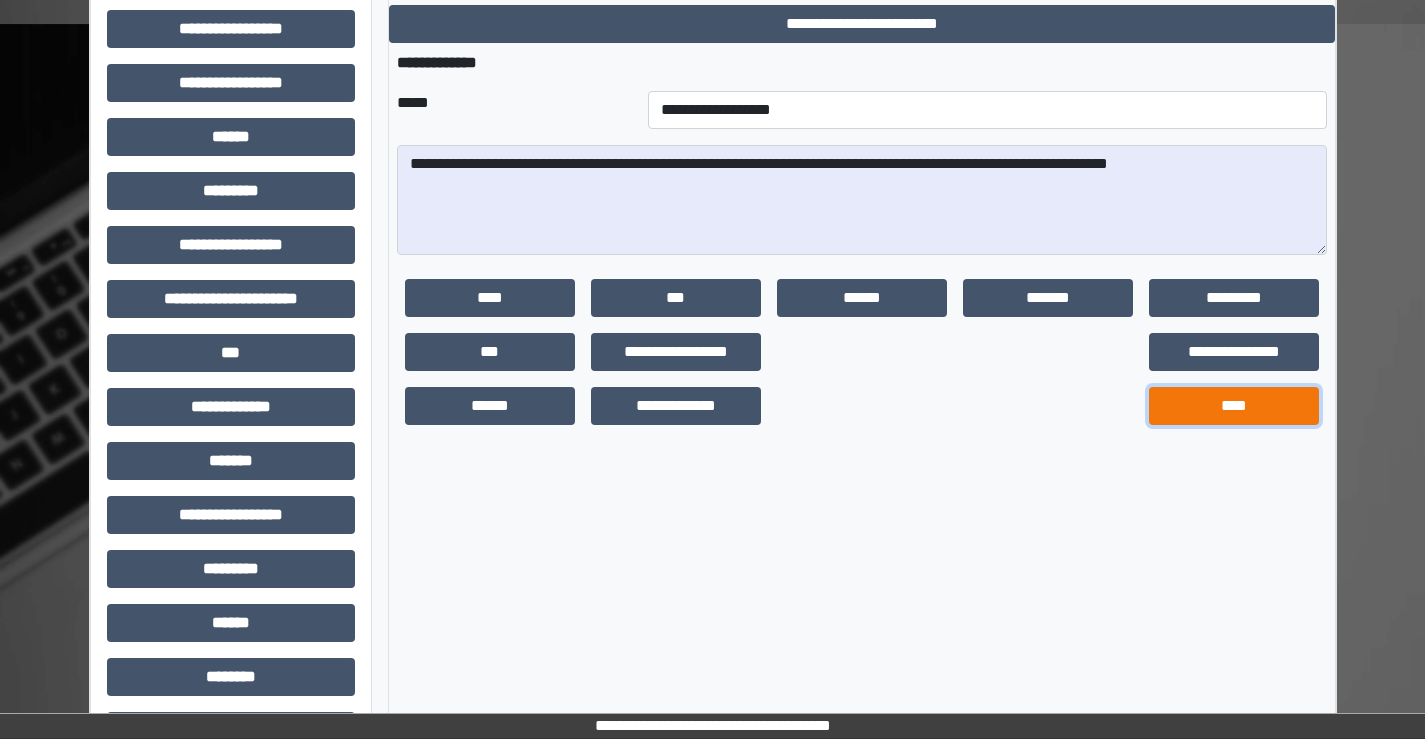 click on "****" at bounding box center (1234, 406) 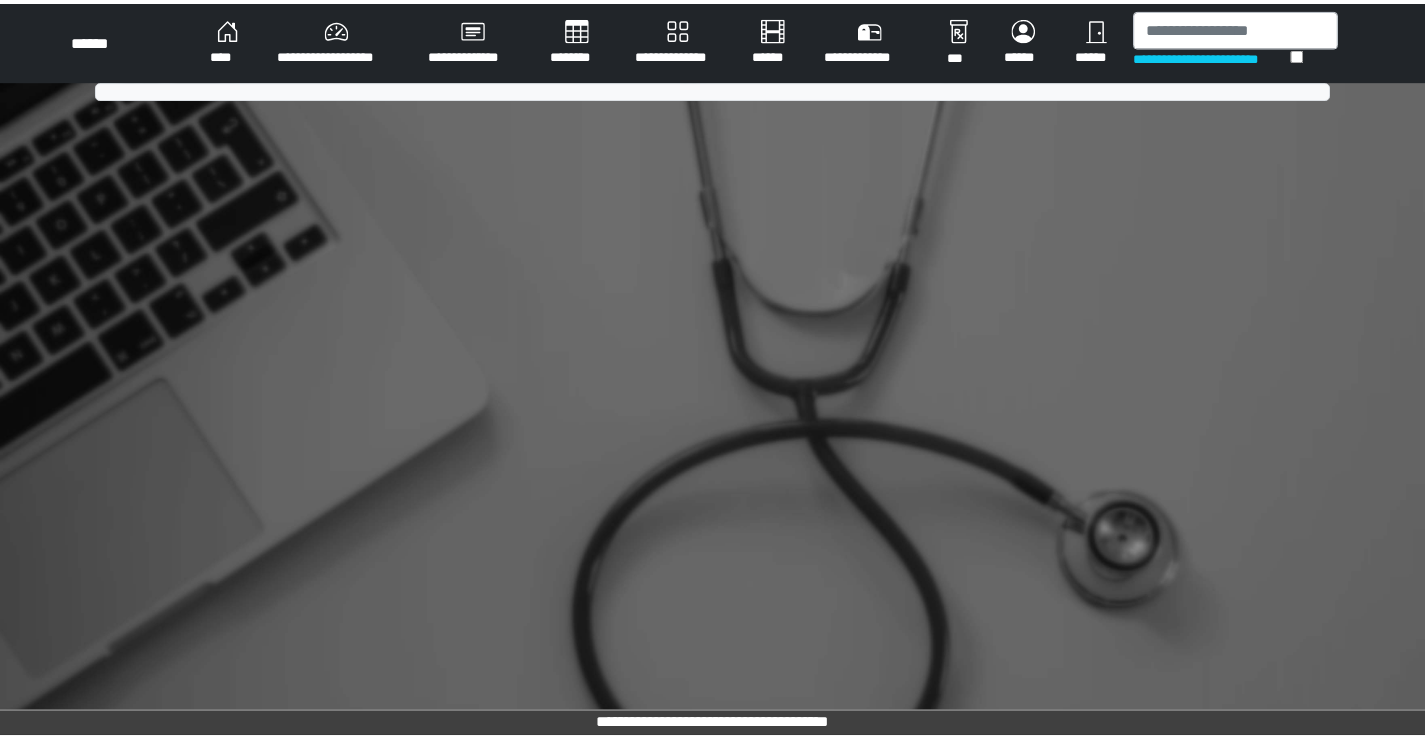 scroll, scrollTop: 0, scrollLeft: 0, axis: both 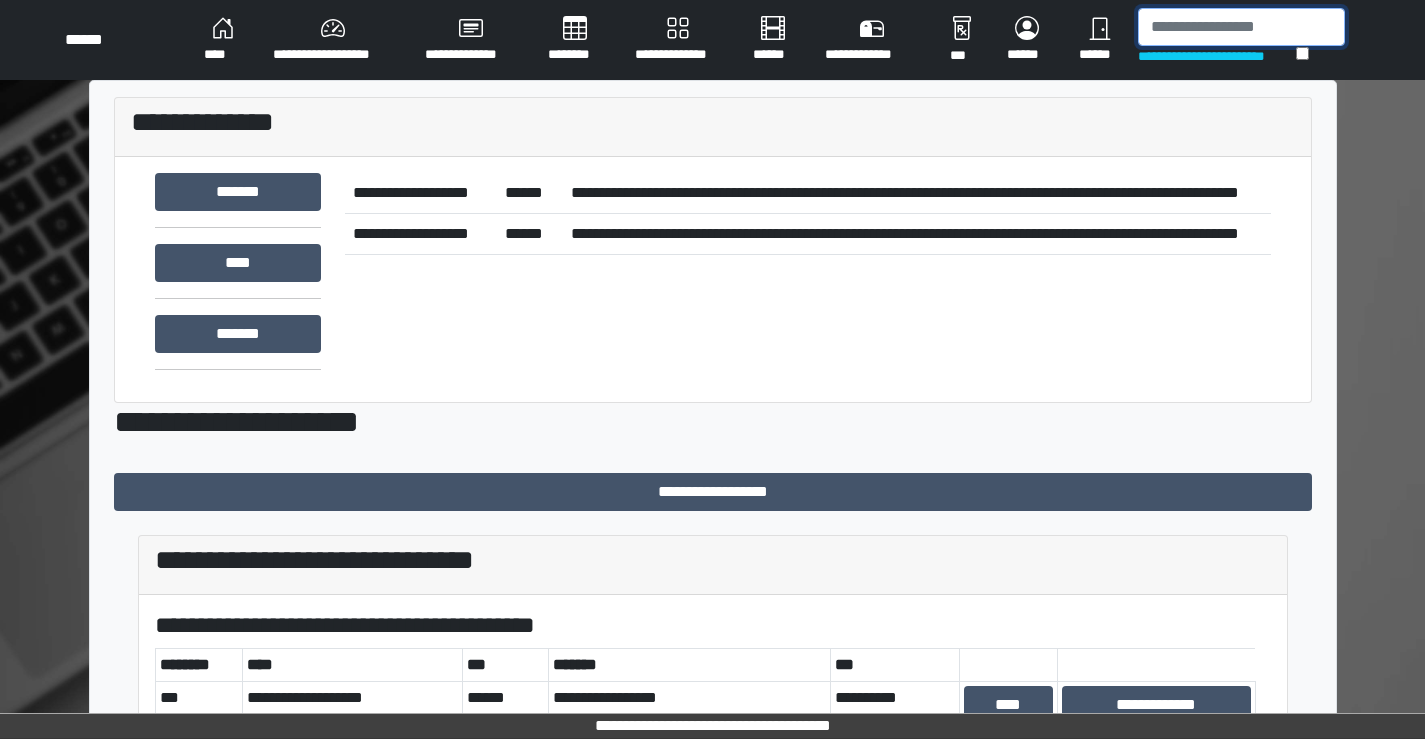 click at bounding box center (1241, 27) 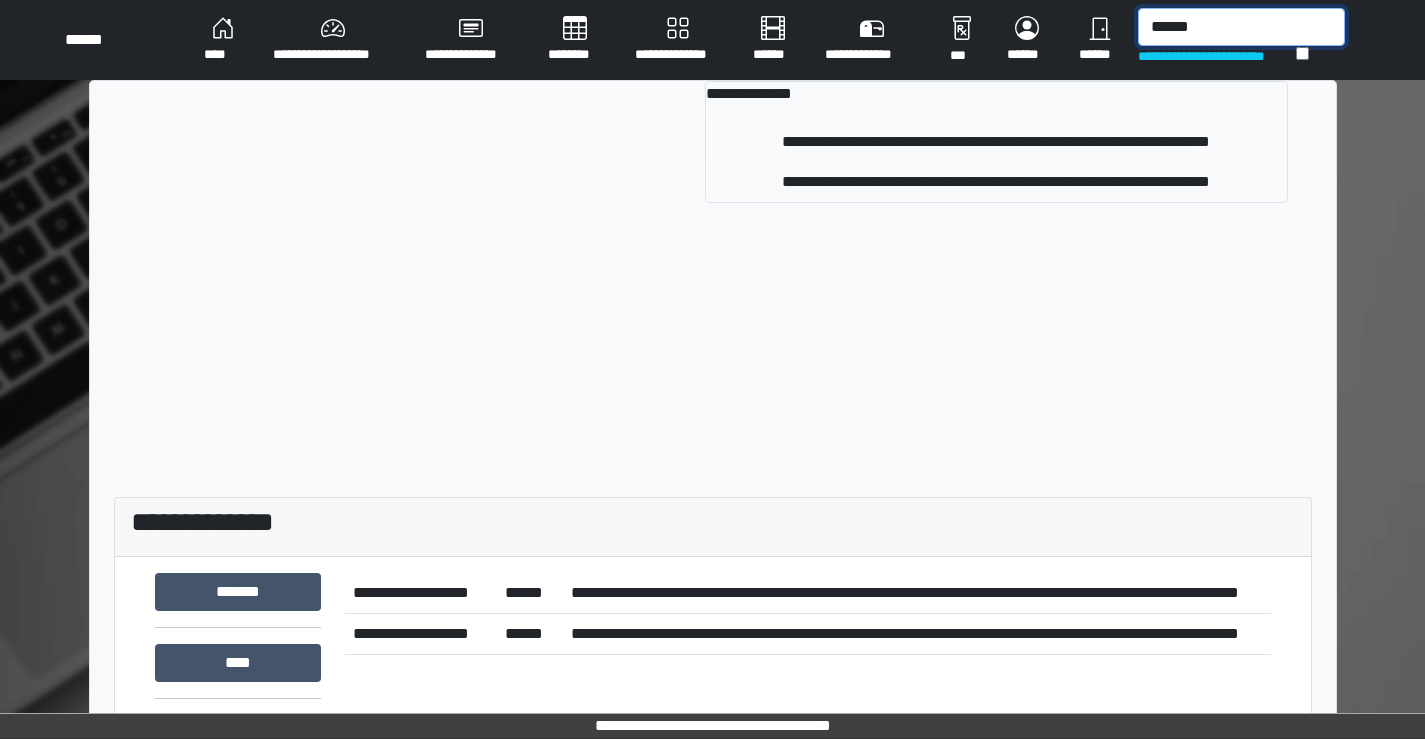 type on "******" 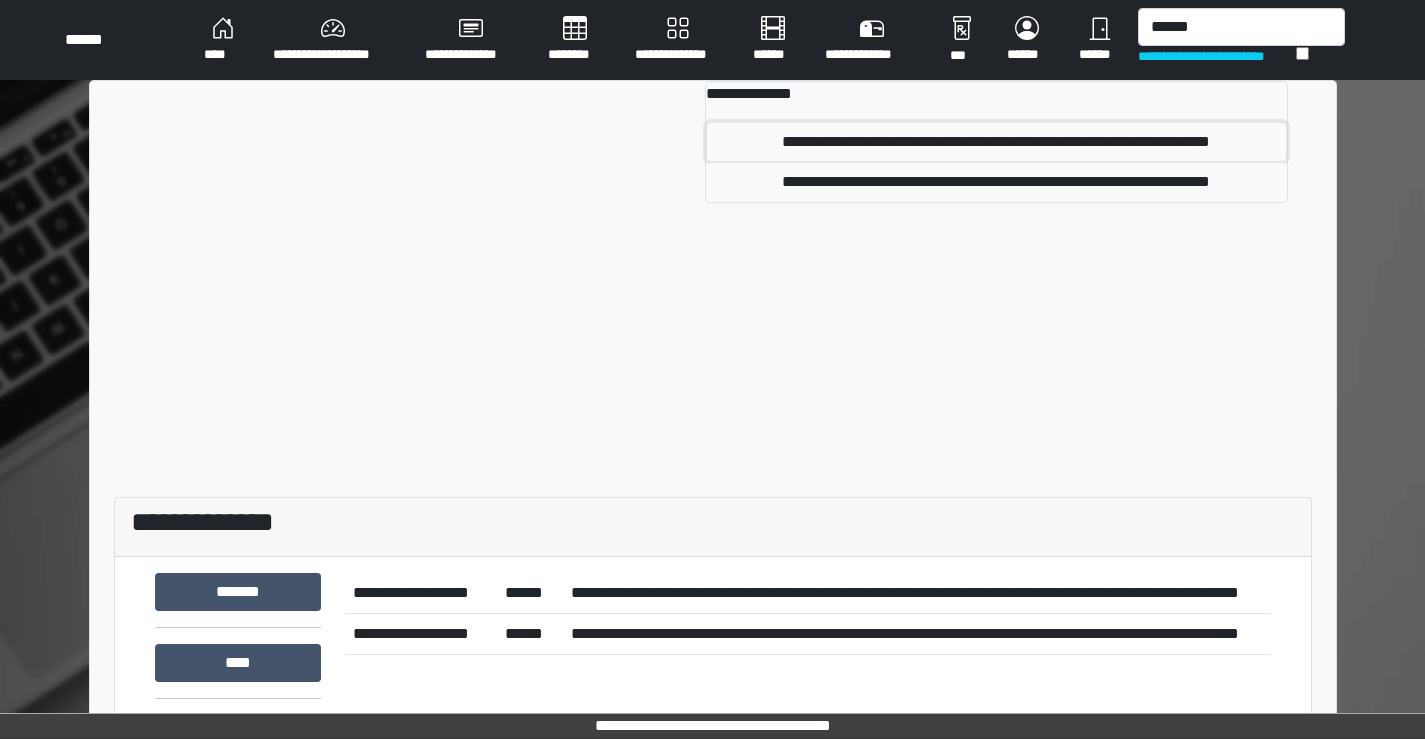 click on "**********" at bounding box center (996, 142) 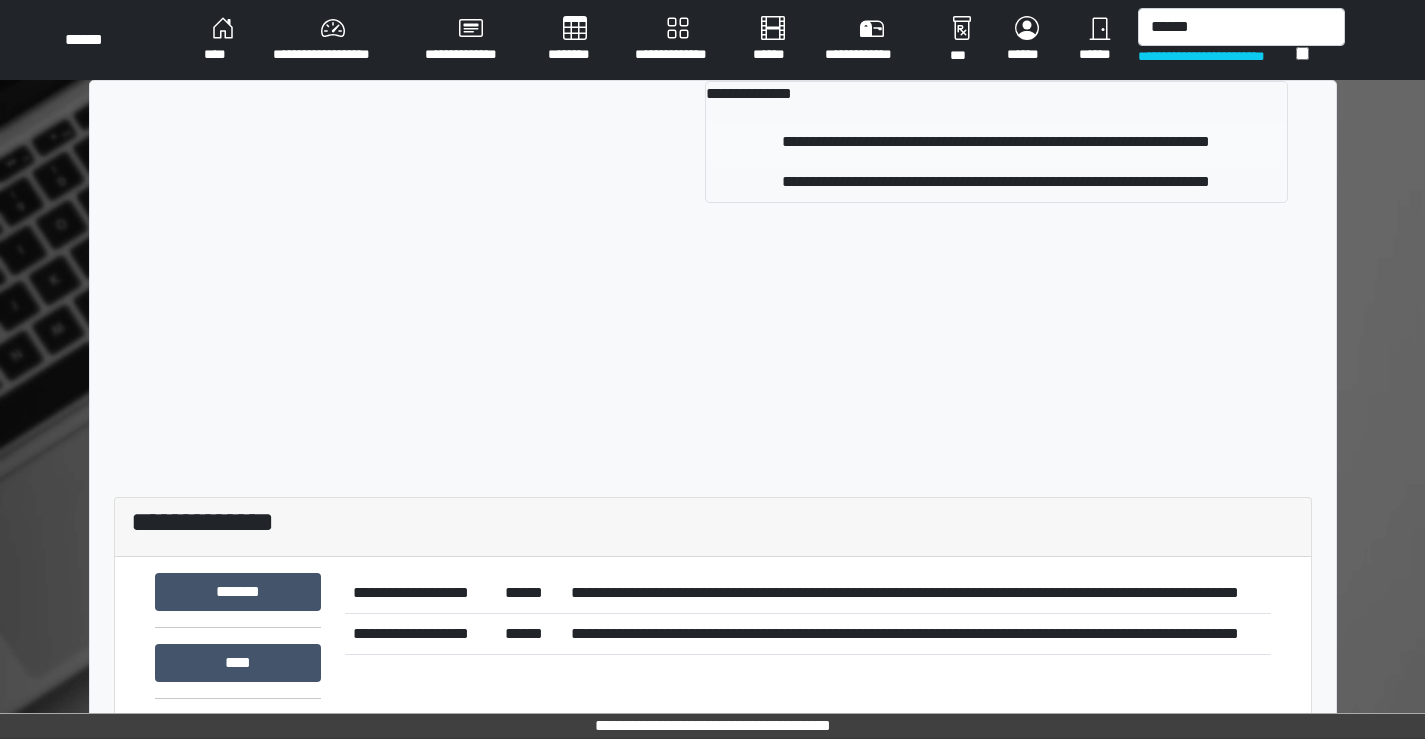 type 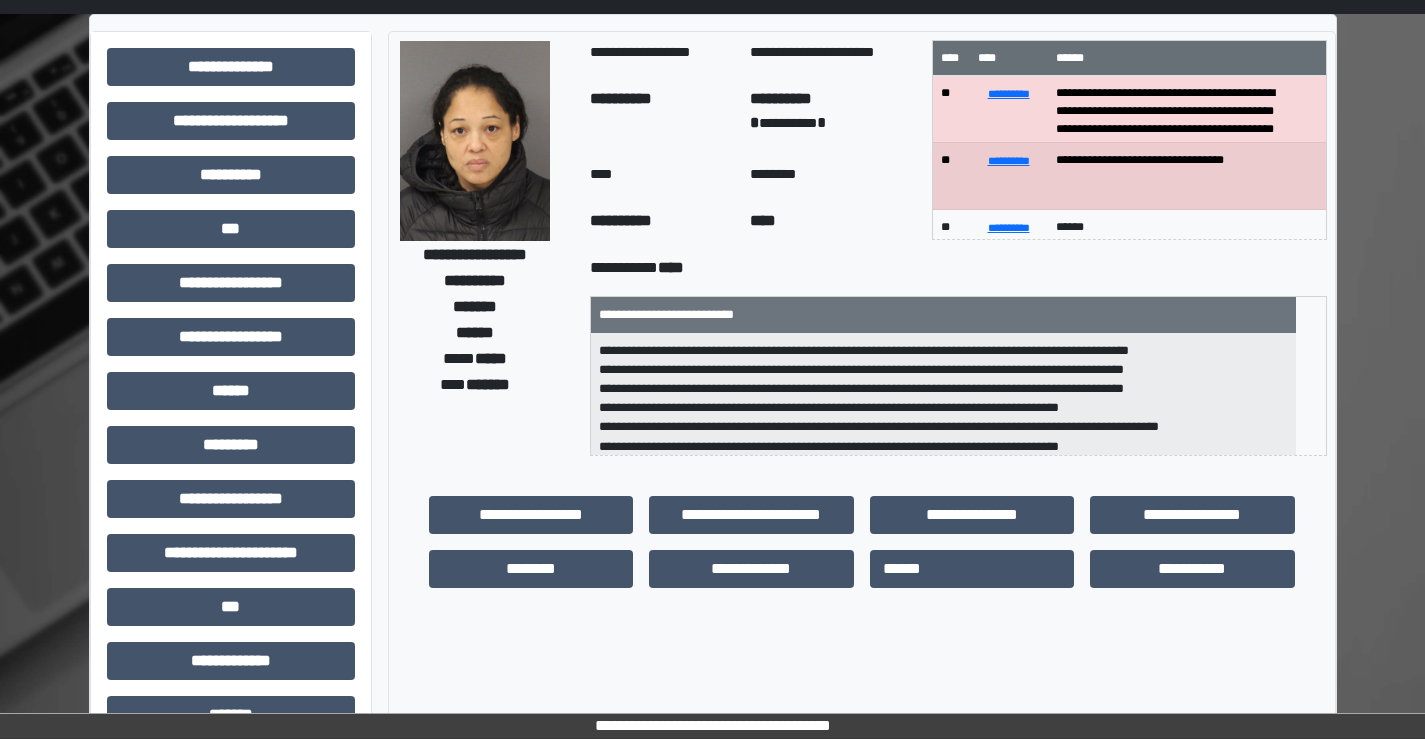 scroll, scrollTop: 100, scrollLeft: 0, axis: vertical 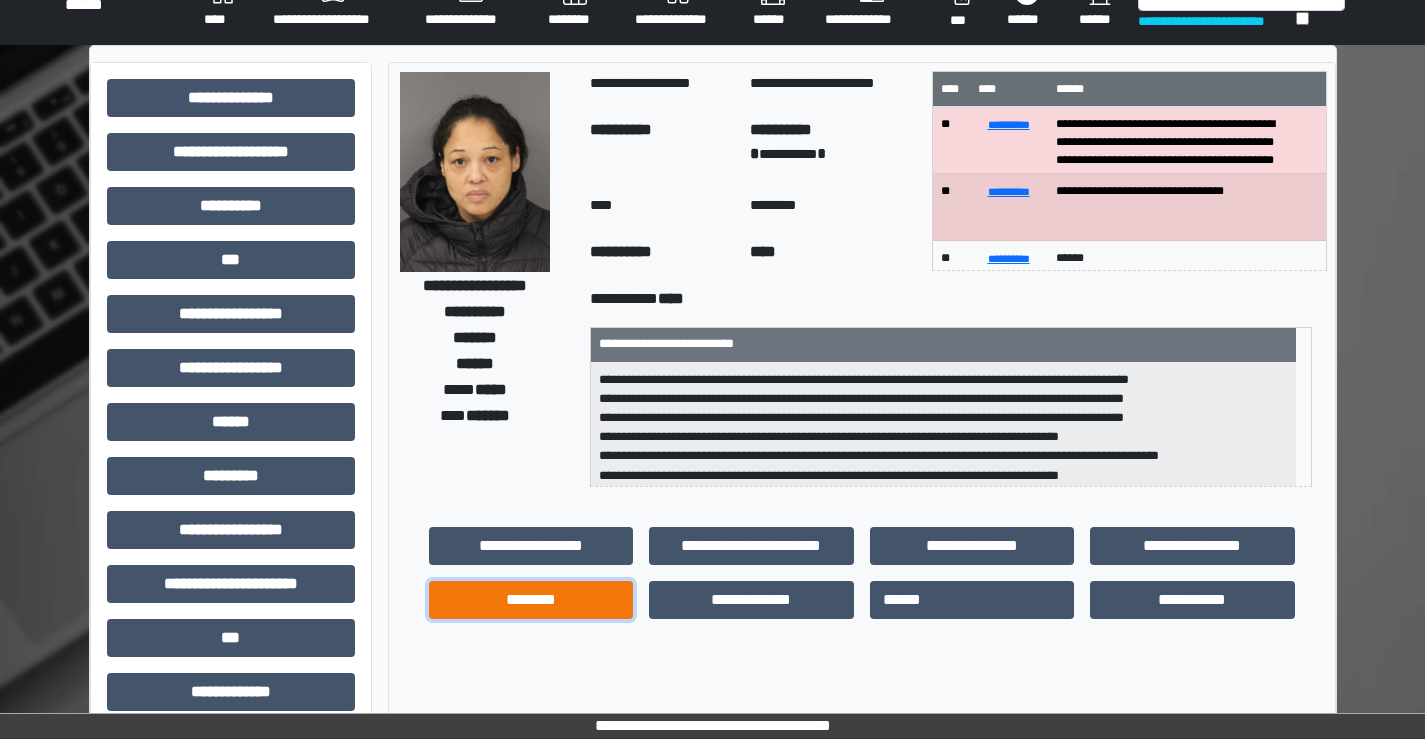 drag, startPoint x: 531, startPoint y: 597, endPoint x: 560, endPoint y: 591, distance: 29.614185 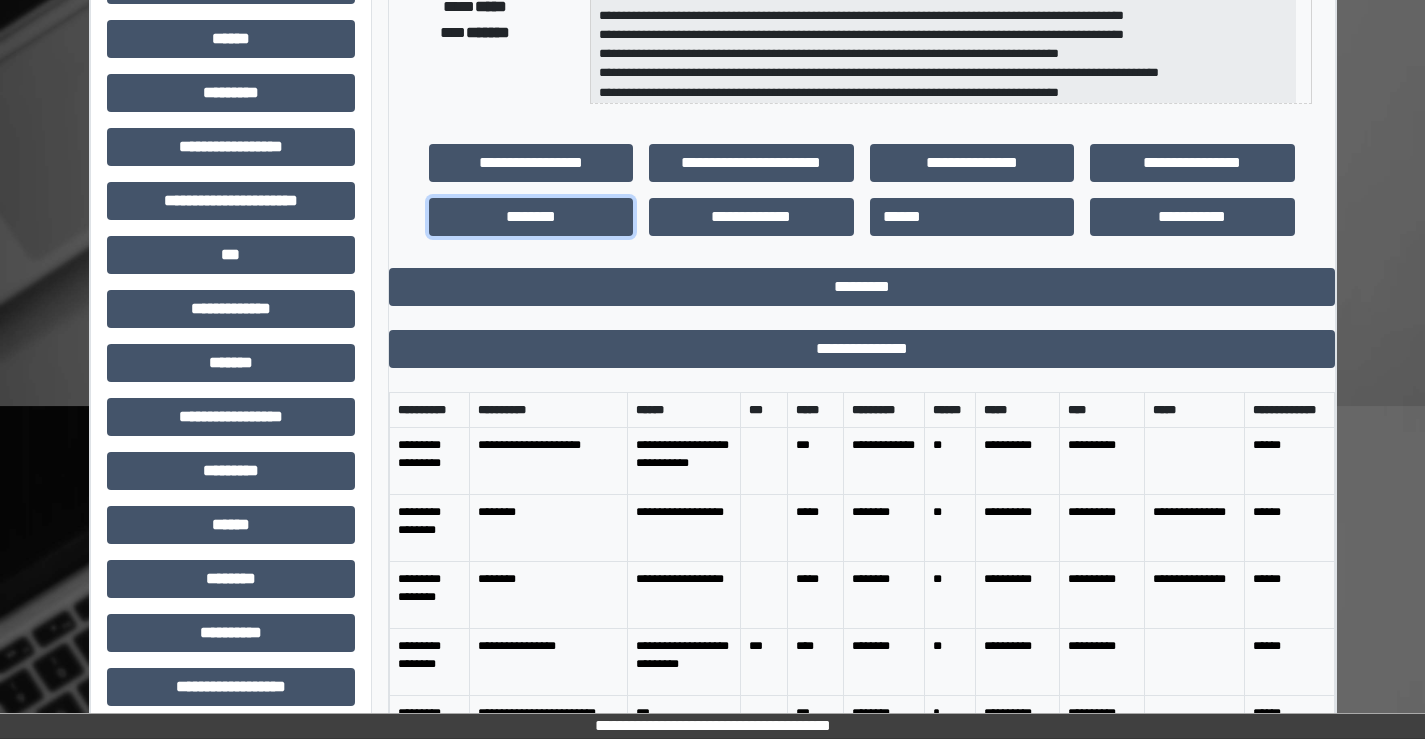 scroll, scrollTop: 435, scrollLeft: 0, axis: vertical 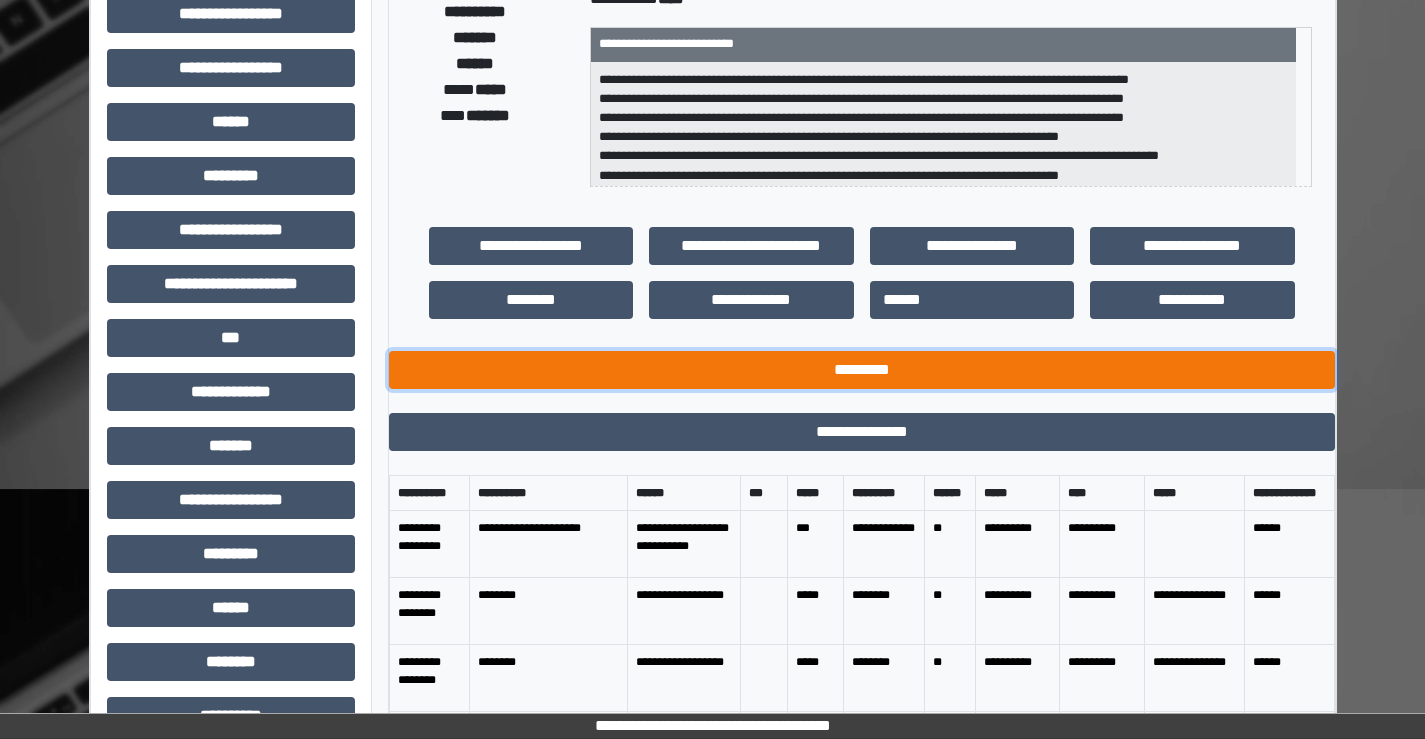 click on "*********" at bounding box center [862, 370] 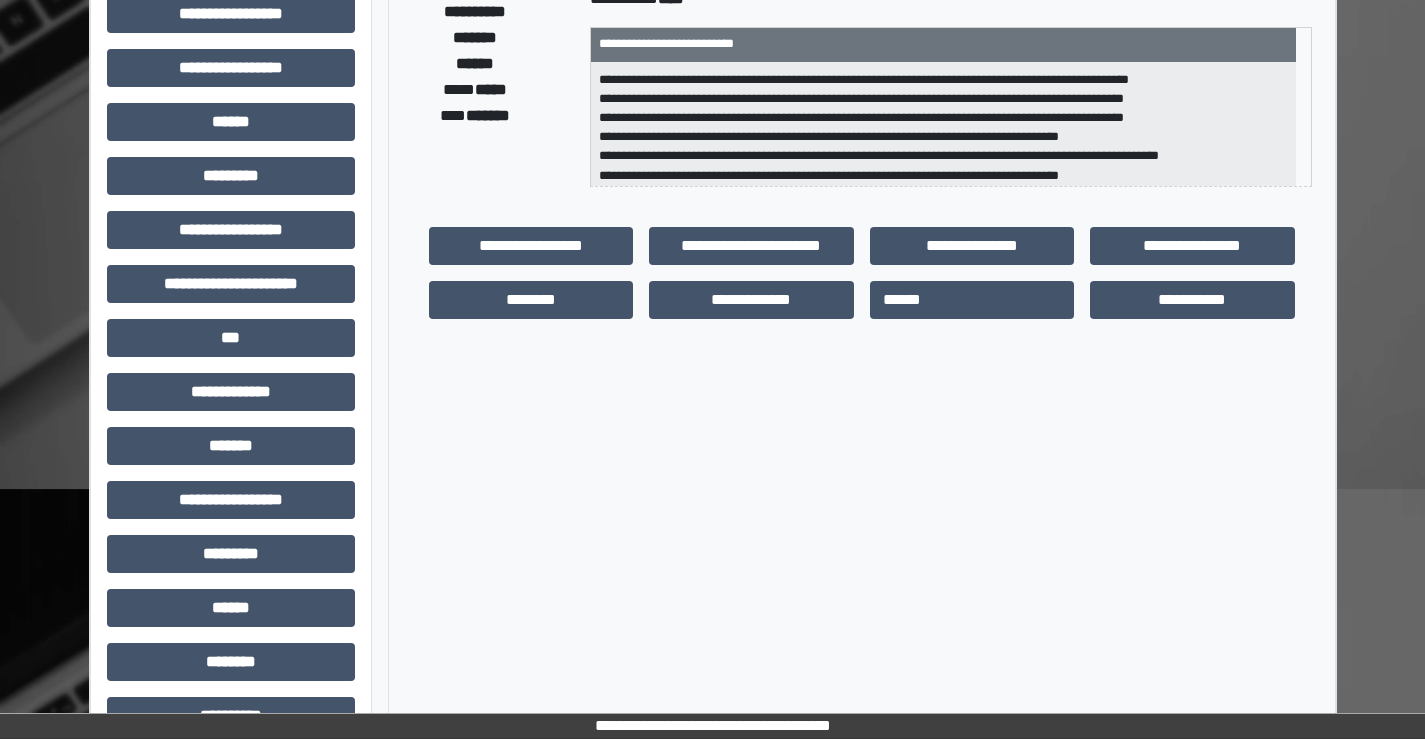click on "**********" at bounding box center (751, 246) 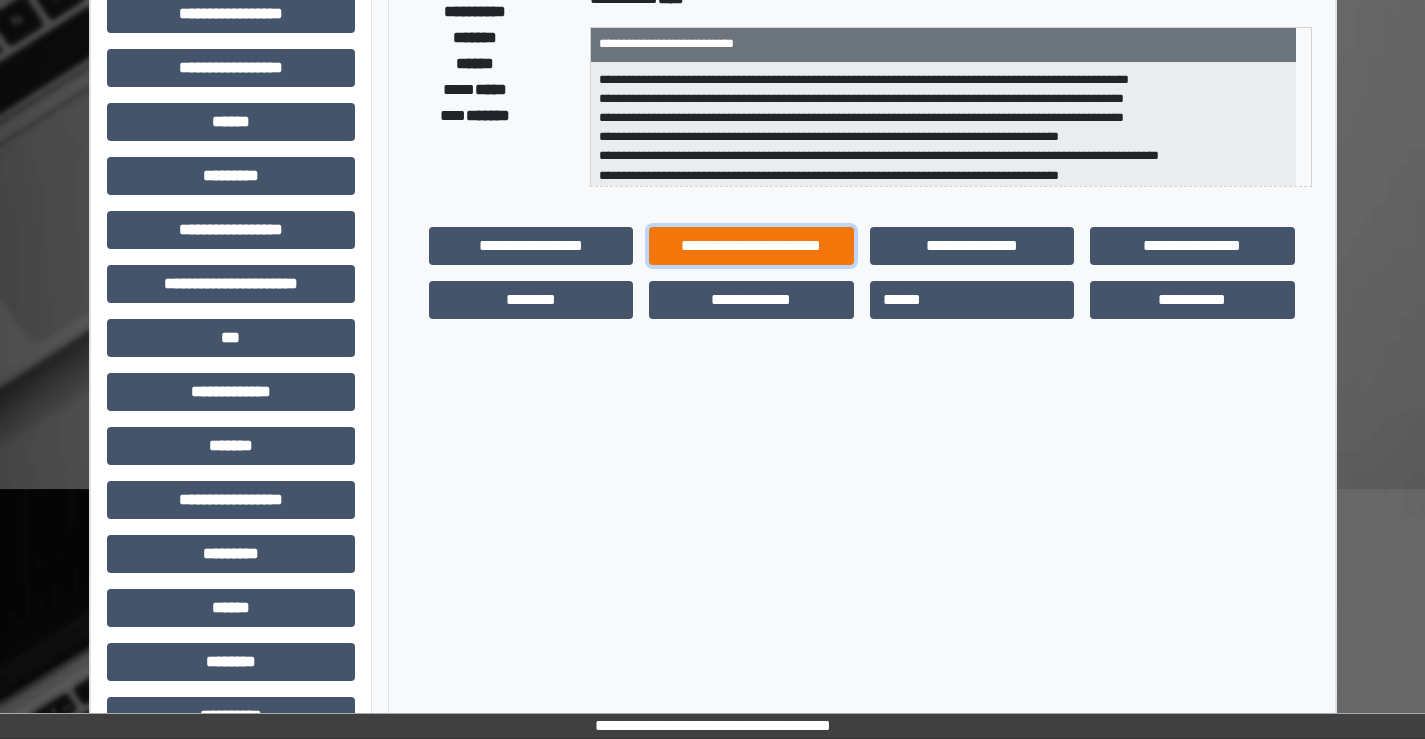 click on "**********" at bounding box center [751, 246] 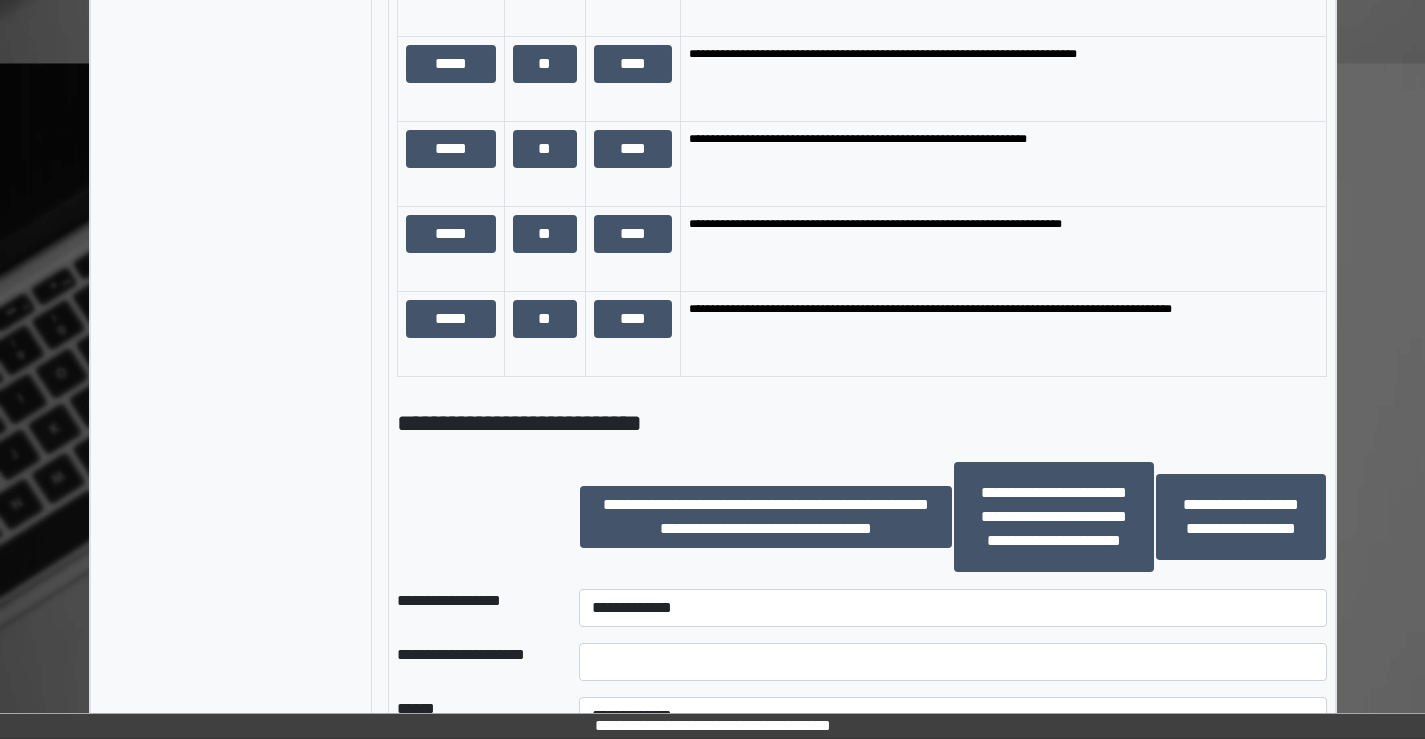 scroll, scrollTop: 1735, scrollLeft: 0, axis: vertical 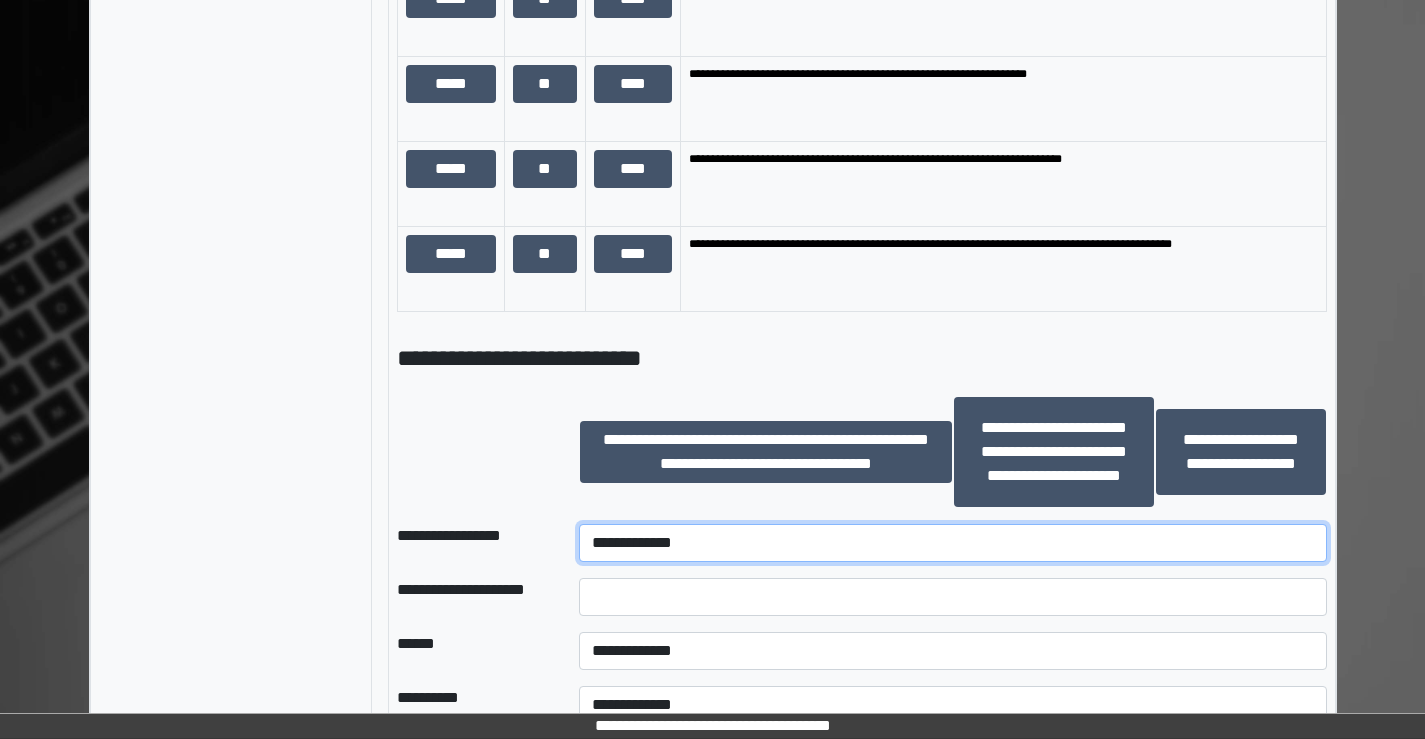 click on "**********" at bounding box center [952, 543] 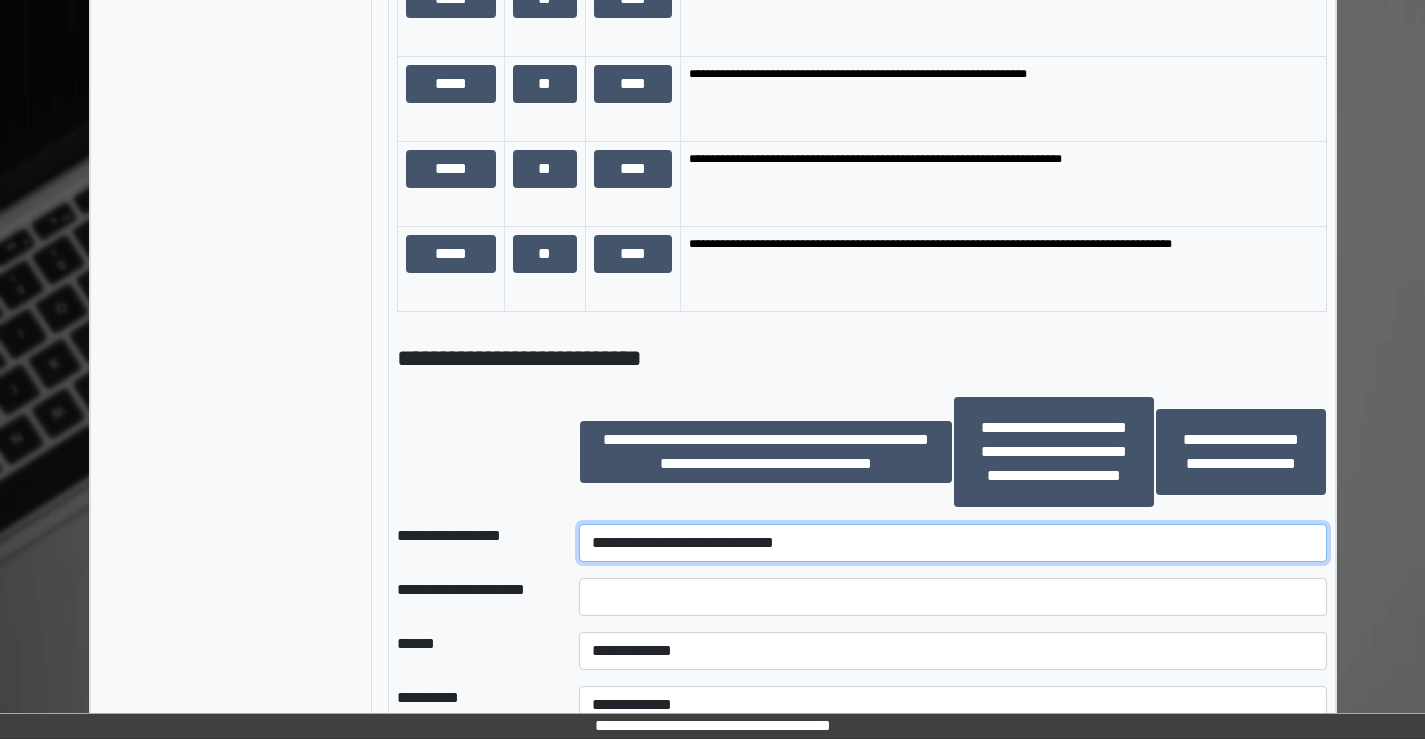click on "**********" at bounding box center (952, 543) 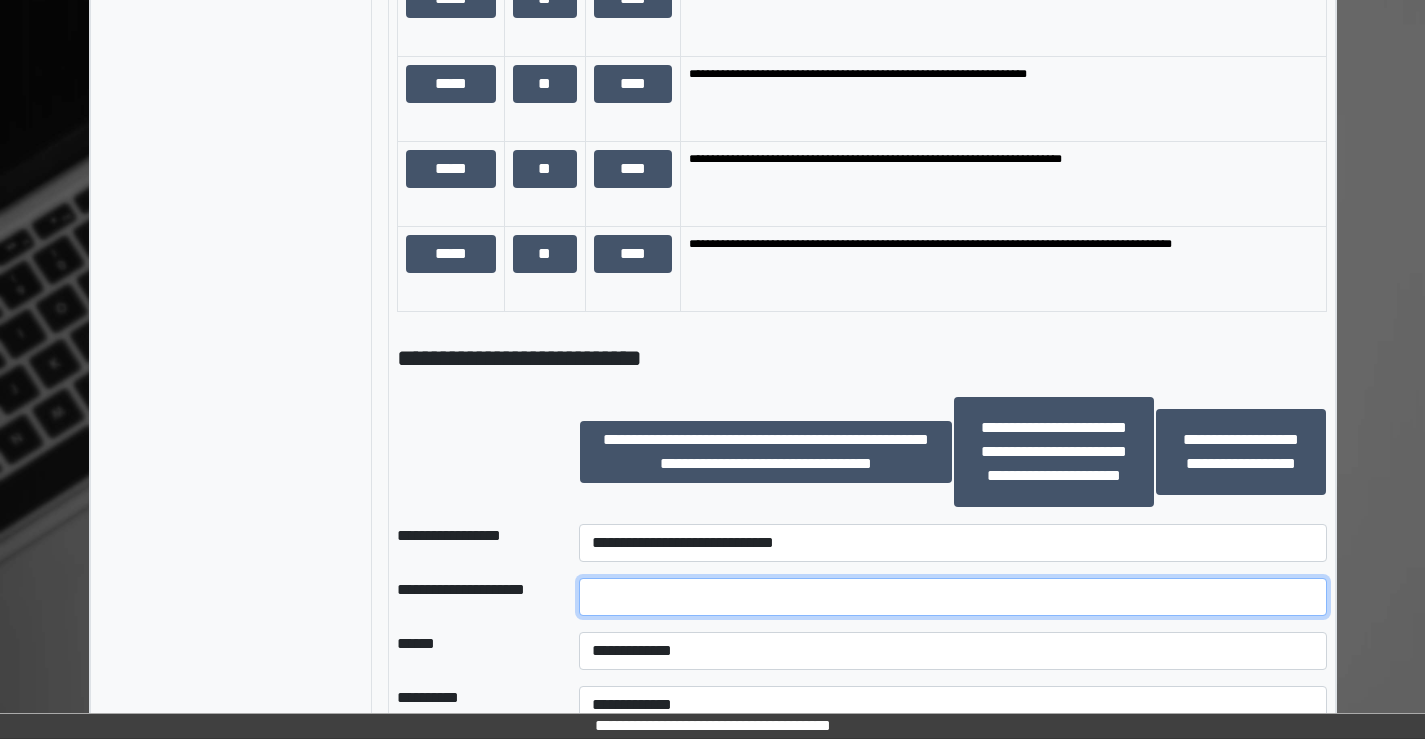 click at bounding box center [952, 597] 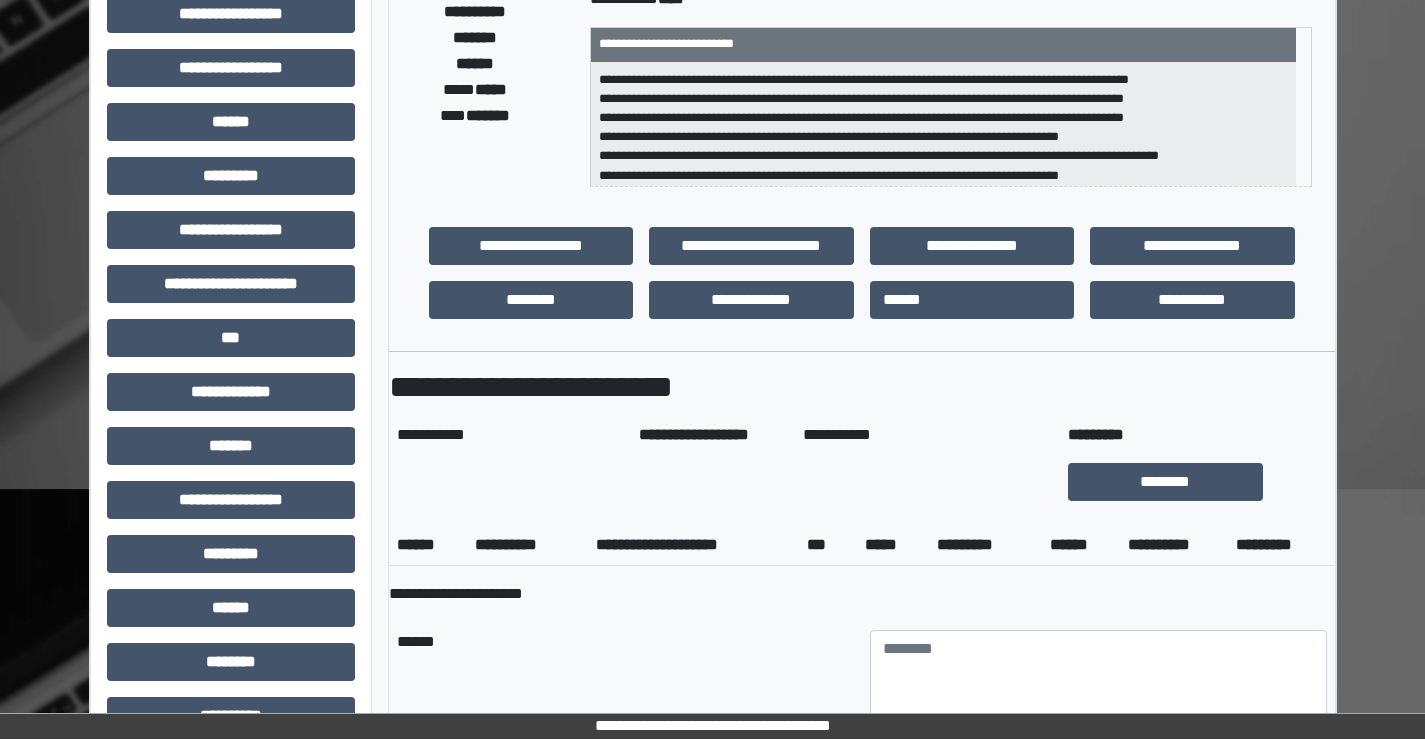 scroll, scrollTop: 0, scrollLeft: 0, axis: both 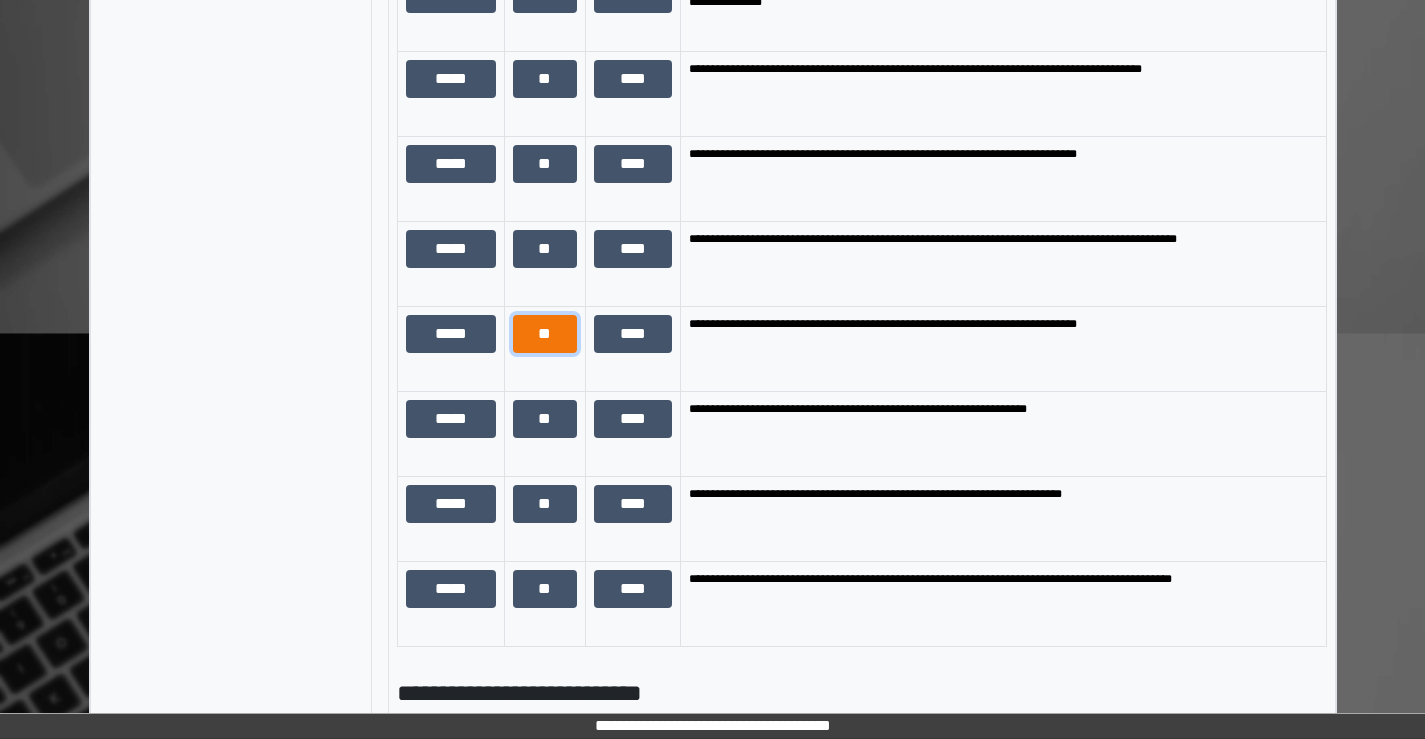 click on "**" at bounding box center (545, 334) 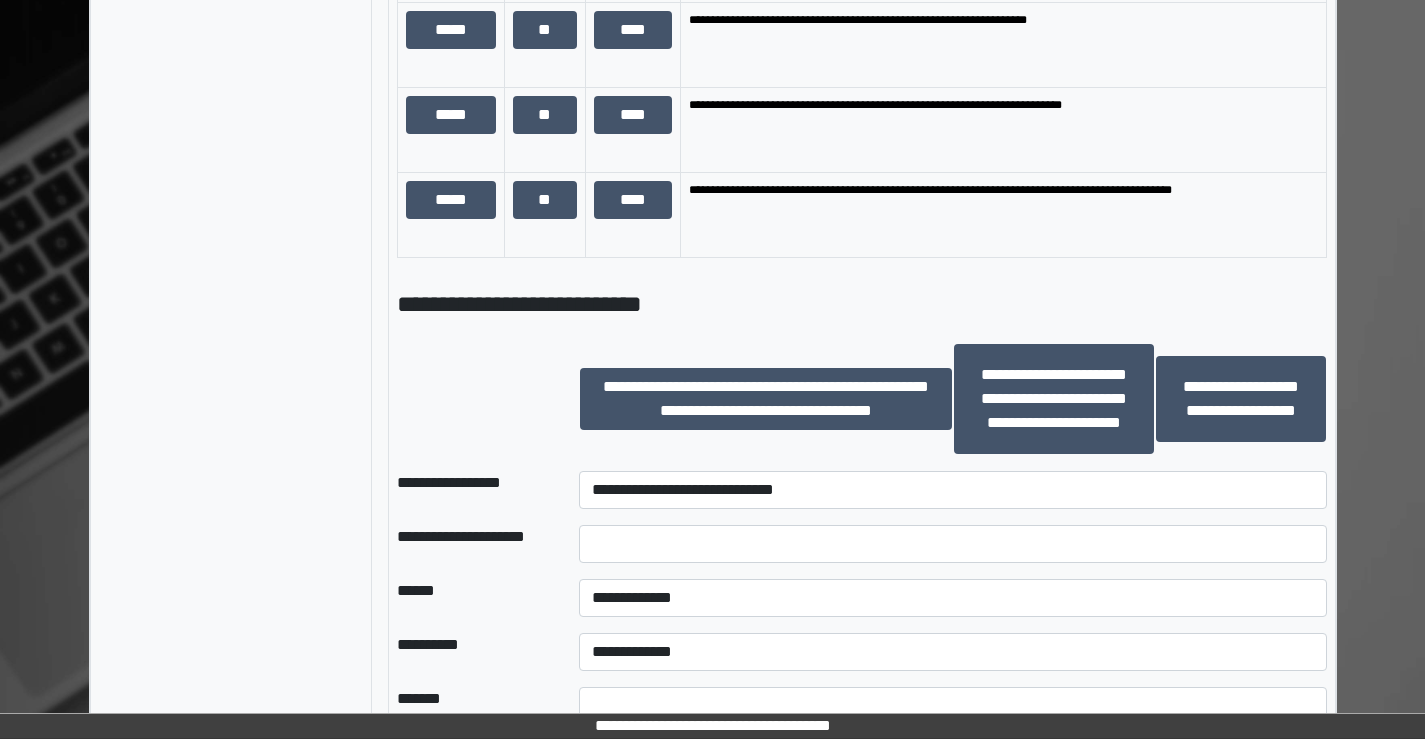 scroll, scrollTop: 1900, scrollLeft: 0, axis: vertical 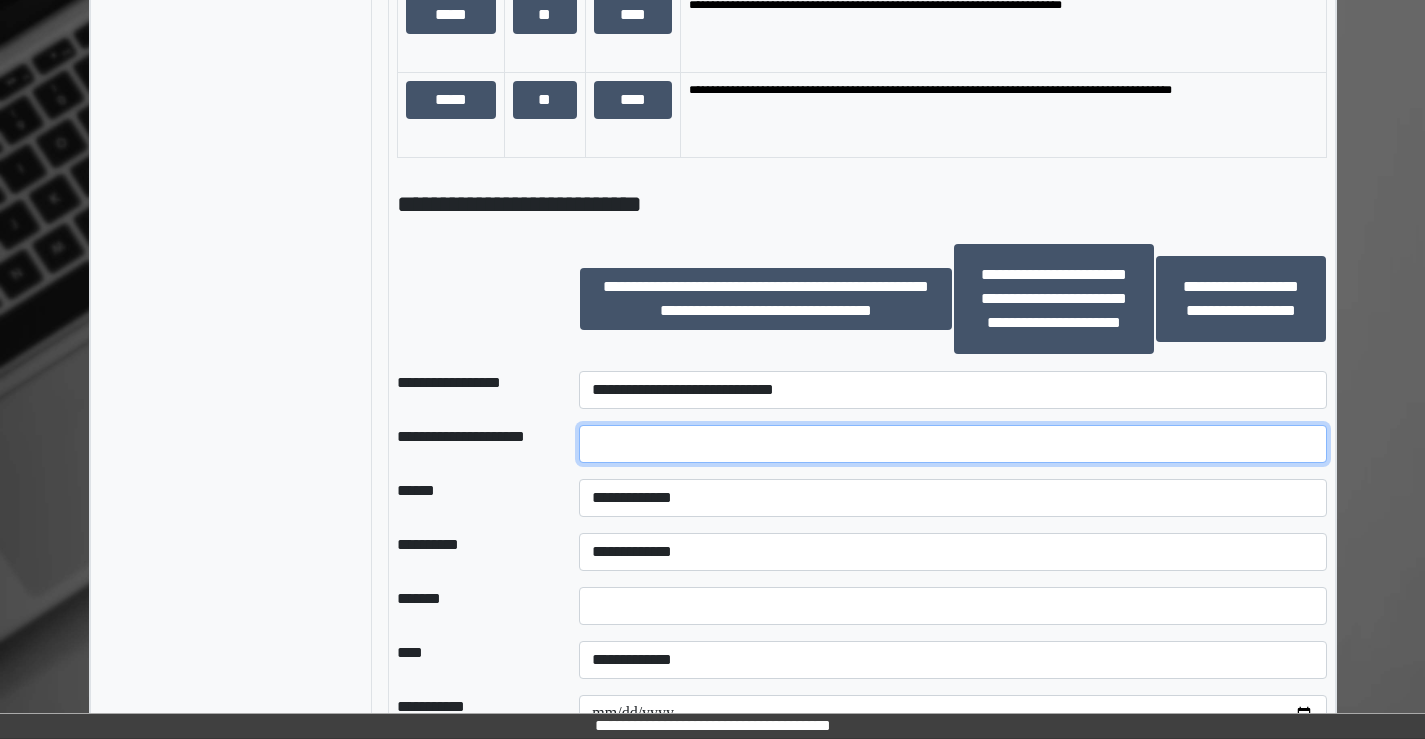 click at bounding box center (952, 444) 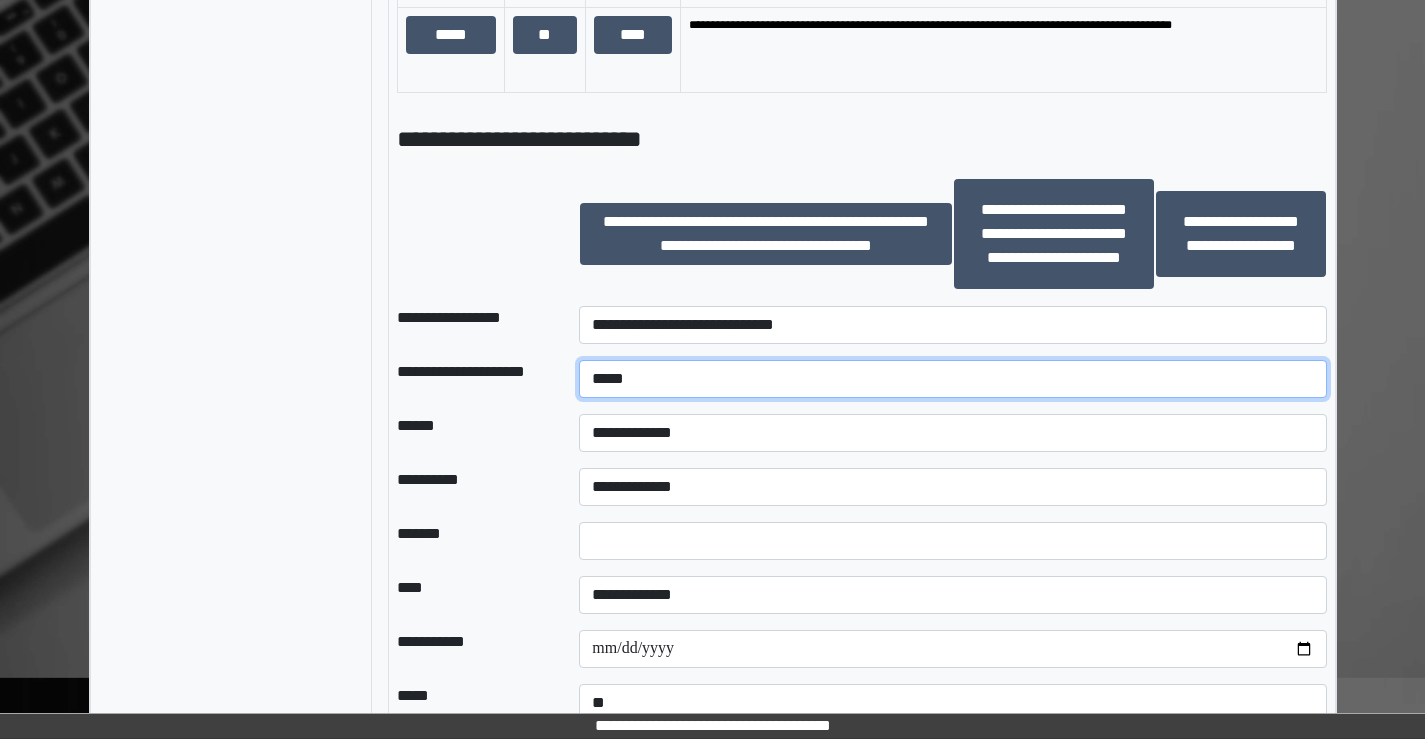 scroll, scrollTop: 2000, scrollLeft: 0, axis: vertical 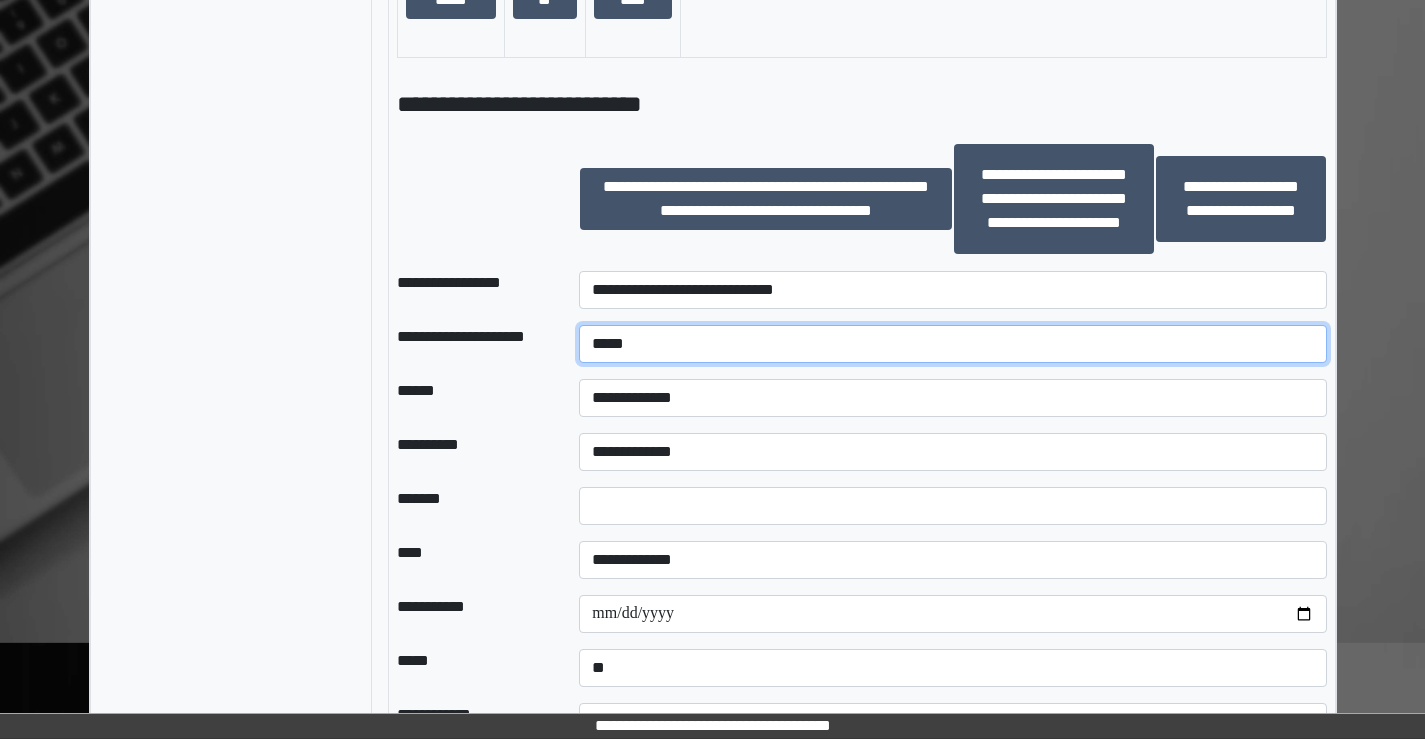 type on "*****" 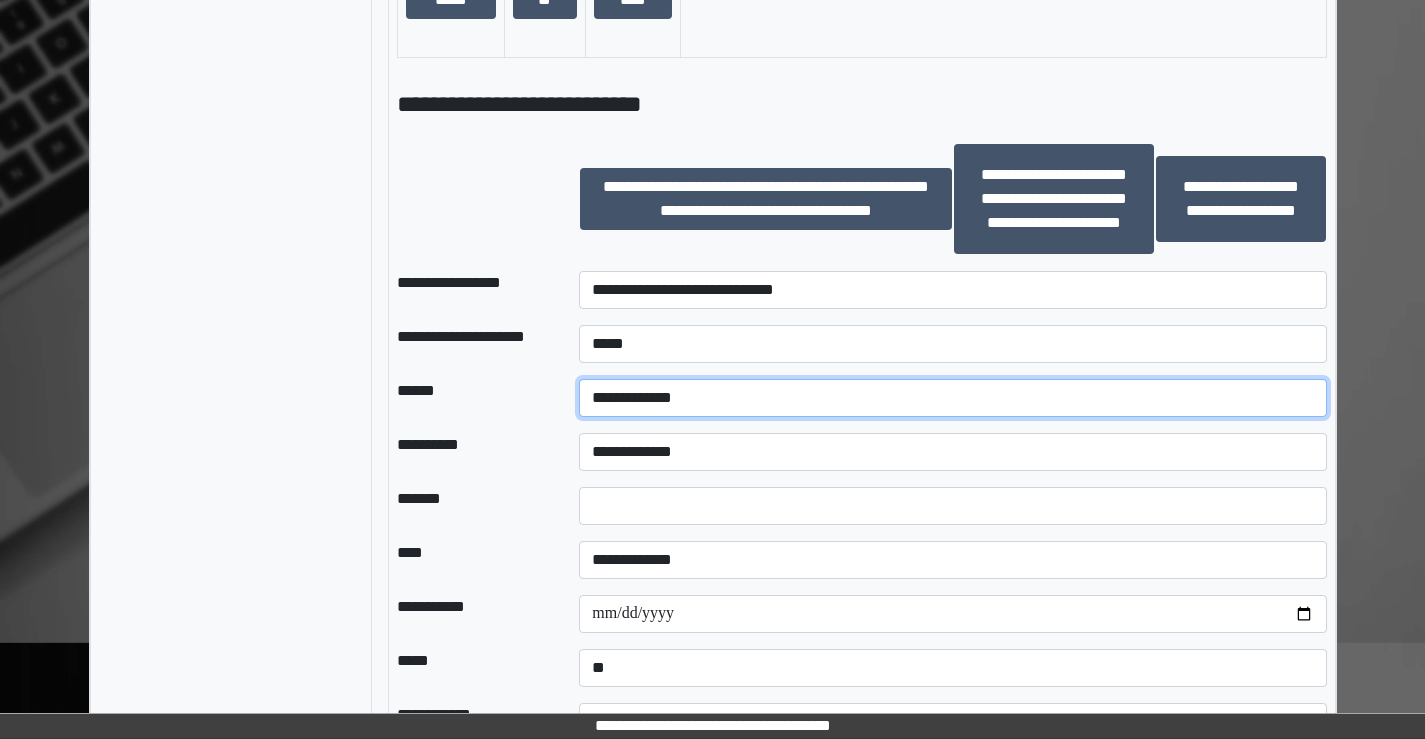 click on "**********" at bounding box center [952, 398] 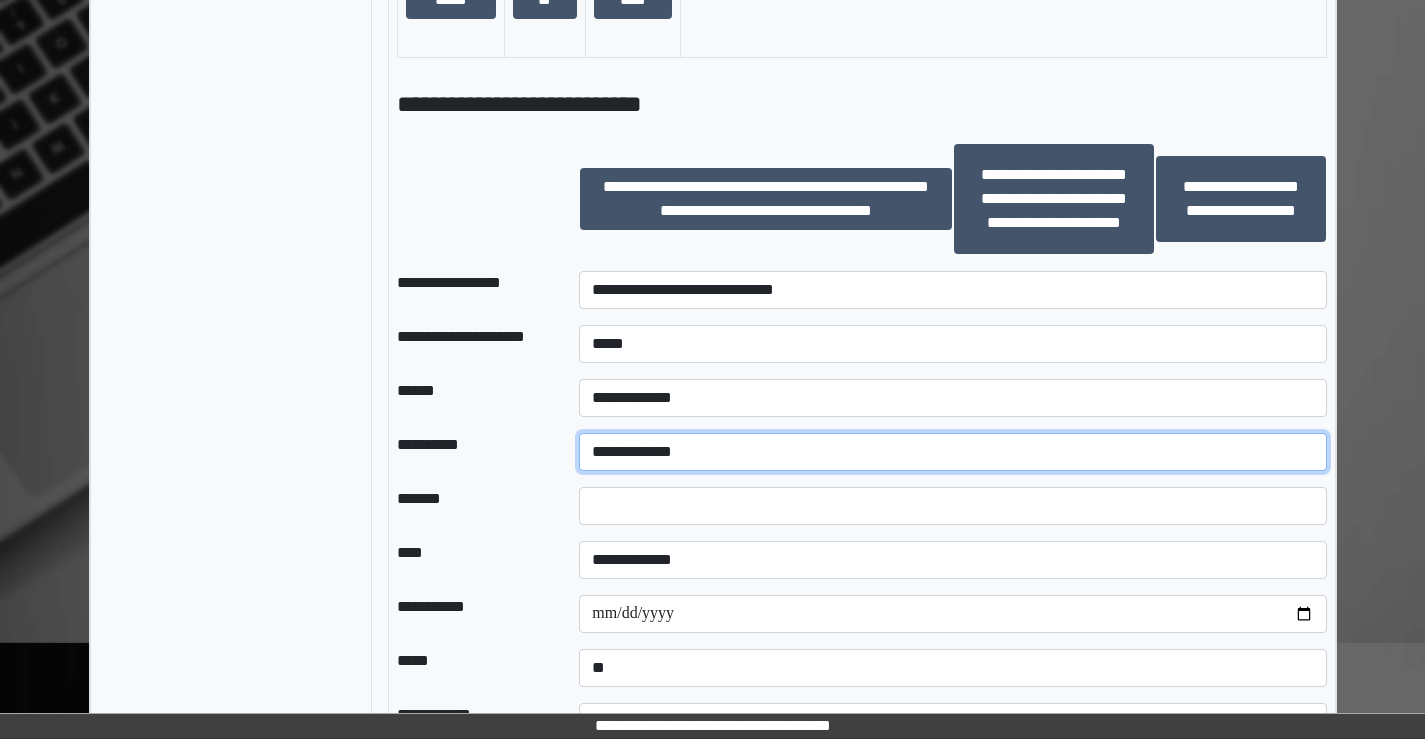 click on "**********" at bounding box center [952, 452] 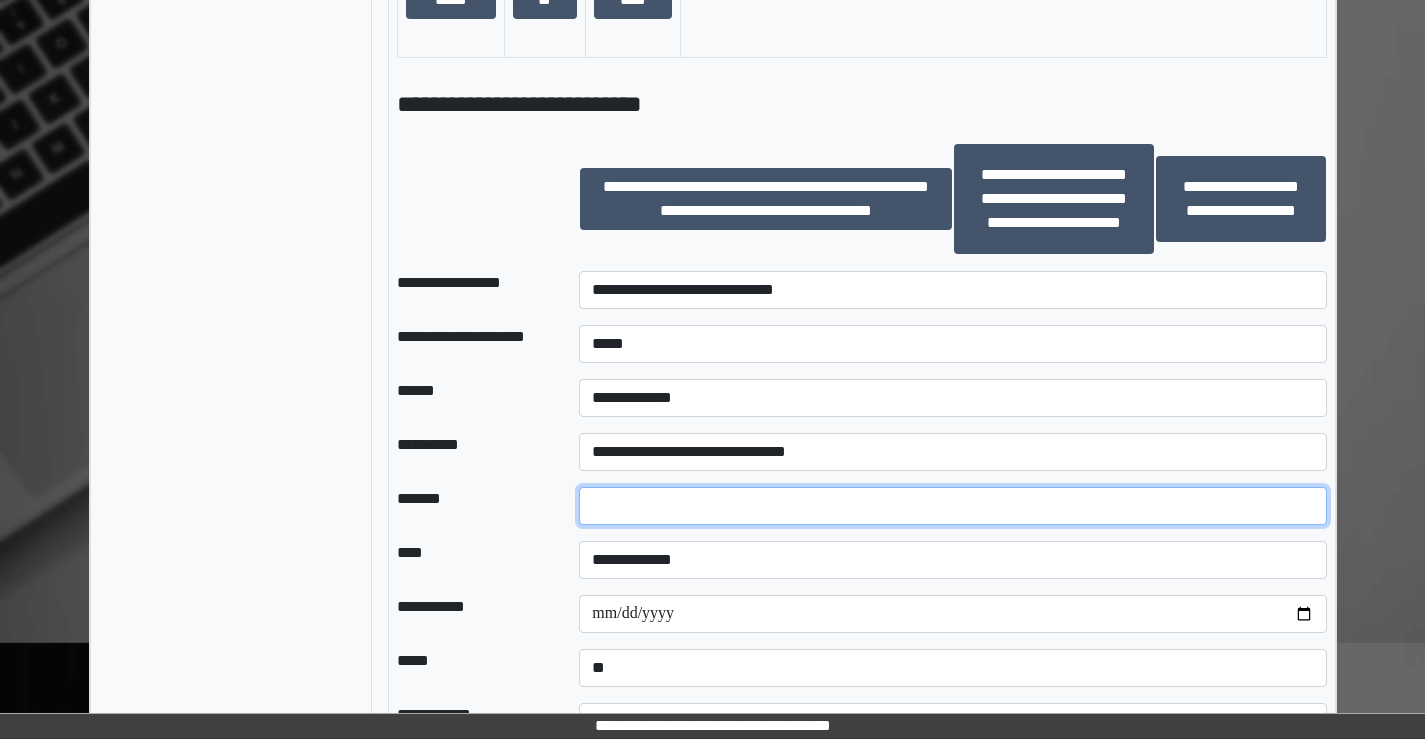 click at bounding box center (952, 506) 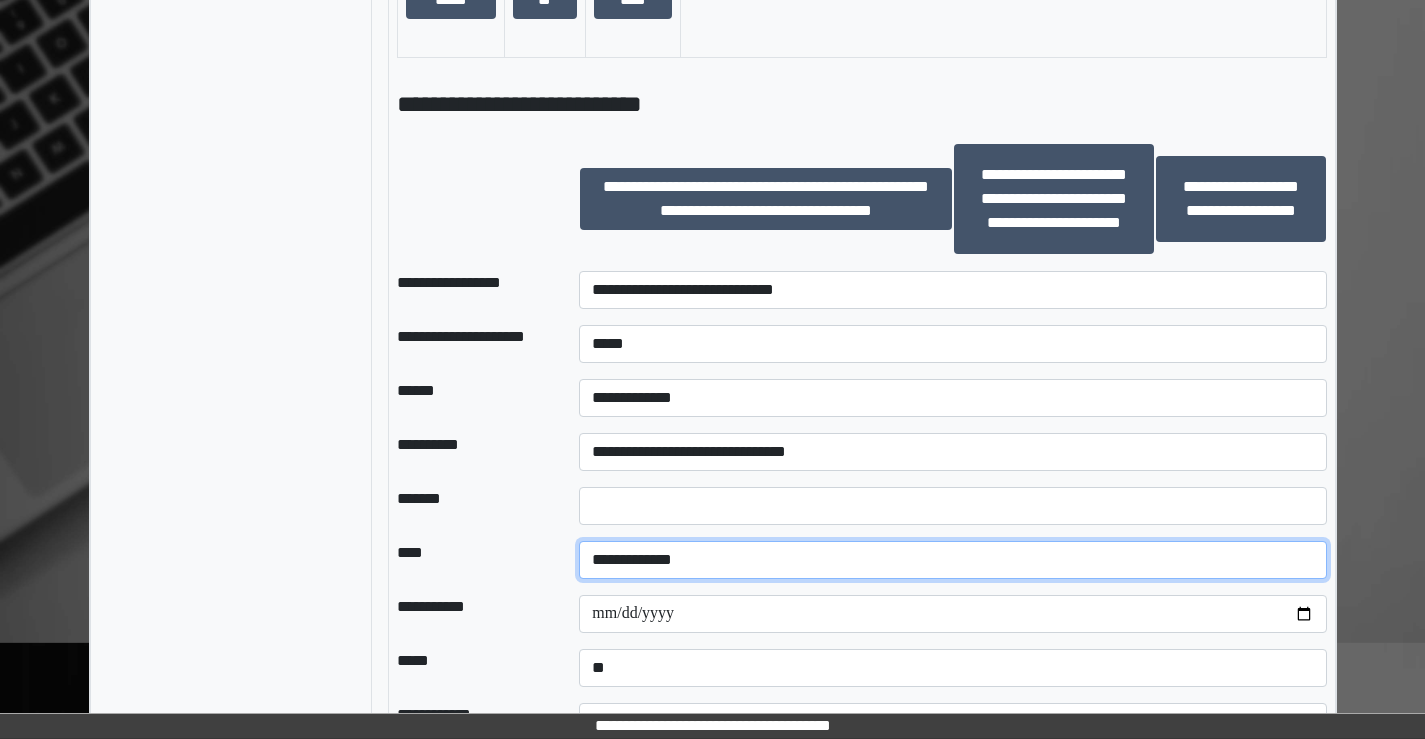 click on "**********" at bounding box center (952, 560) 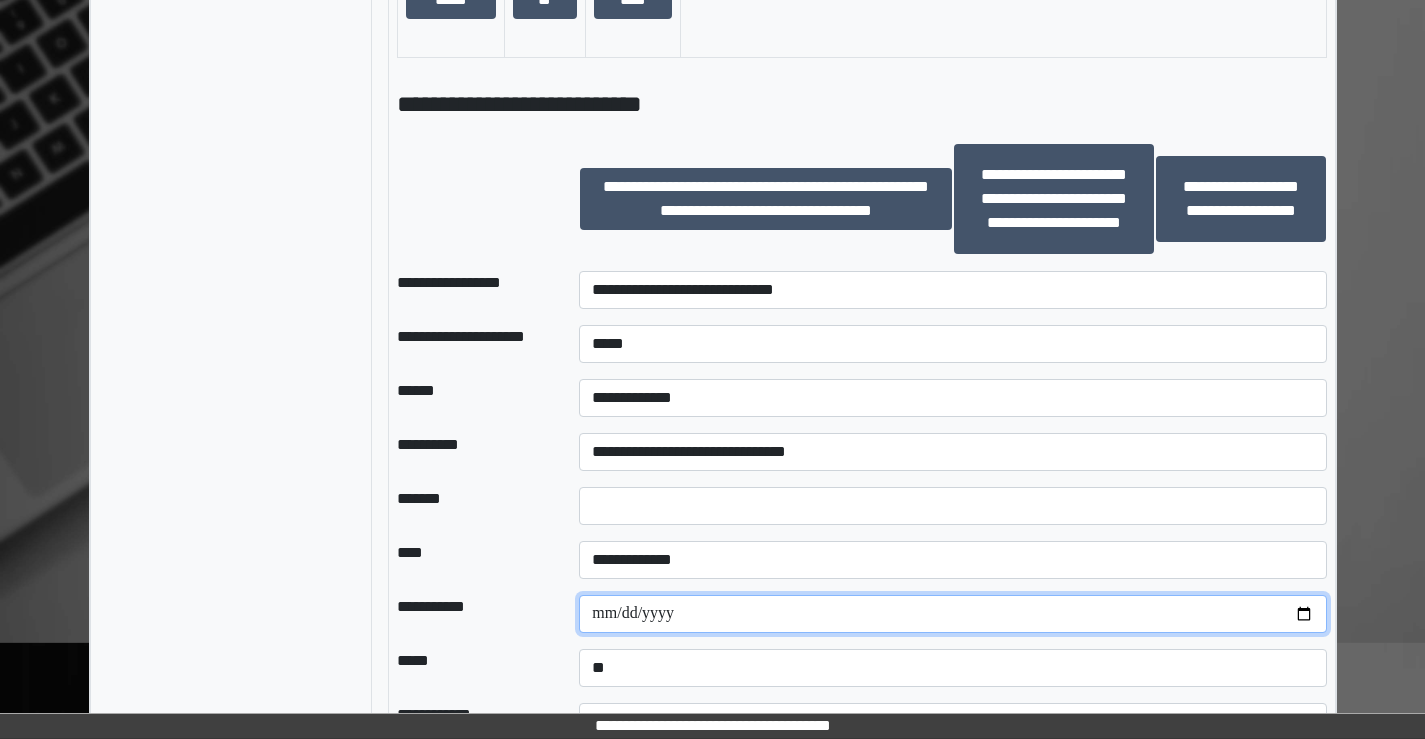 click at bounding box center (952, 614) 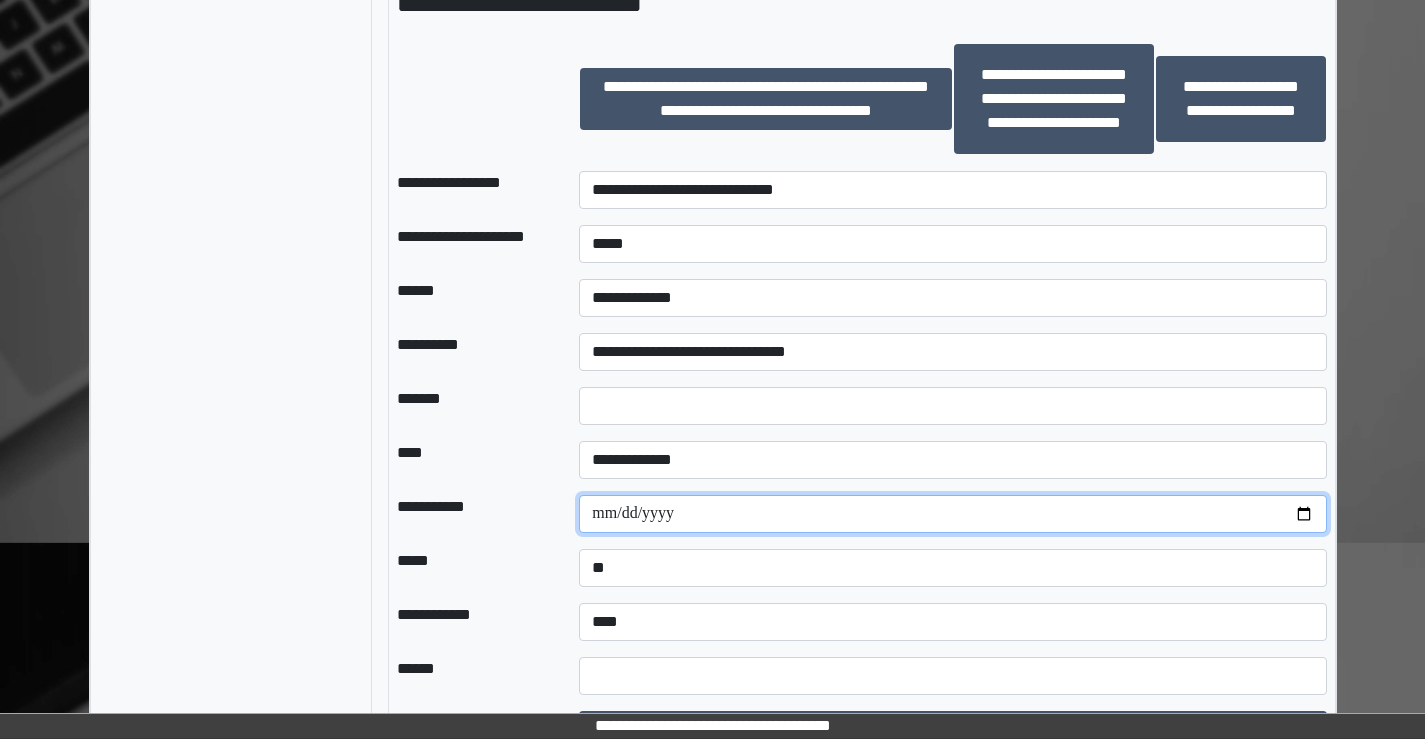 scroll, scrollTop: 2175, scrollLeft: 0, axis: vertical 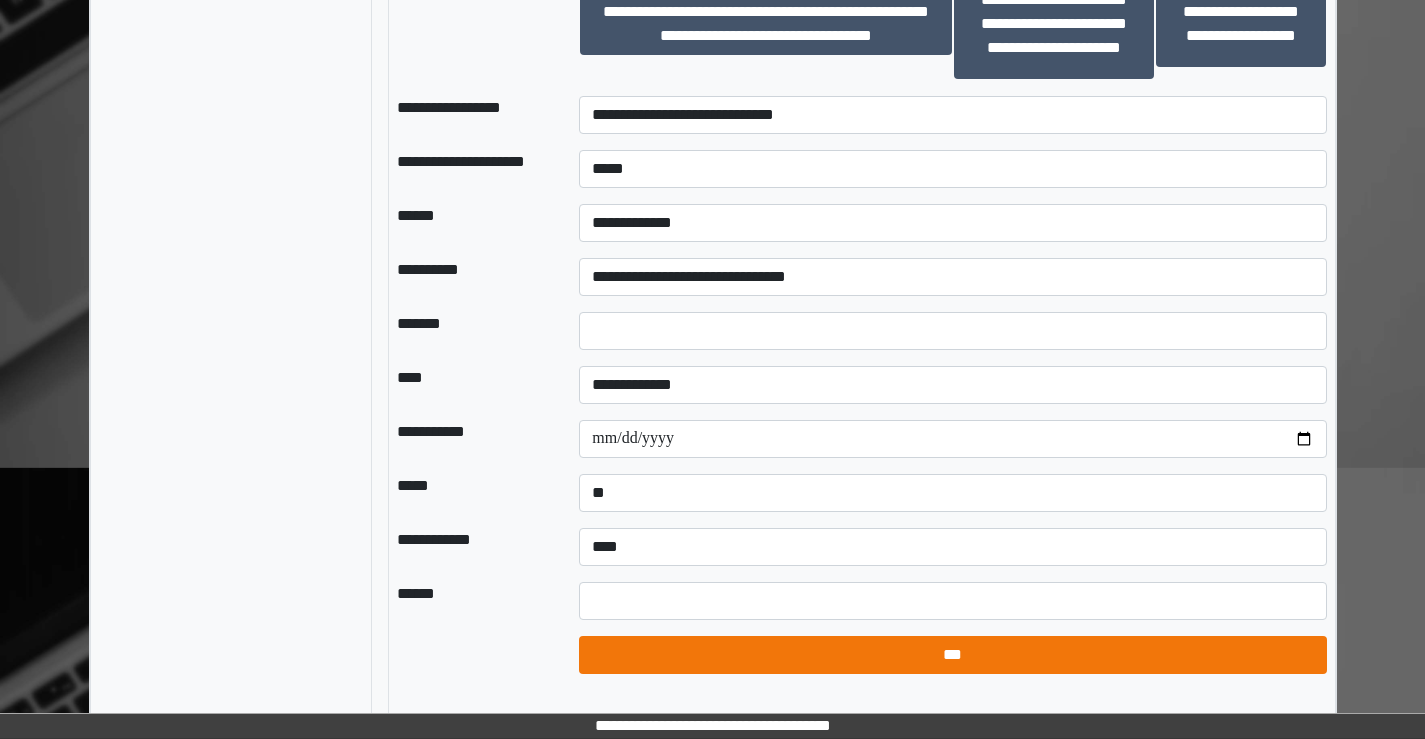 select on "*" 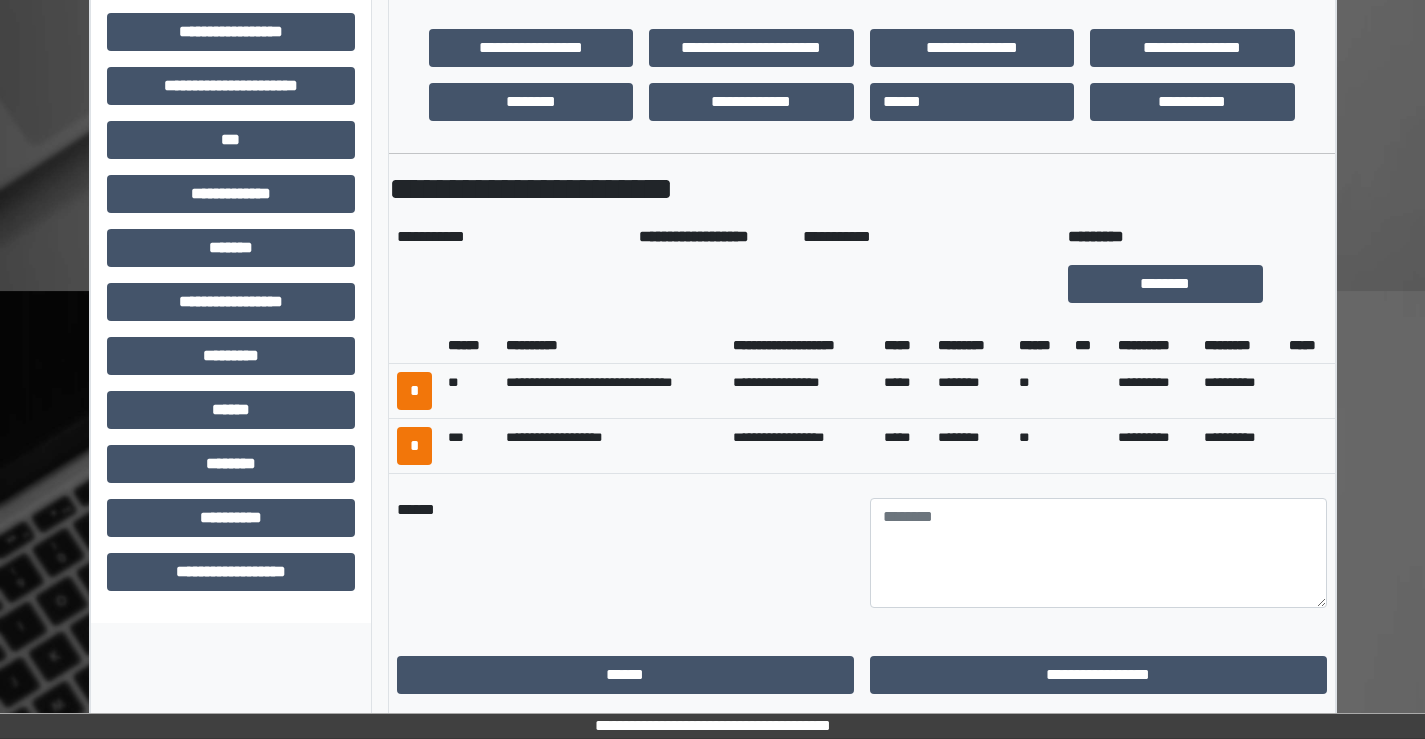 scroll, scrollTop: 475, scrollLeft: 0, axis: vertical 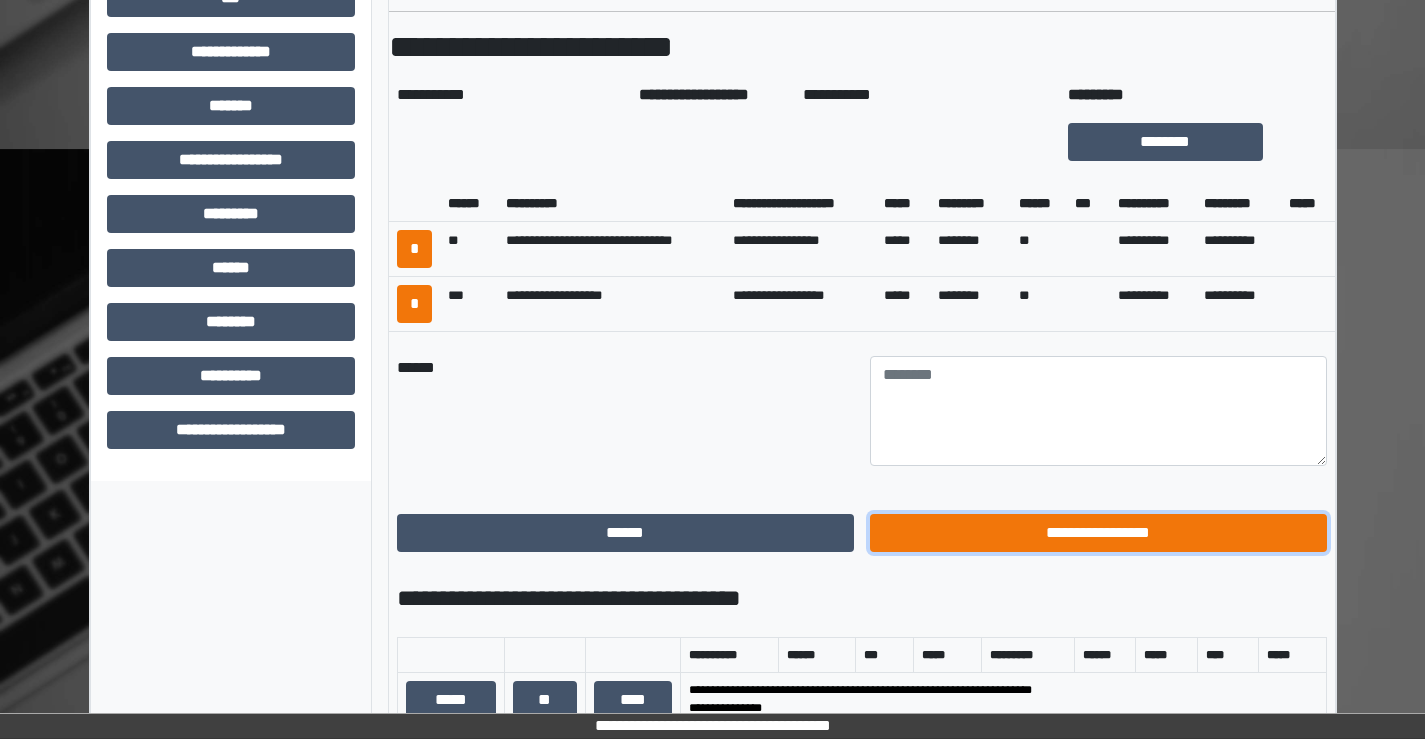 click on "**********" at bounding box center (1098, 533) 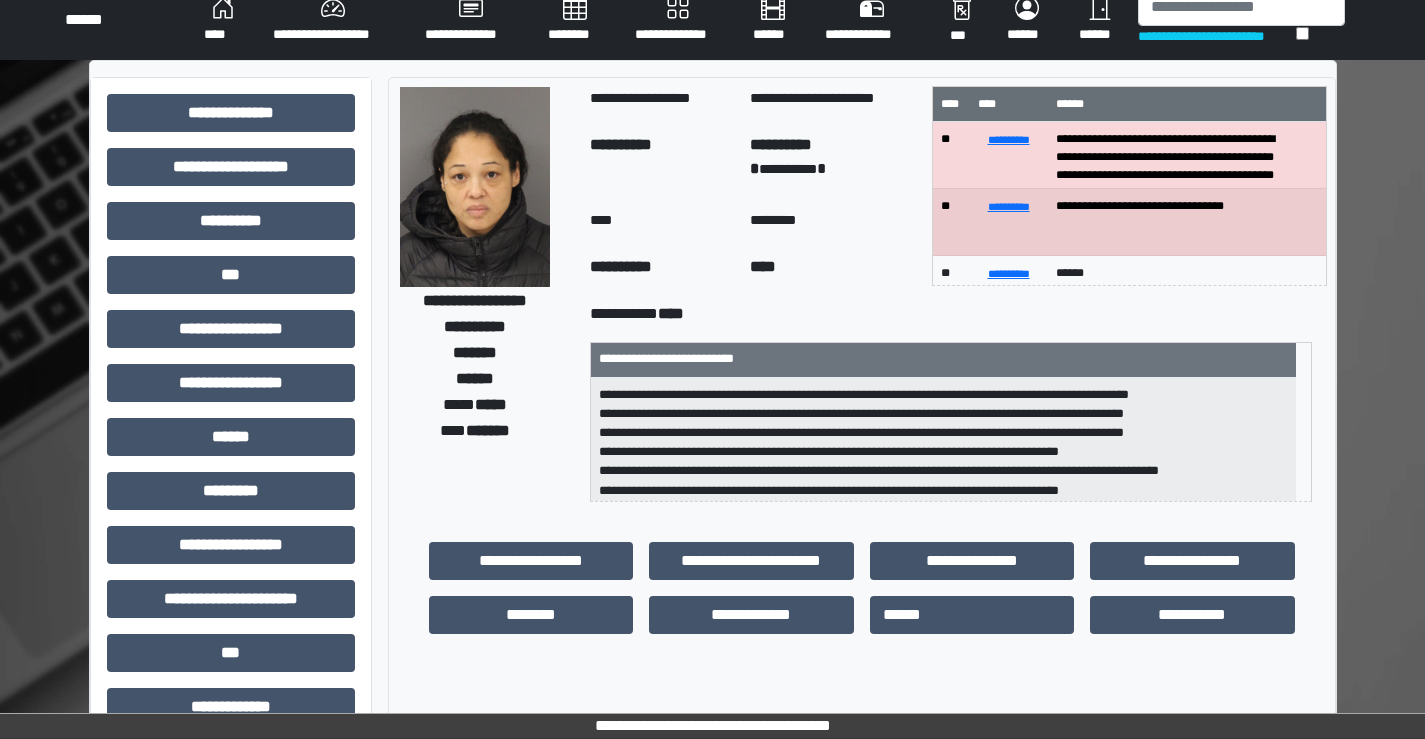 scroll, scrollTop: 0, scrollLeft: 0, axis: both 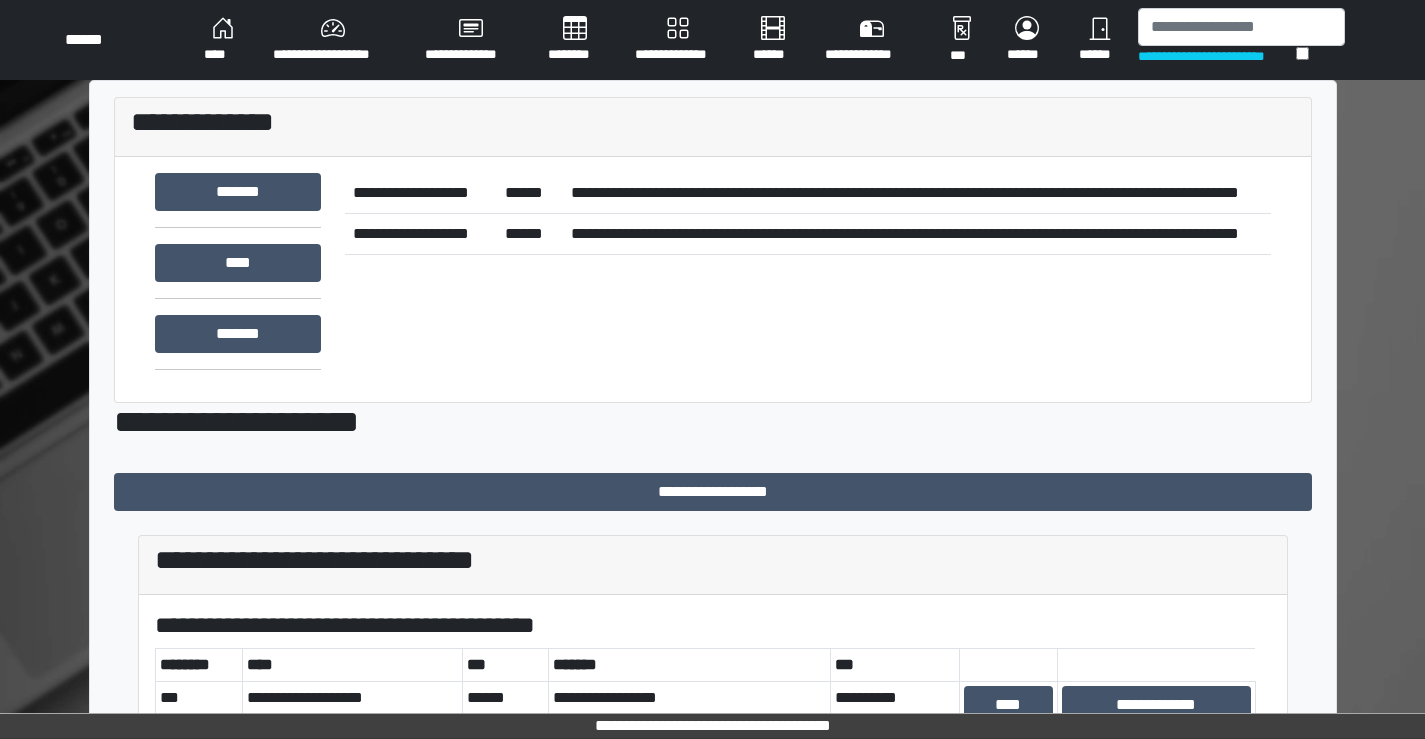 click on "****" at bounding box center (222, 40) 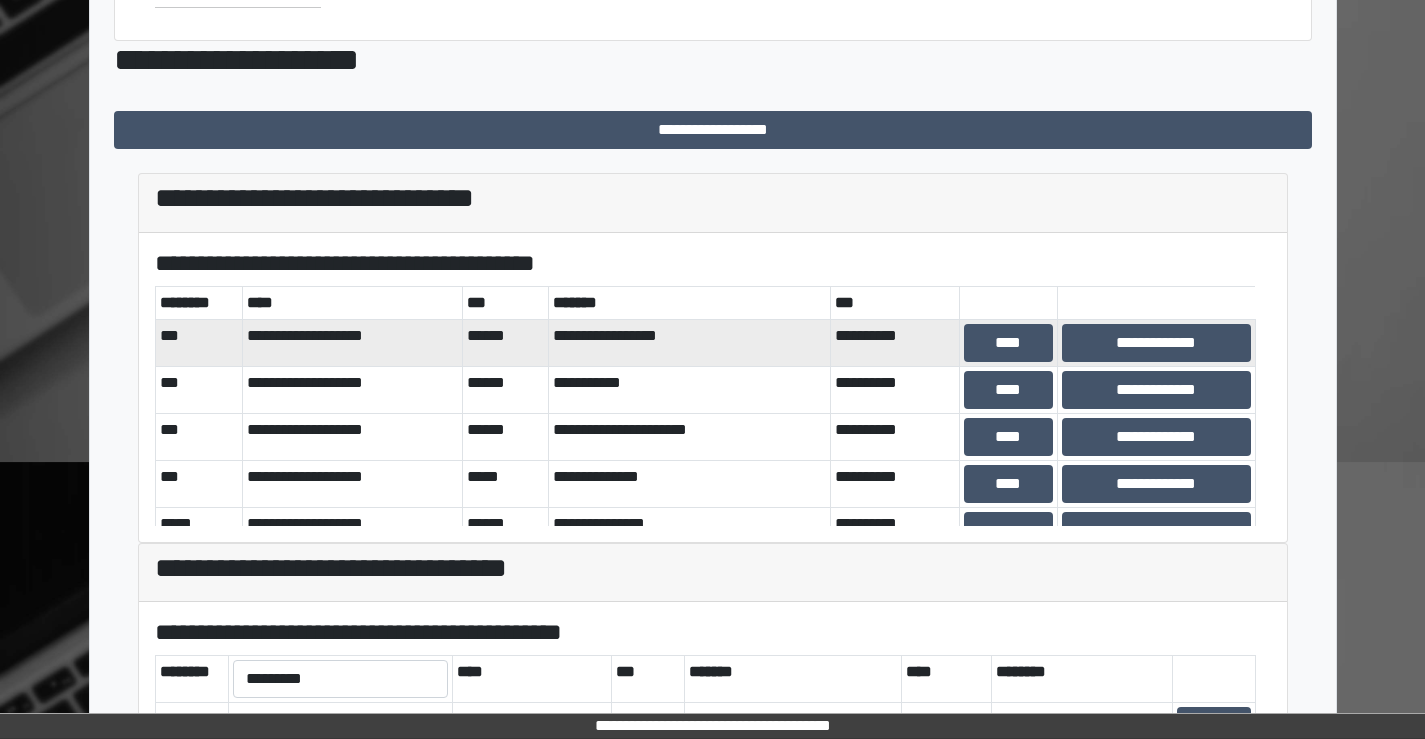 scroll, scrollTop: 400, scrollLeft: 0, axis: vertical 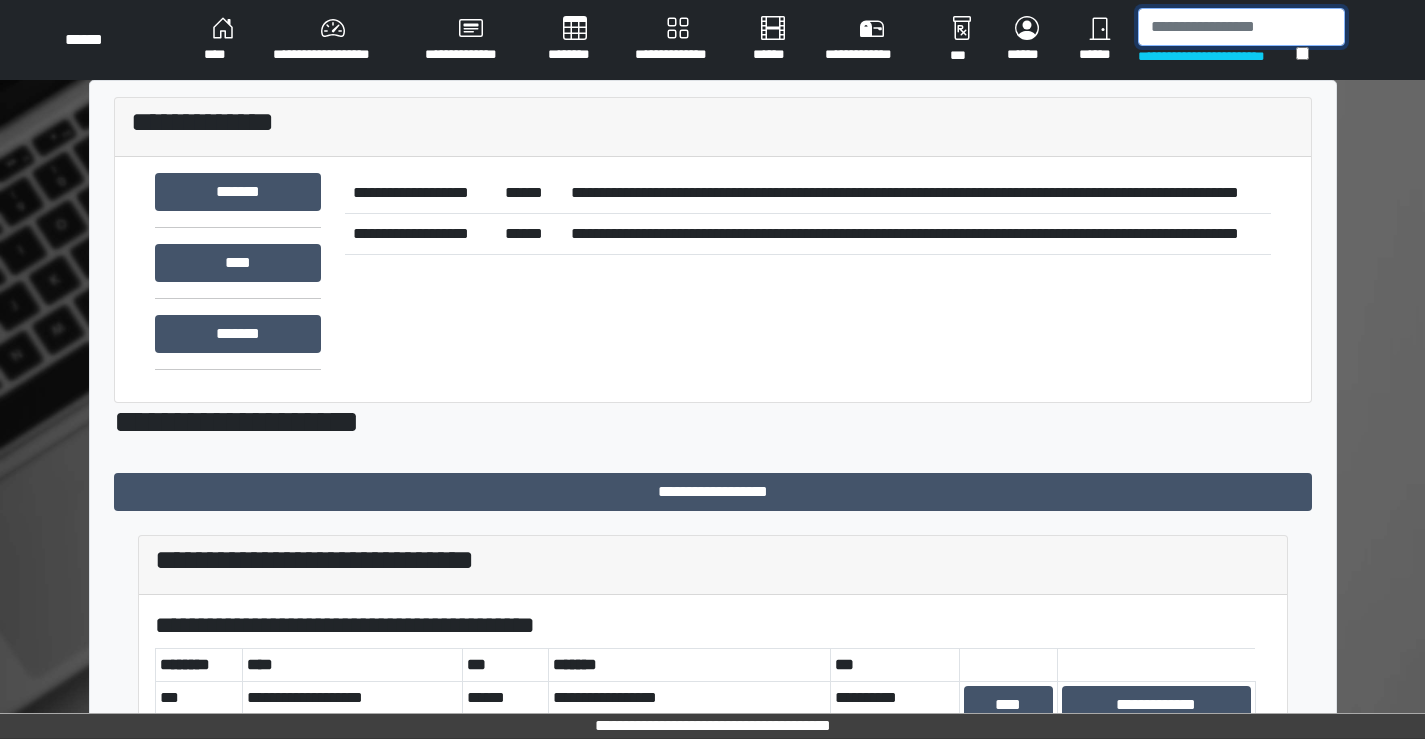 click at bounding box center [1241, 27] 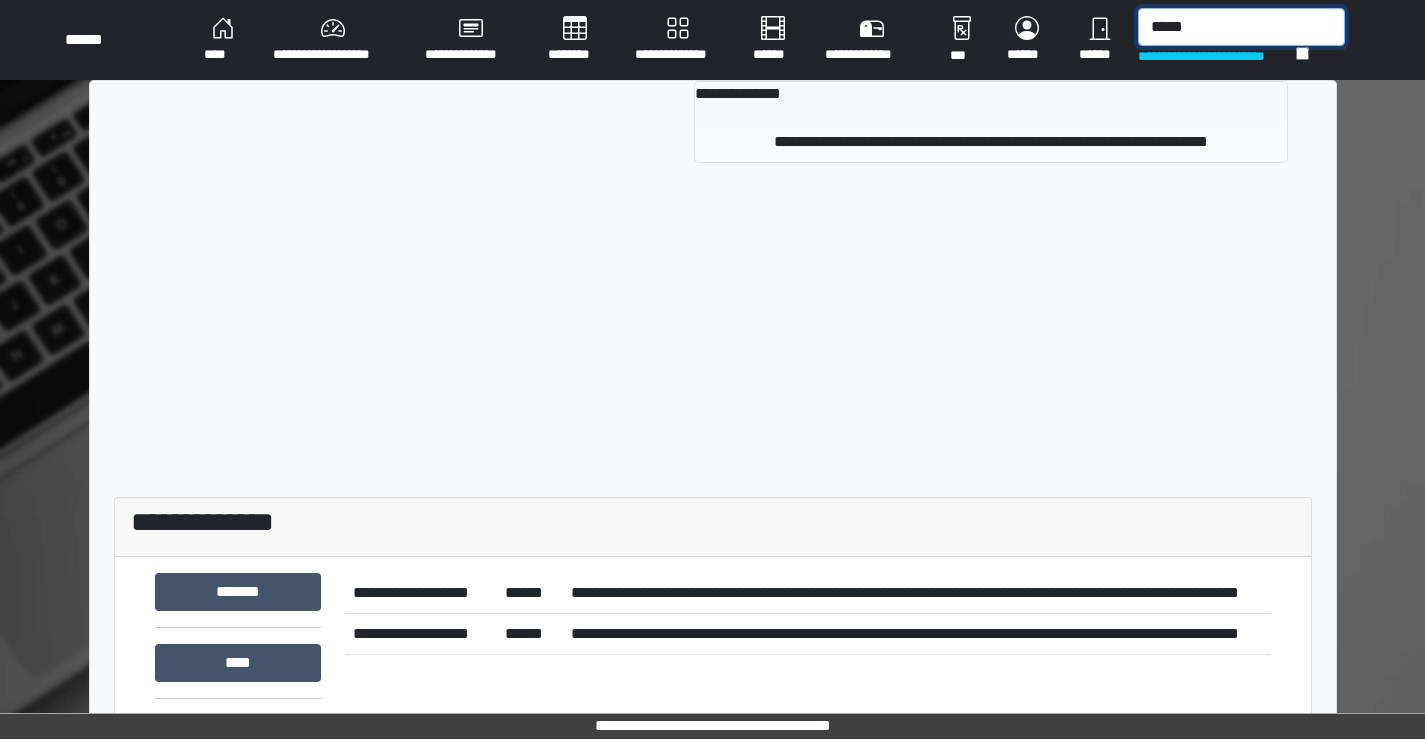 type on "*****" 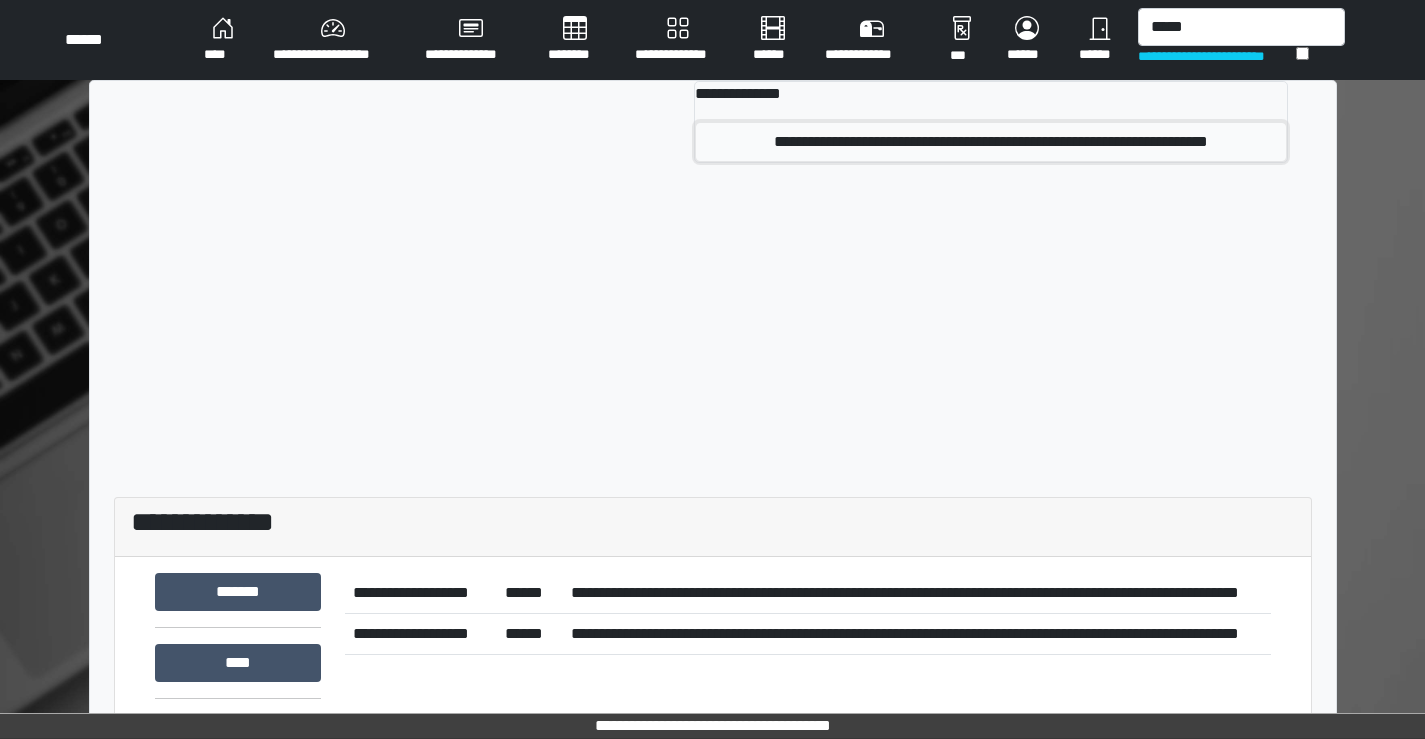 click on "**********" at bounding box center [991, 142] 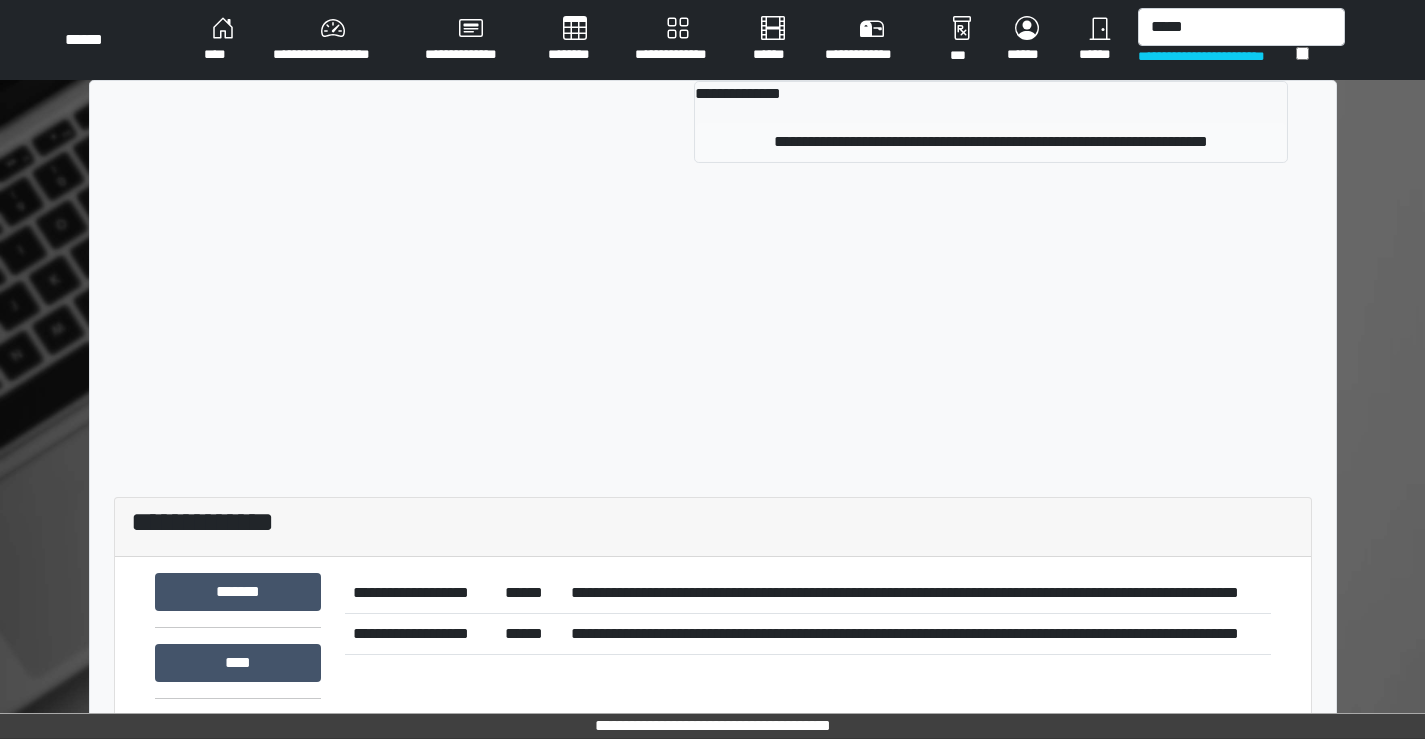 type 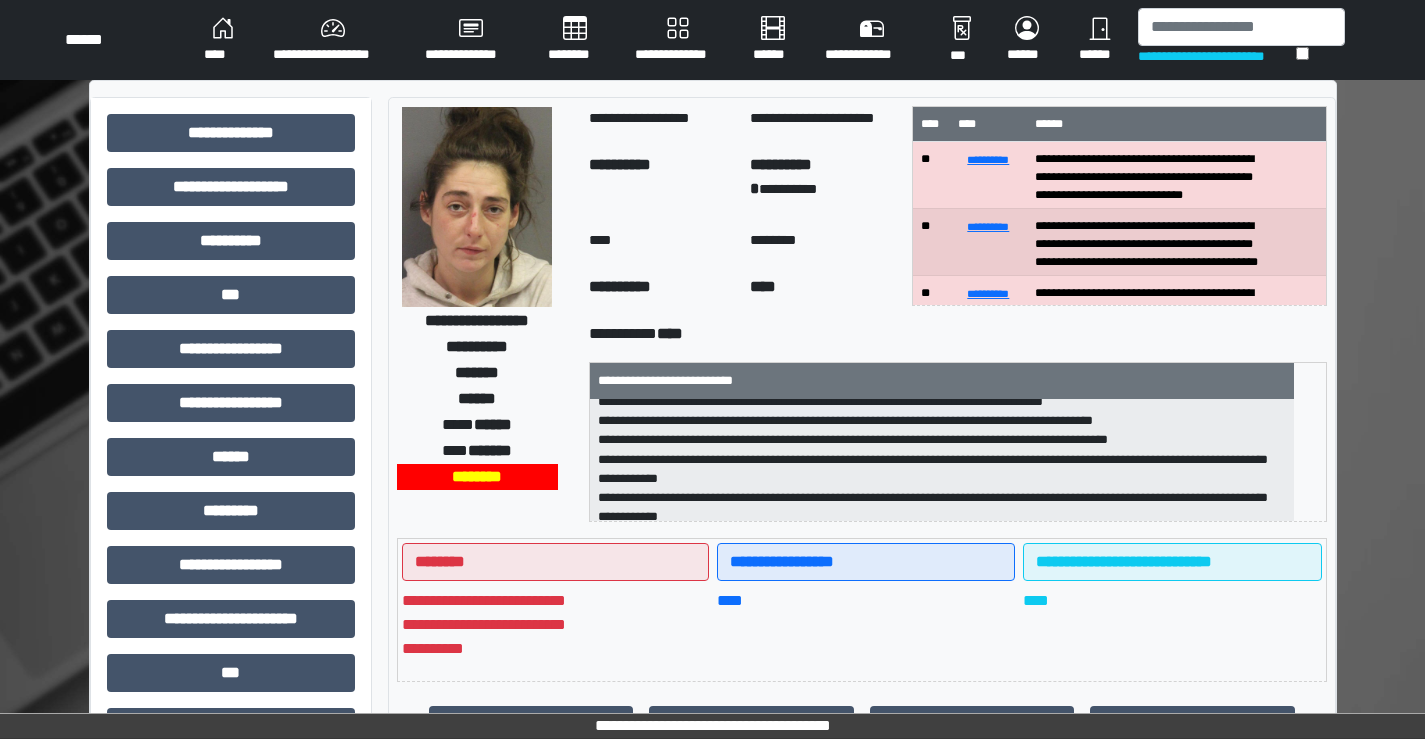 scroll, scrollTop: 82, scrollLeft: 0, axis: vertical 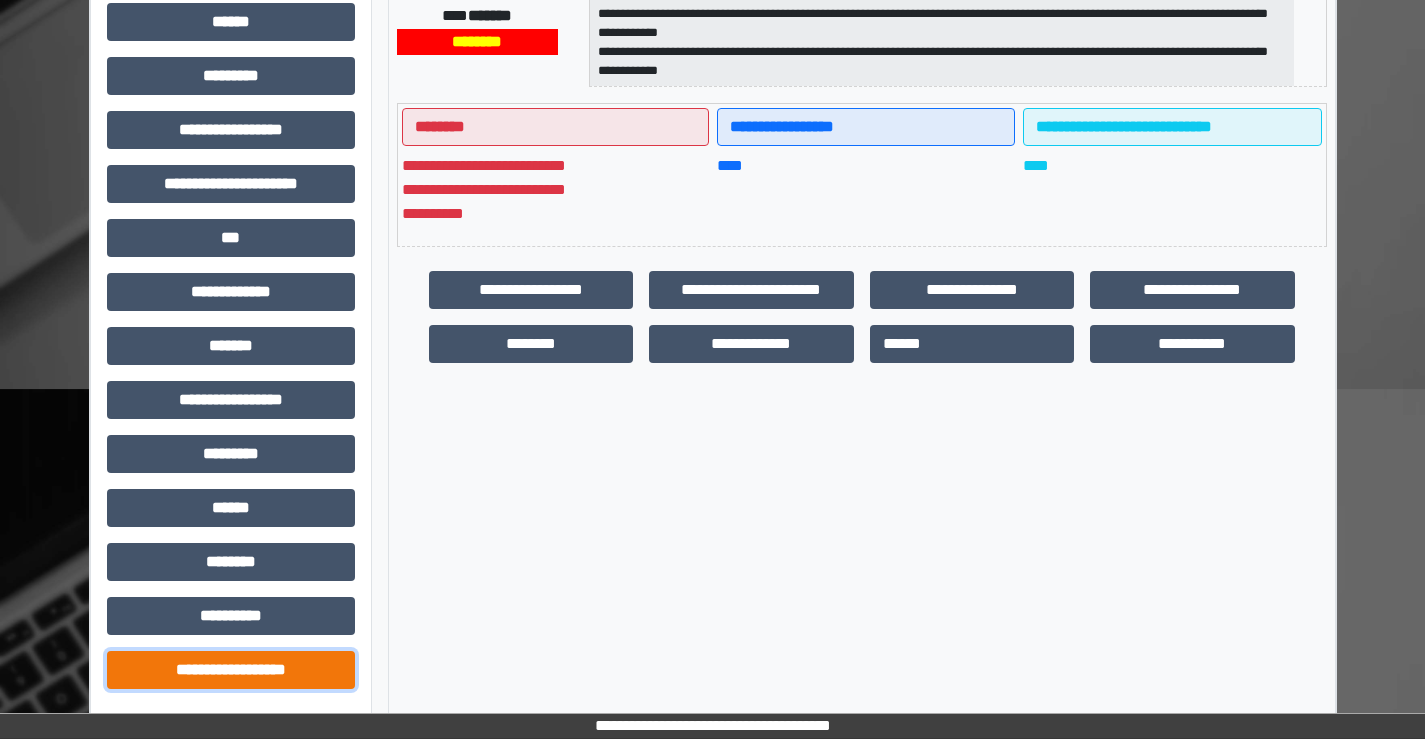 drag, startPoint x: 252, startPoint y: 684, endPoint x: 293, endPoint y: 677, distance: 41.59327 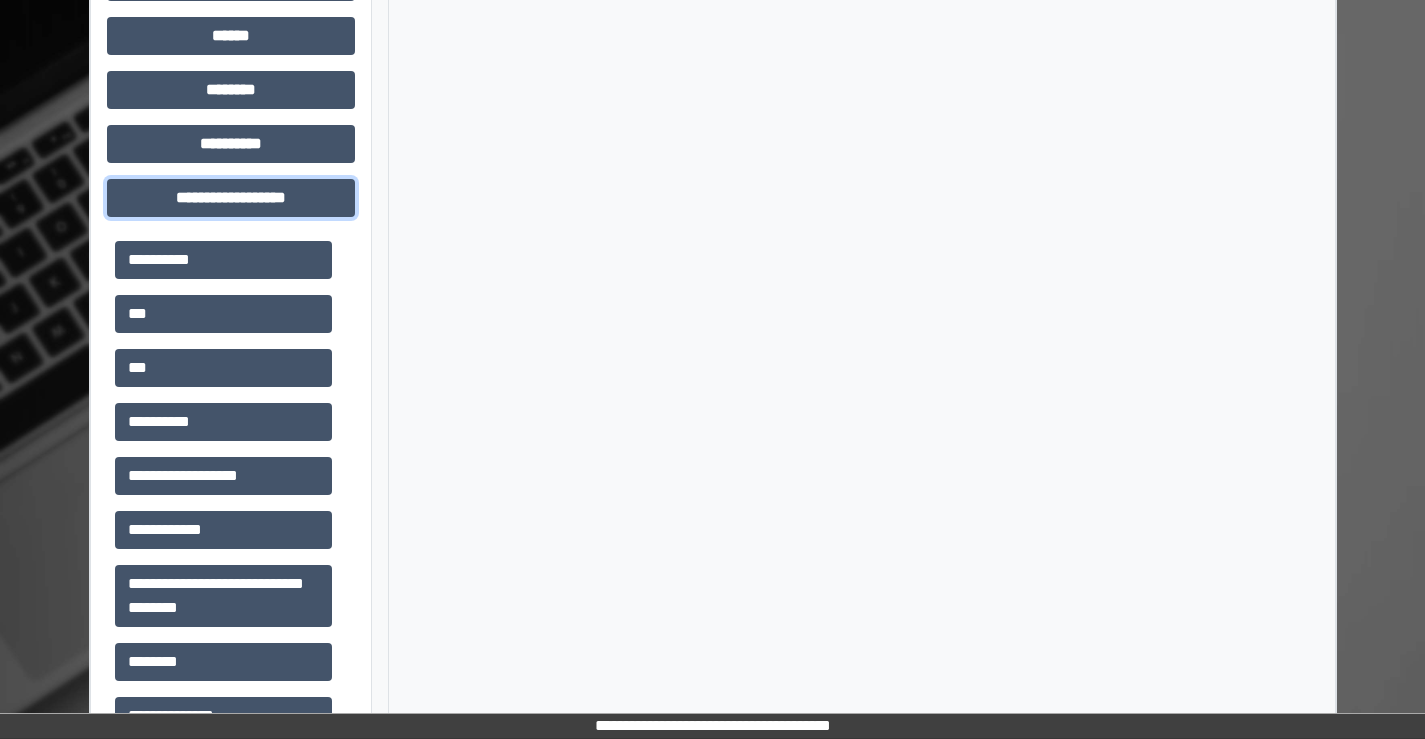 scroll, scrollTop: 915, scrollLeft: 0, axis: vertical 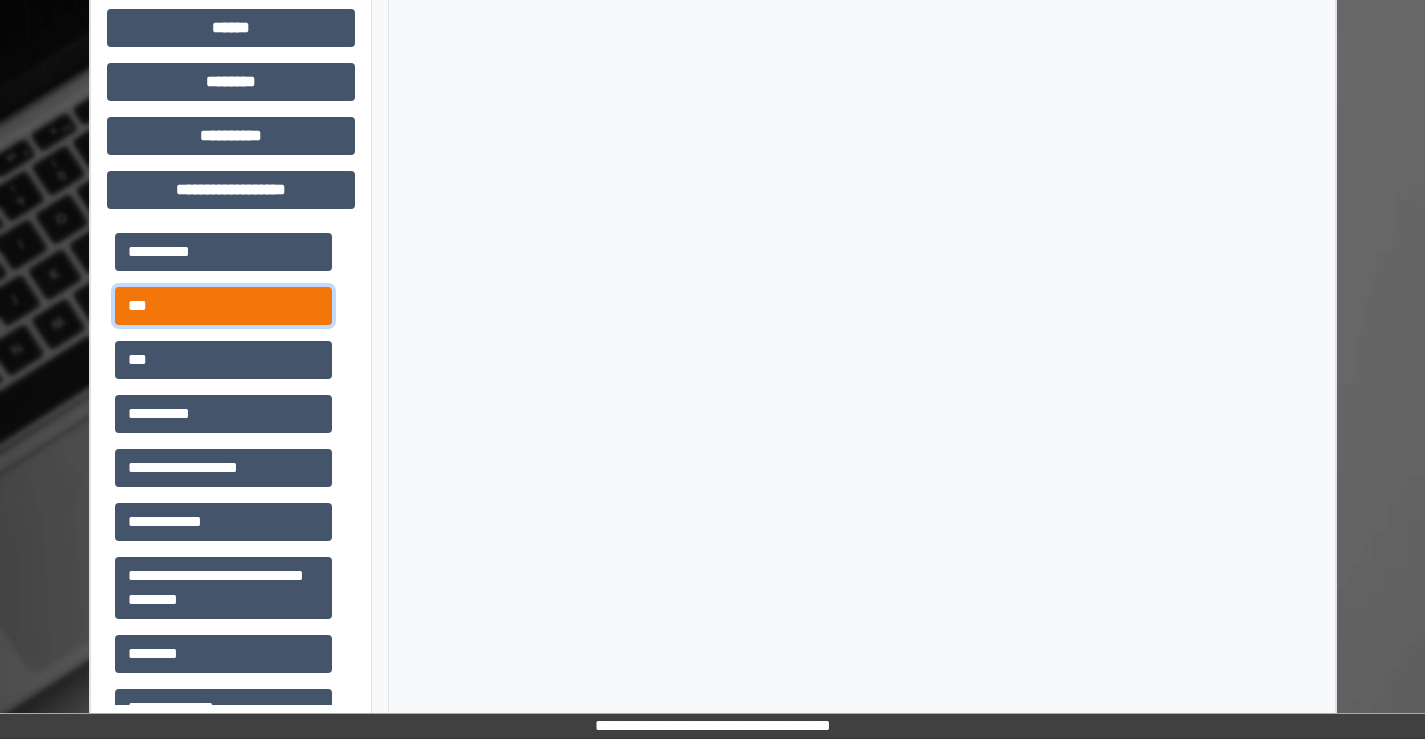 click on "***" at bounding box center (223, 306) 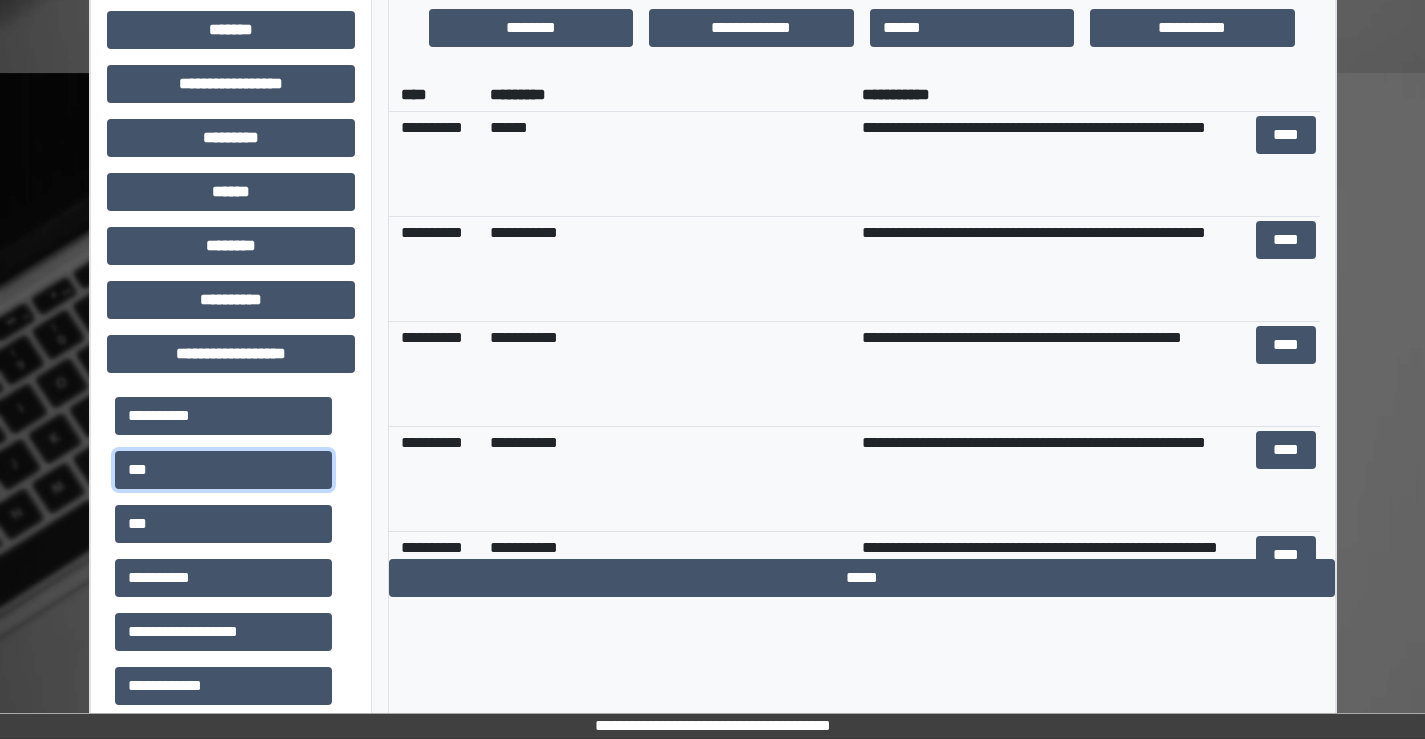 scroll, scrollTop: 715, scrollLeft: 0, axis: vertical 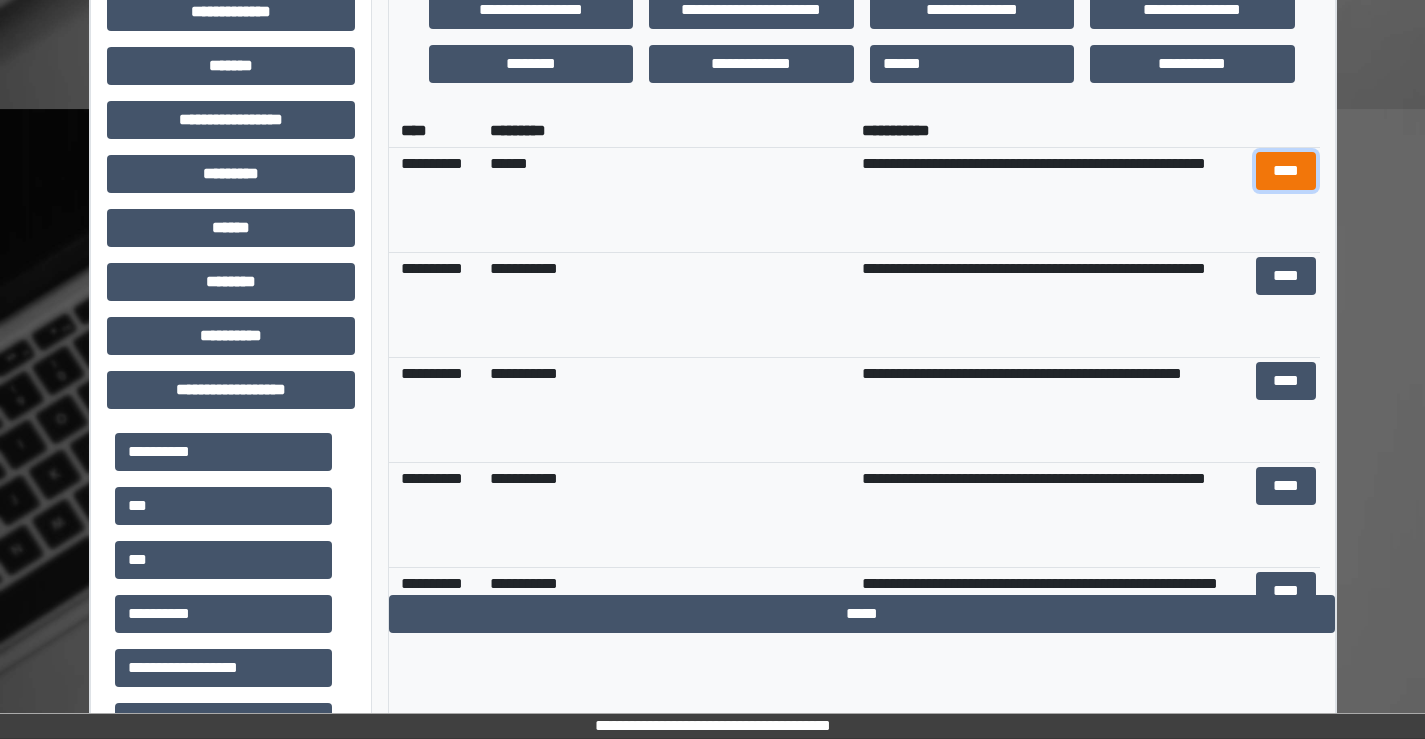 click on "****" at bounding box center (1286, 171) 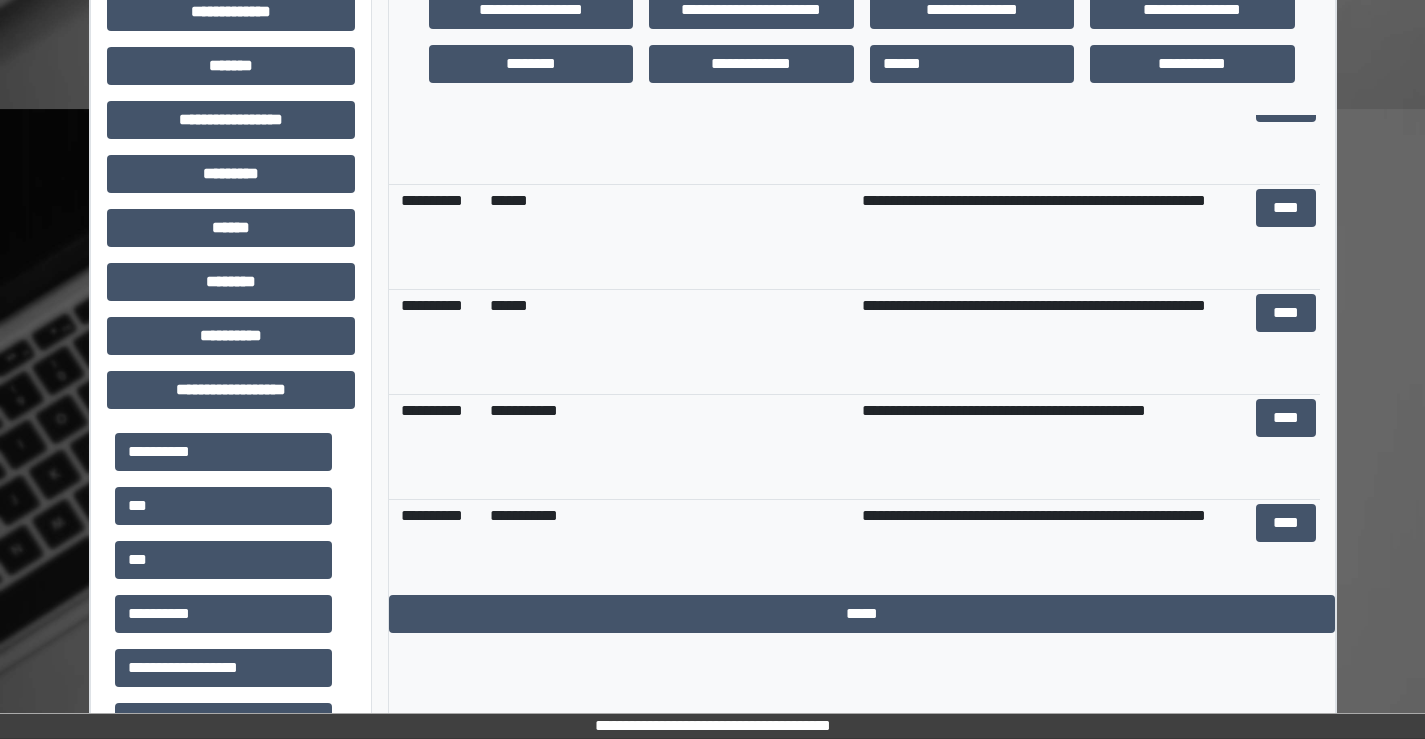 scroll, scrollTop: 600, scrollLeft: 0, axis: vertical 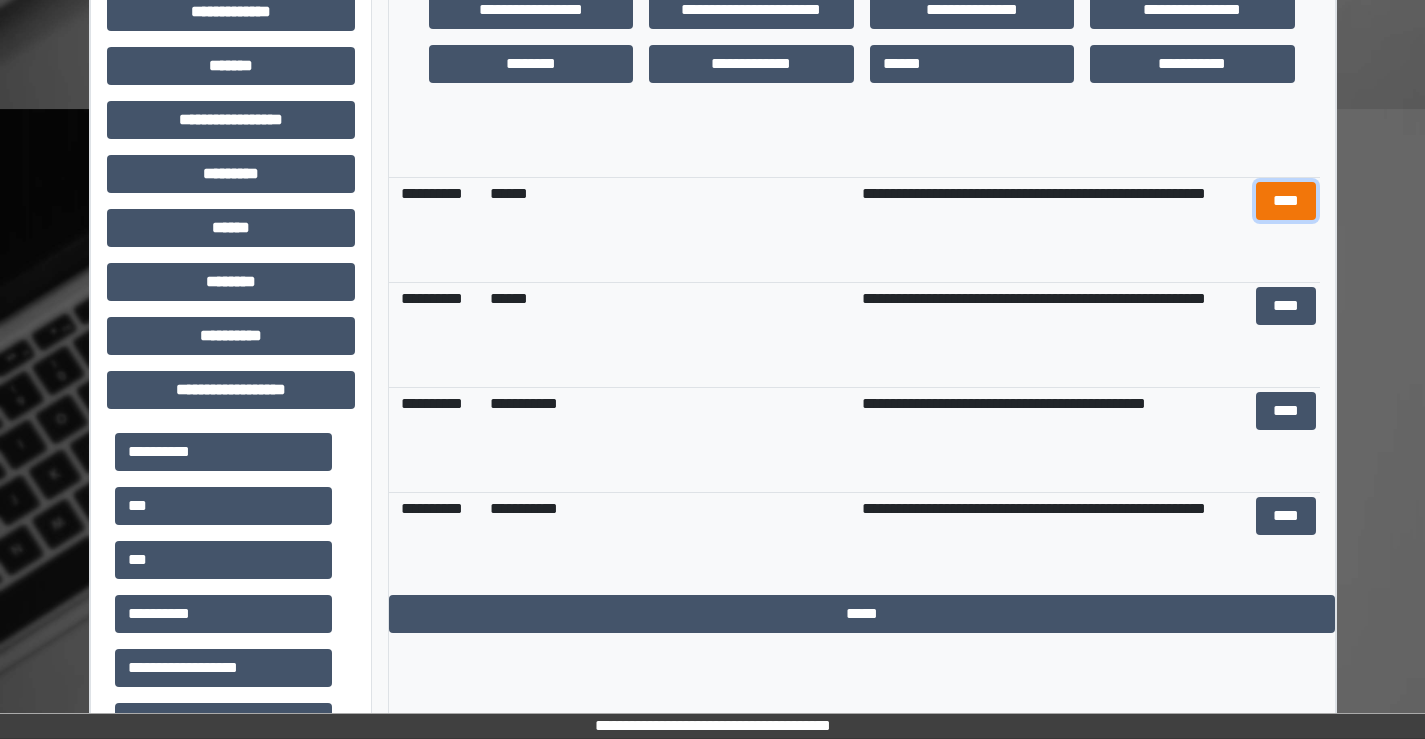 click on "****" at bounding box center [1286, 201] 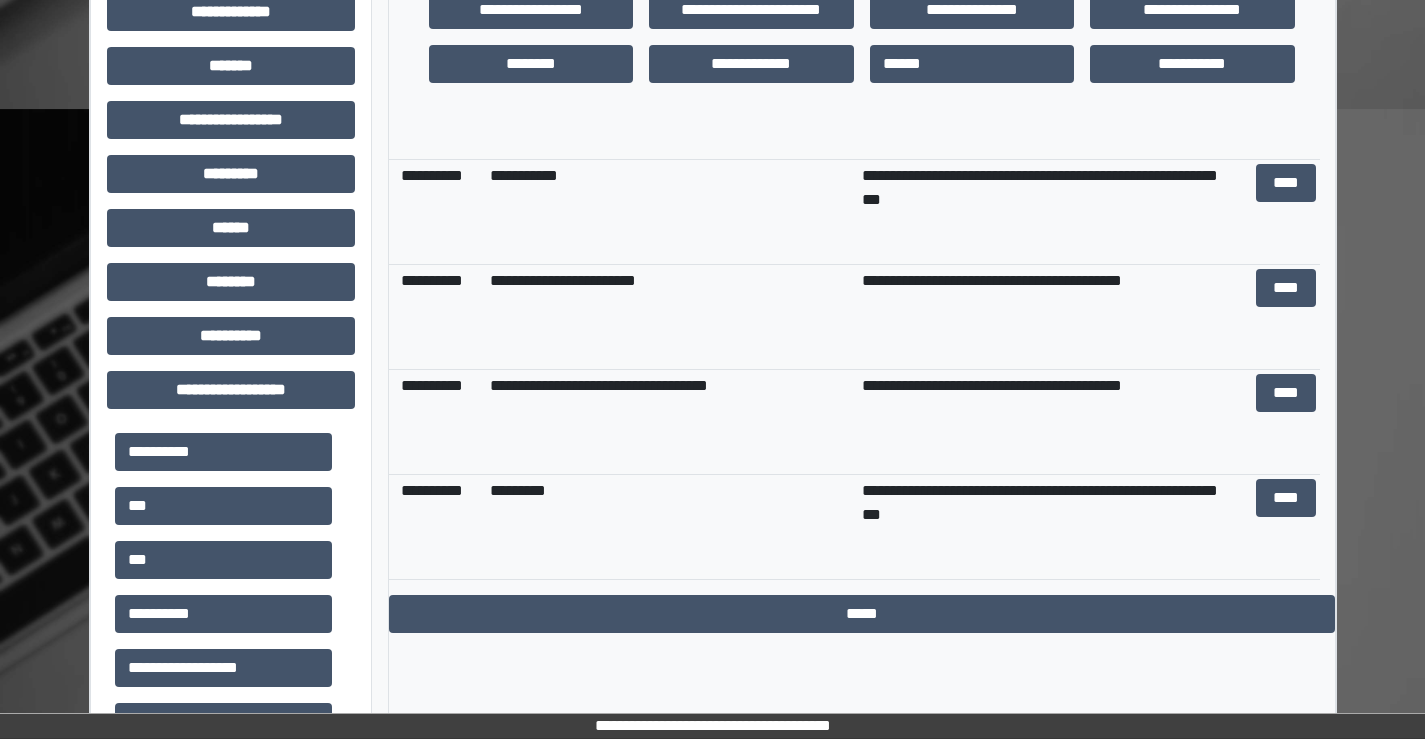 scroll, scrollTop: 1459, scrollLeft: 0, axis: vertical 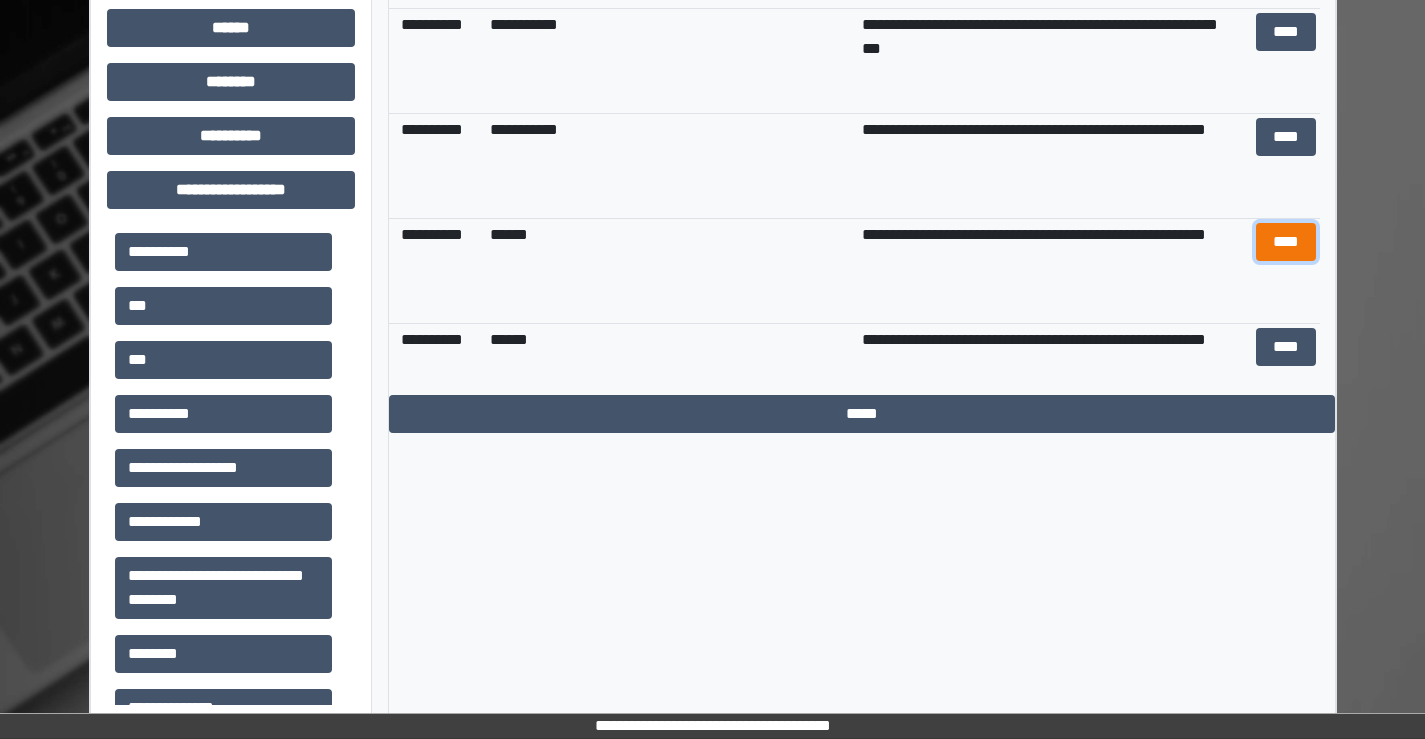 click on "****" at bounding box center (1286, 242) 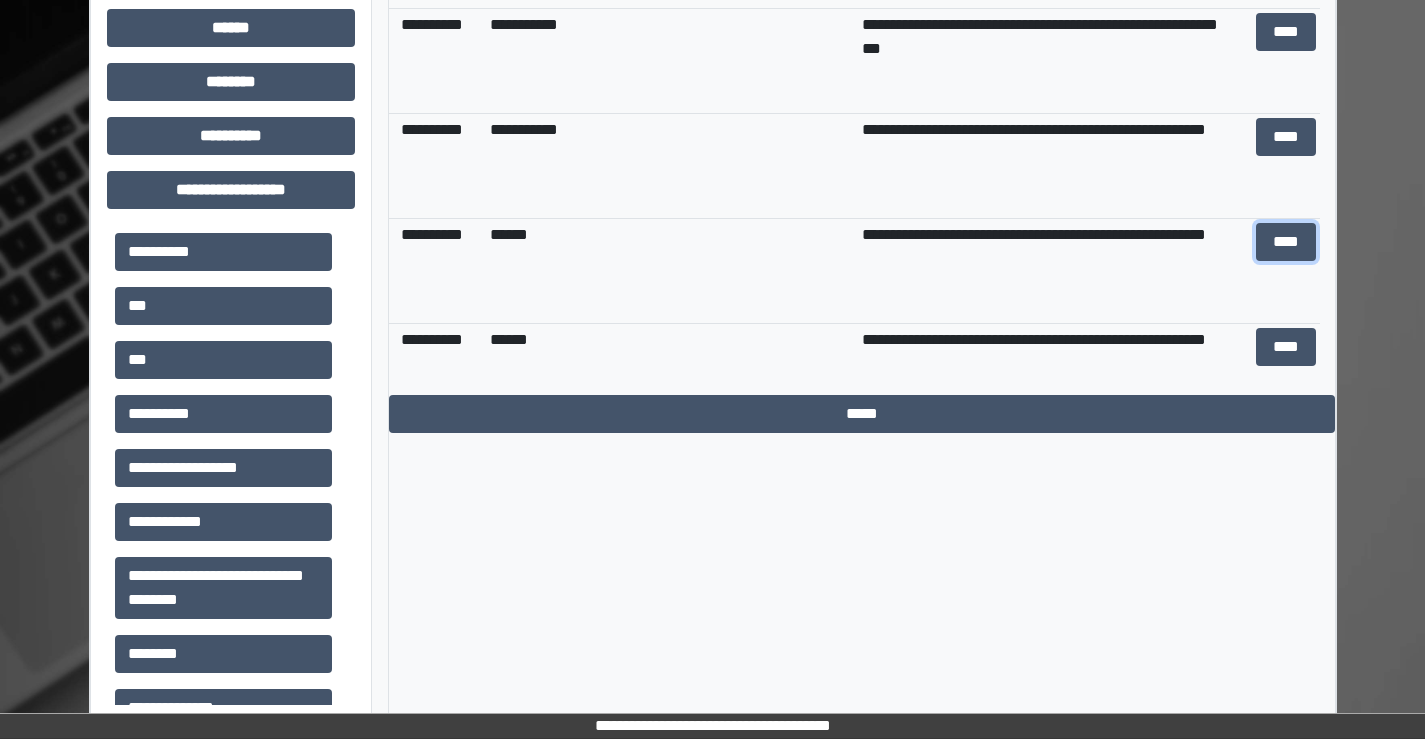 scroll, scrollTop: 0, scrollLeft: 0, axis: both 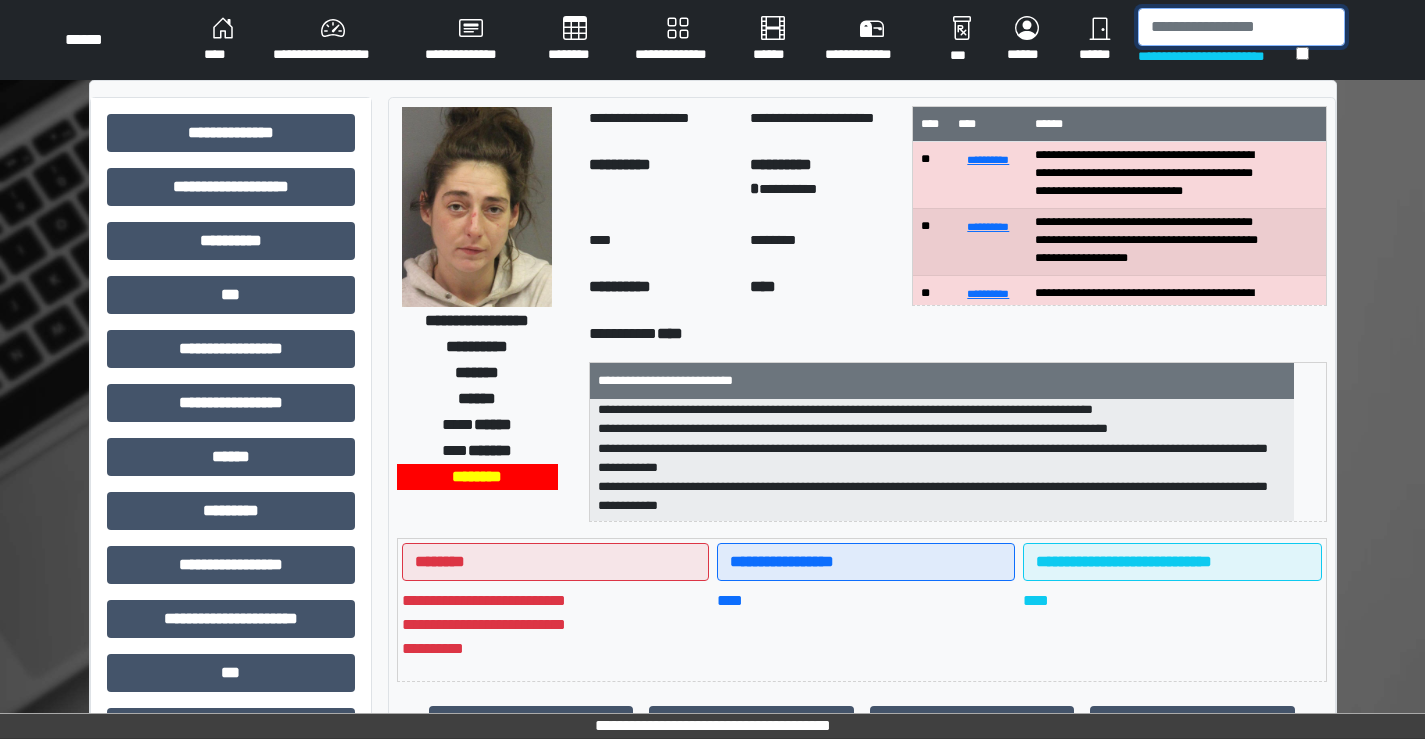 click at bounding box center (1241, 27) 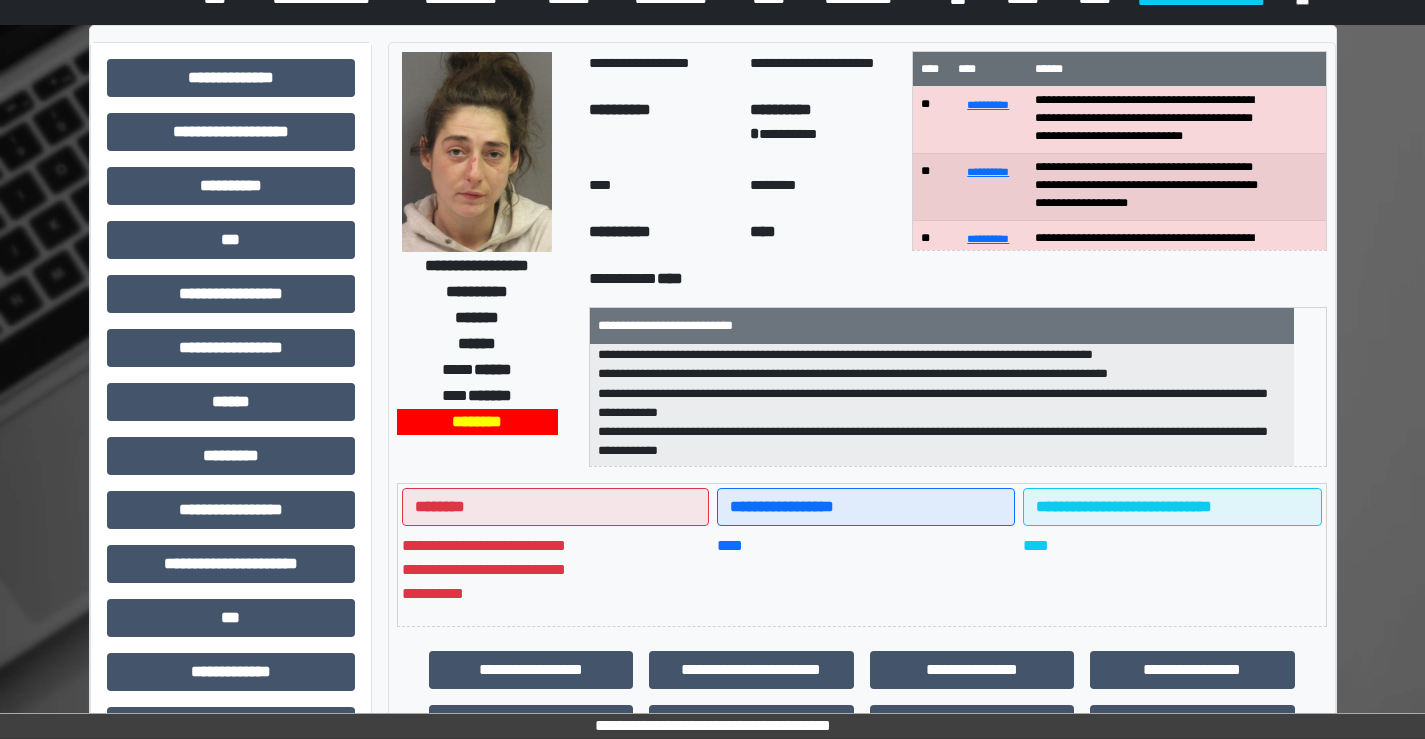 scroll, scrollTop: 100, scrollLeft: 0, axis: vertical 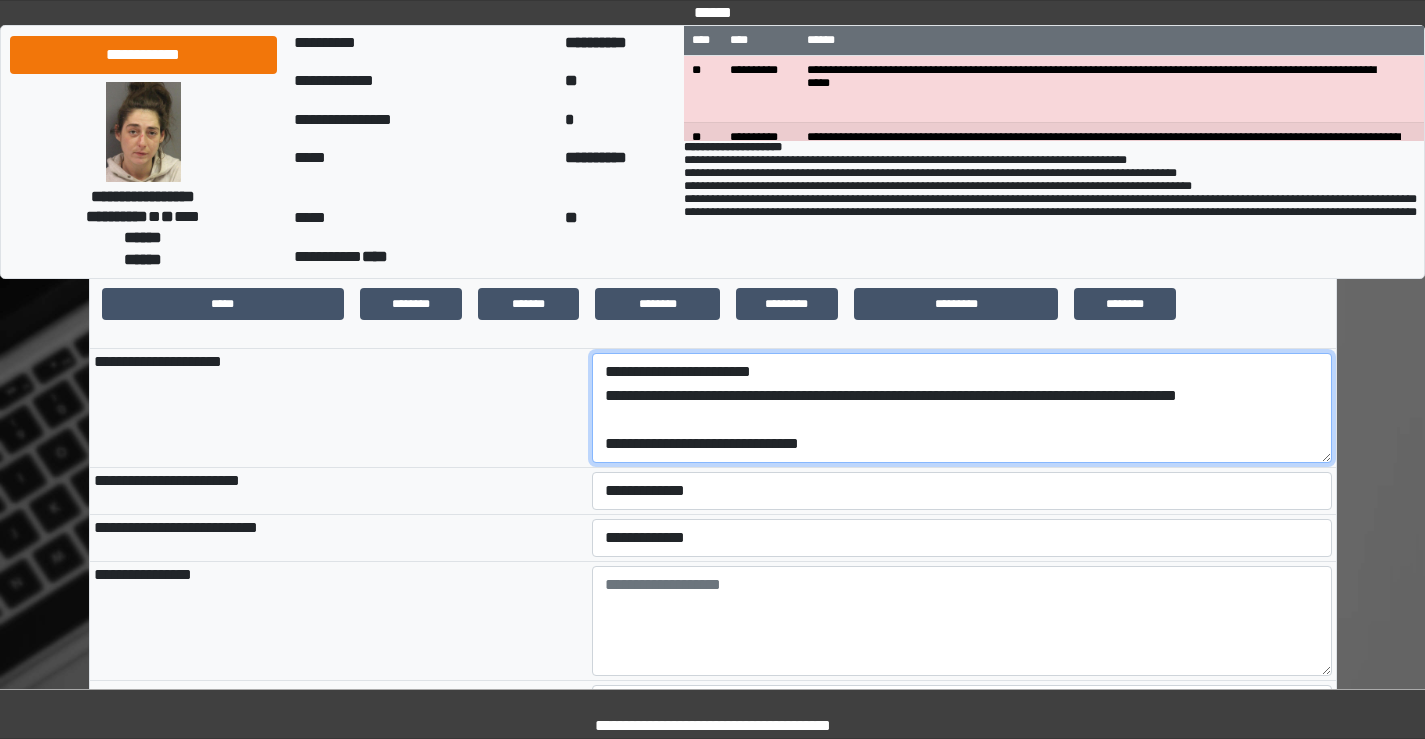 click on "**********" at bounding box center [962, 408] 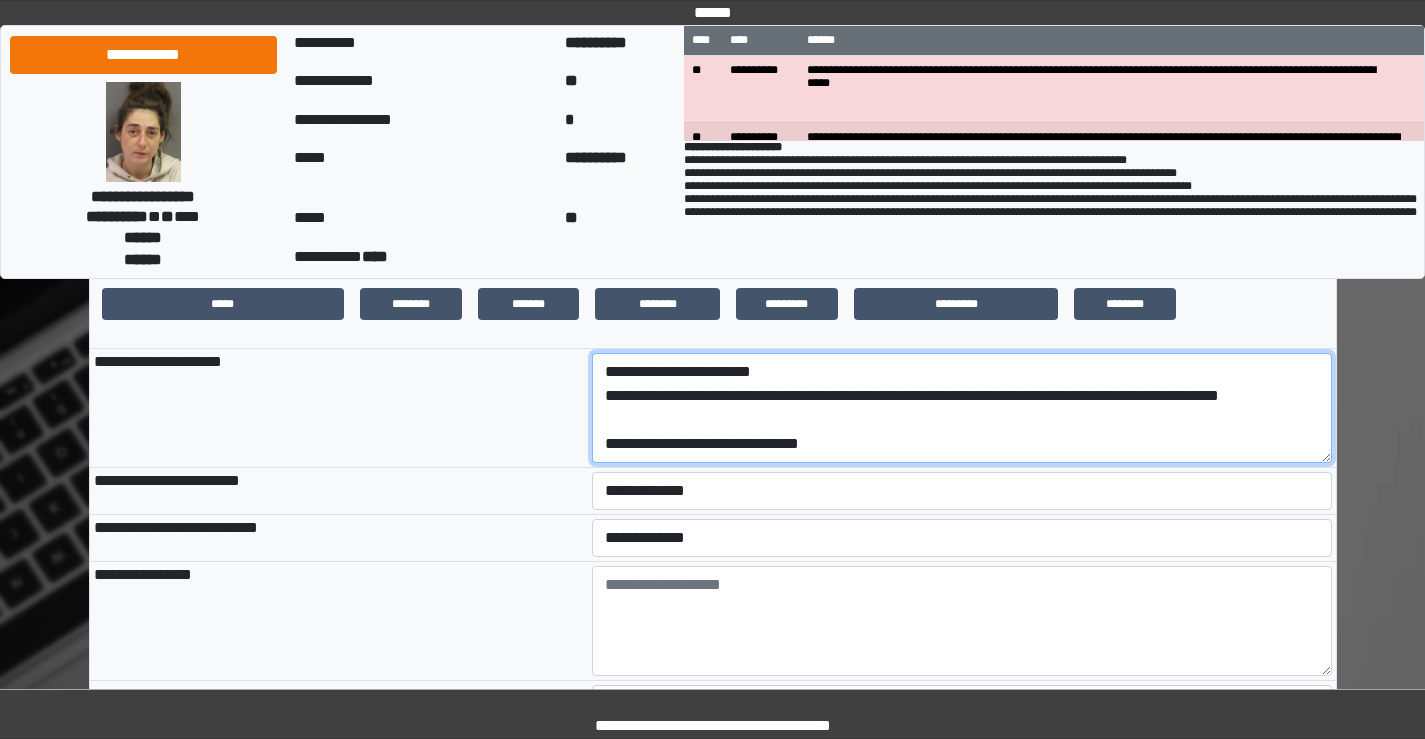 click on "**********" at bounding box center [962, 408] 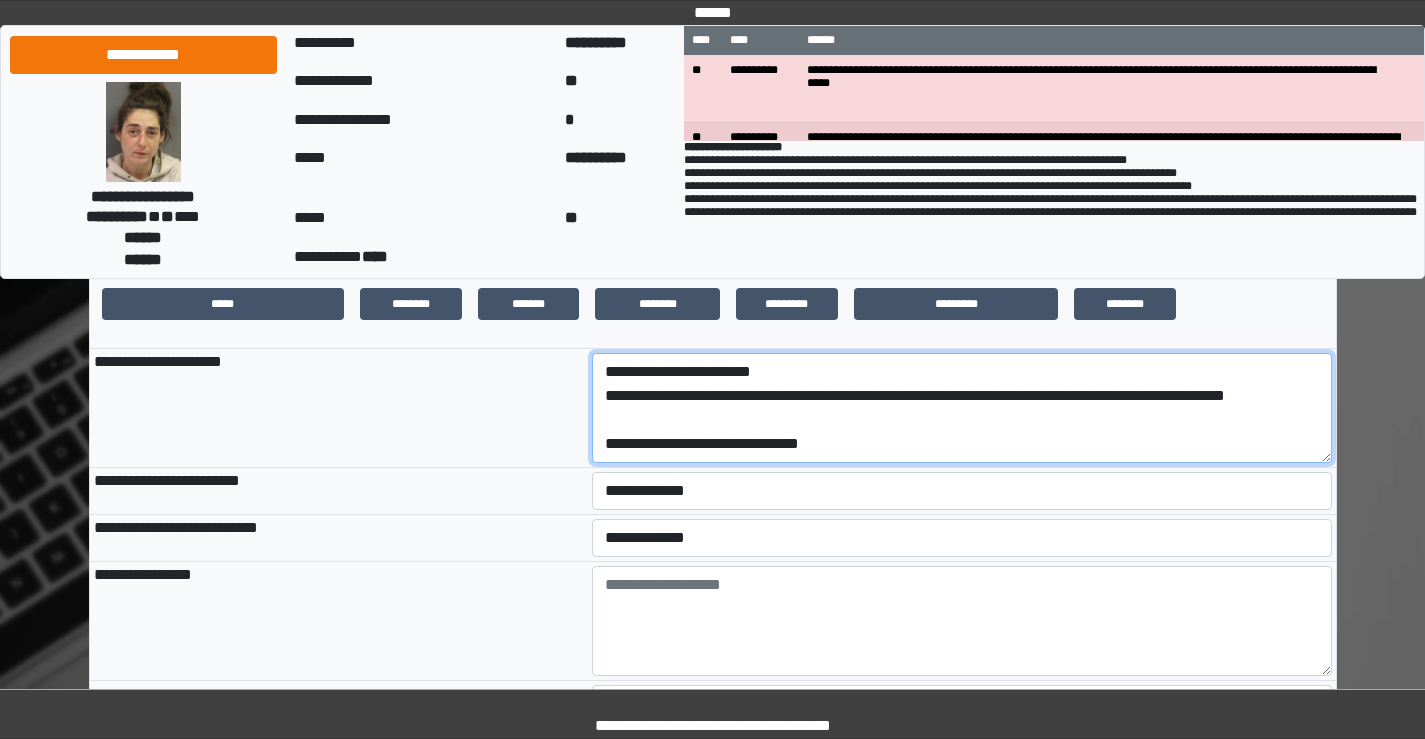click on "**********" at bounding box center (962, 408) 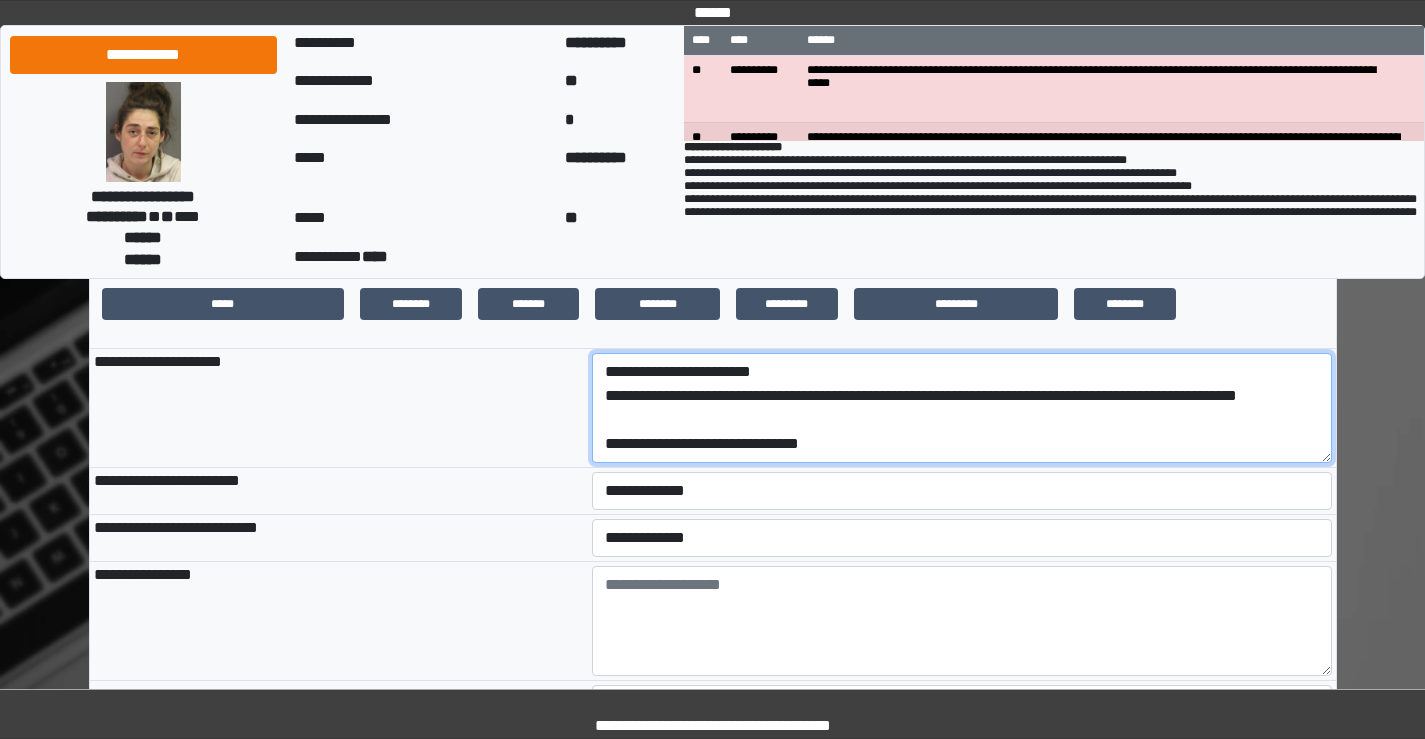click on "**********" at bounding box center (962, 408) 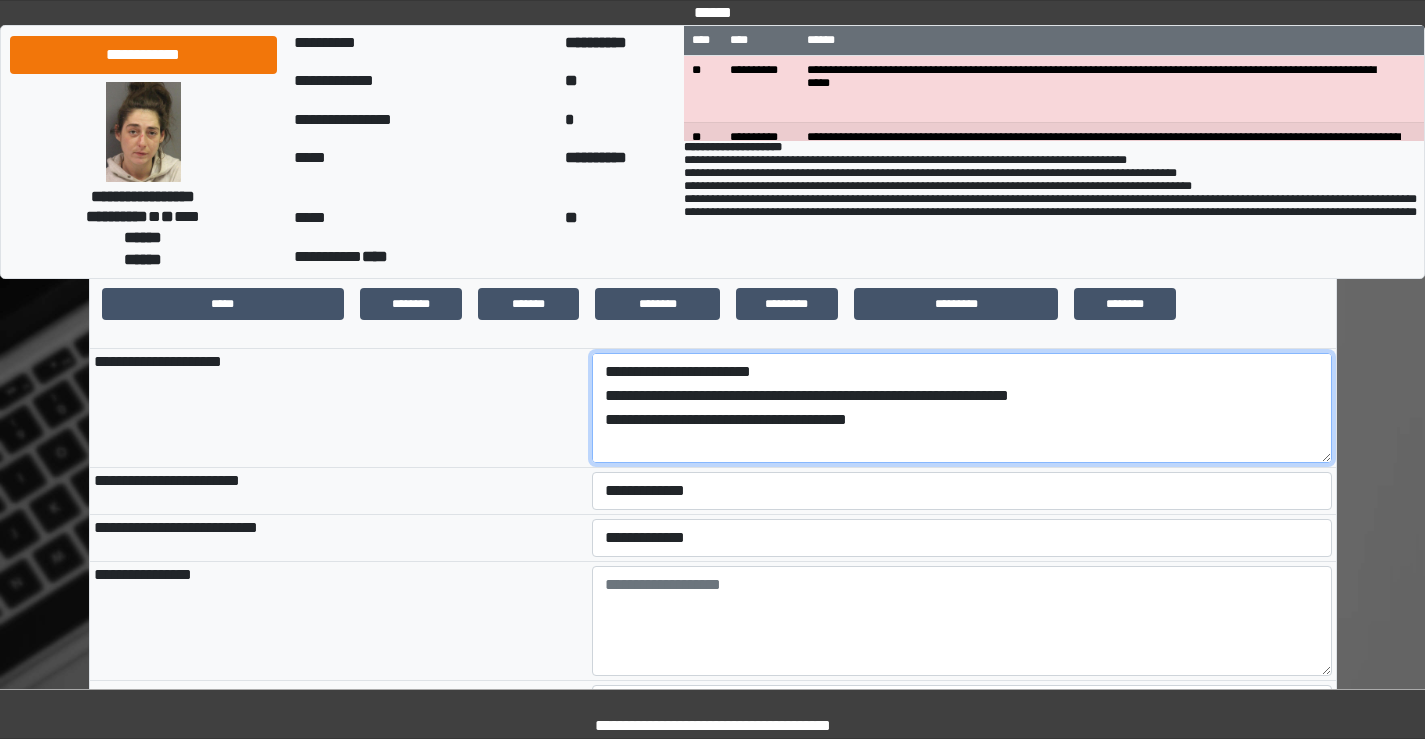 click on "**********" at bounding box center [962, 408] 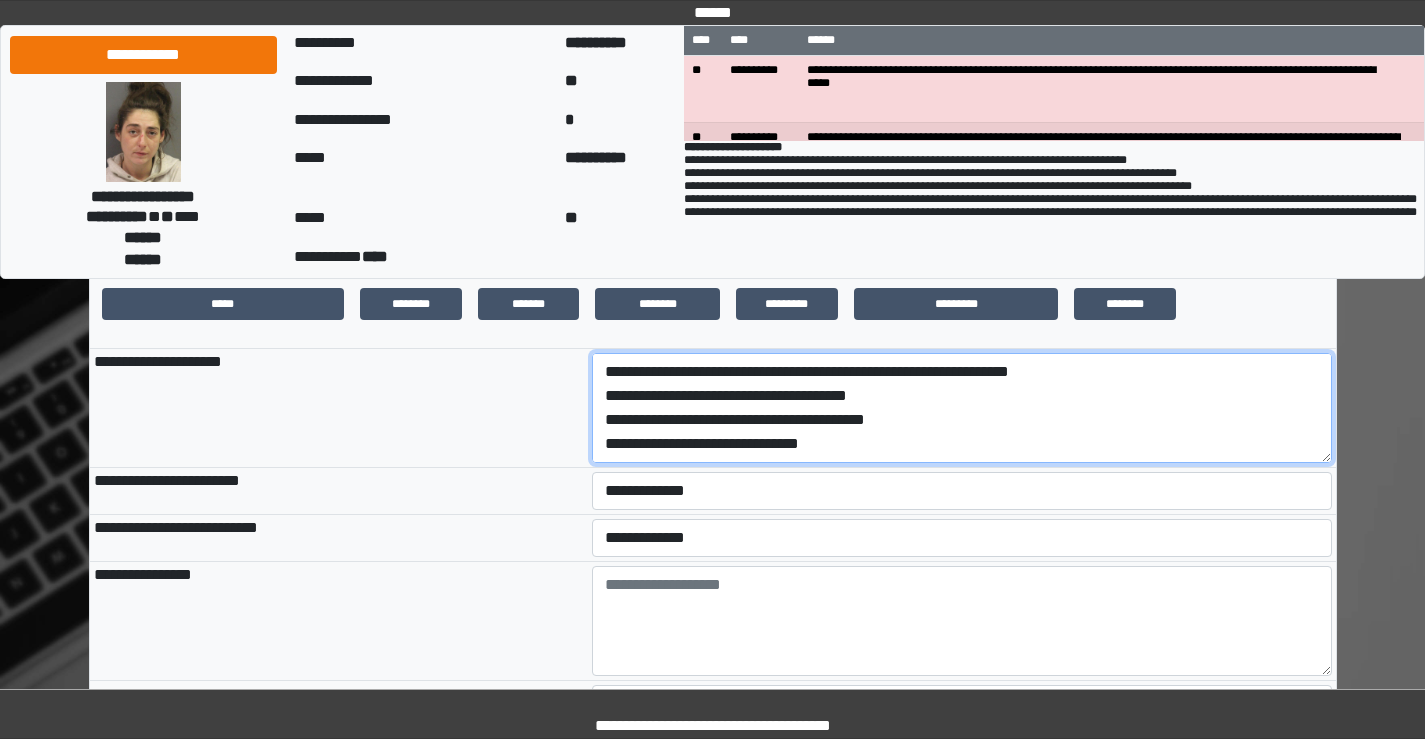 scroll, scrollTop: 72, scrollLeft: 0, axis: vertical 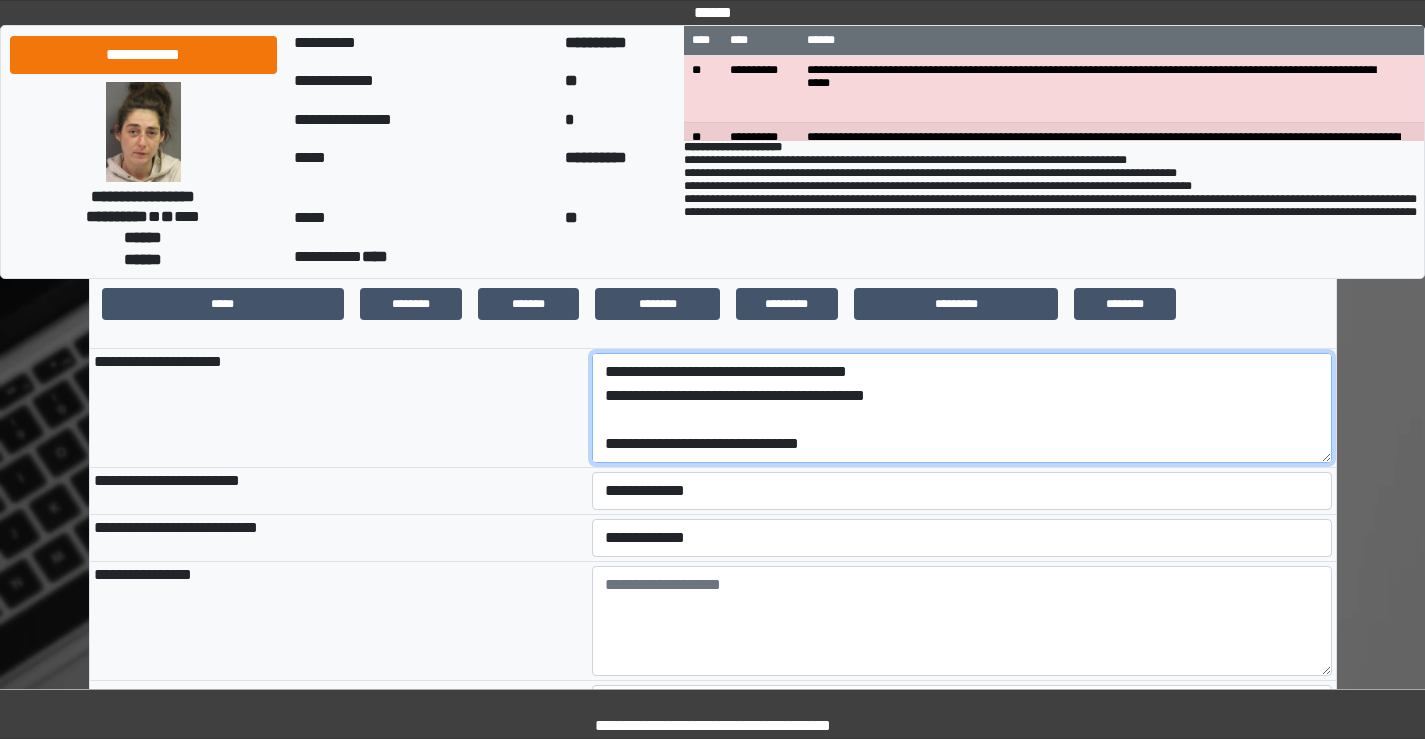 click on "**********" at bounding box center (962, 408) 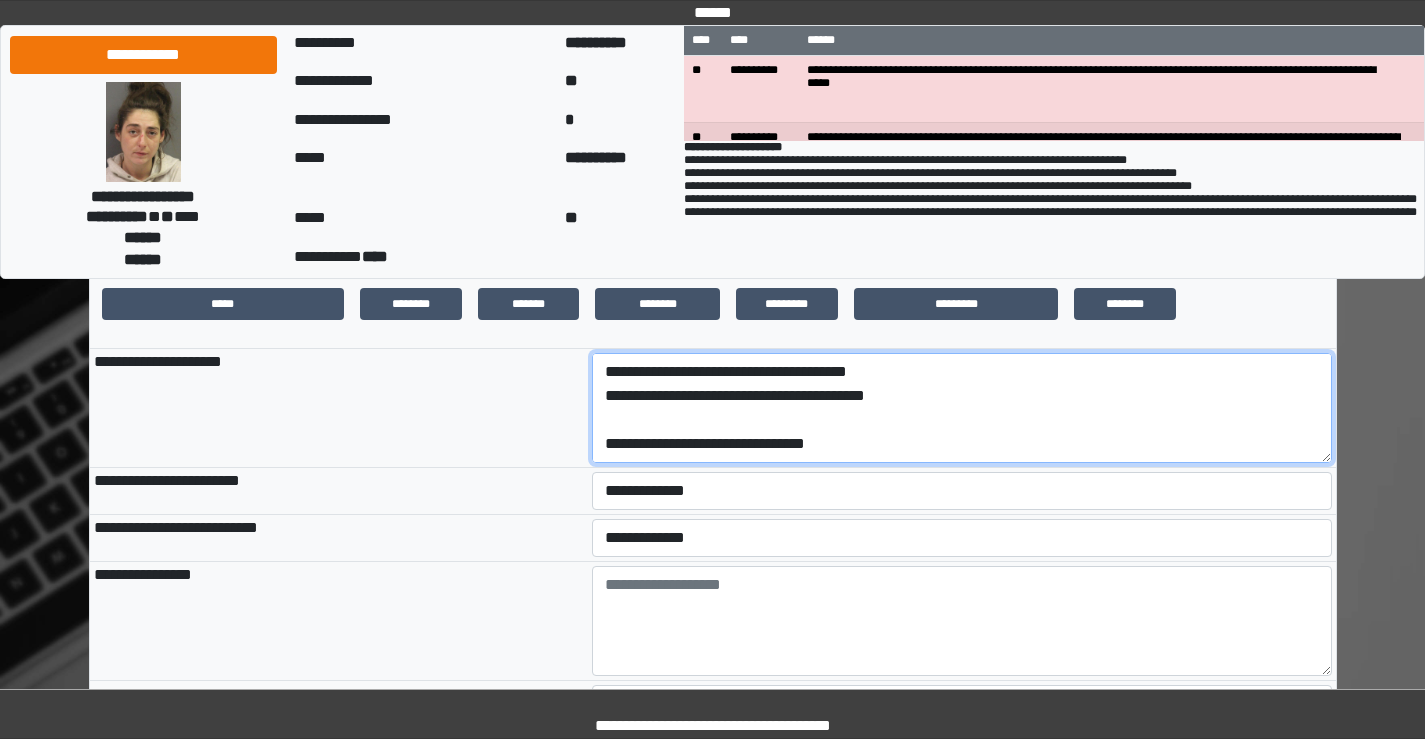 click on "**********" at bounding box center (962, 408) 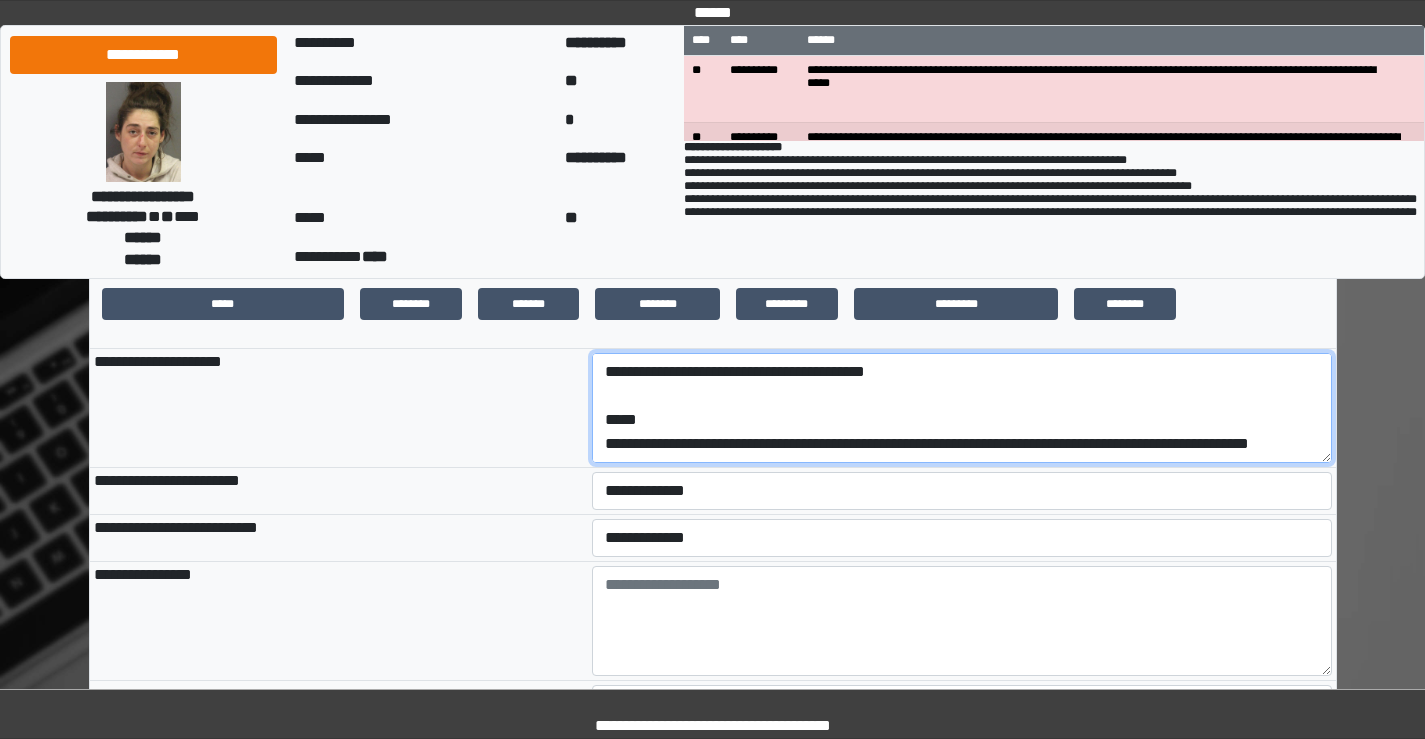 scroll, scrollTop: 89, scrollLeft: 0, axis: vertical 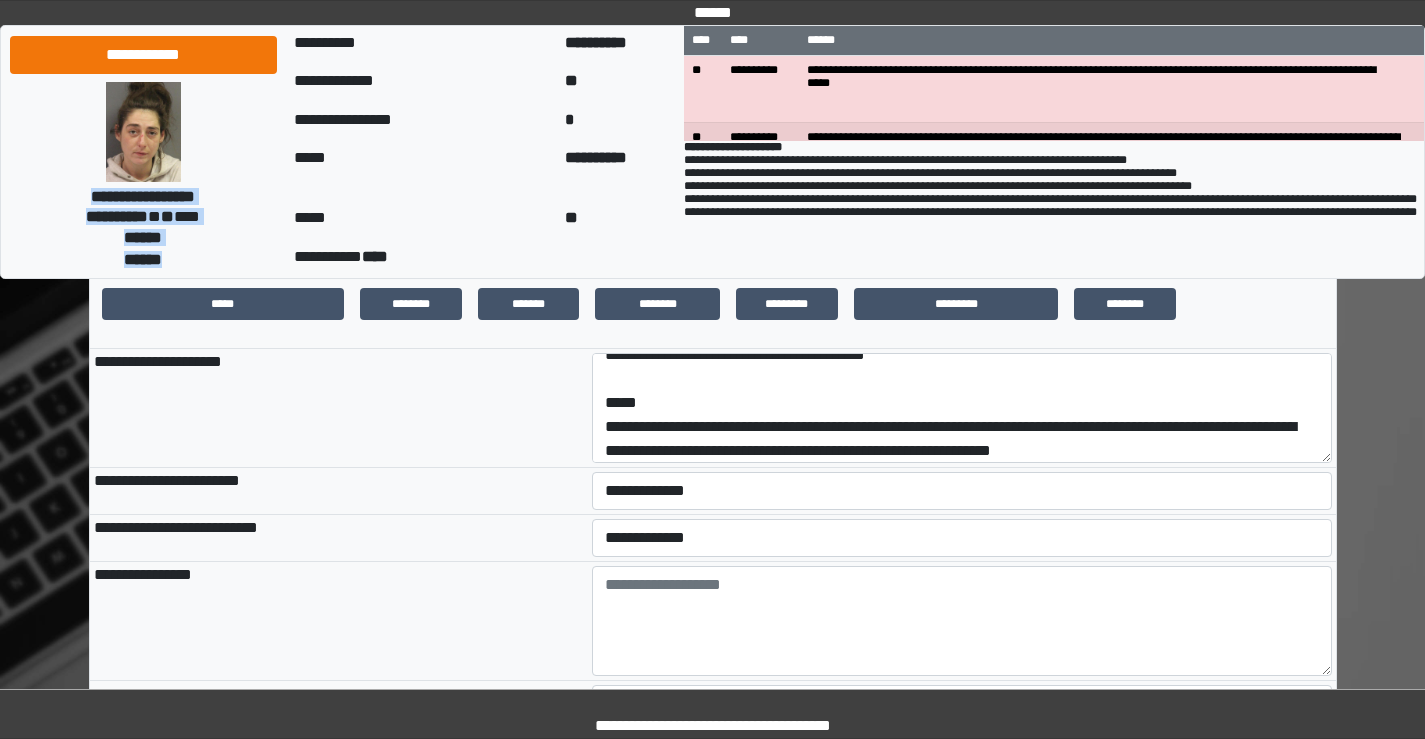 drag, startPoint x: 190, startPoint y: 256, endPoint x: 59, endPoint y: 192, distance: 145.7978 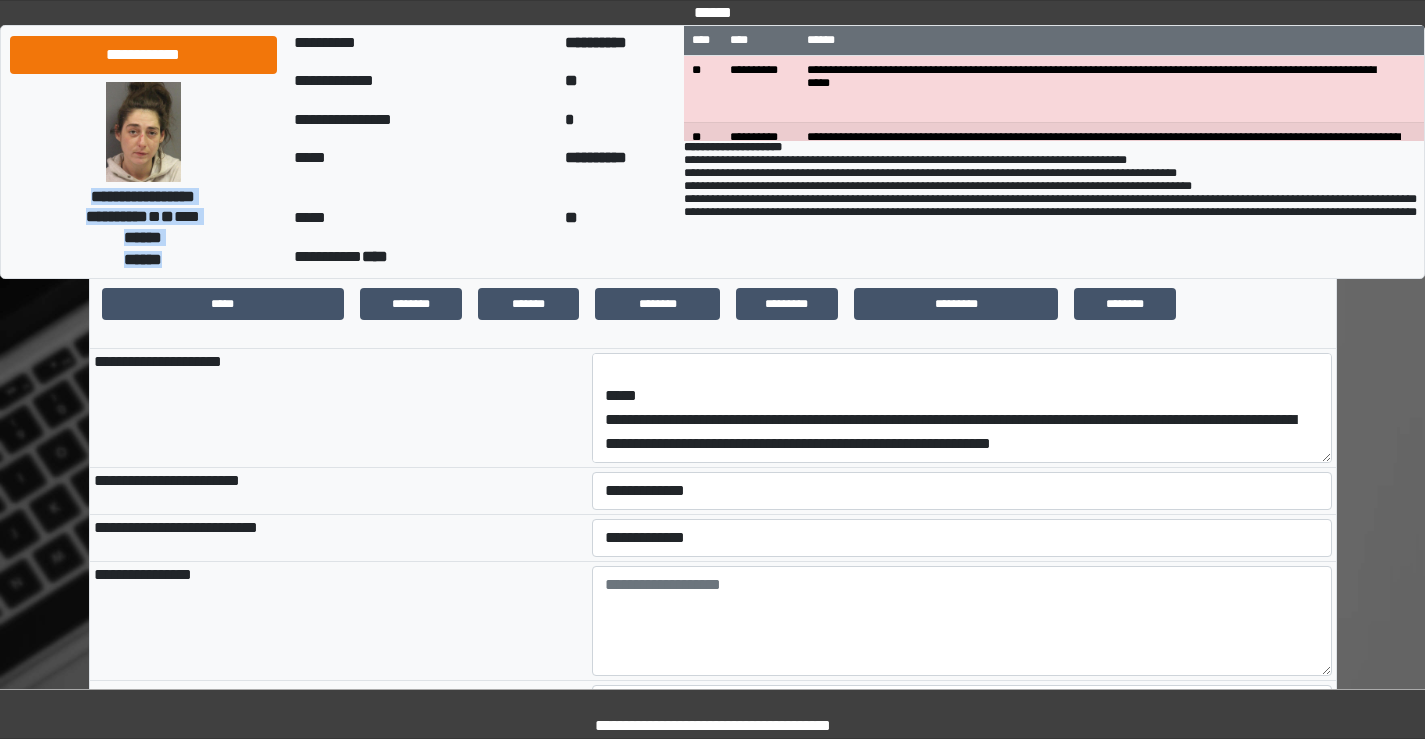 scroll, scrollTop: 144, scrollLeft: 0, axis: vertical 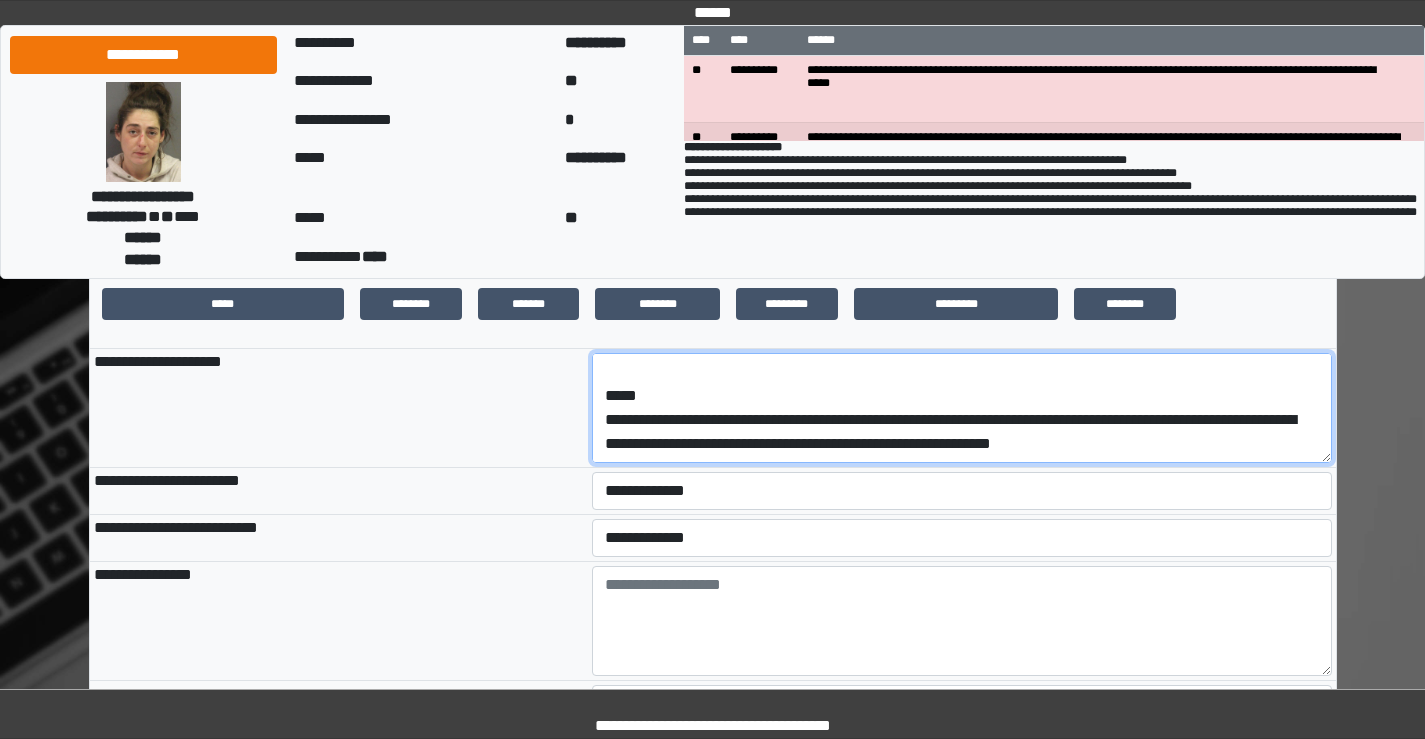 click on "**********" at bounding box center [962, 408] 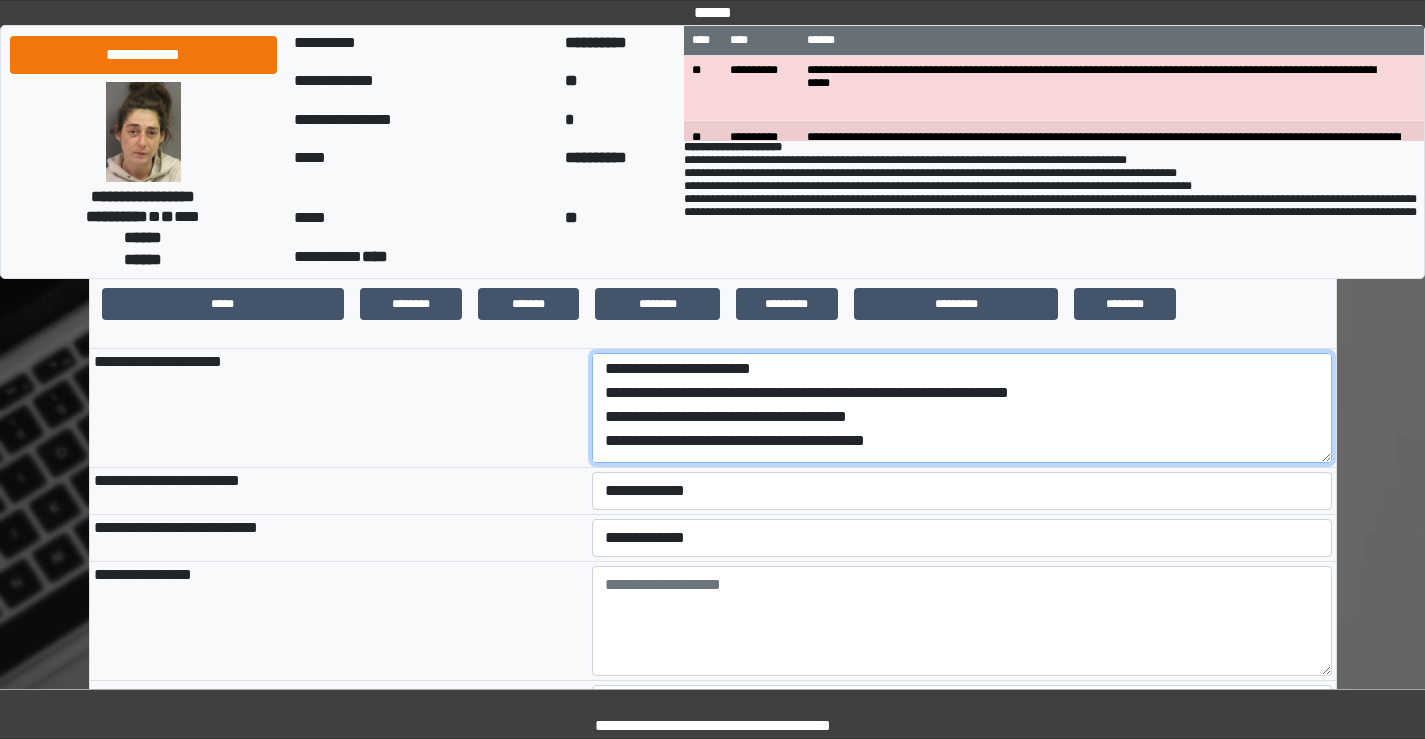 scroll, scrollTop: 0, scrollLeft: 0, axis: both 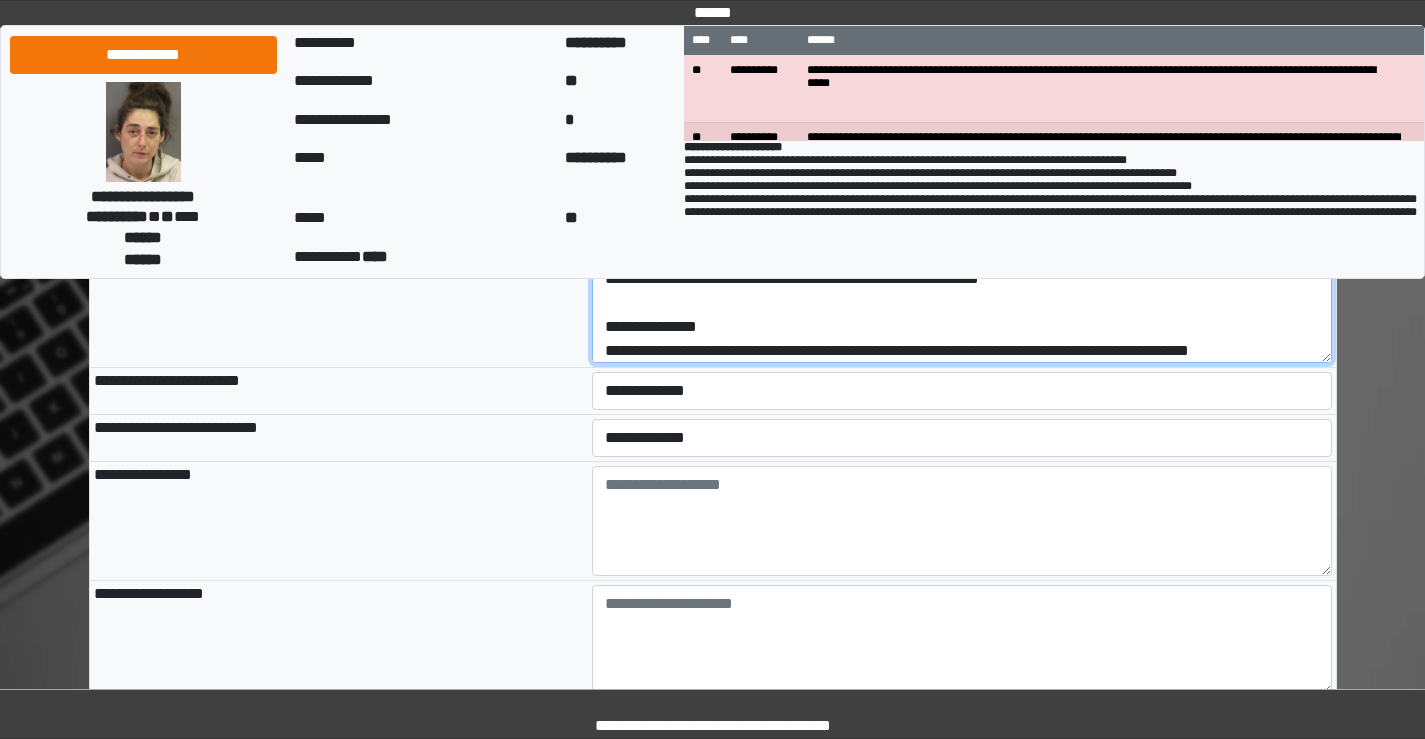 type on "**********" 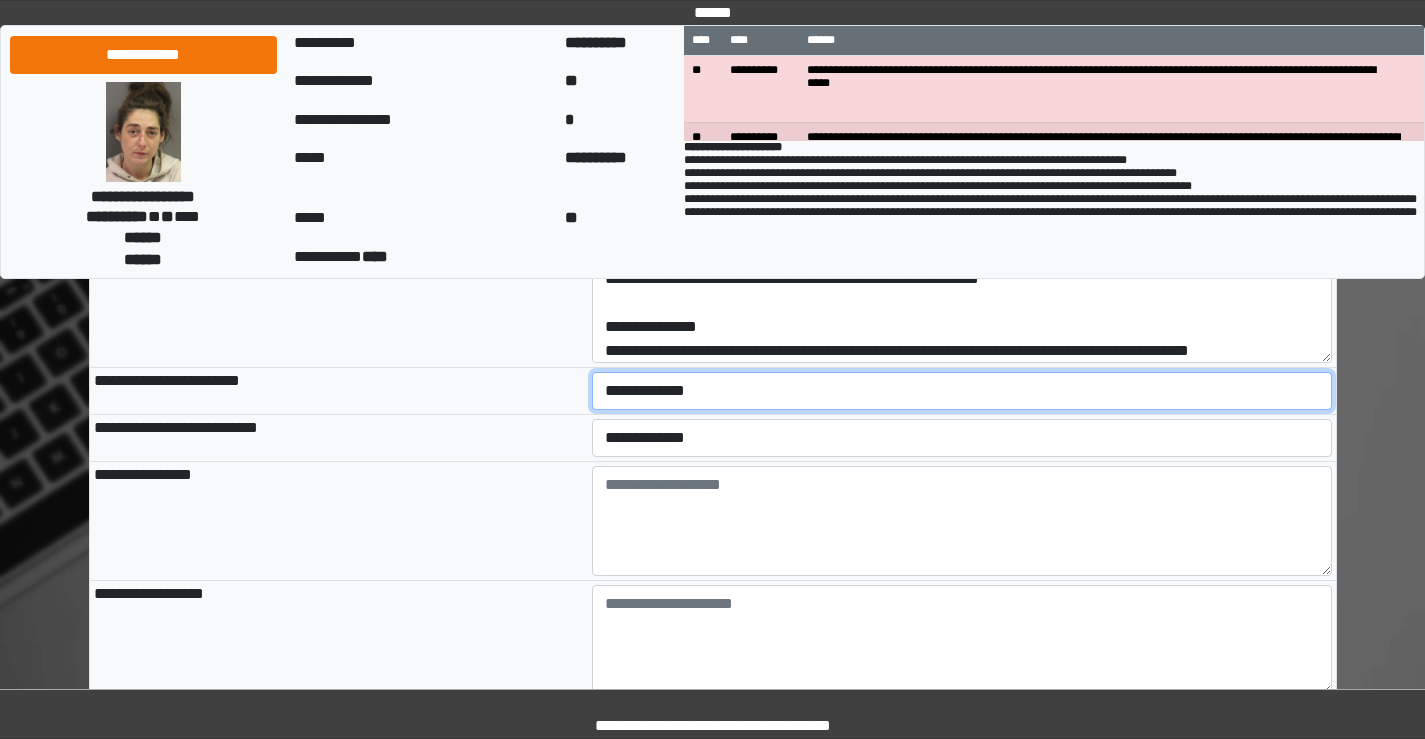 click on "**********" at bounding box center [962, 391] 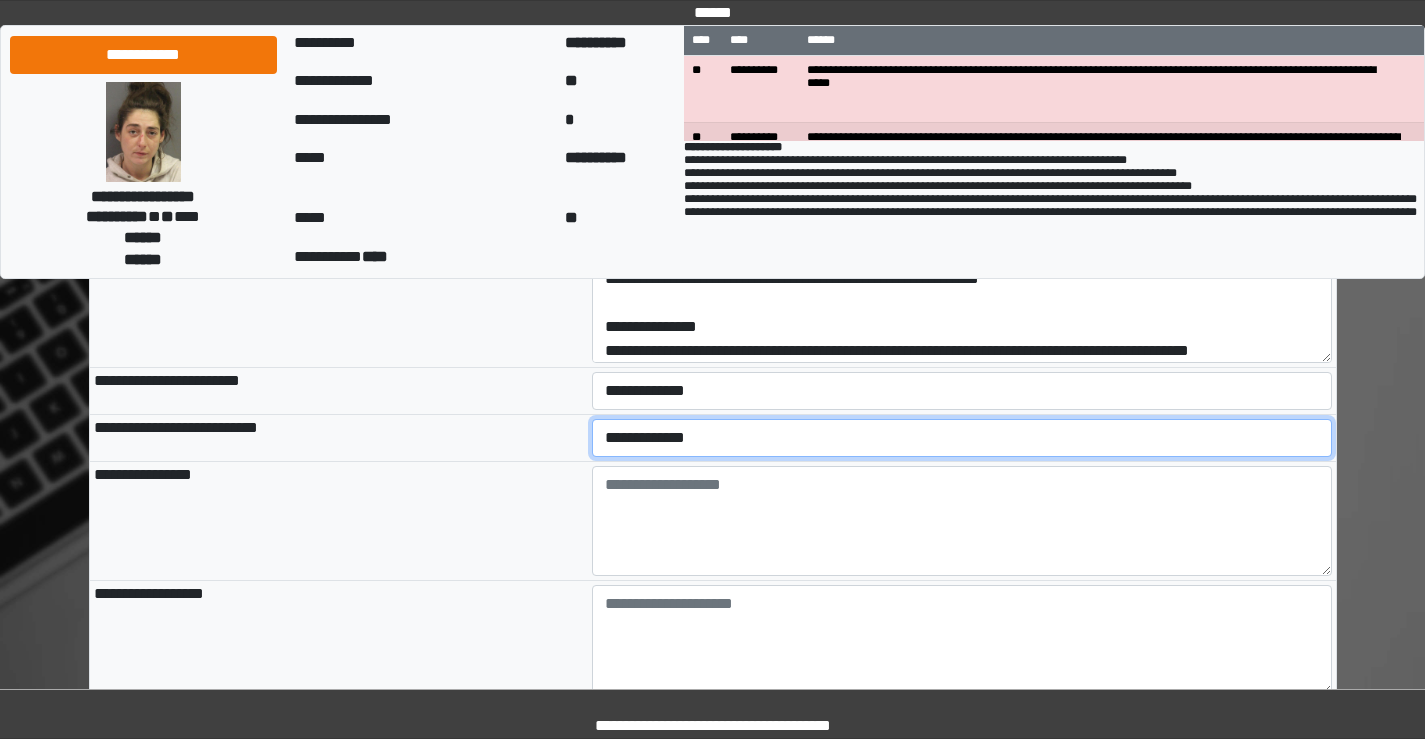 click on "**********" at bounding box center (962, 438) 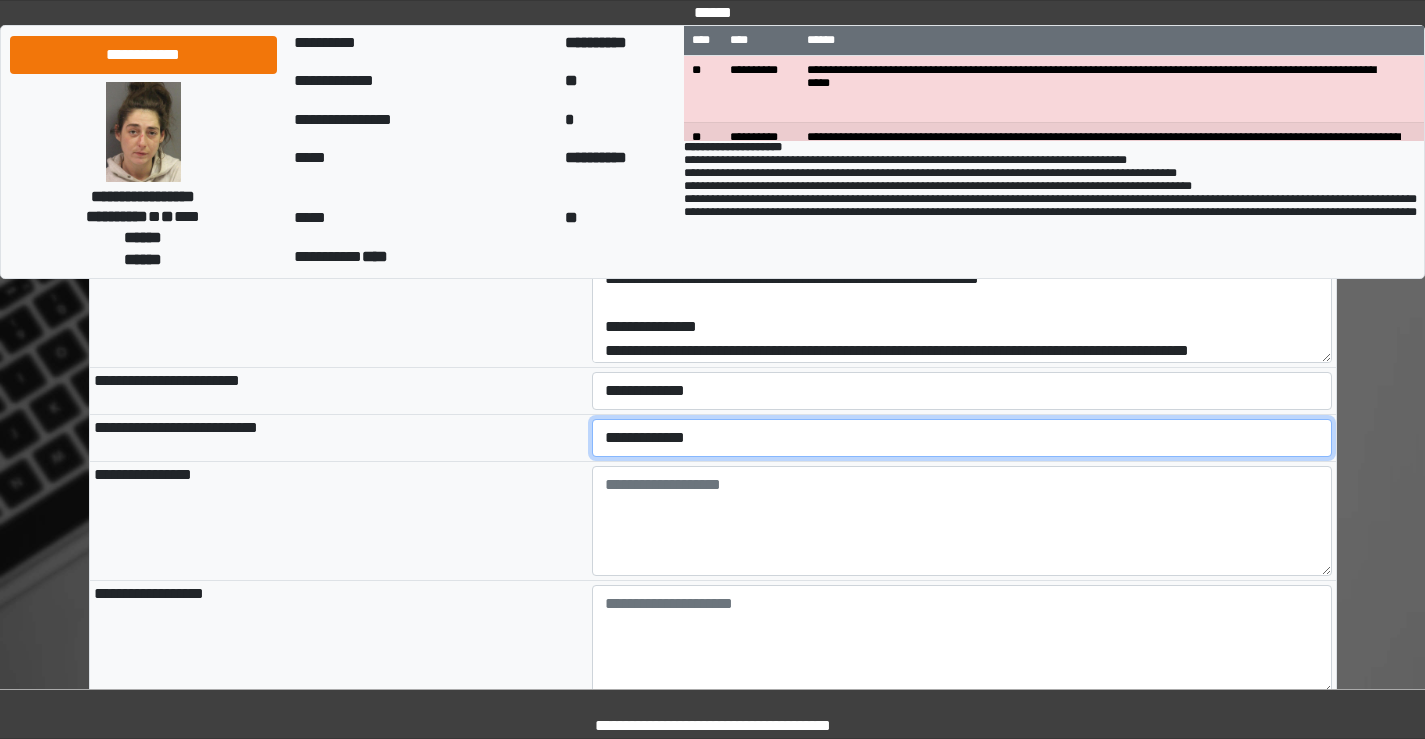 select on "***" 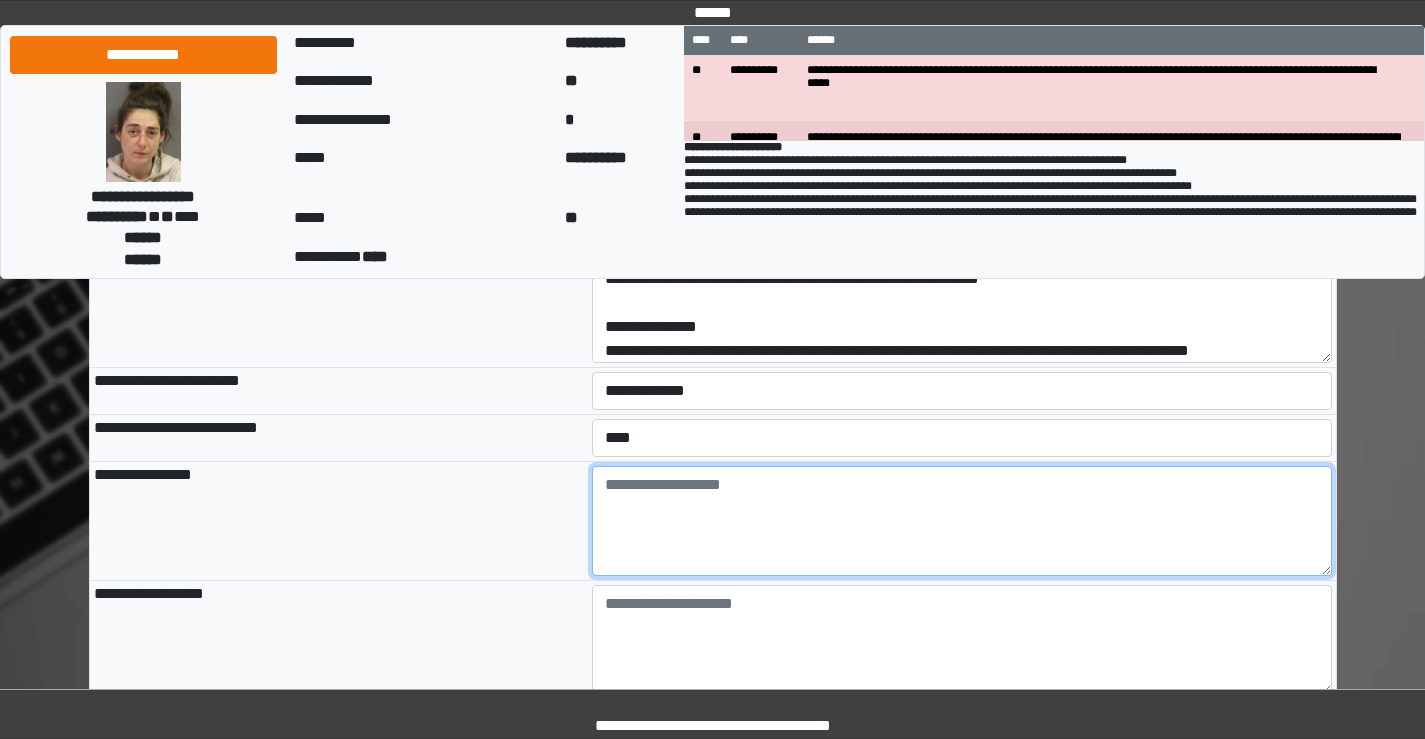 click at bounding box center (962, 521) 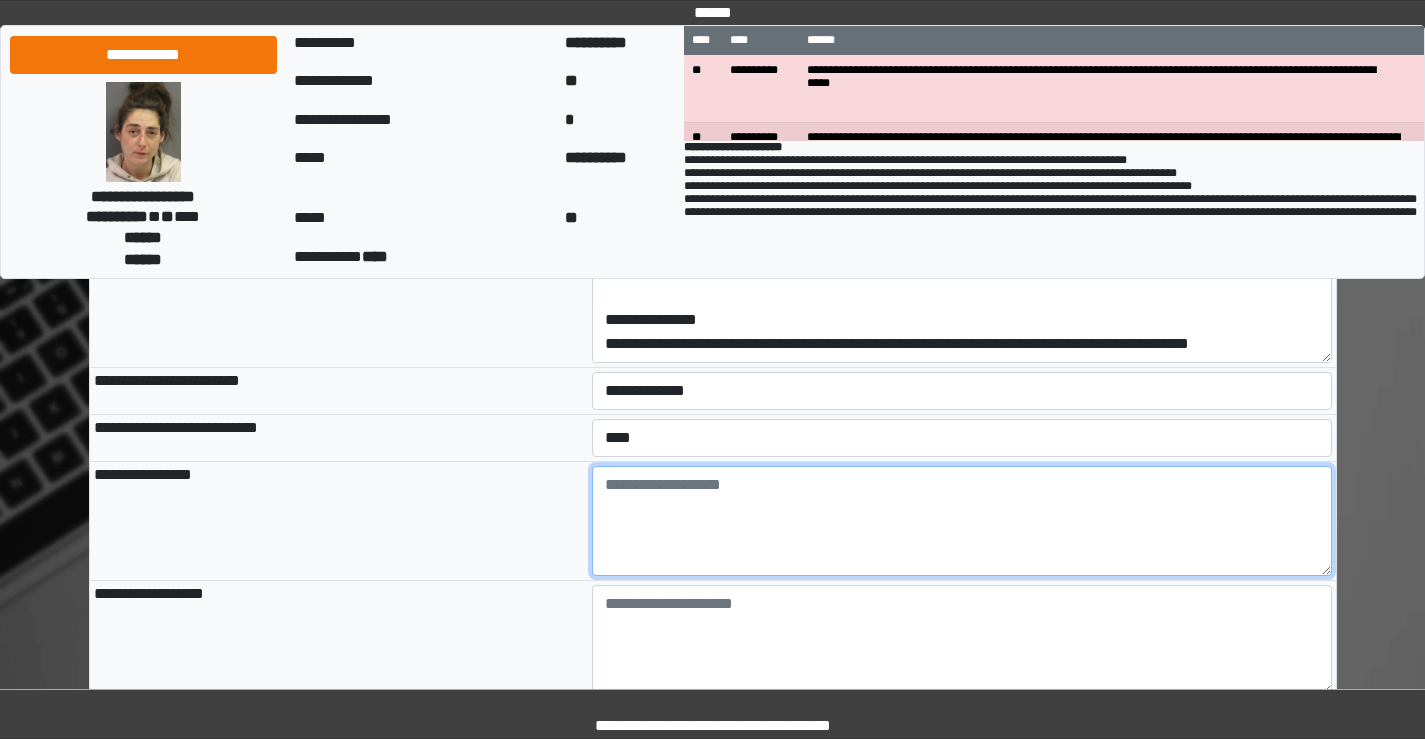 scroll, scrollTop: 192, scrollLeft: 0, axis: vertical 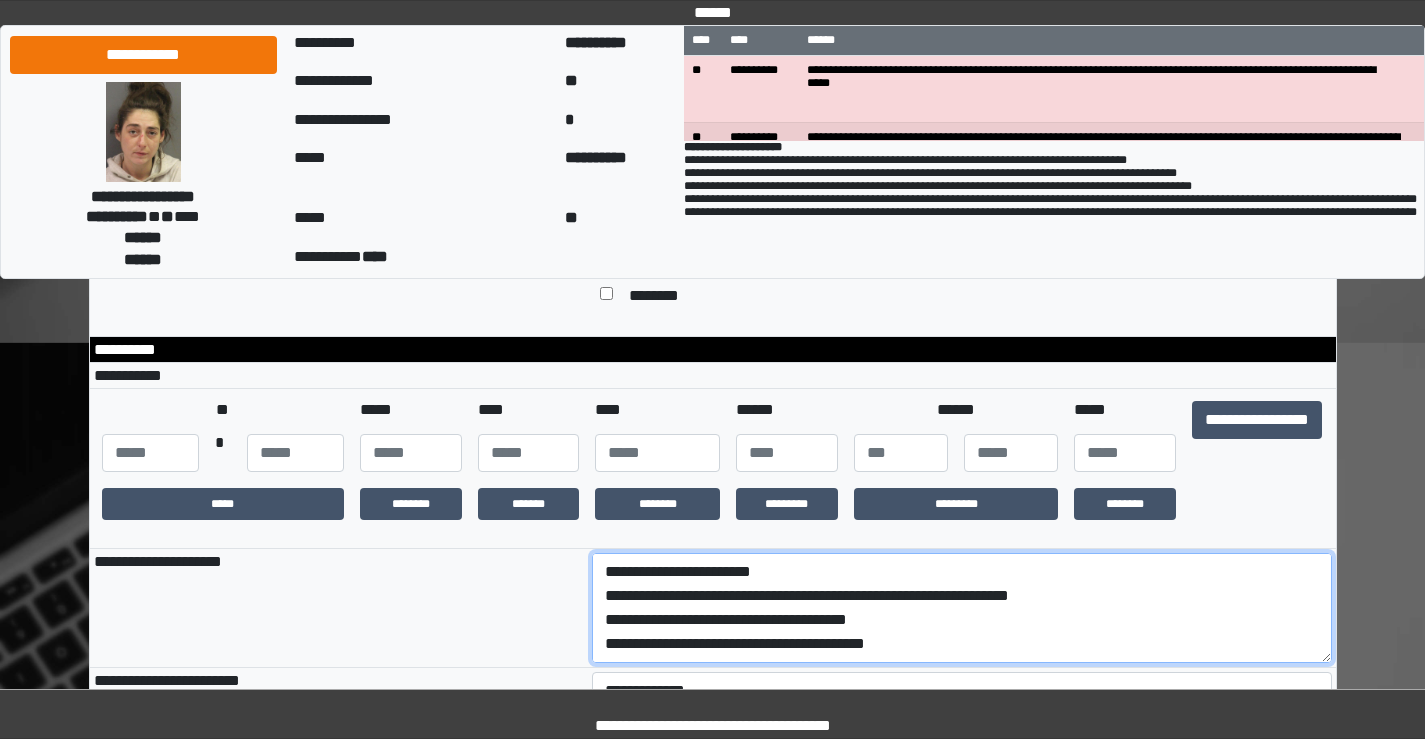drag, startPoint x: 1169, startPoint y: 360, endPoint x: 596, endPoint y: 616, distance: 627.5867 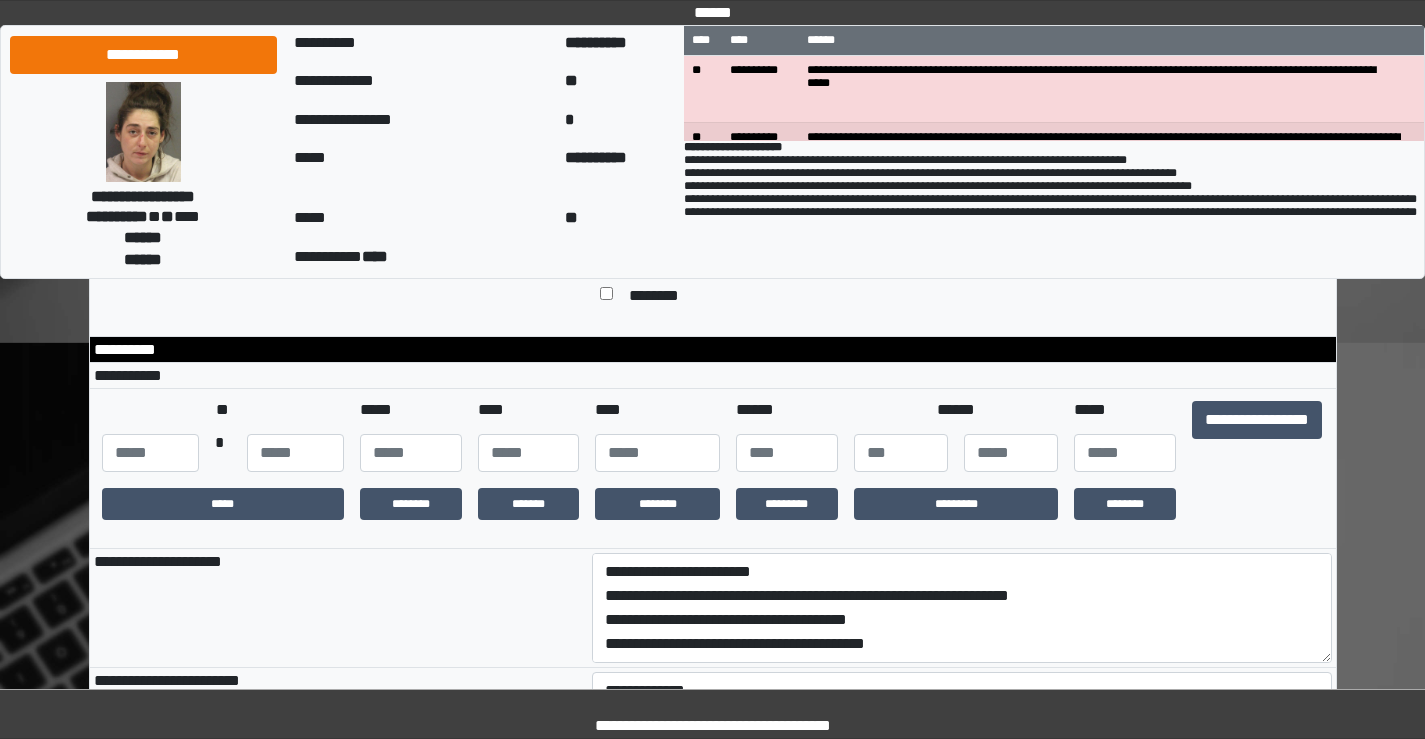drag, startPoint x: 384, startPoint y: 596, endPoint x: 401, endPoint y: 626, distance: 34.48188 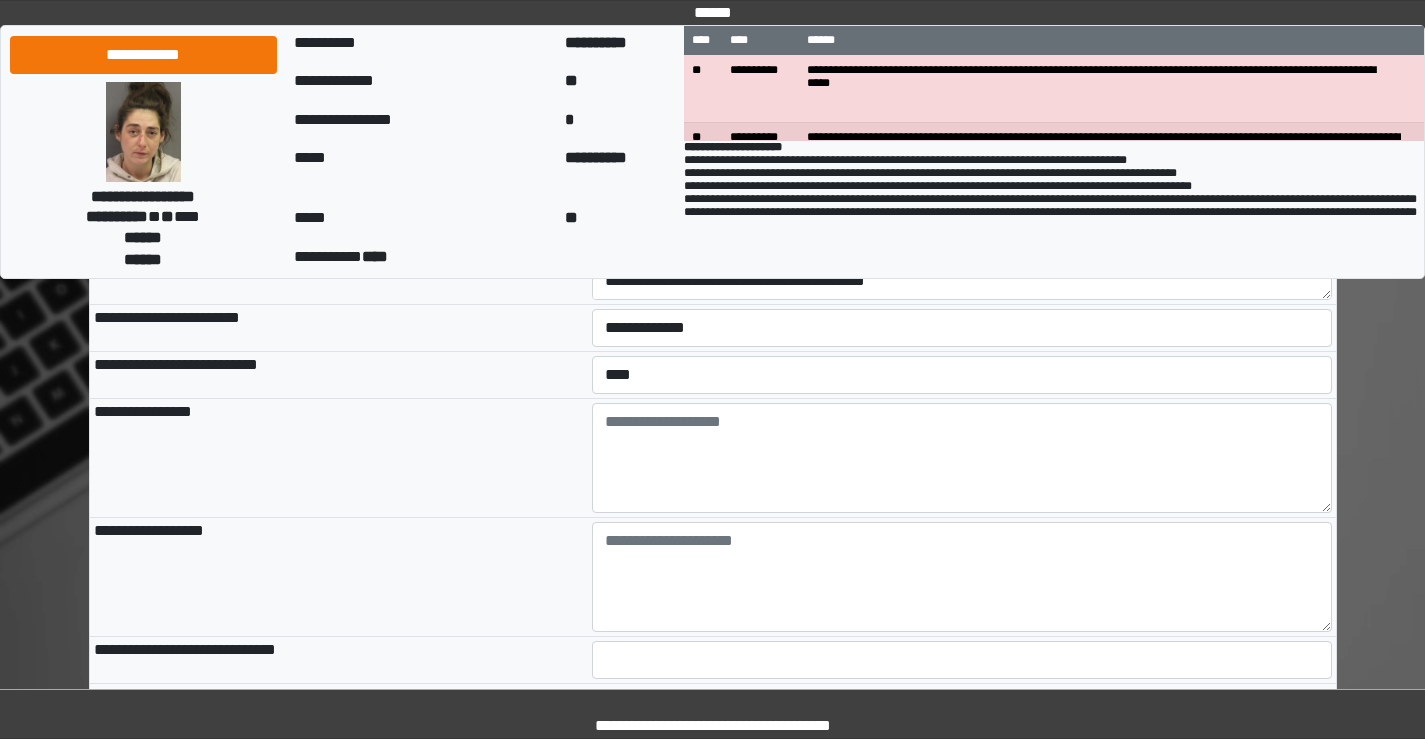 scroll, scrollTop: 2656, scrollLeft: 0, axis: vertical 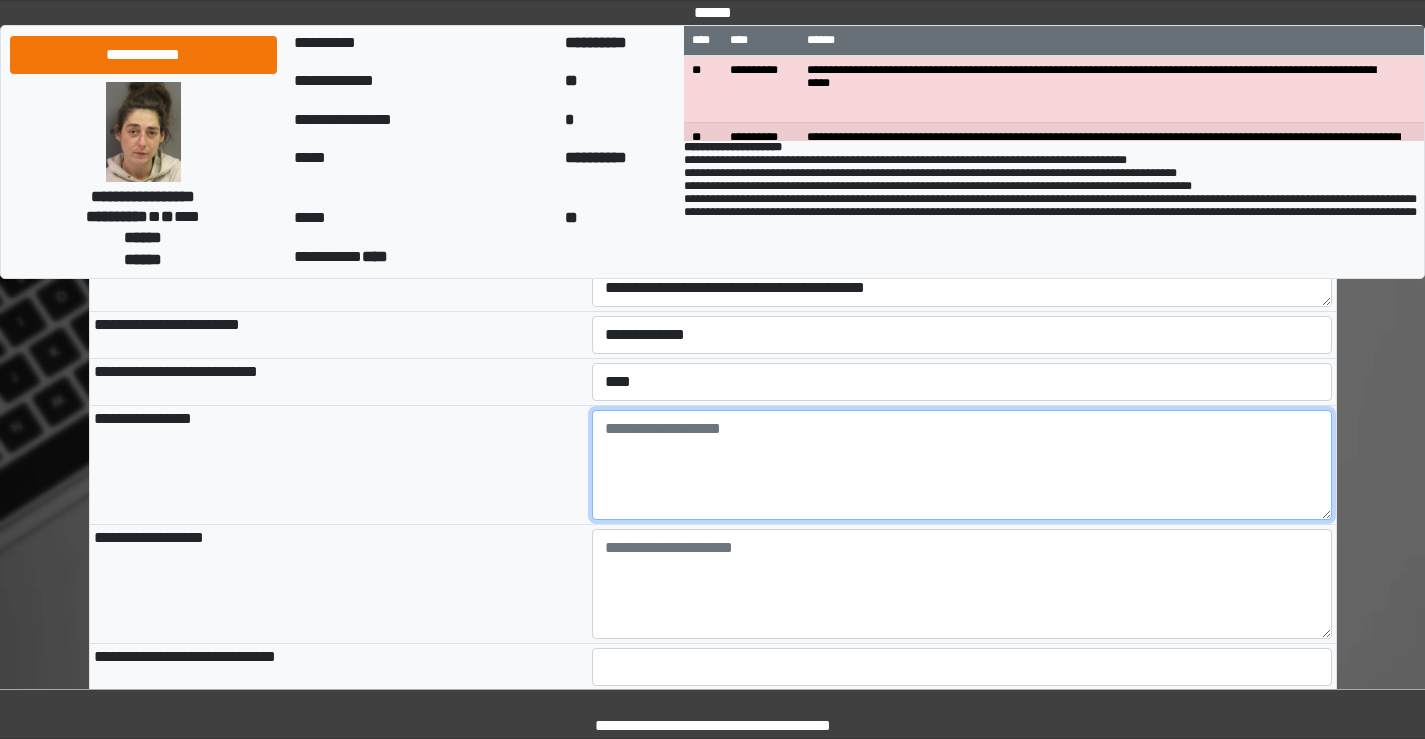 click at bounding box center [962, 465] 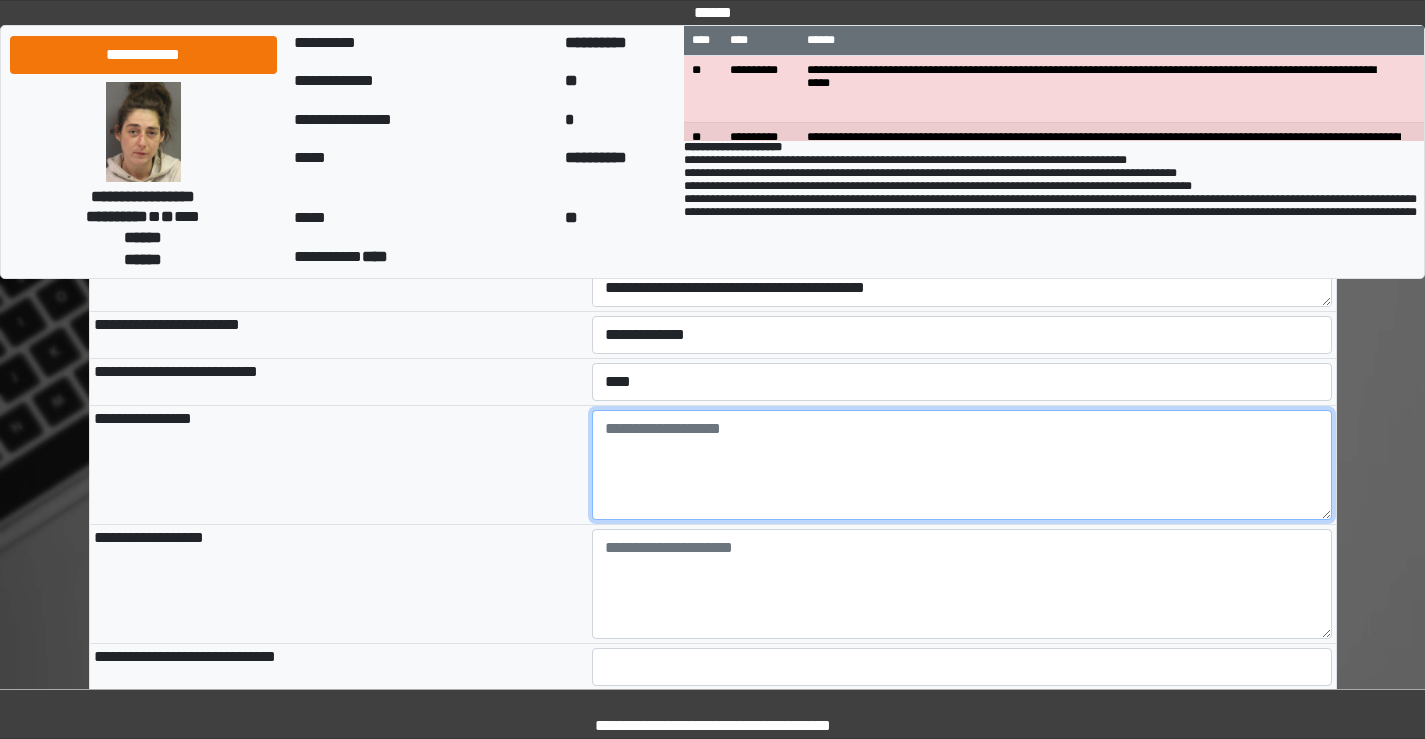 click at bounding box center [962, 465] 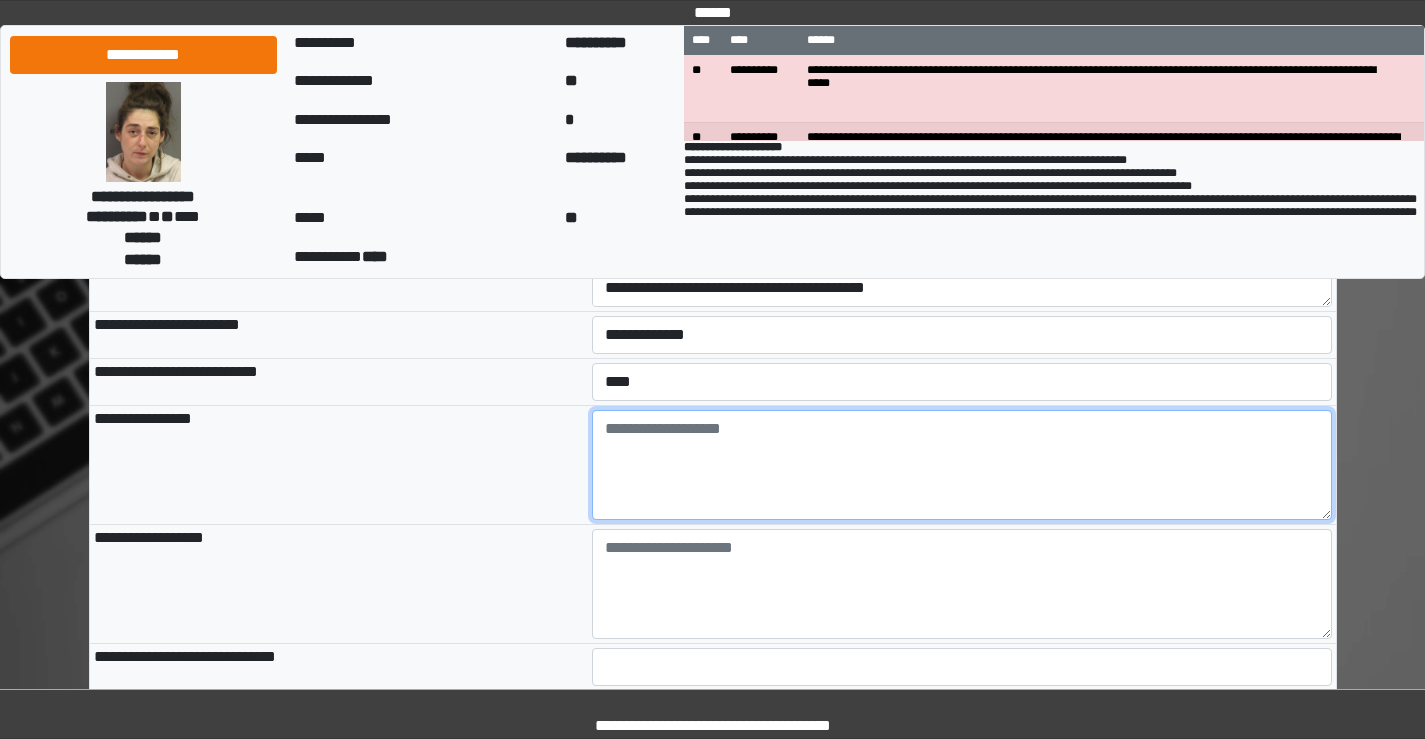 paste on "**********" 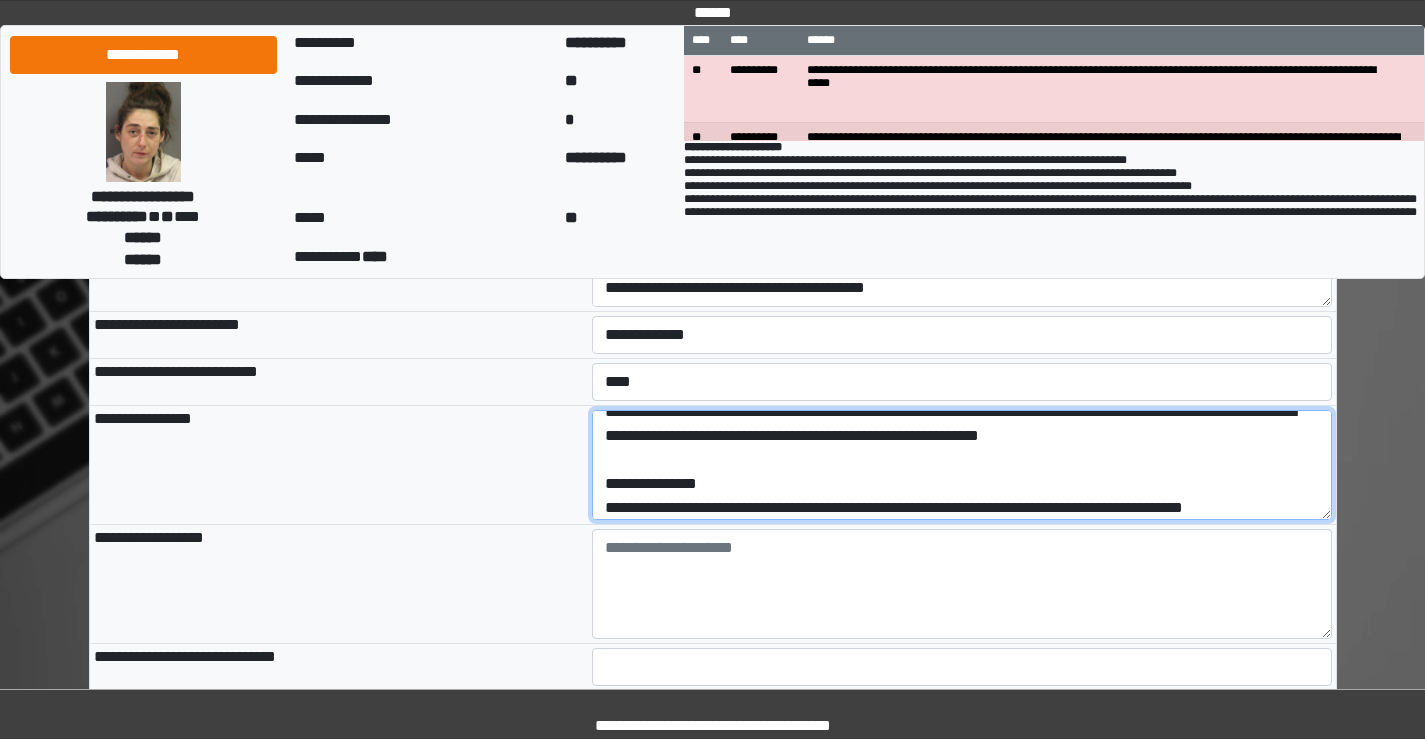 scroll, scrollTop: 168, scrollLeft: 0, axis: vertical 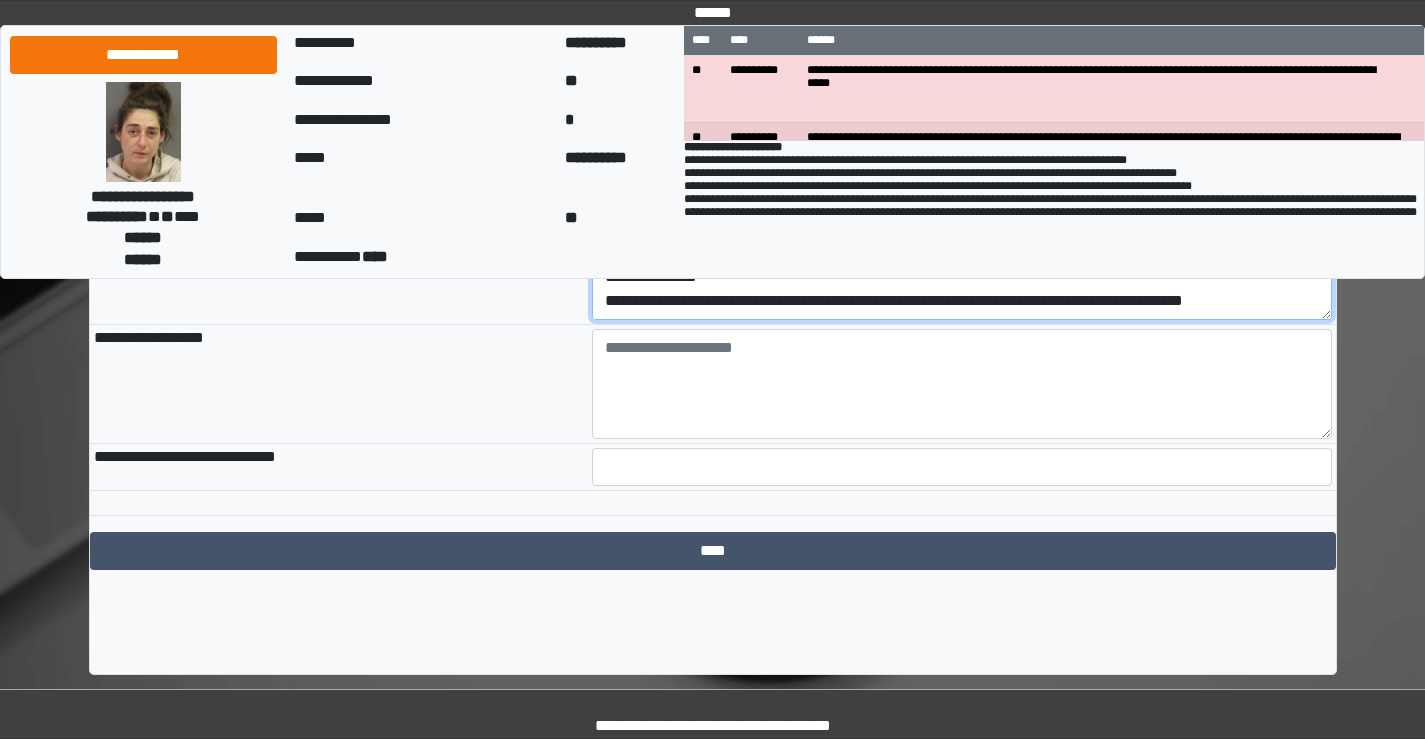 type on "**********" 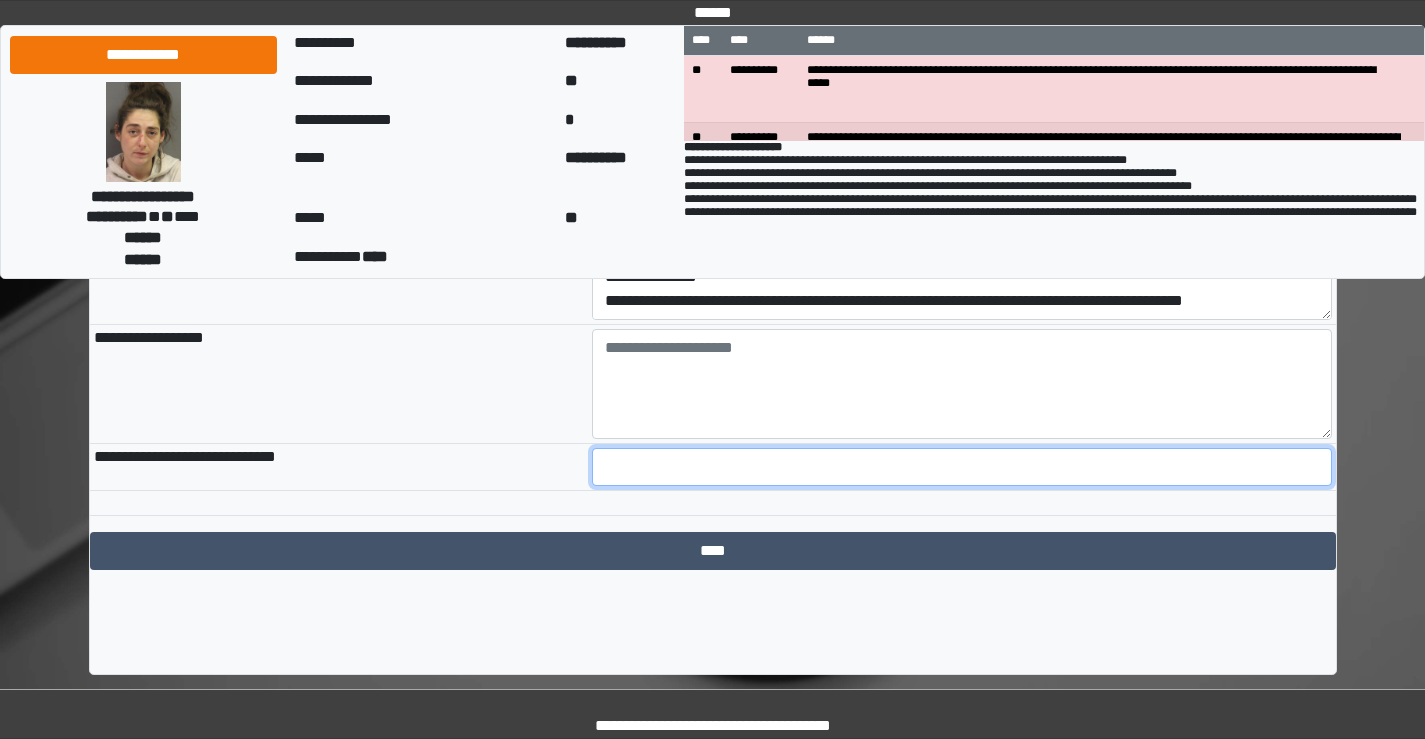 click at bounding box center [962, 467] 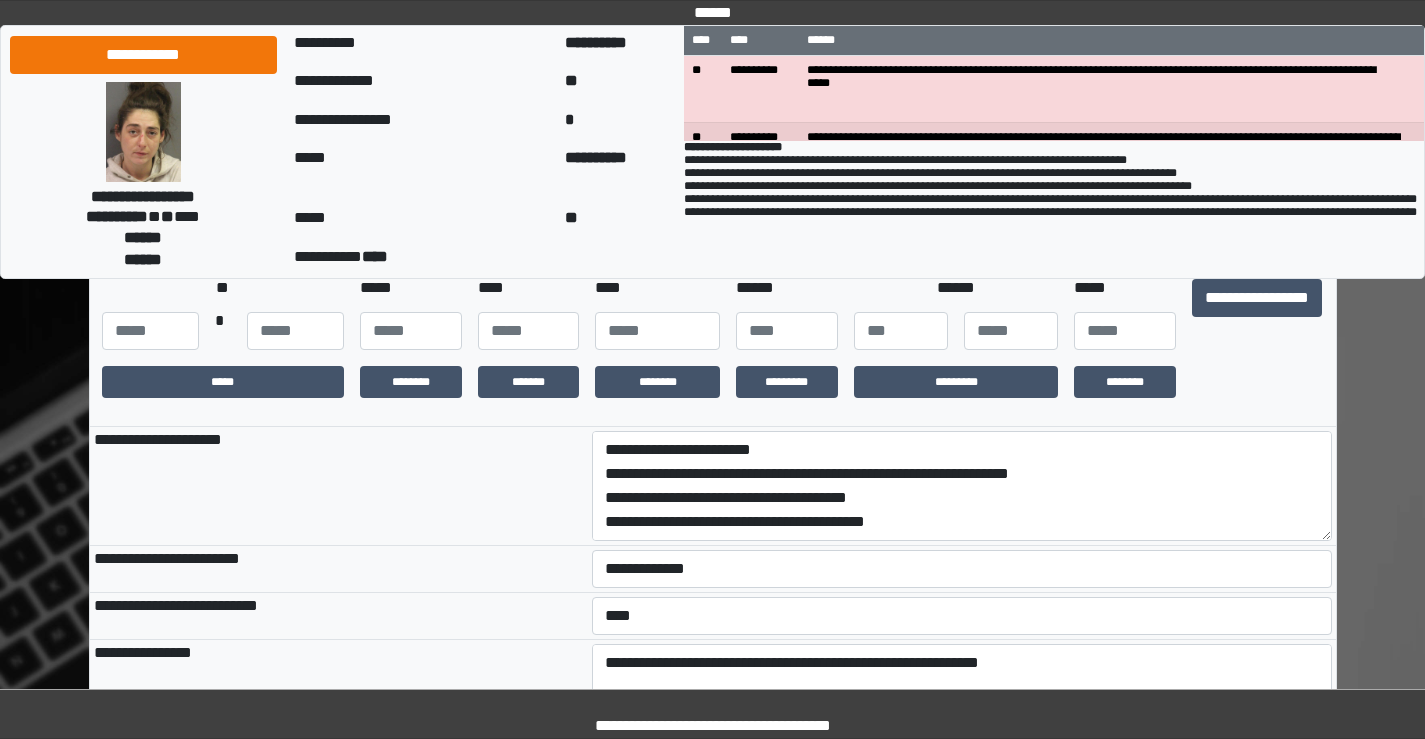 scroll, scrollTop: 2456, scrollLeft: 0, axis: vertical 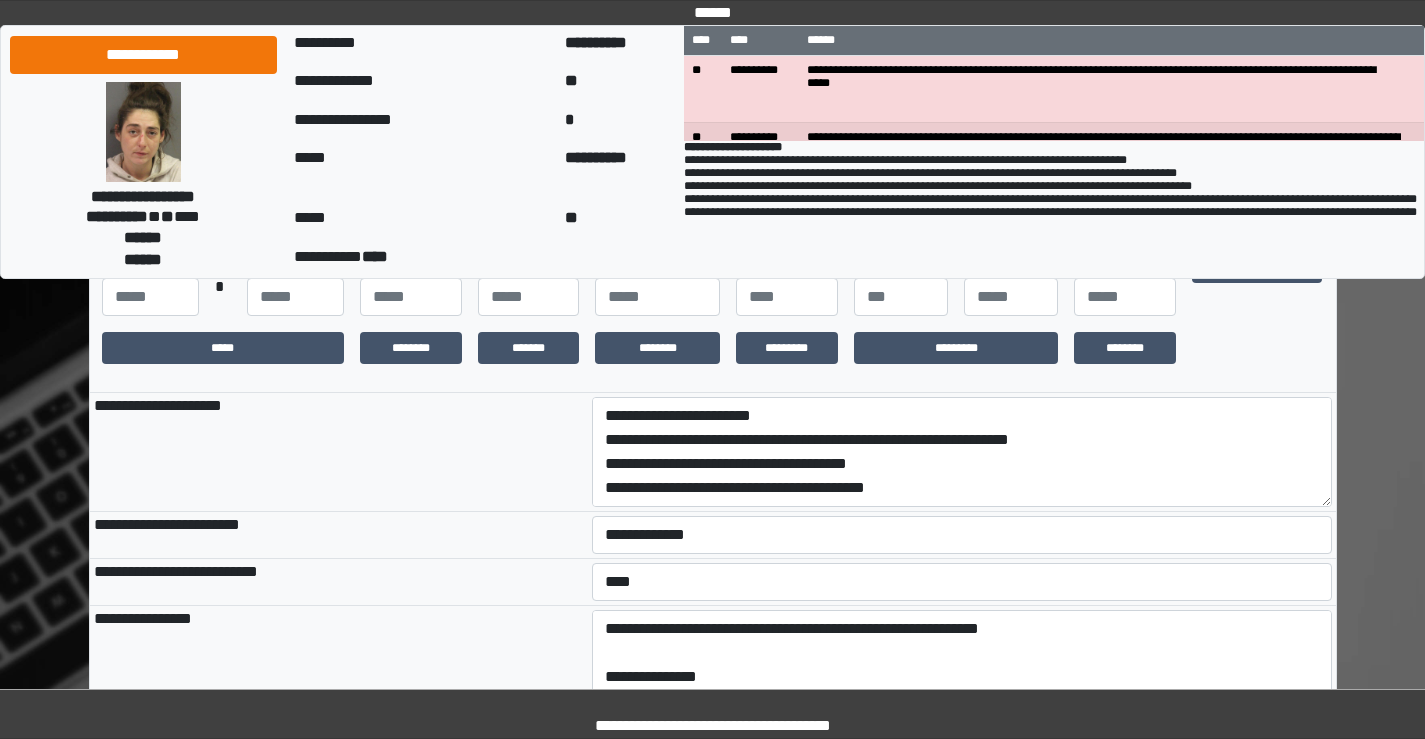 type on "**" 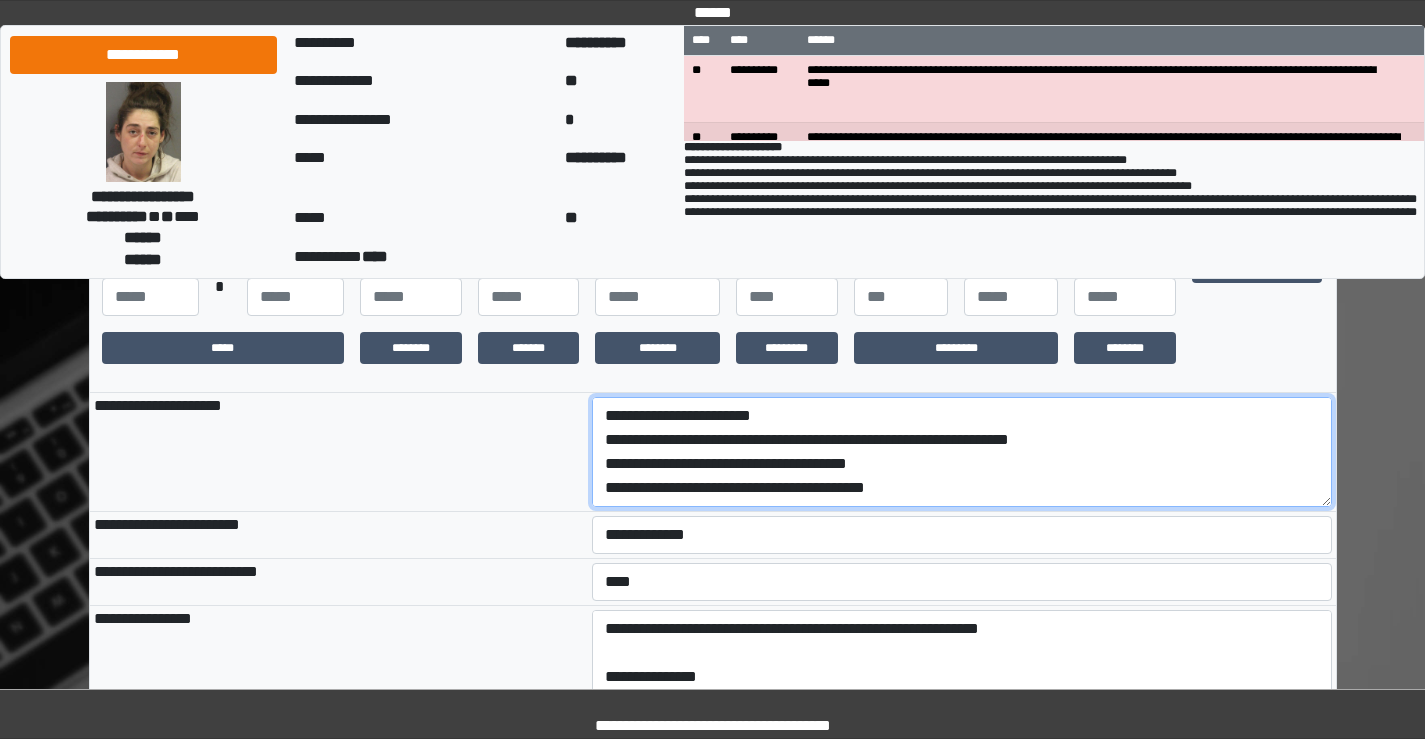 scroll, scrollTop: 40, scrollLeft: 0, axis: vertical 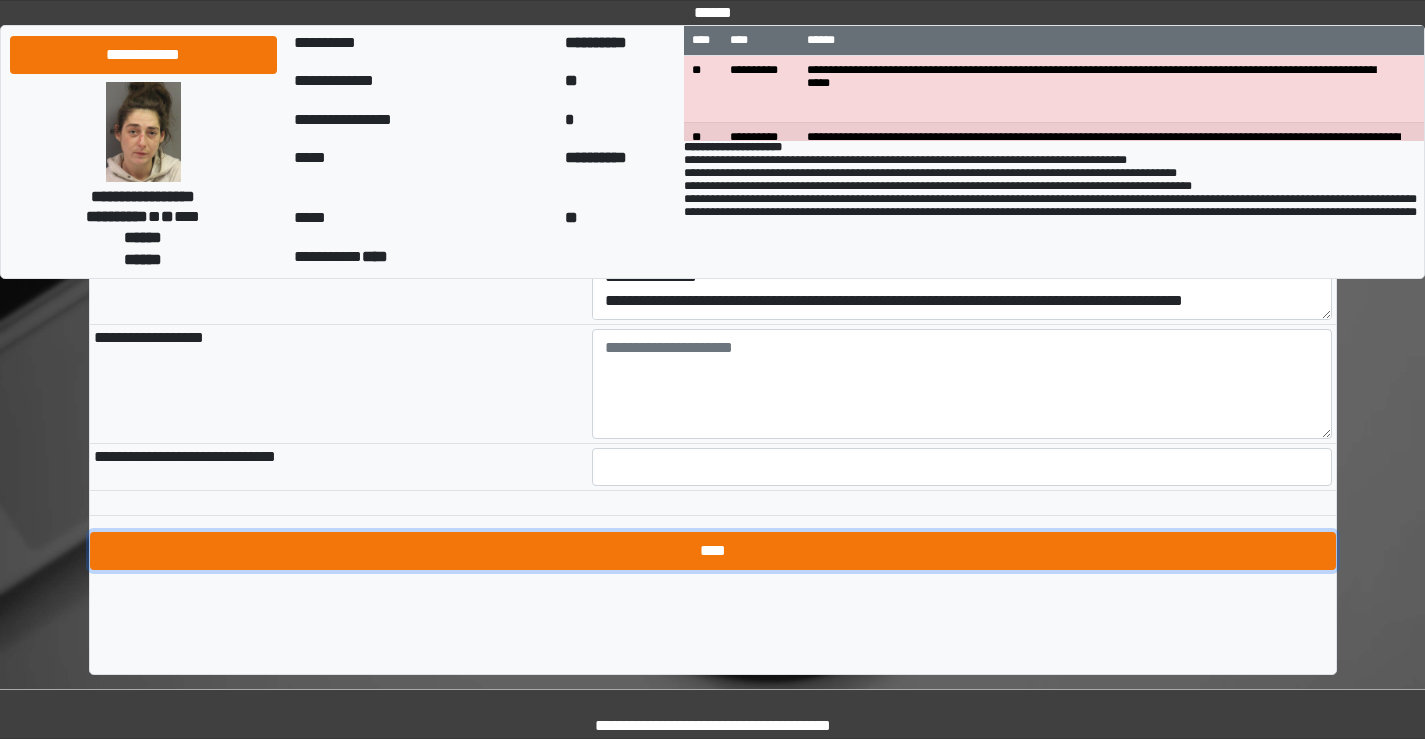 click on "****" at bounding box center (713, 551) 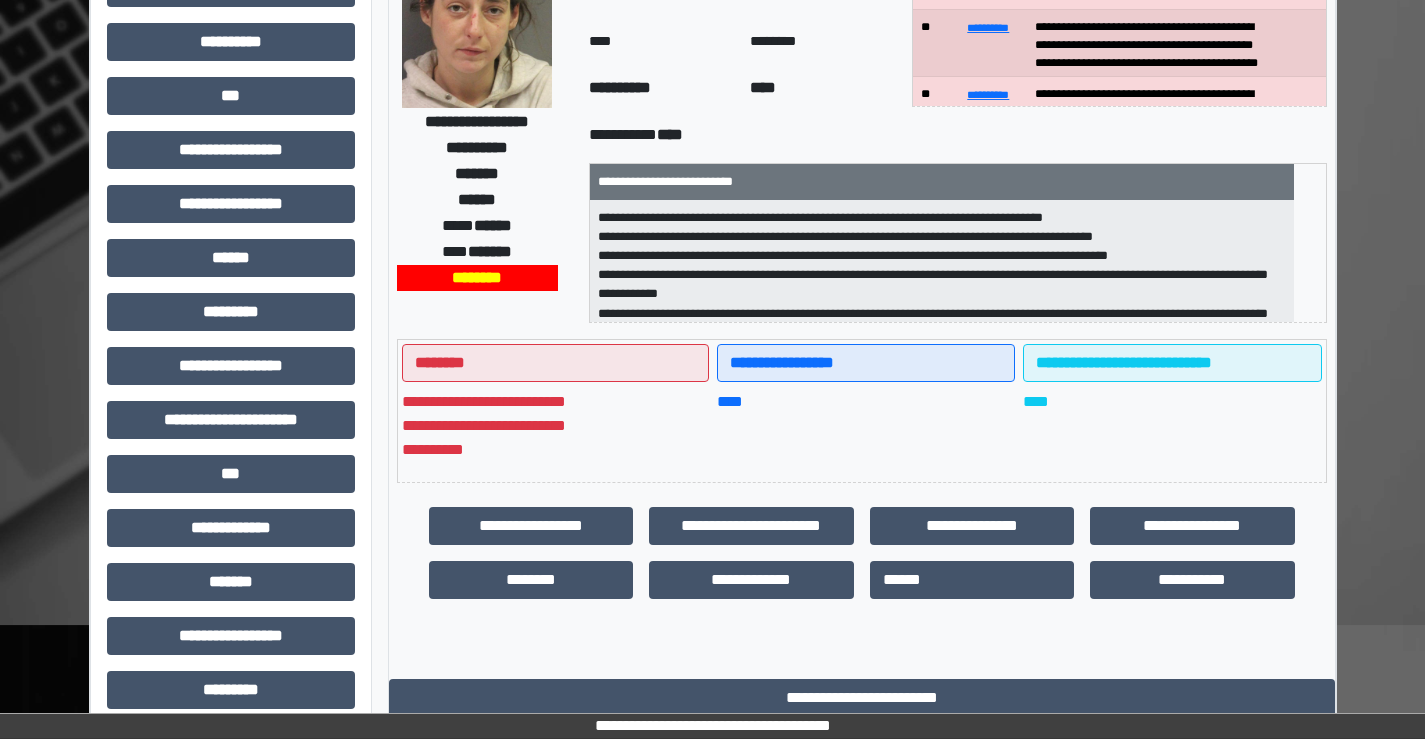 scroll, scrollTop: 0, scrollLeft: 0, axis: both 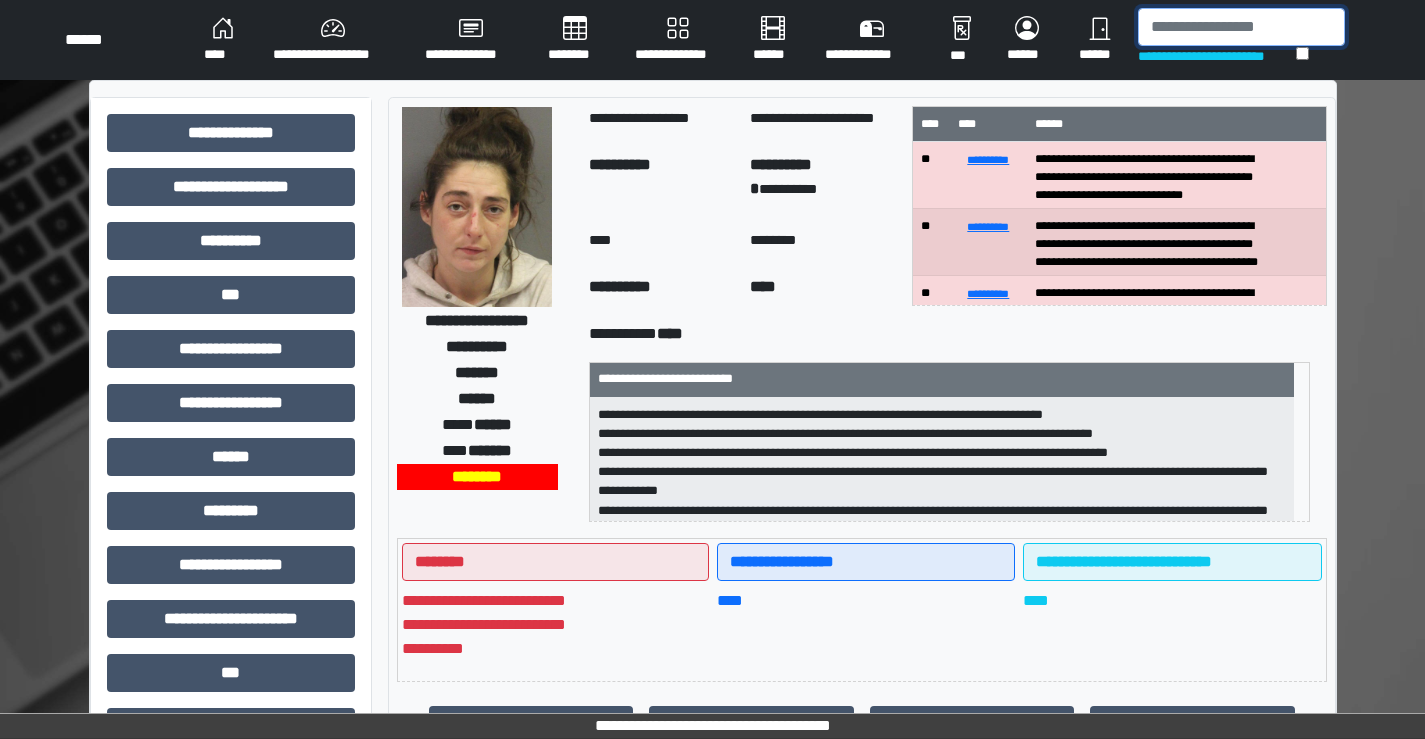 click at bounding box center [1241, 27] 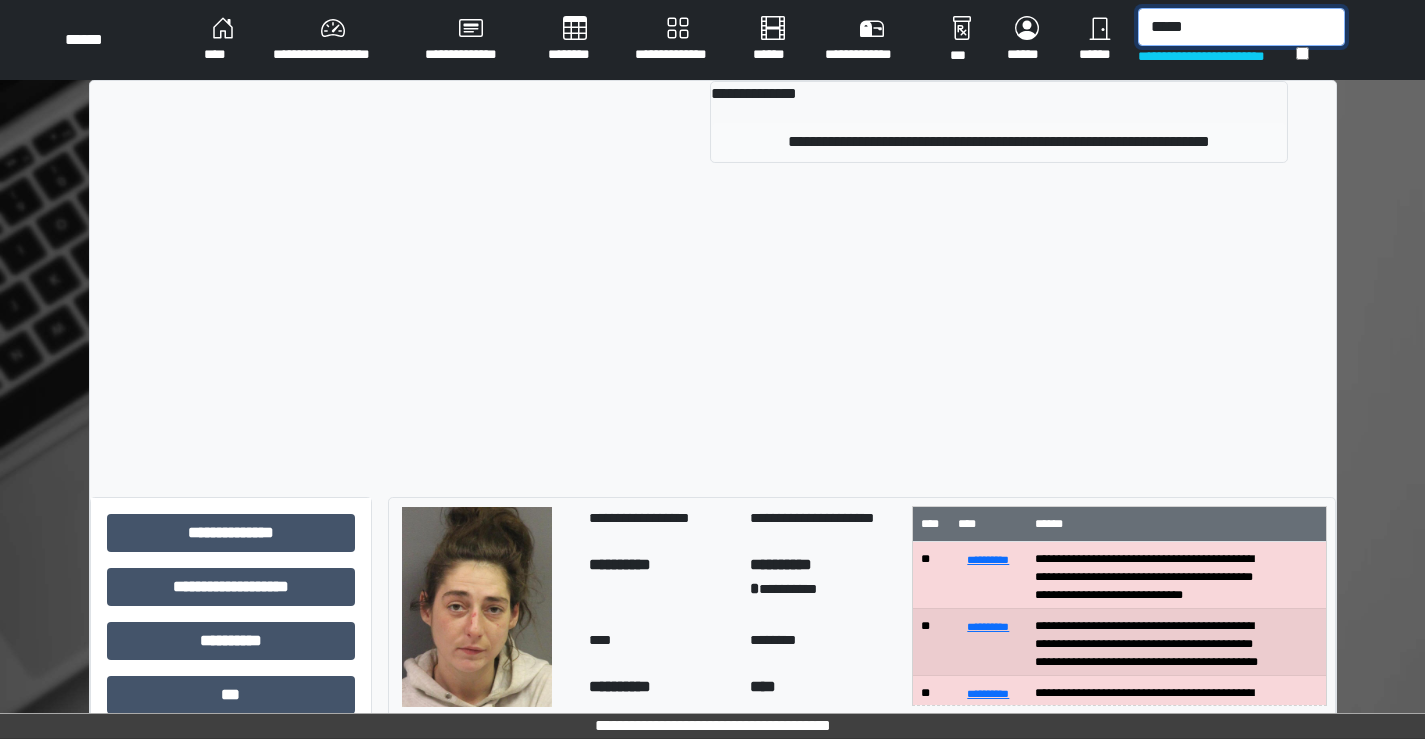 type on "*****" 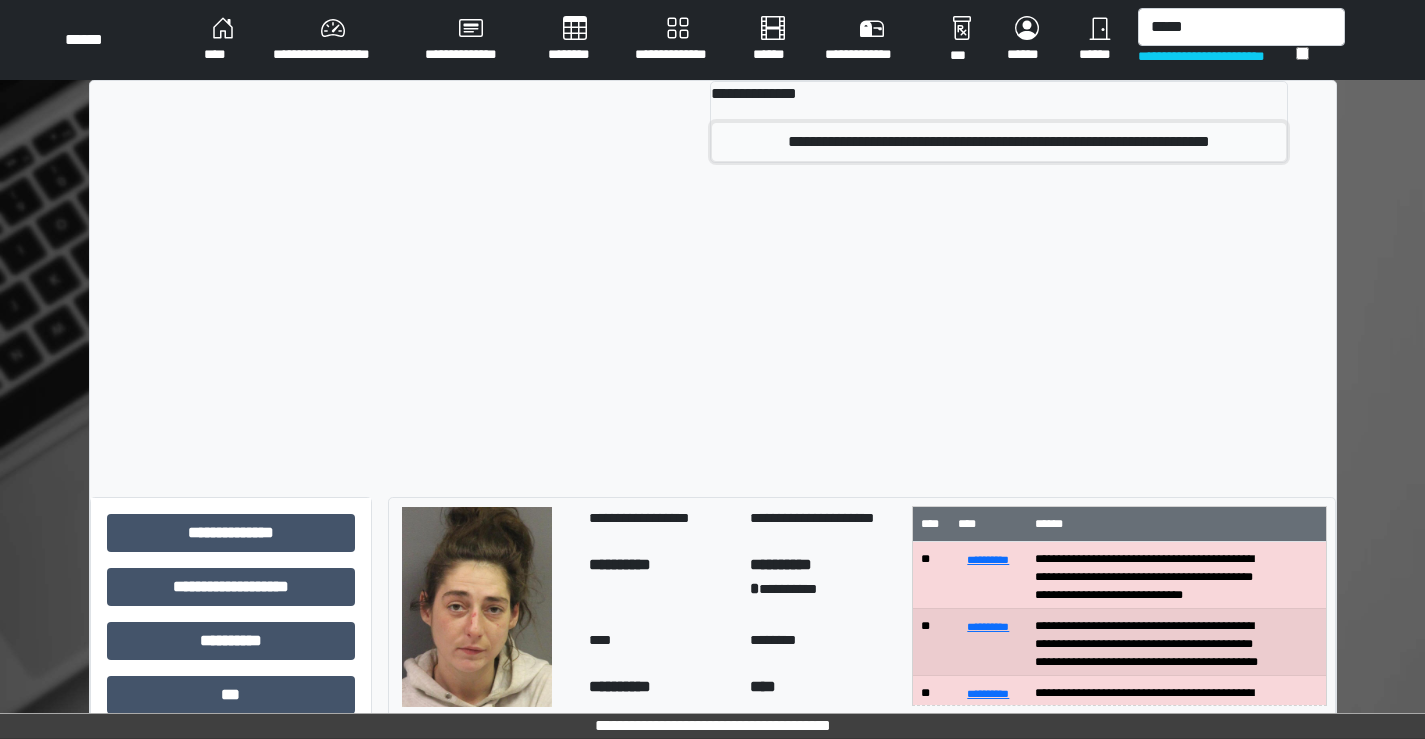 click on "**********" at bounding box center (998, 142) 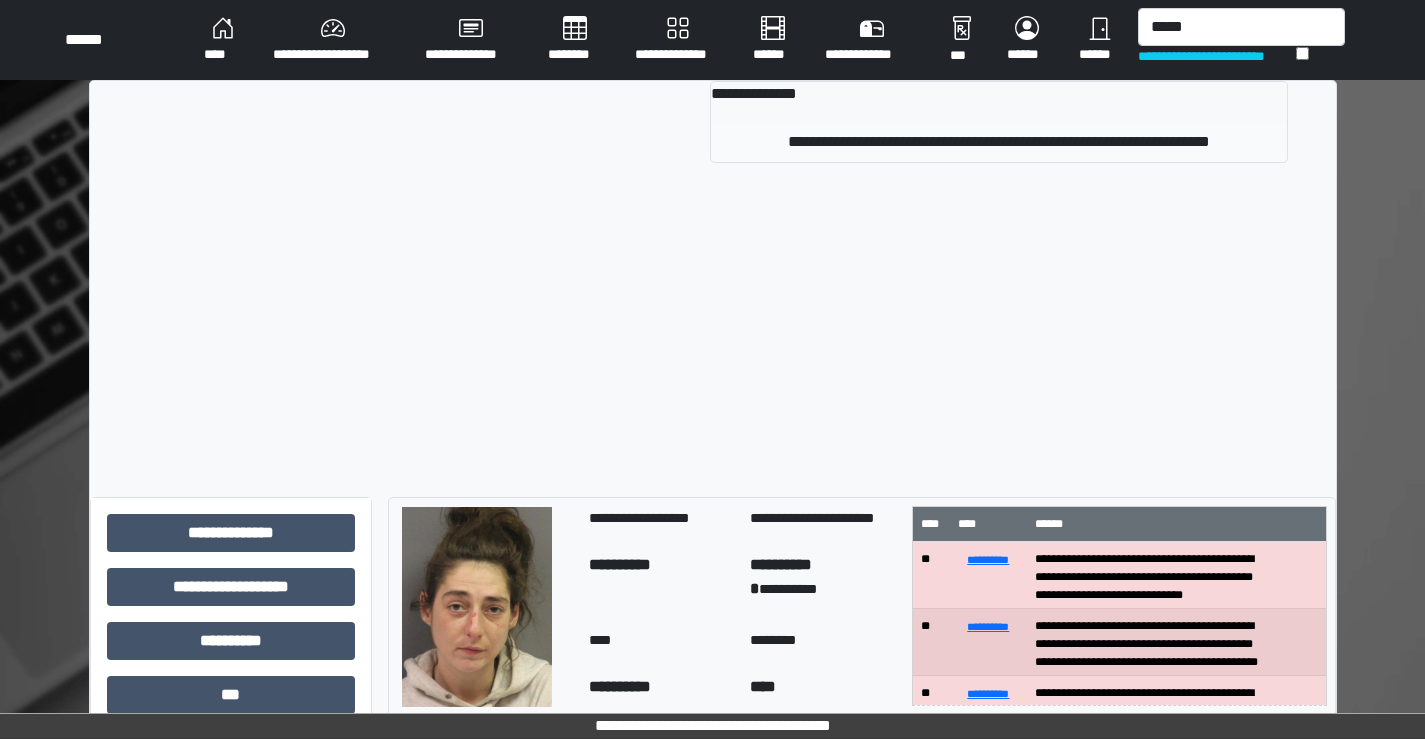 type 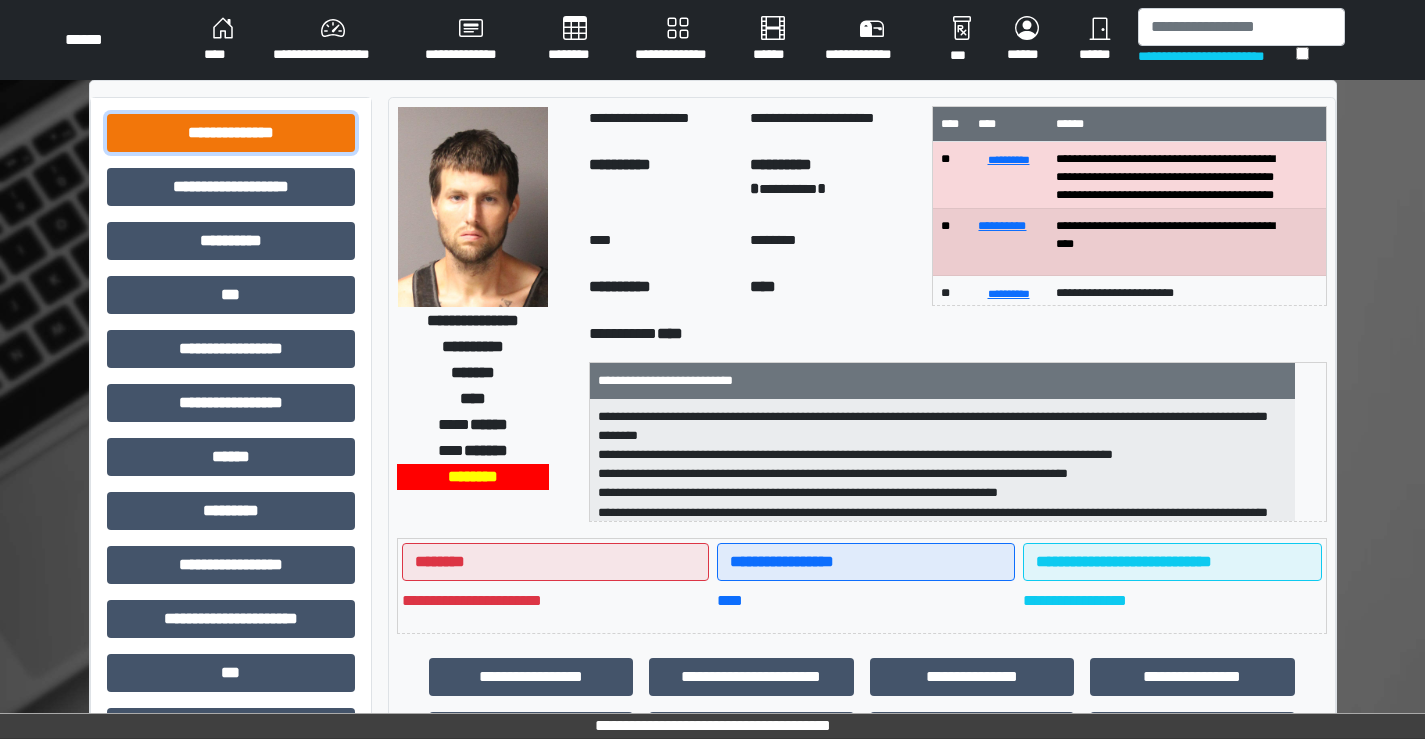 click on "**********" at bounding box center [231, 133] 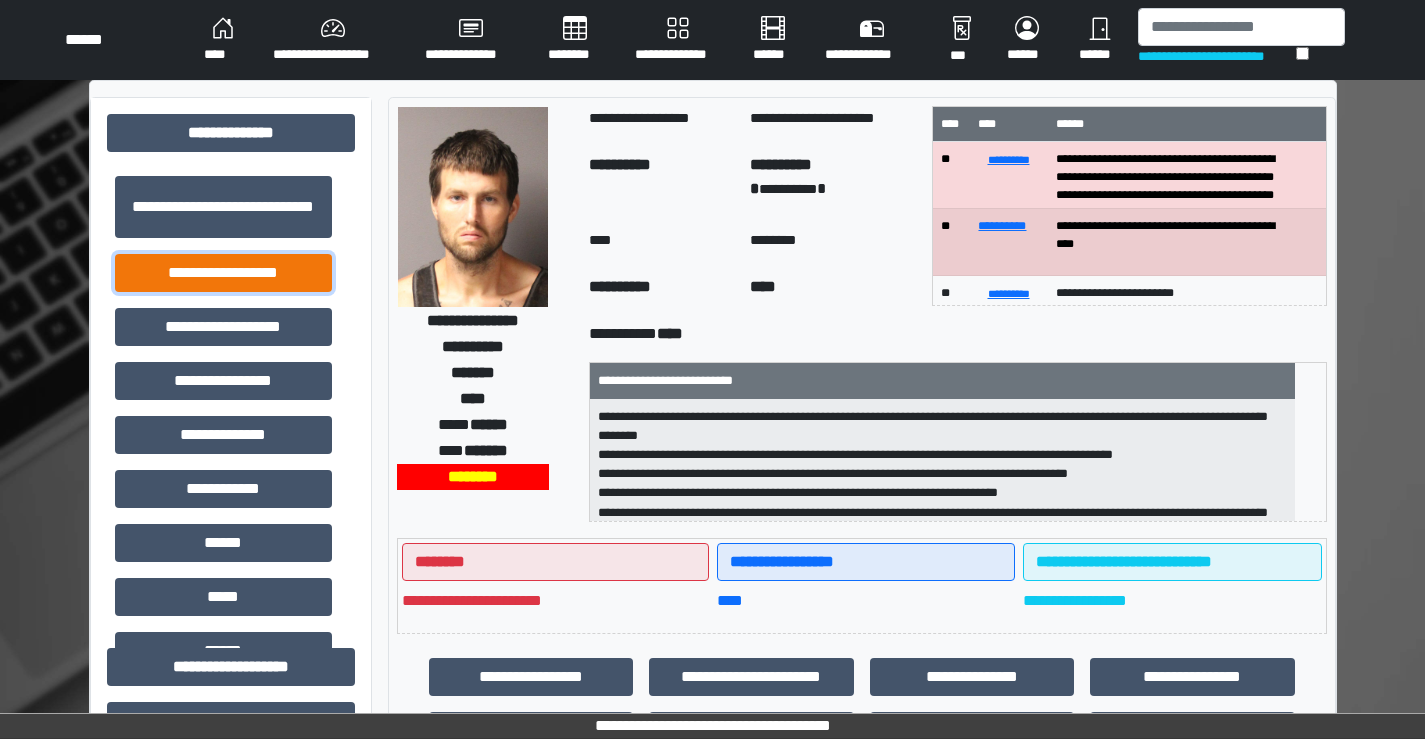 click on "**********" at bounding box center (223, 273) 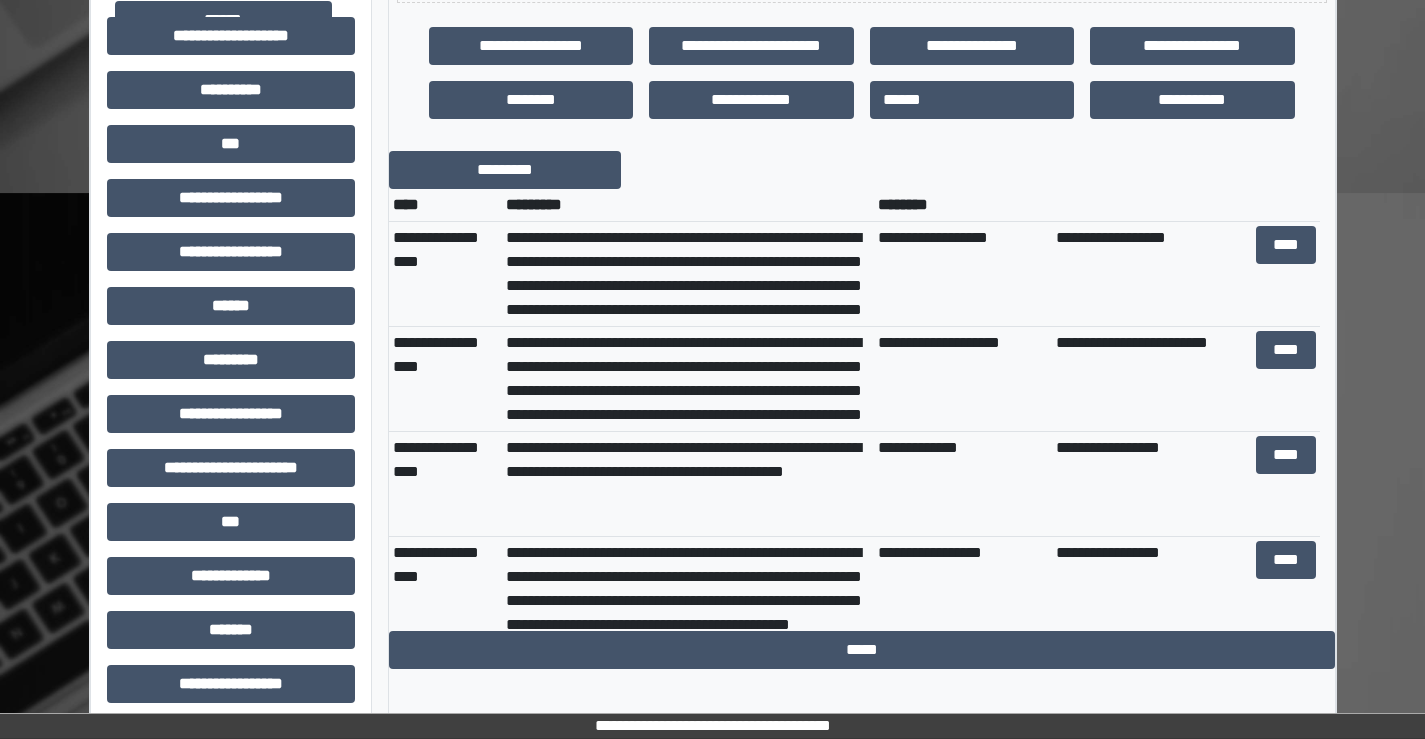 scroll, scrollTop: 600, scrollLeft: 0, axis: vertical 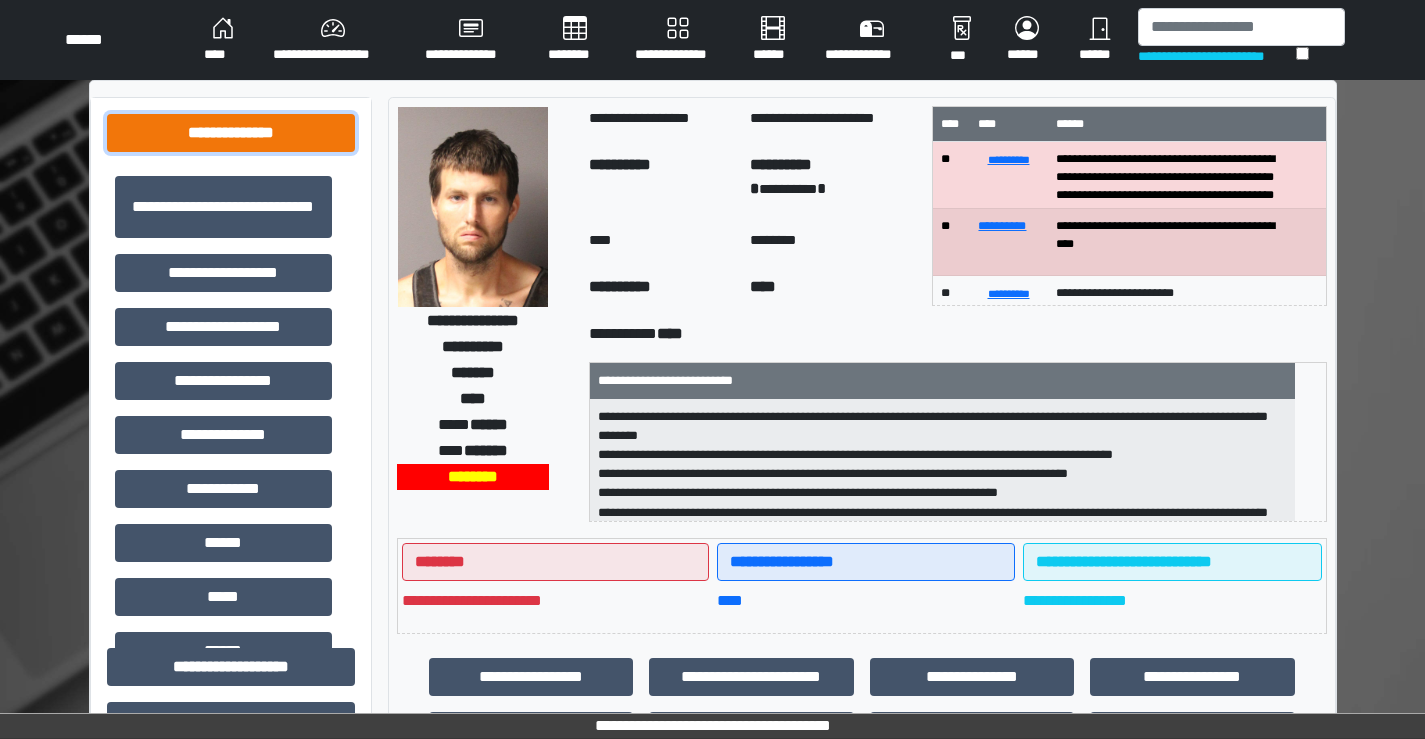 click on "**********" at bounding box center [231, 133] 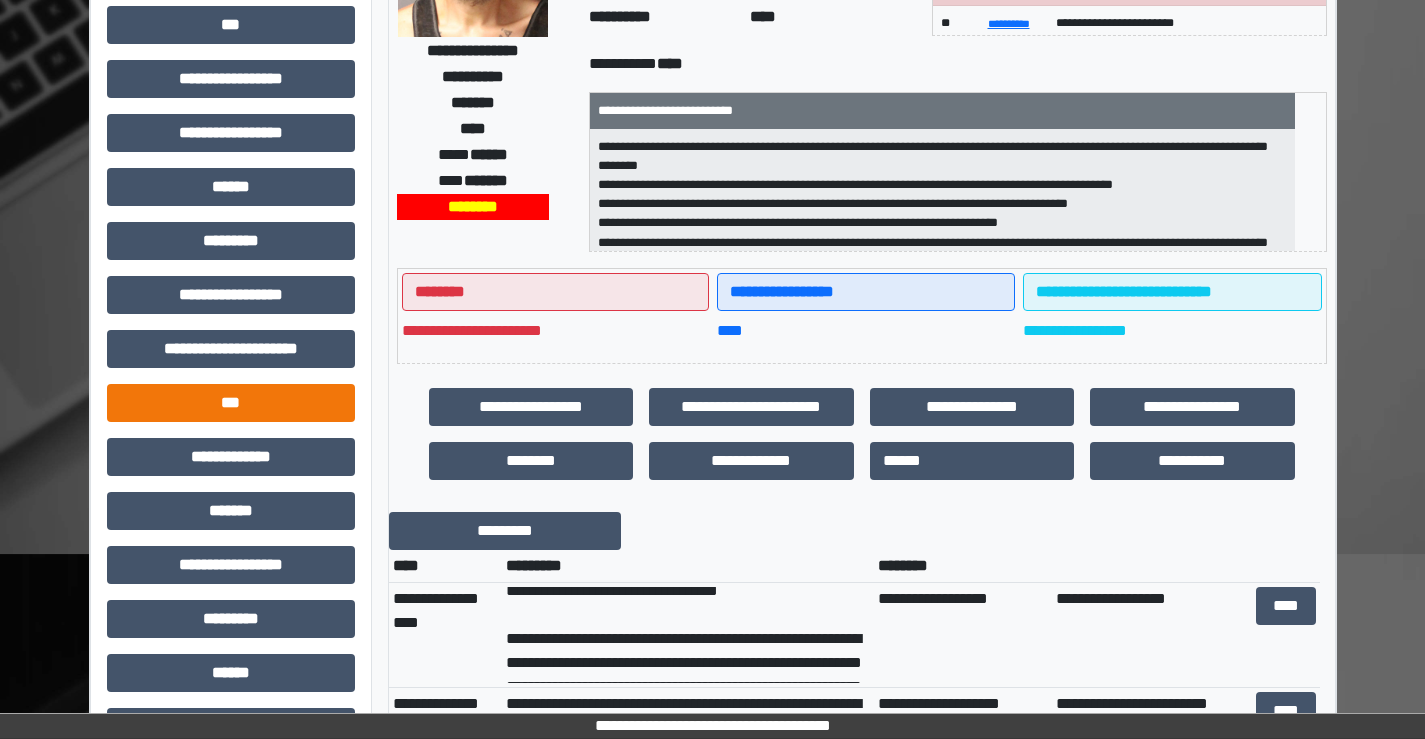 scroll, scrollTop: 400, scrollLeft: 0, axis: vertical 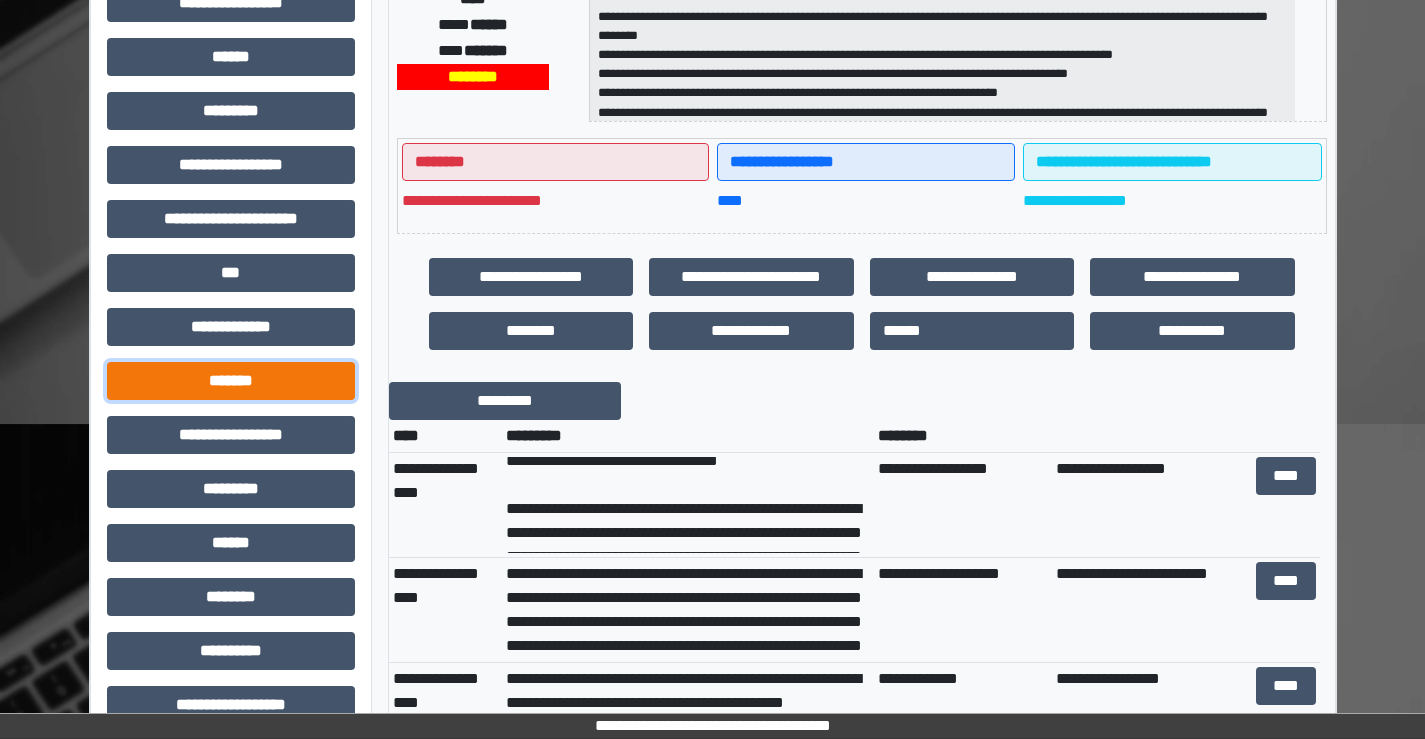 click on "*******" at bounding box center (231, 381) 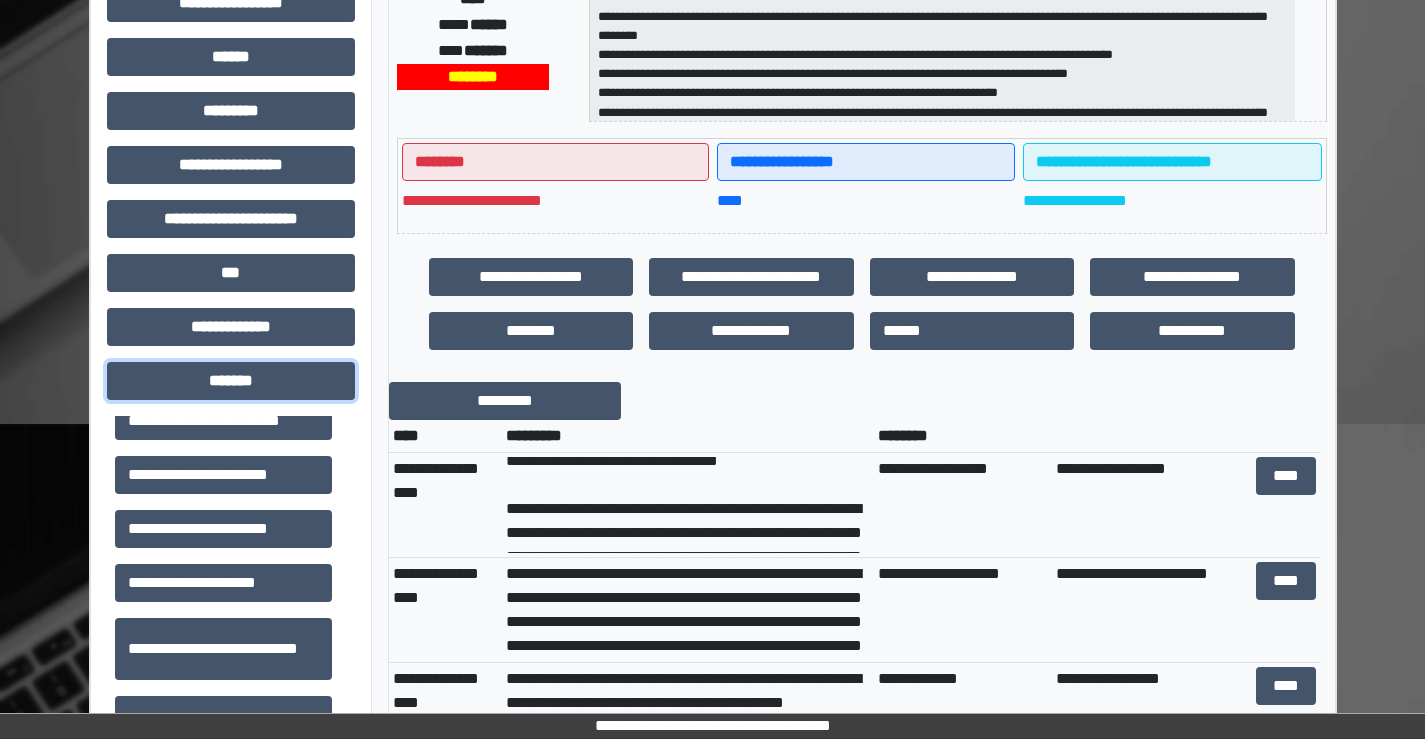 scroll, scrollTop: 300, scrollLeft: 0, axis: vertical 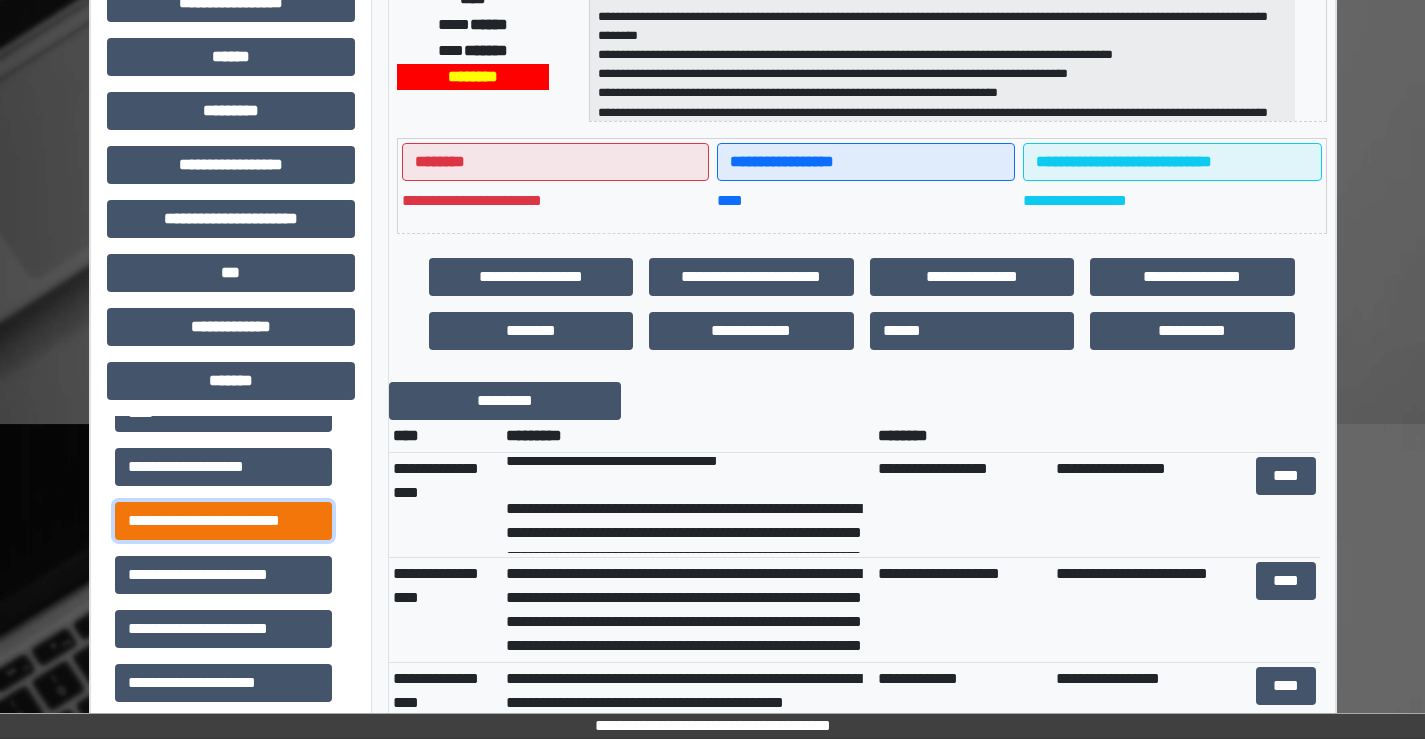 click on "**********" at bounding box center (223, 521) 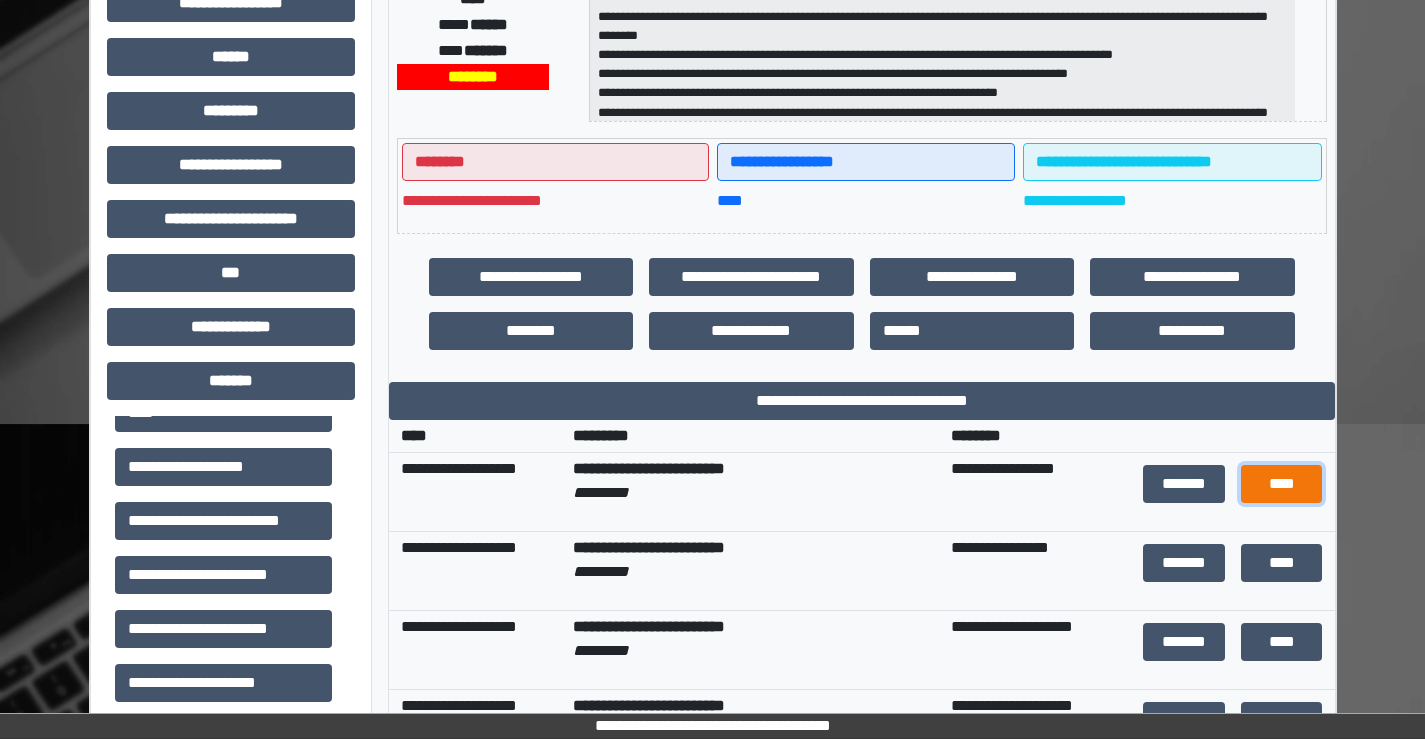 click on "****" at bounding box center (1281, 484) 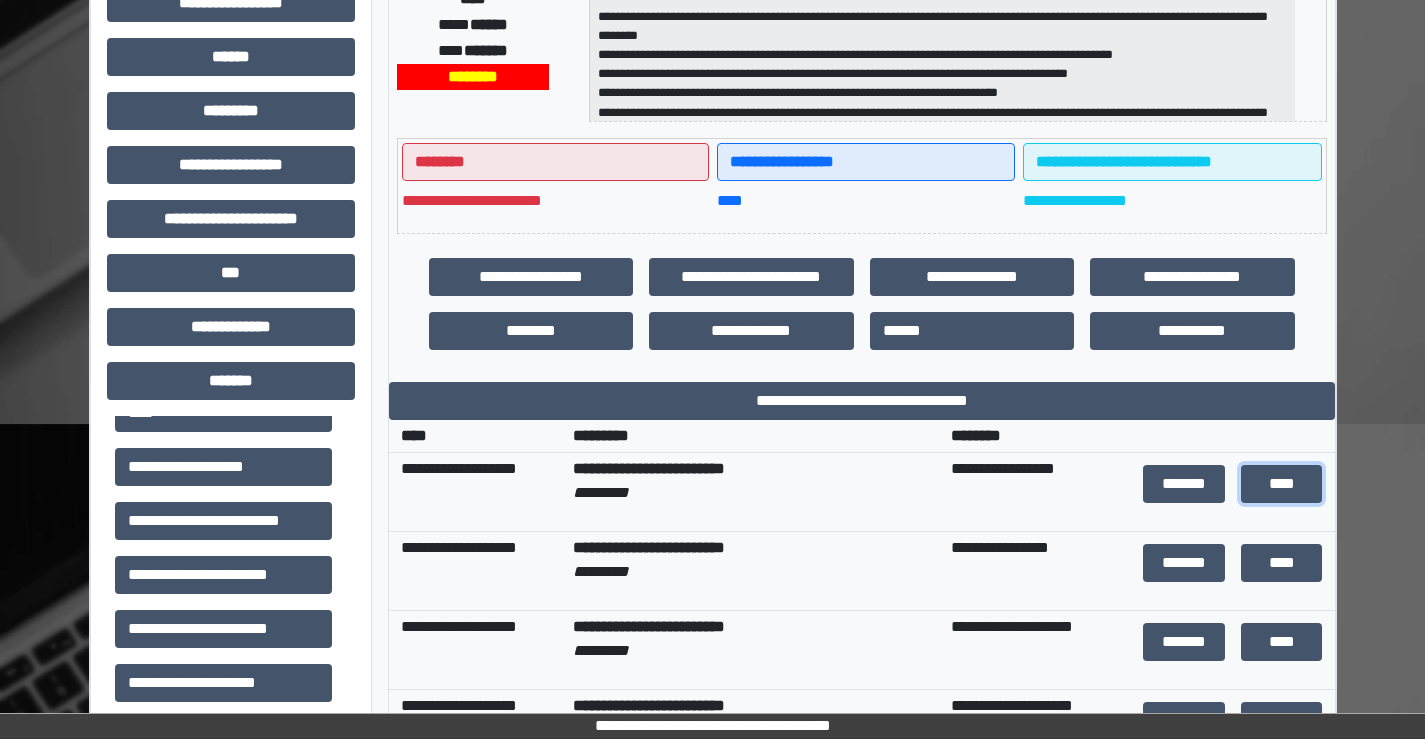 scroll, scrollTop: 300, scrollLeft: 0, axis: vertical 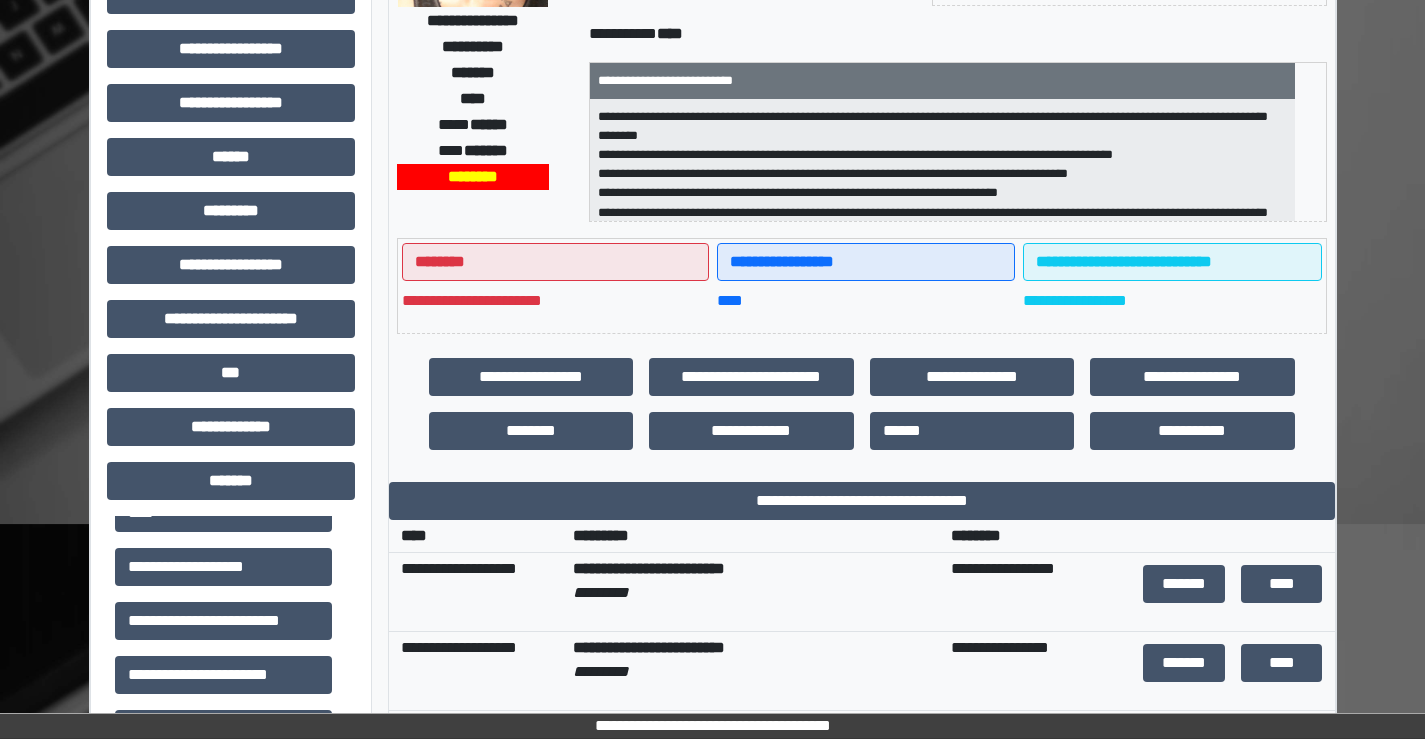 click on "**********" at bounding box center [758, 581] 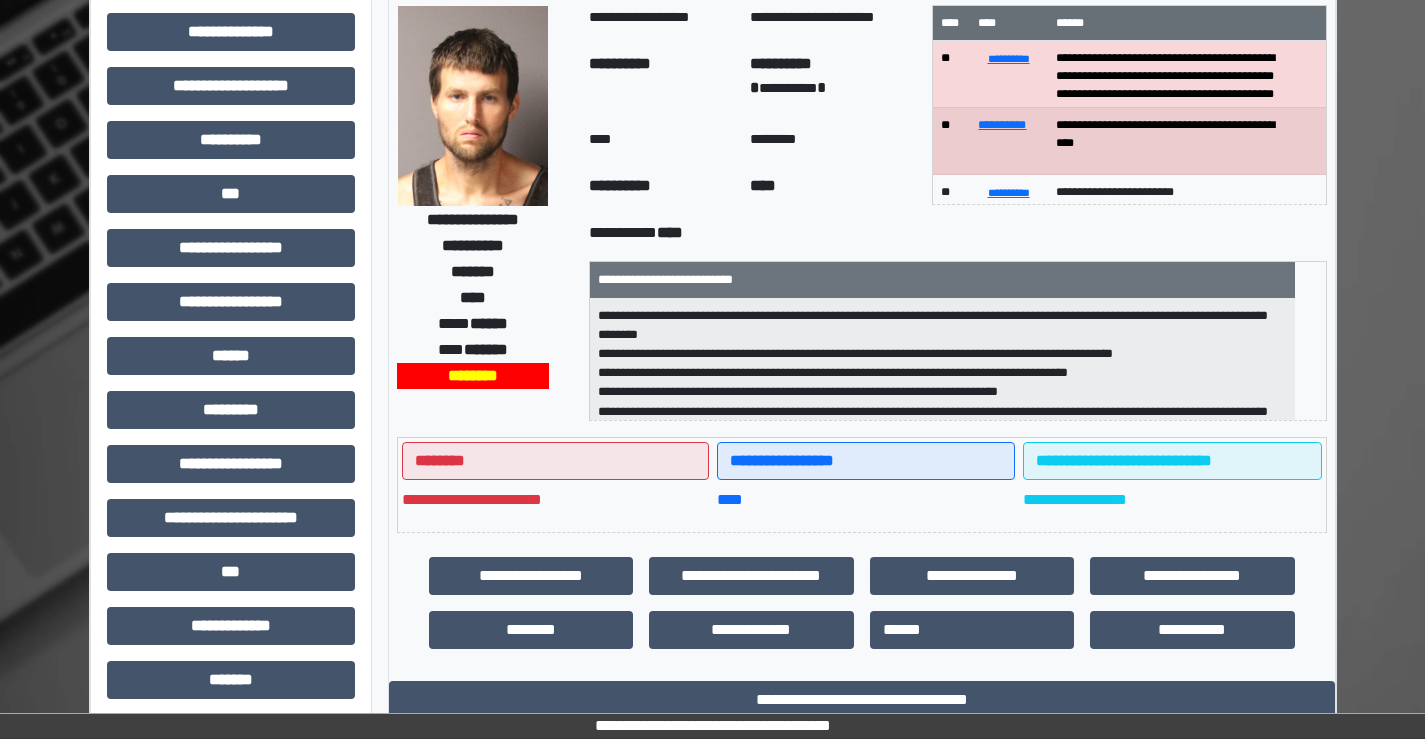 scroll, scrollTop: 100, scrollLeft: 0, axis: vertical 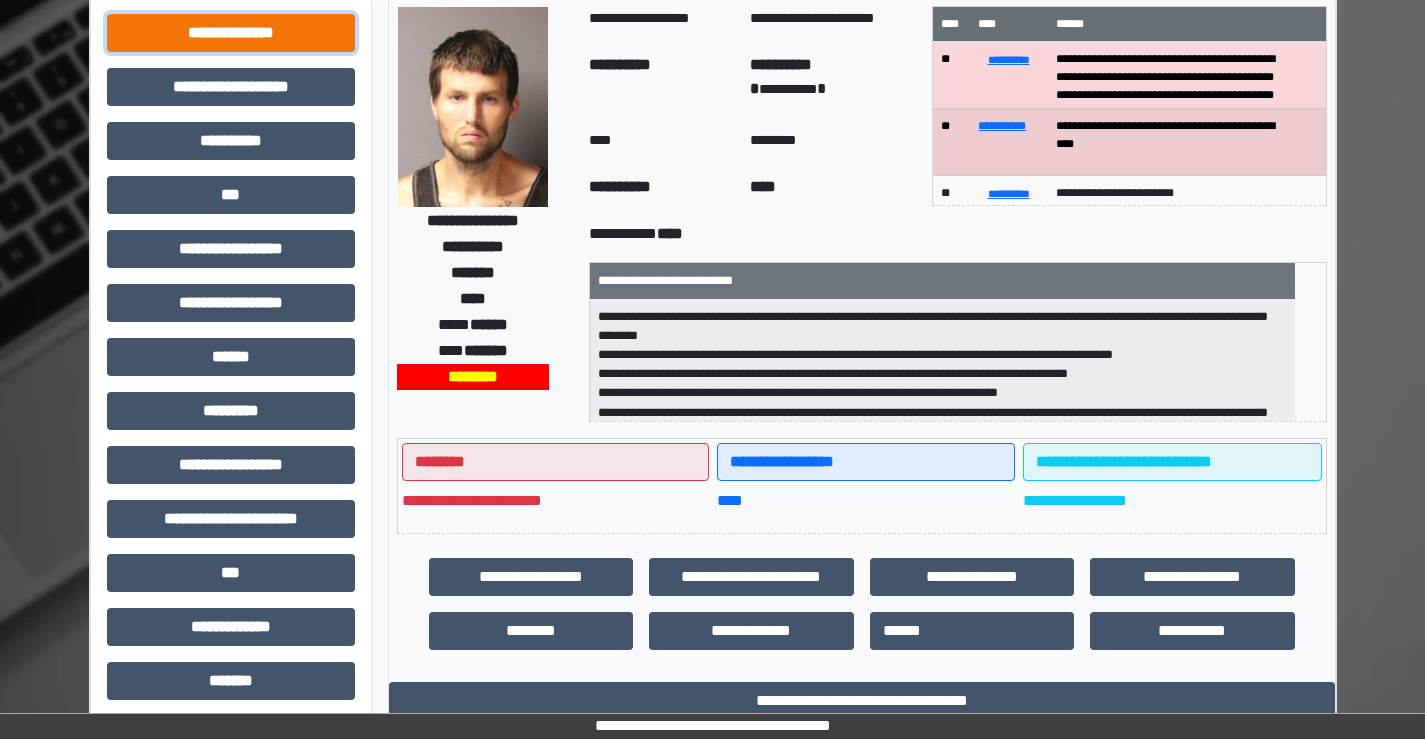 click on "**********" at bounding box center (231, 33) 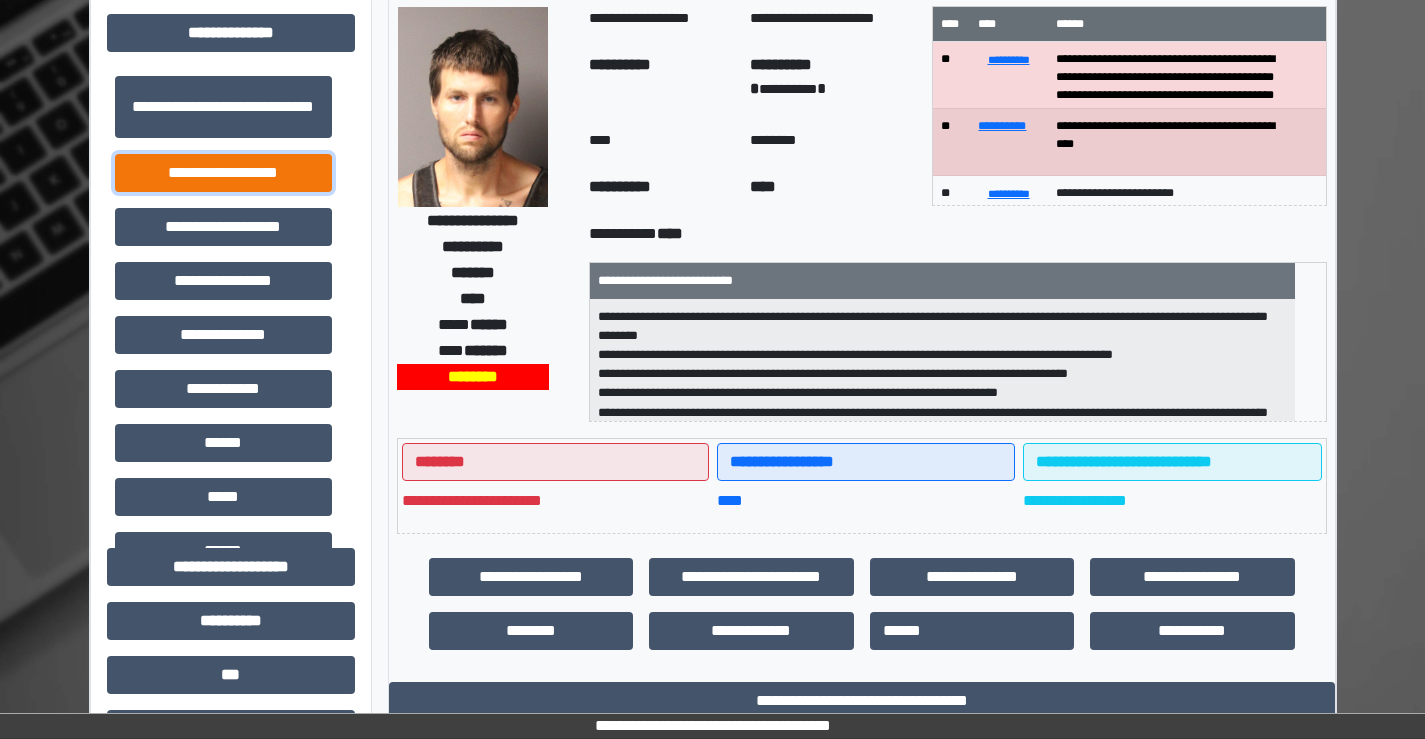 click on "**********" at bounding box center [223, 173] 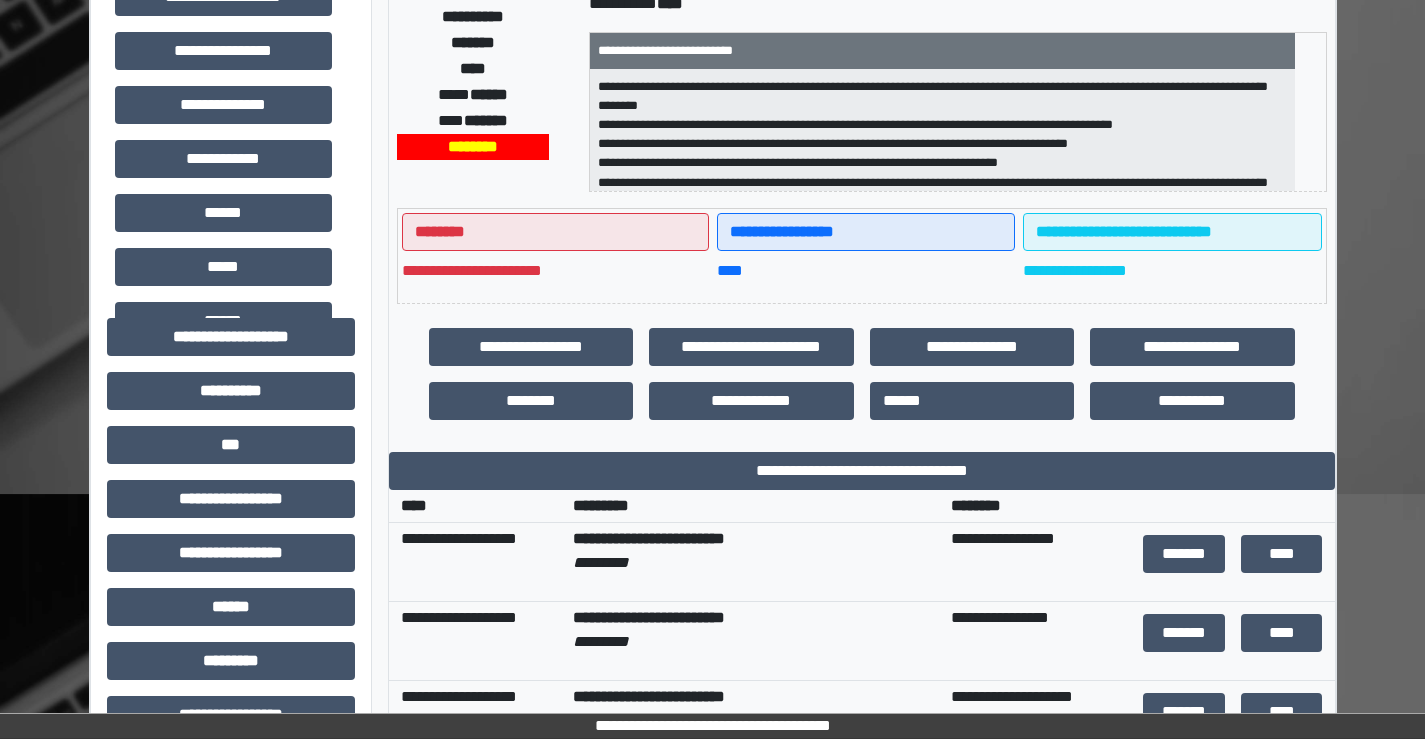 scroll, scrollTop: 500, scrollLeft: 0, axis: vertical 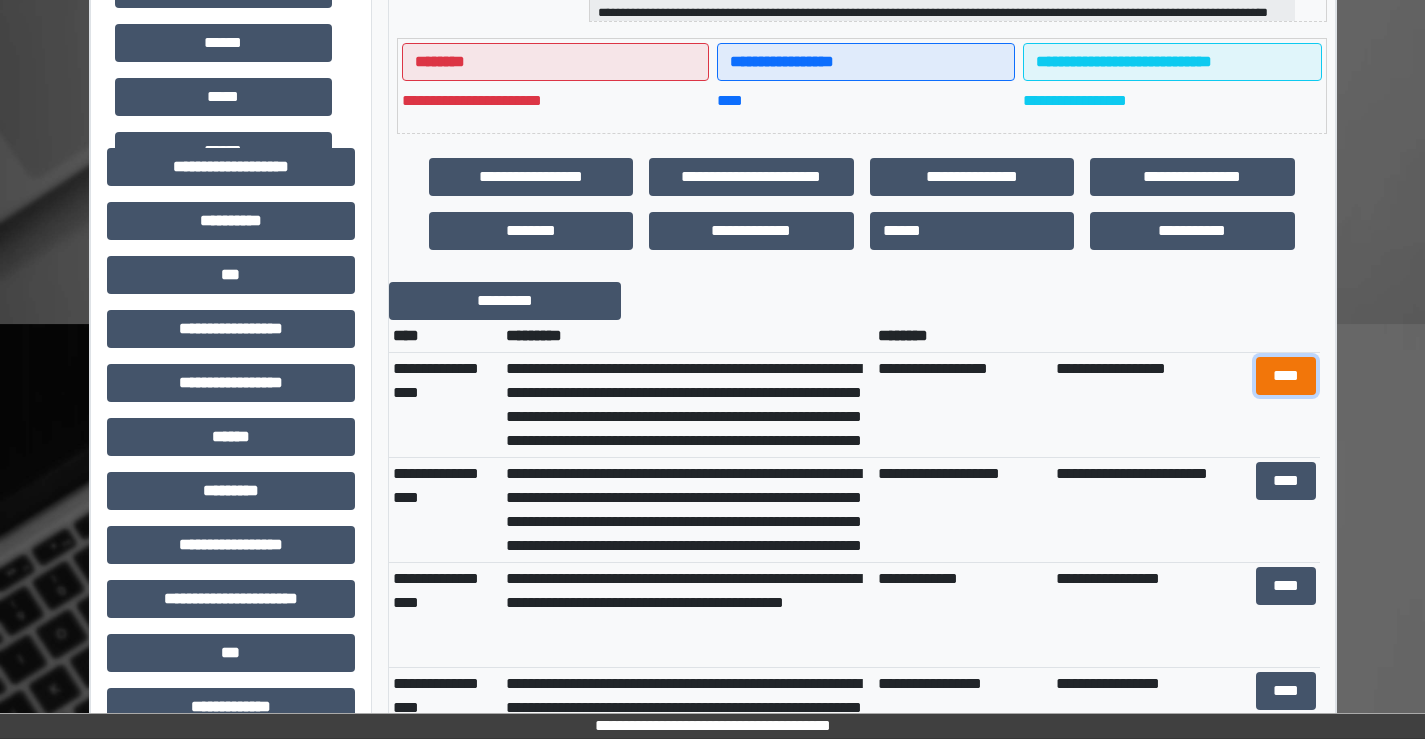 click on "****" at bounding box center [1286, 376] 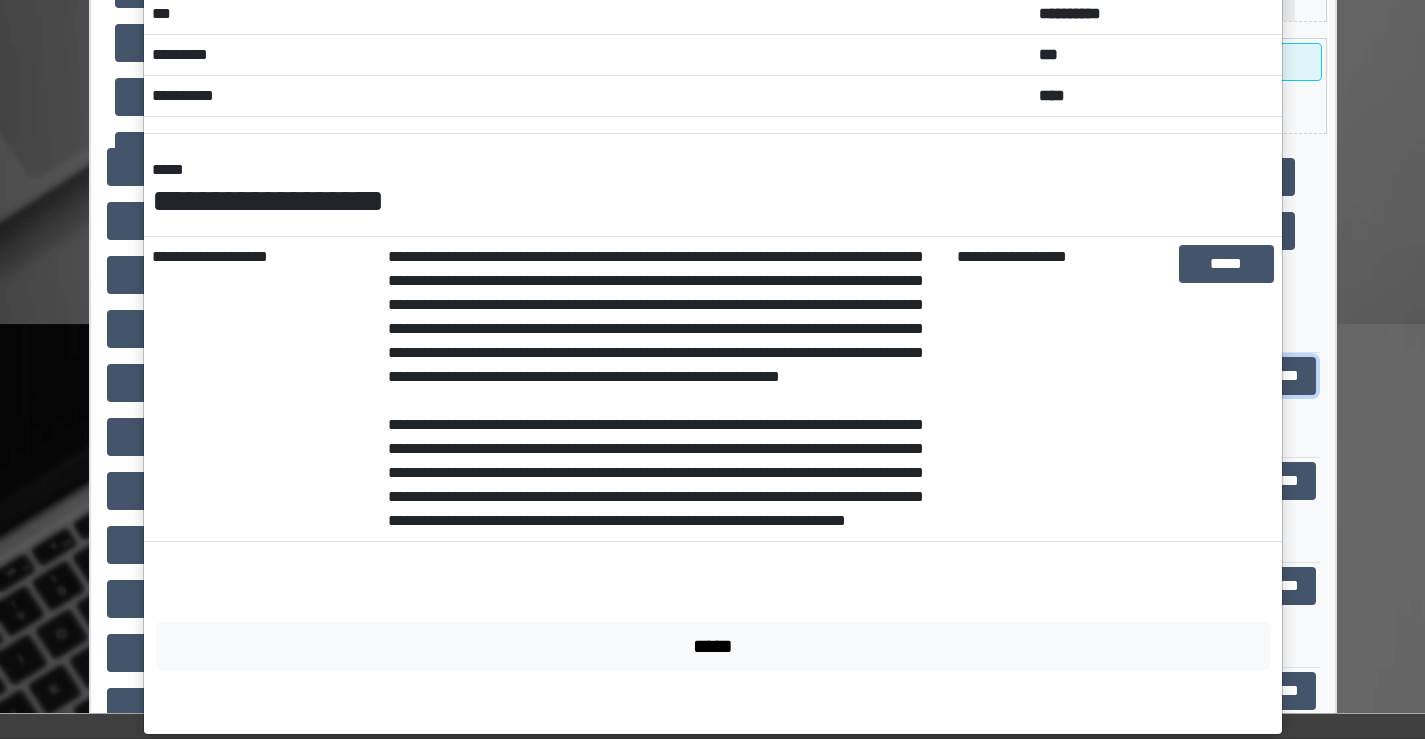 scroll, scrollTop: 168, scrollLeft: 0, axis: vertical 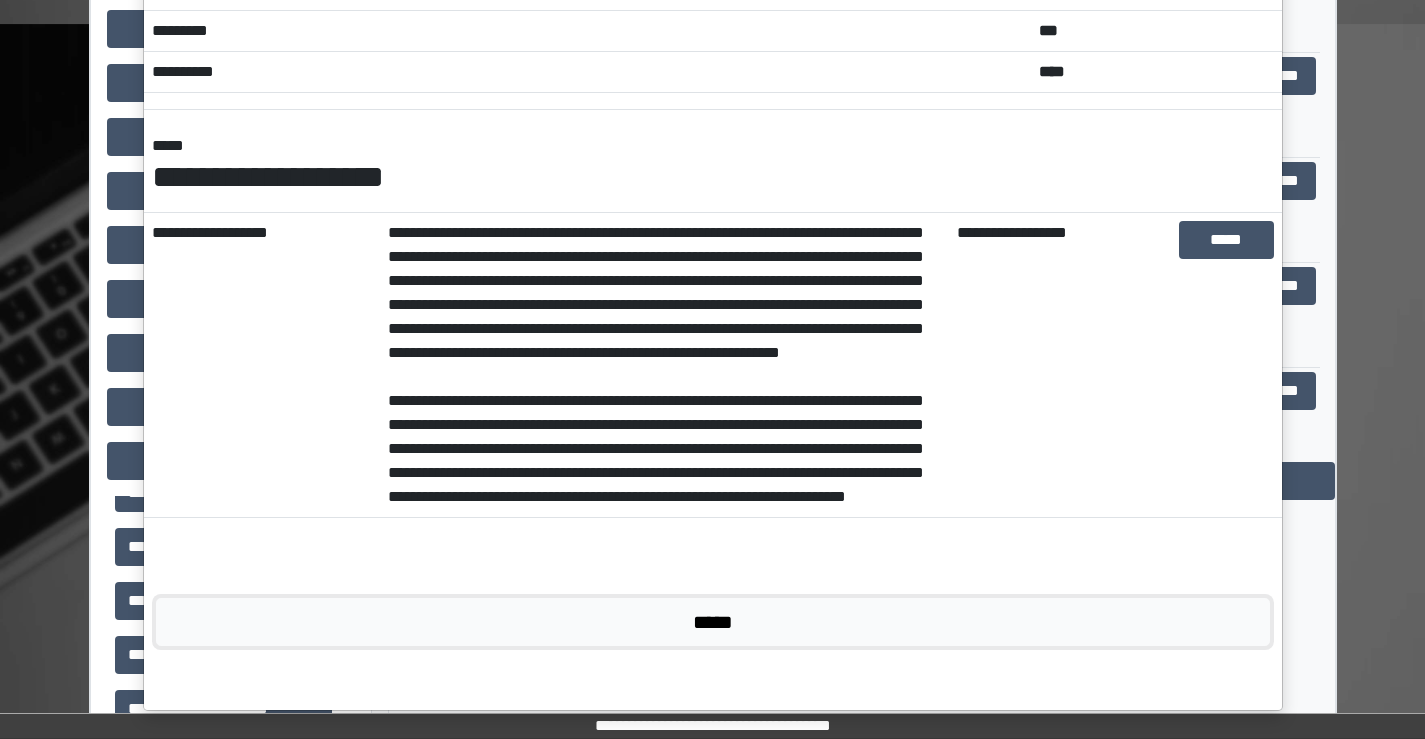 click on "*****" at bounding box center (713, 622) 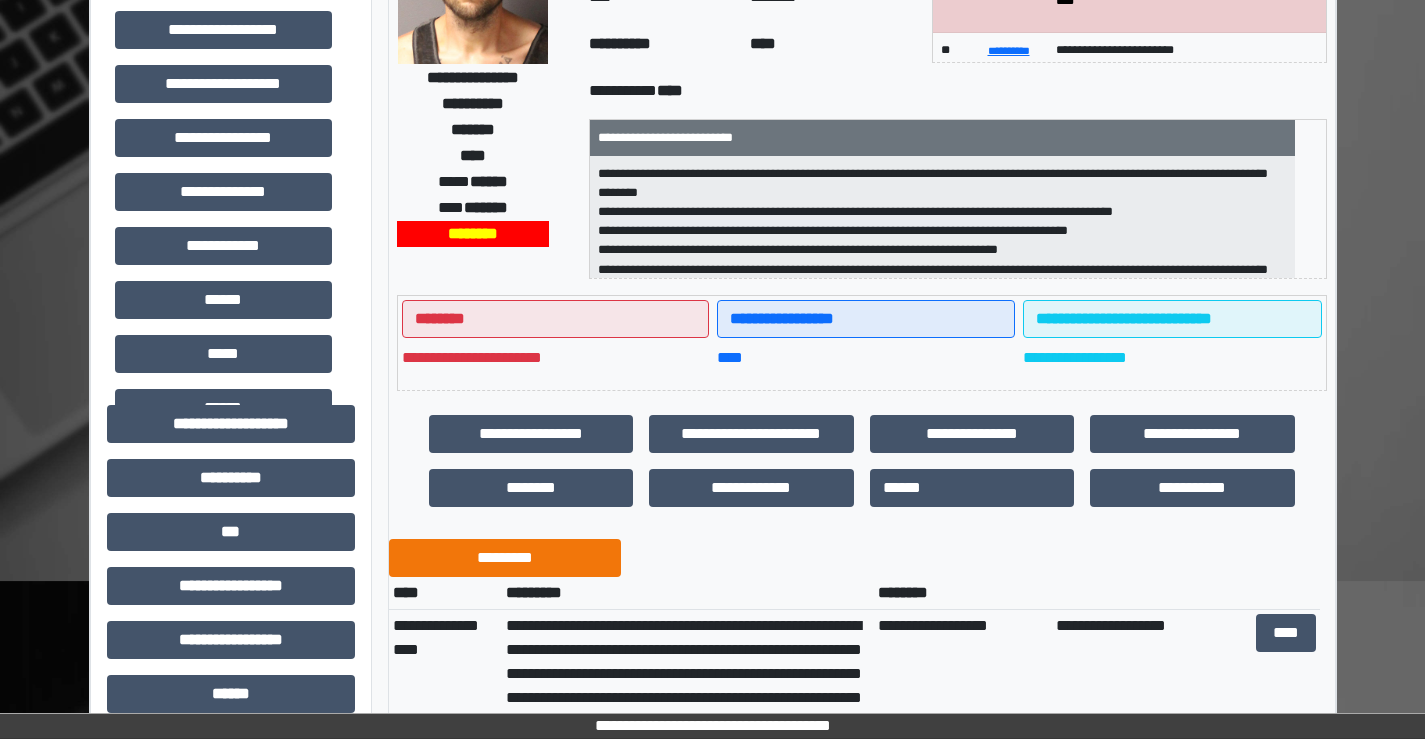 scroll, scrollTop: 300, scrollLeft: 0, axis: vertical 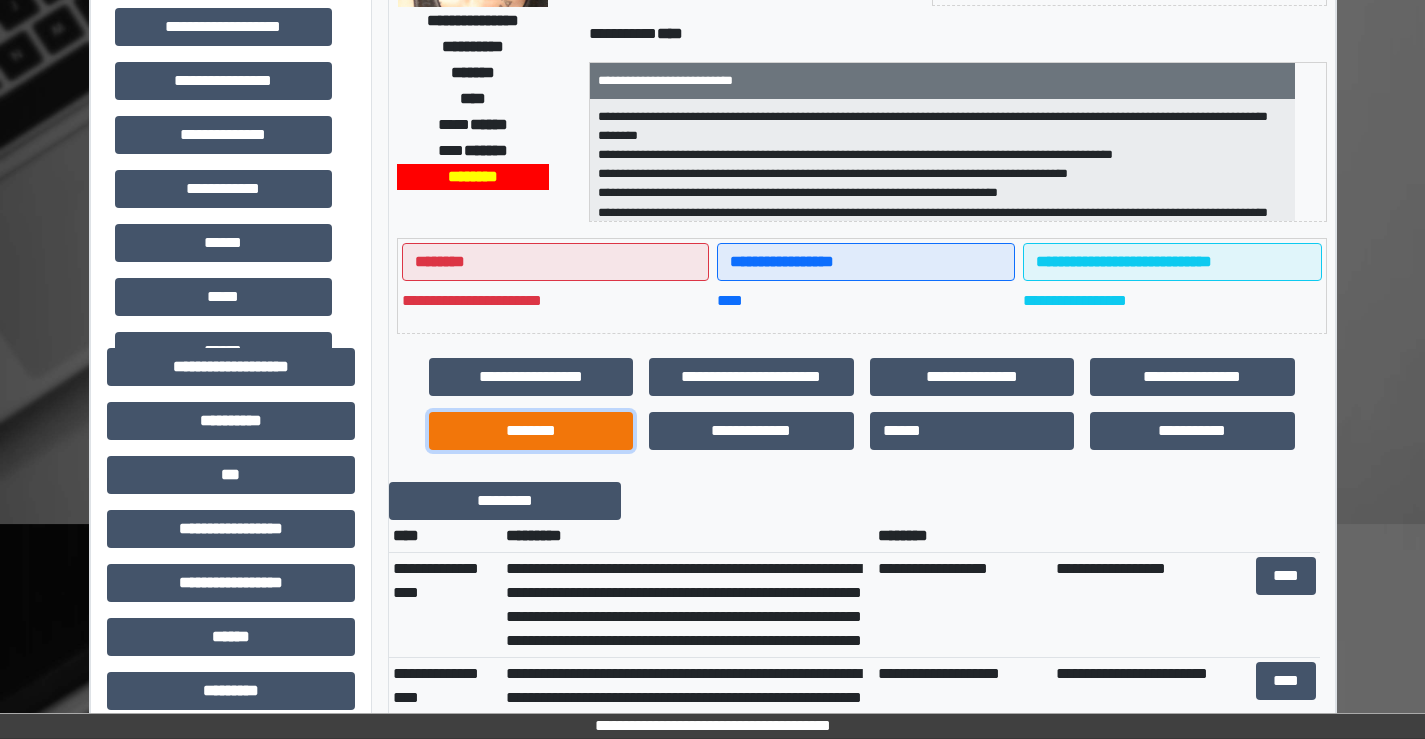 click on "********" at bounding box center [531, 431] 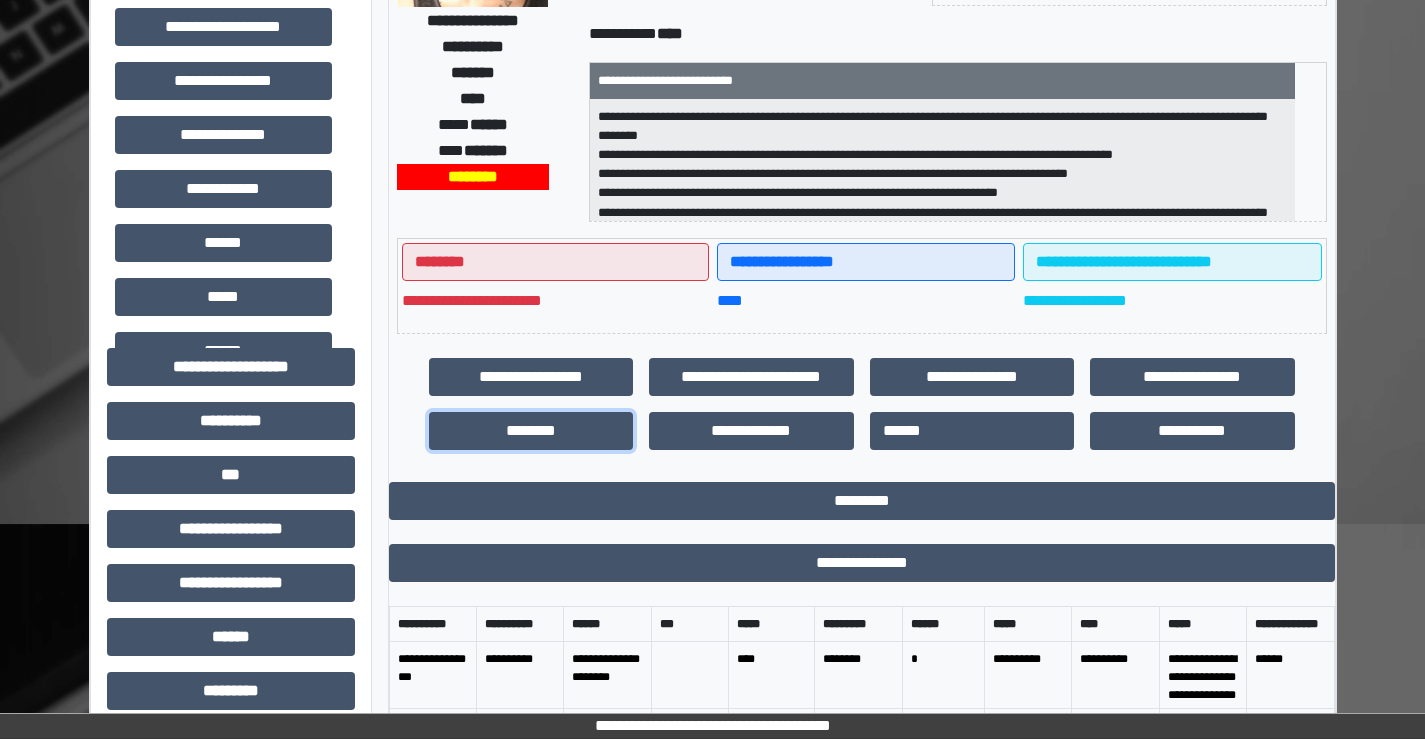 scroll, scrollTop: 300, scrollLeft: 0, axis: vertical 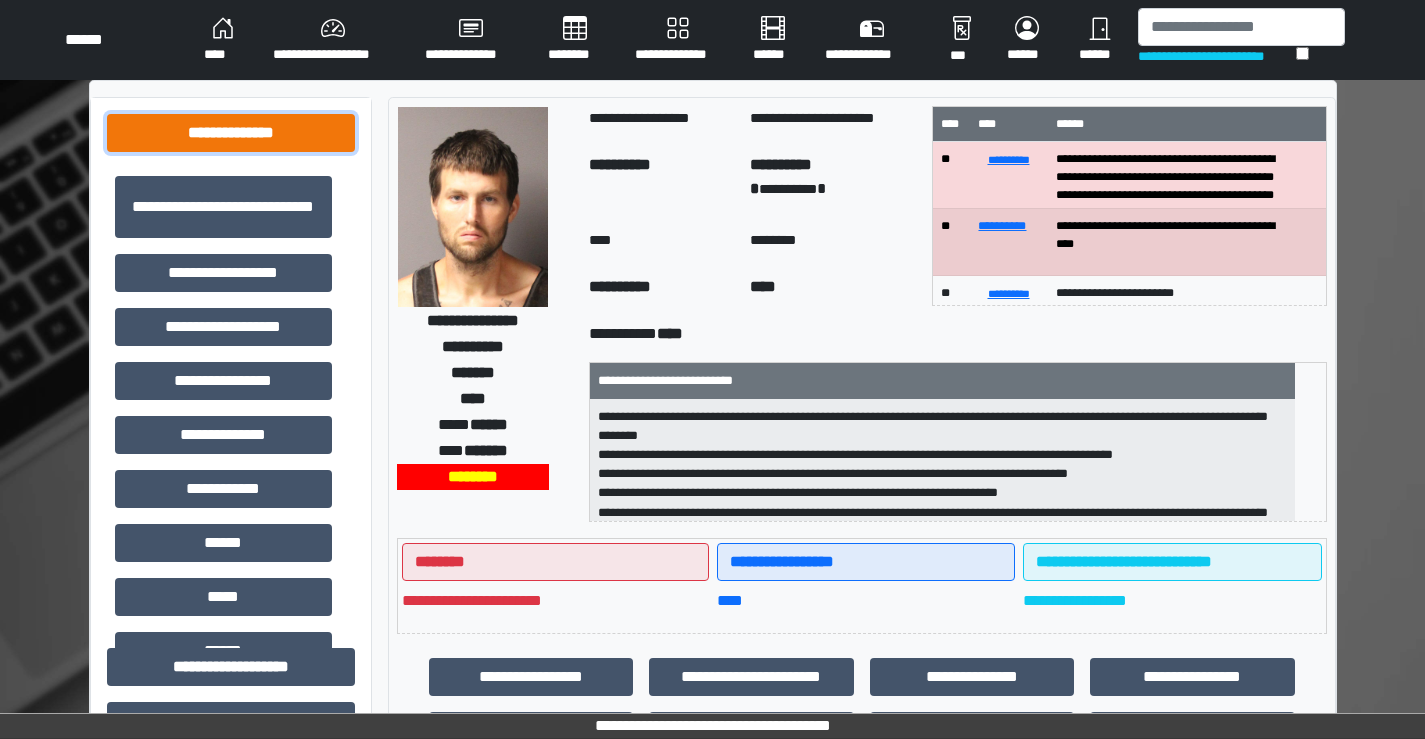 click on "**********" at bounding box center (231, 133) 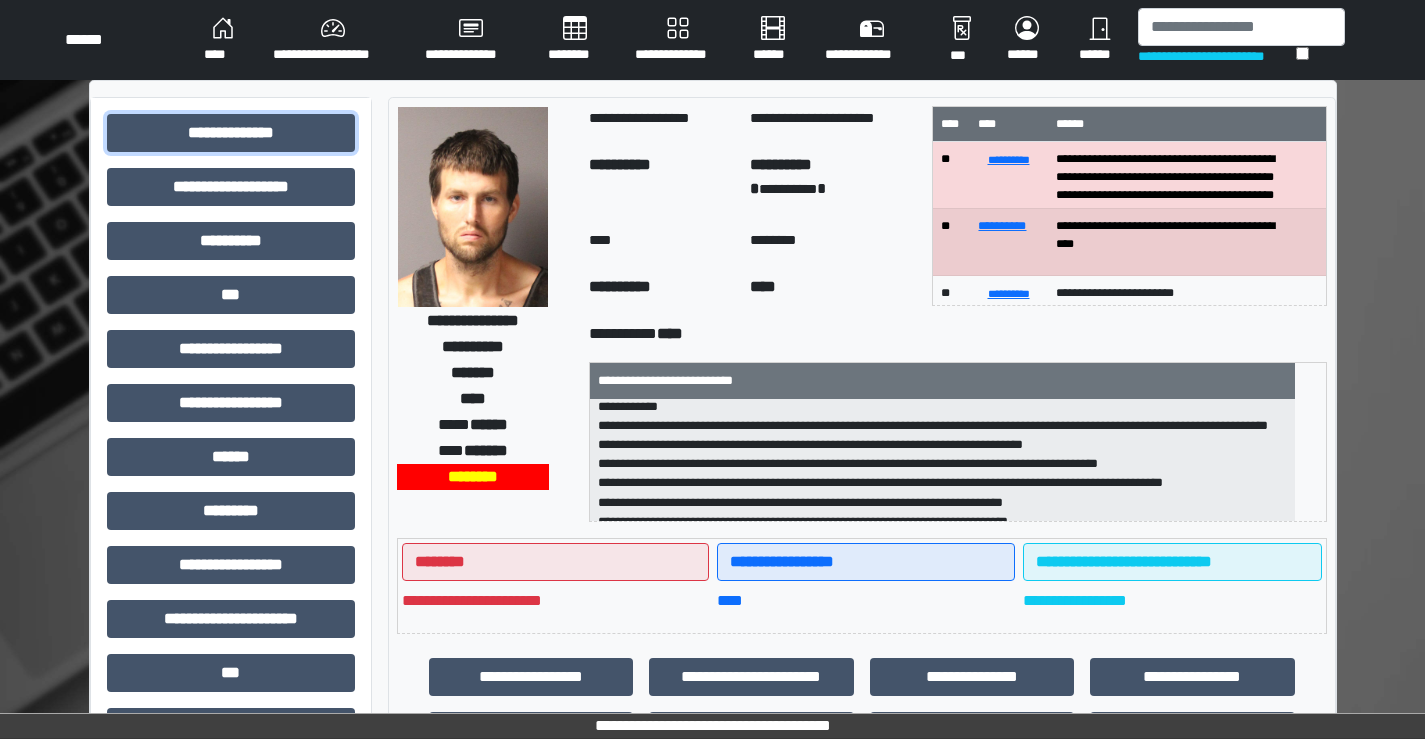 scroll, scrollTop: 178, scrollLeft: 0, axis: vertical 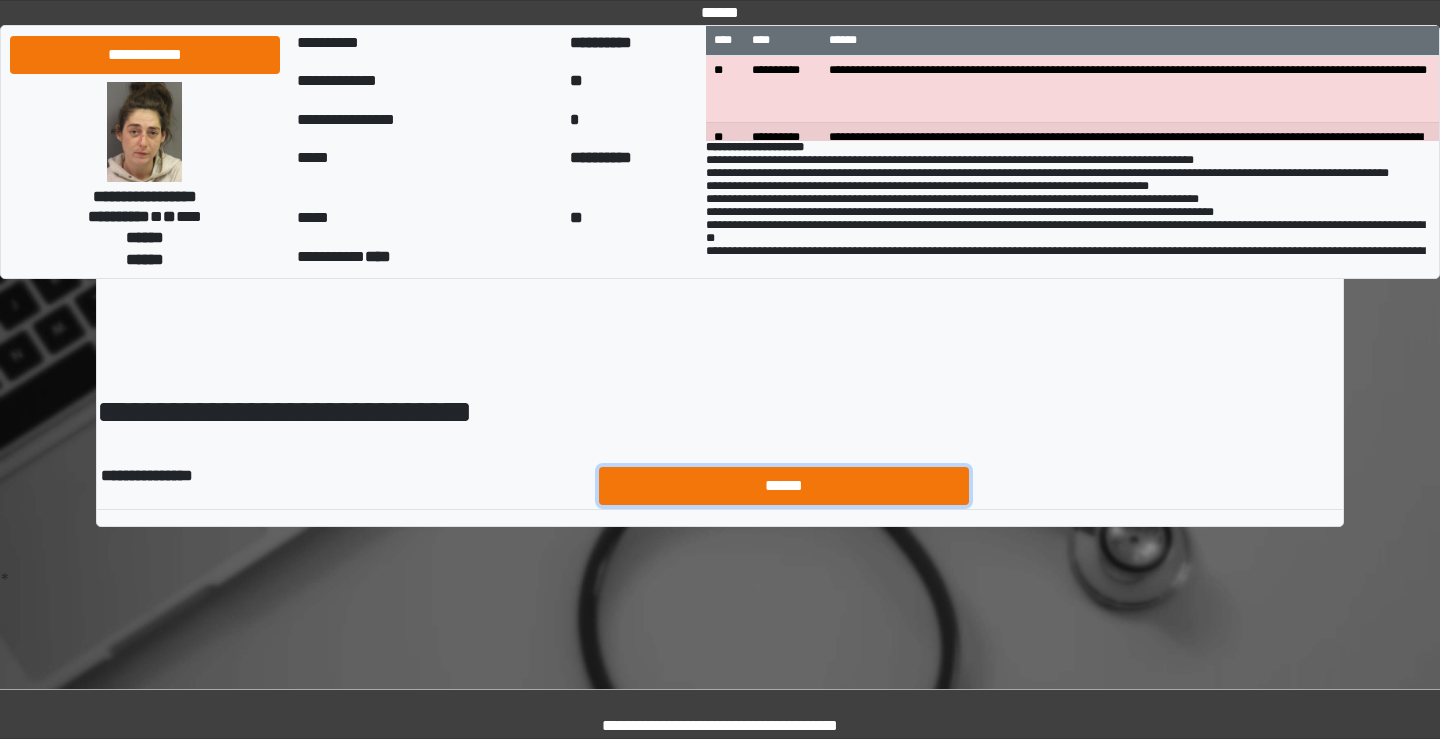 drag, startPoint x: 743, startPoint y: 502, endPoint x: 742, endPoint y: 488, distance: 14.035668 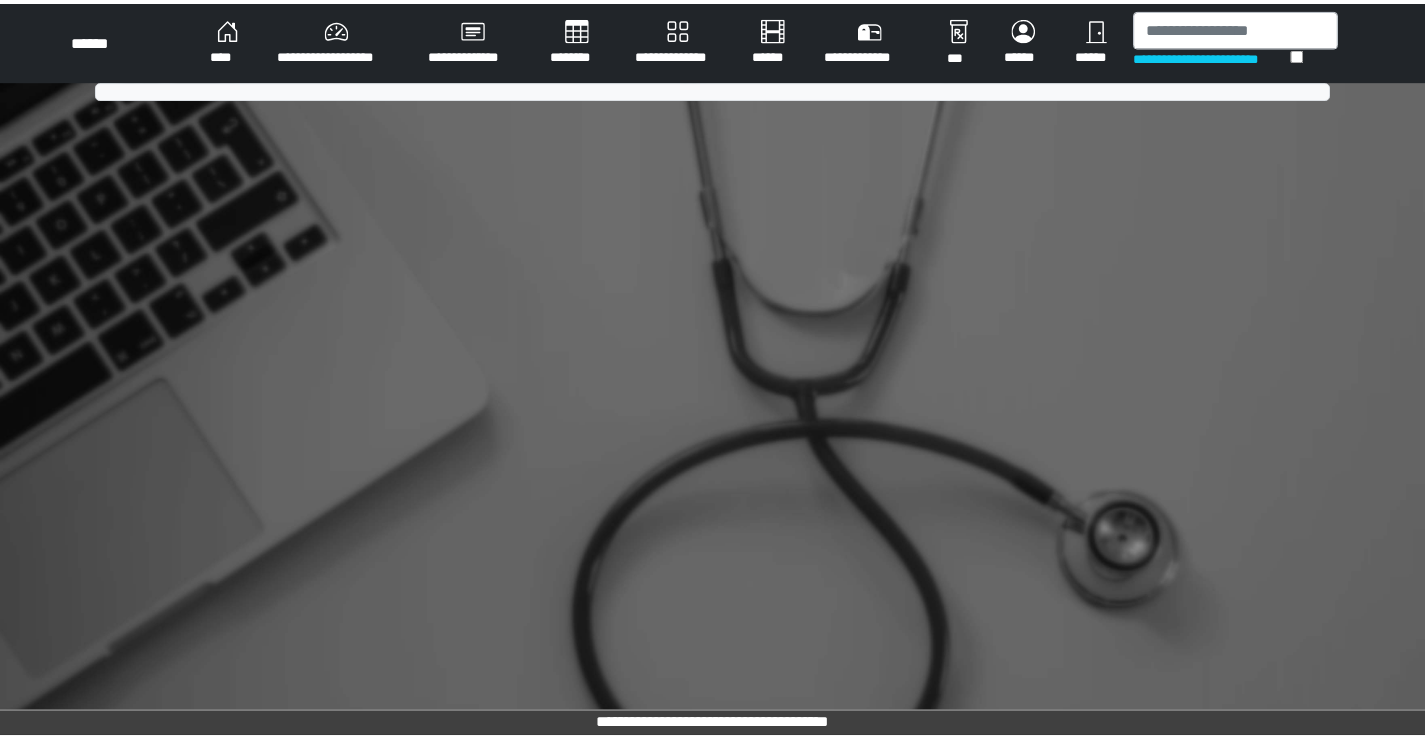 scroll, scrollTop: 0, scrollLeft: 0, axis: both 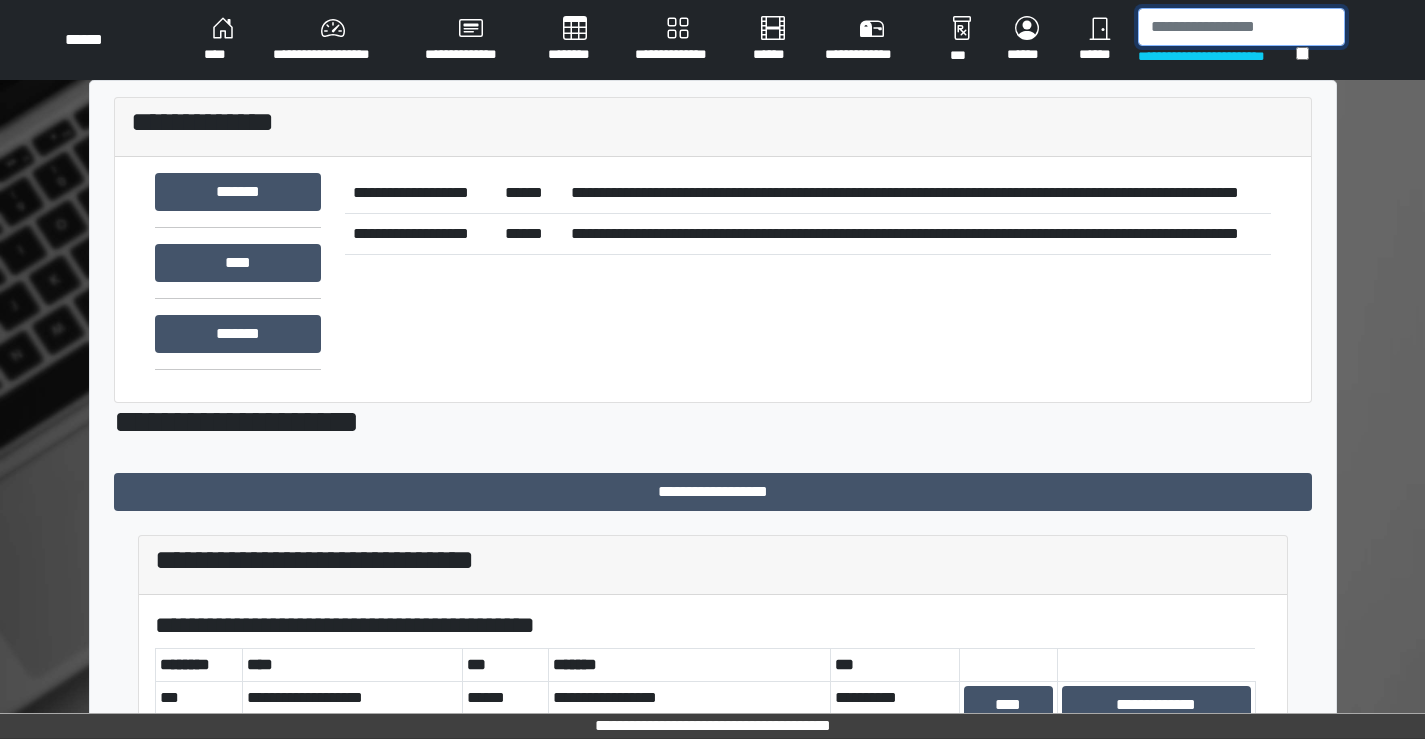 click at bounding box center (1241, 27) 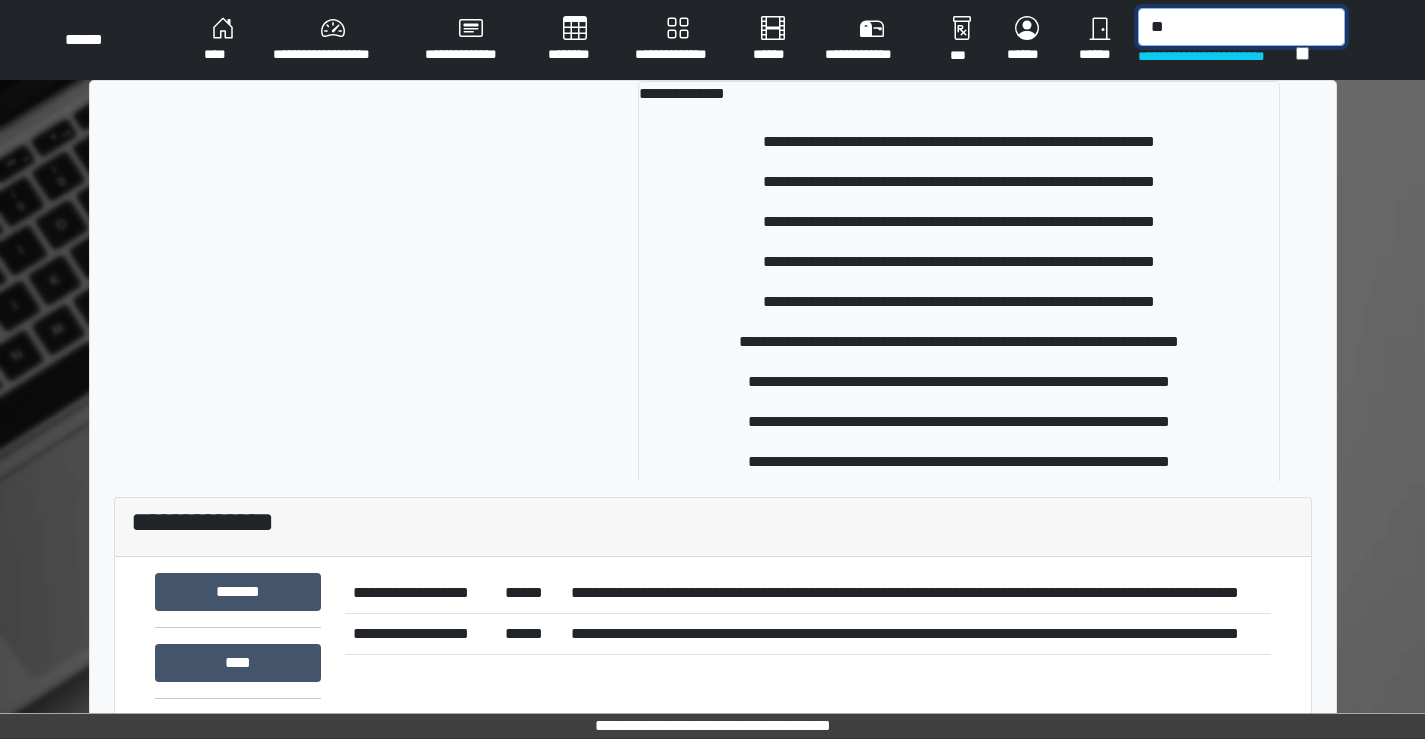 type on "*" 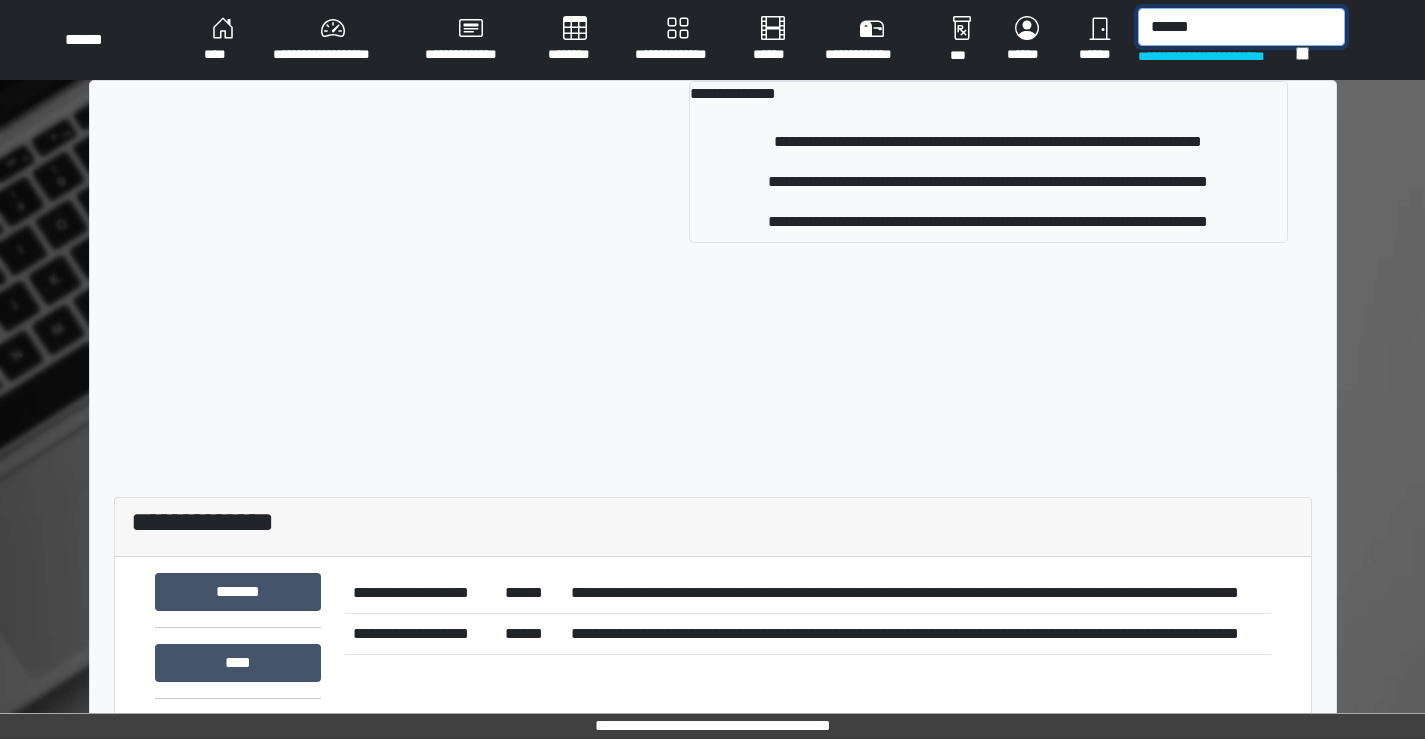 type on "******" 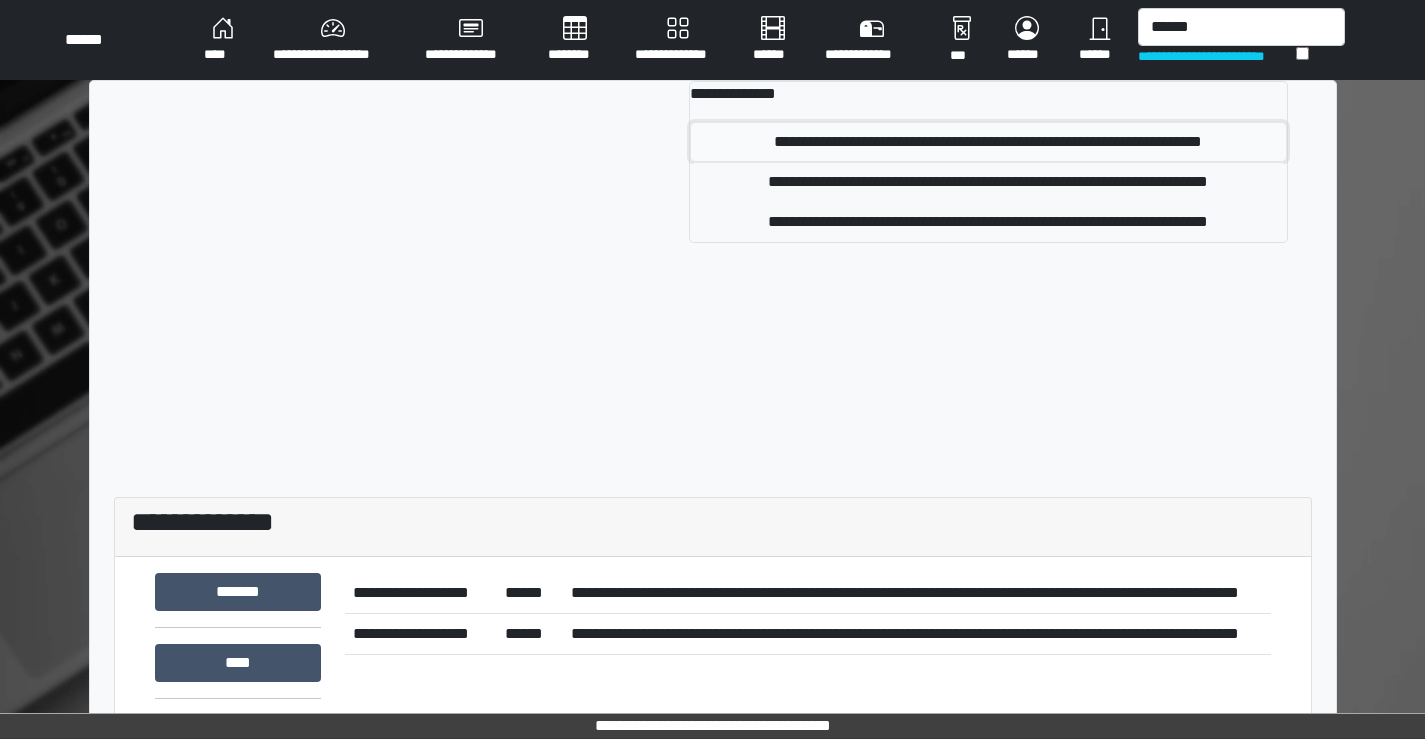 click on "**********" at bounding box center (988, 142) 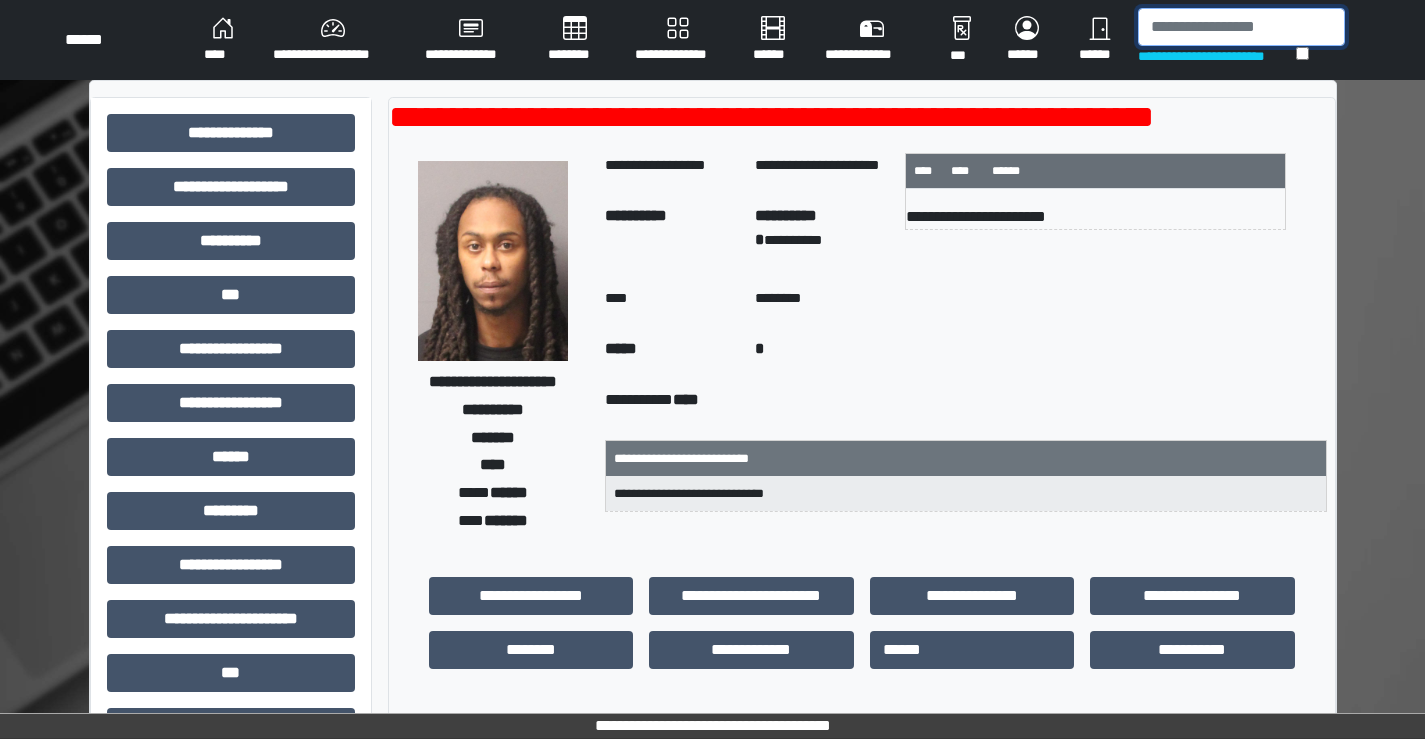 click at bounding box center (1241, 27) 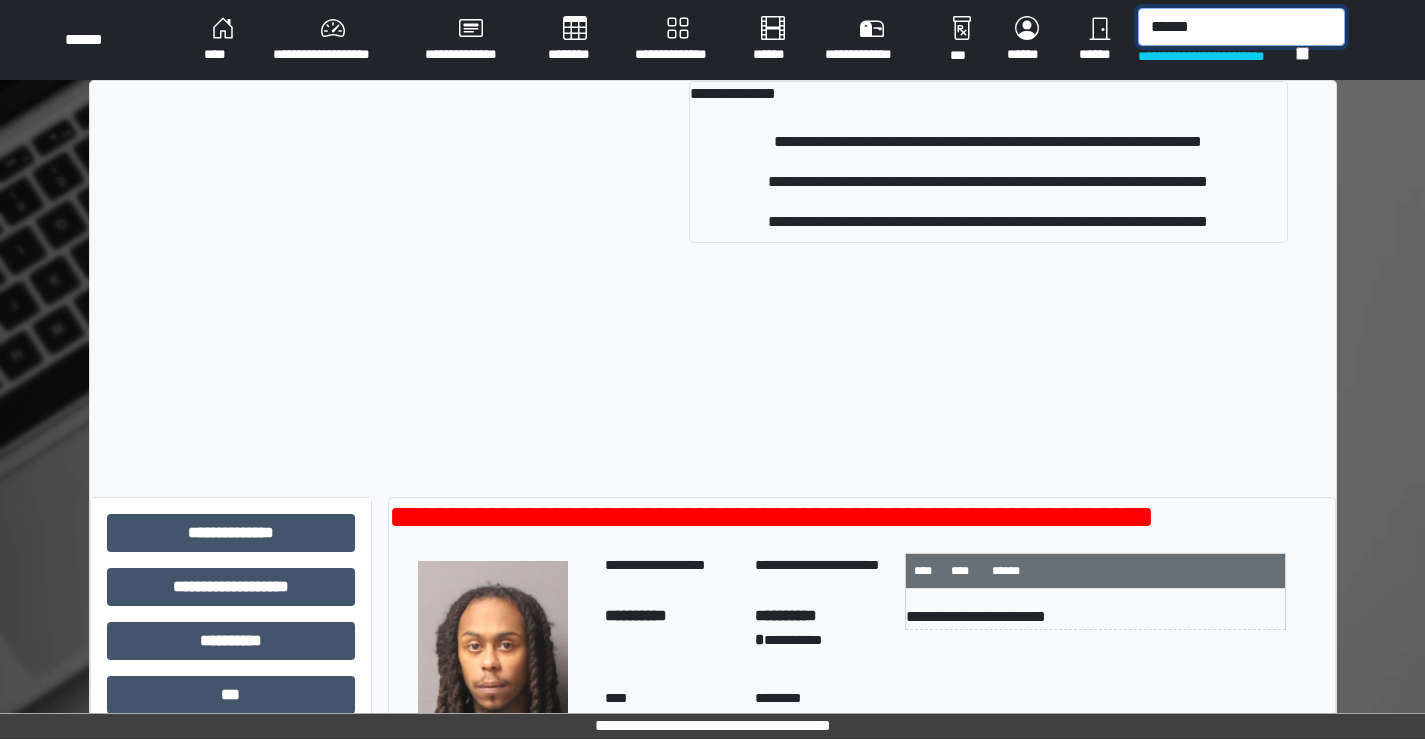 type on "******" 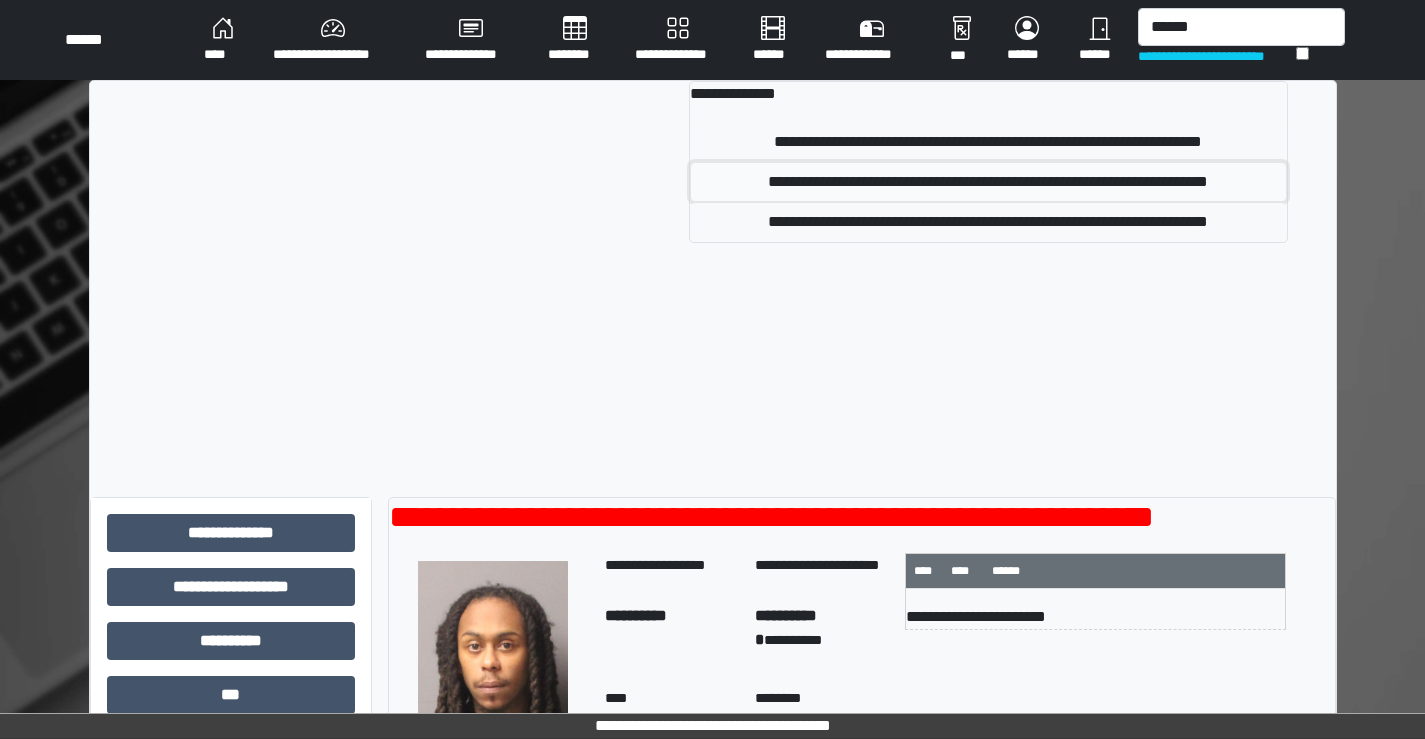 click on "**********" at bounding box center [988, 182] 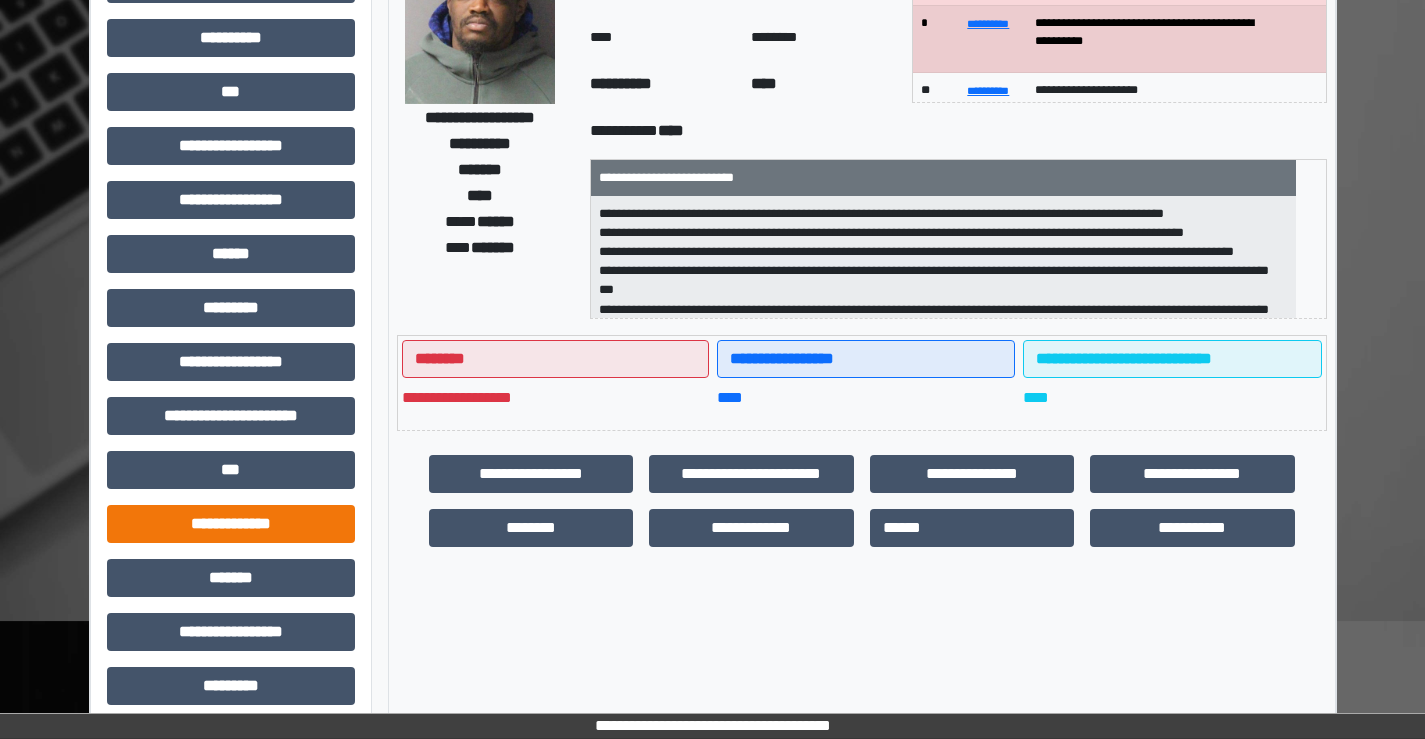 scroll, scrollTop: 435, scrollLeft: 0, axis: vertical 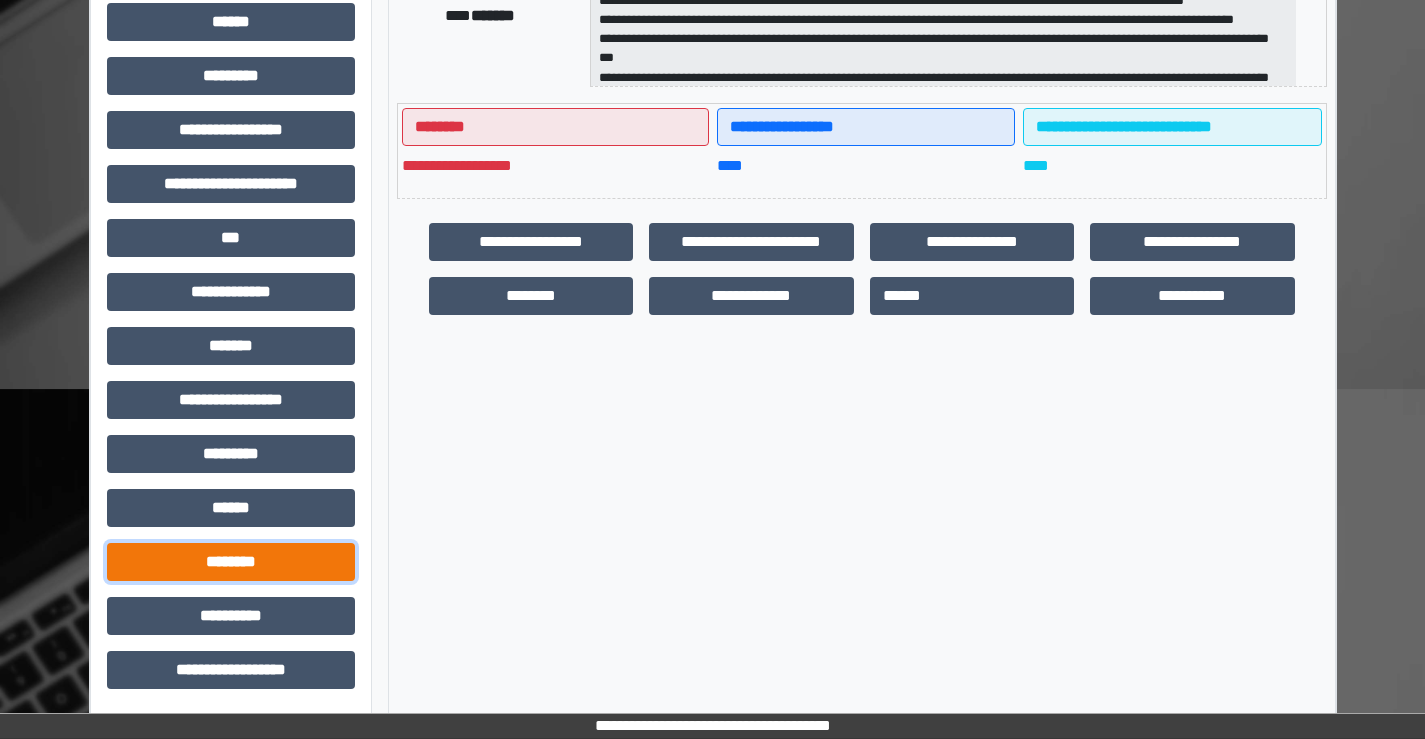 click on "********" at bounding box center [231, 562] 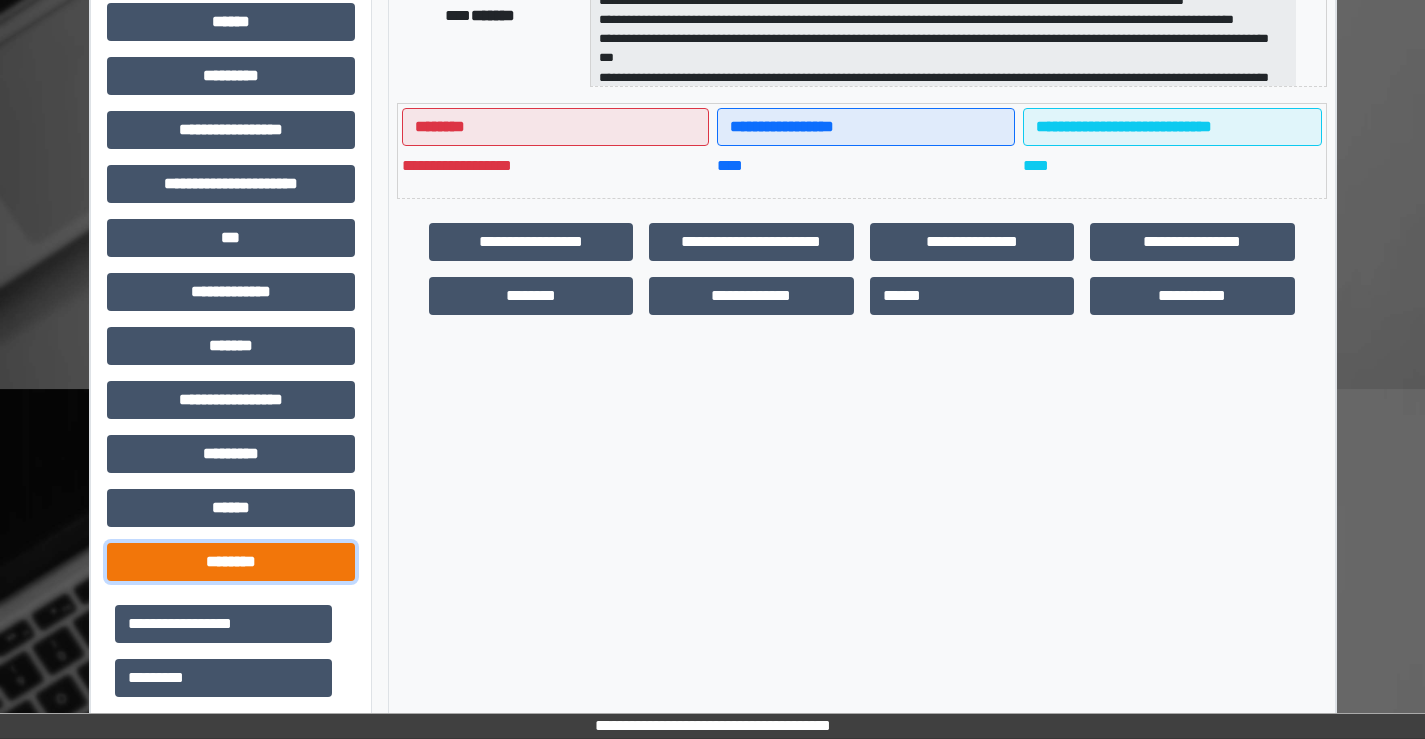click on "********" at bounding box center (231, 562) 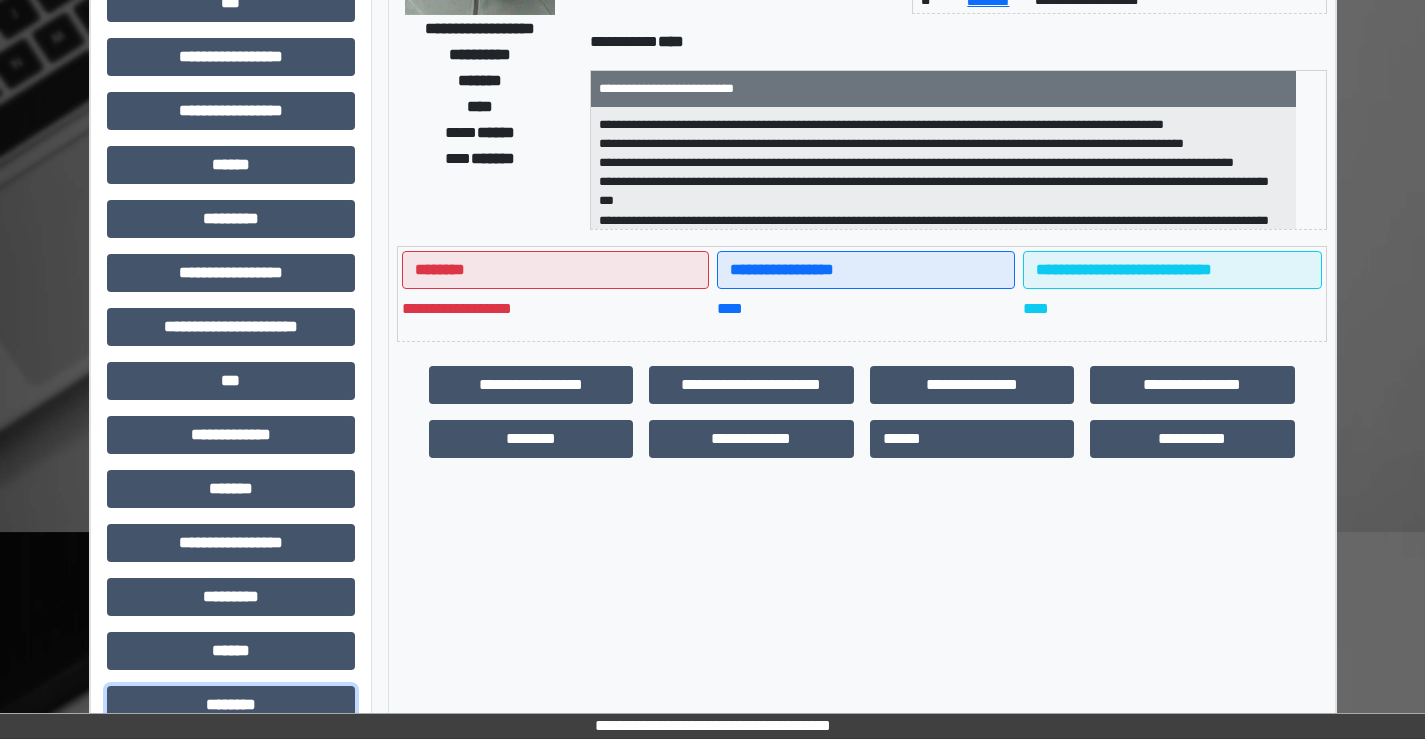 scroll, scrollTop: 0, scrollLeft: 0, axis: both 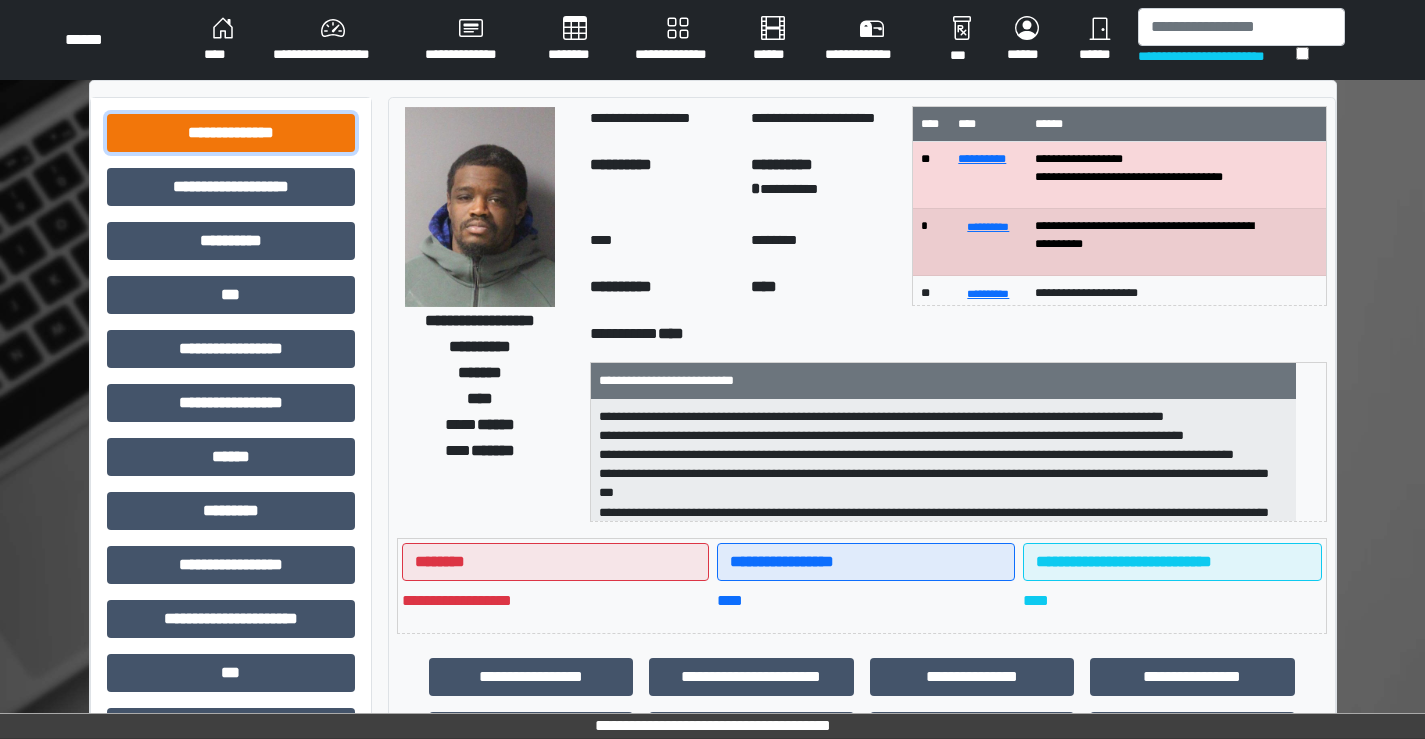 click on "**********" at bounding box center (231, 133) 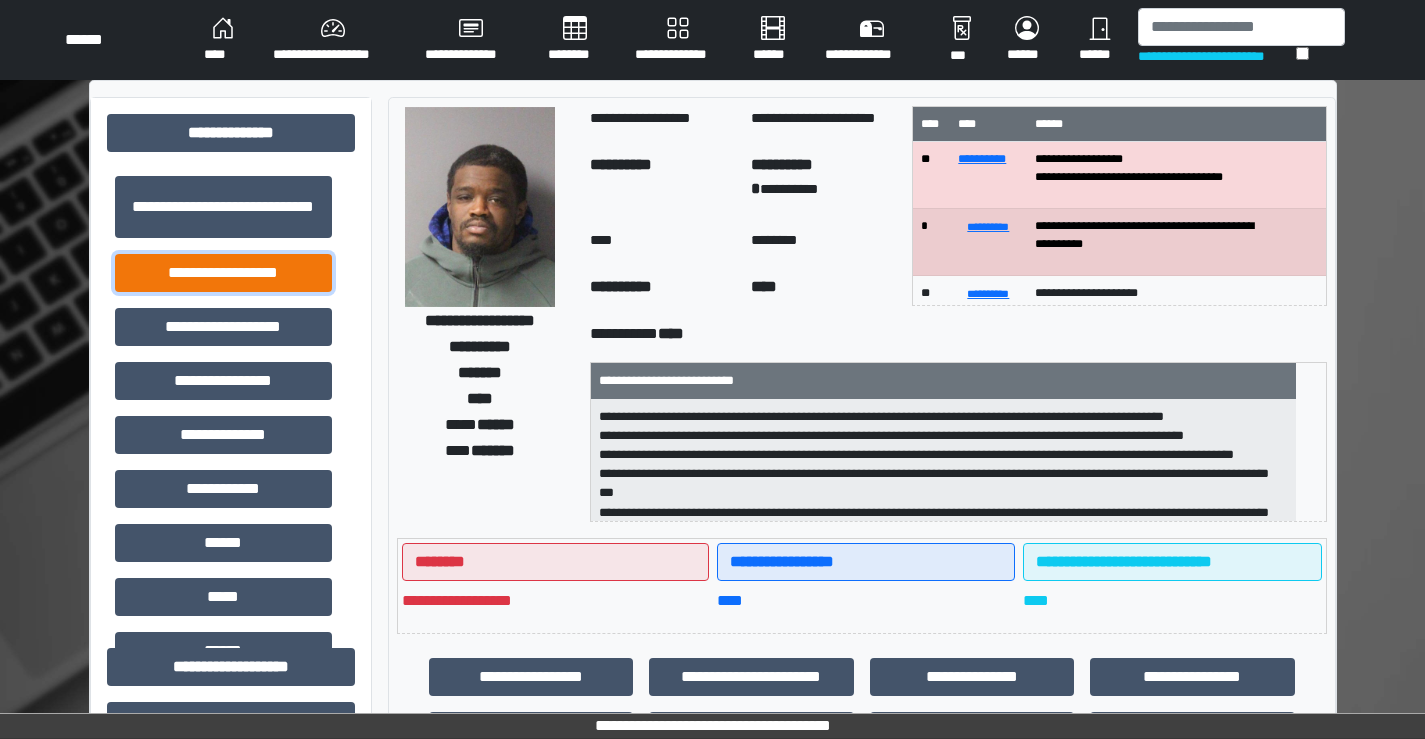 click on "**********" at bounding box center (223, 273) 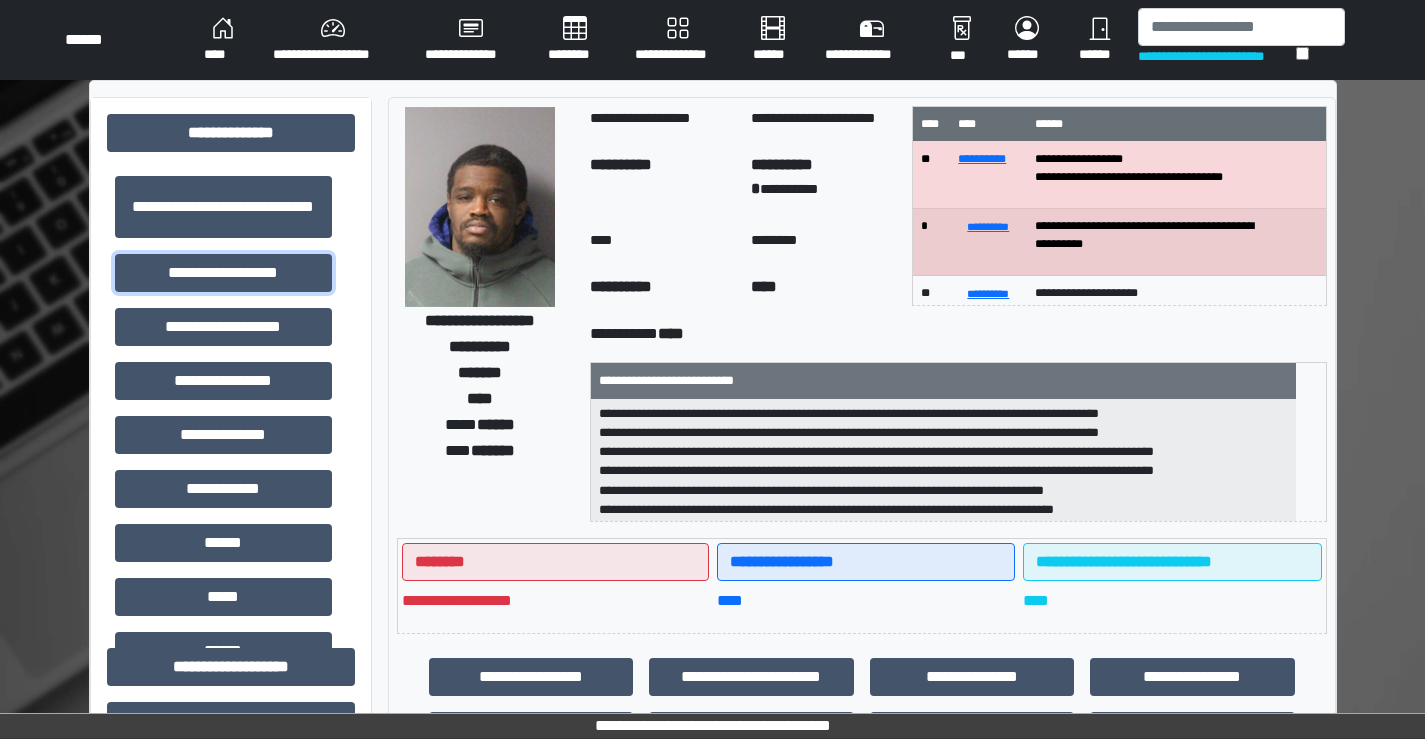scroll, scrollTop: 294, scrollLeft: 0, axis: vertical 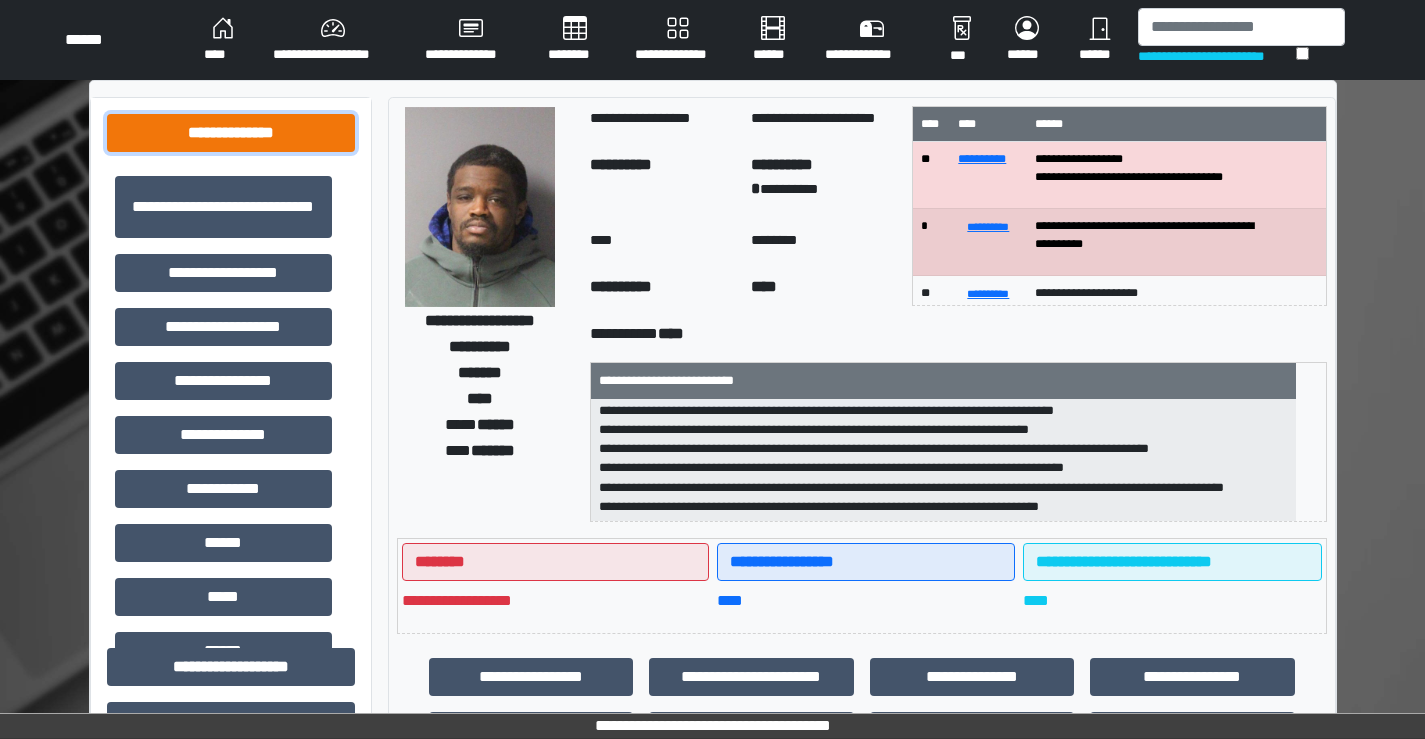 click on "**********" at bounding box center [231, 133] 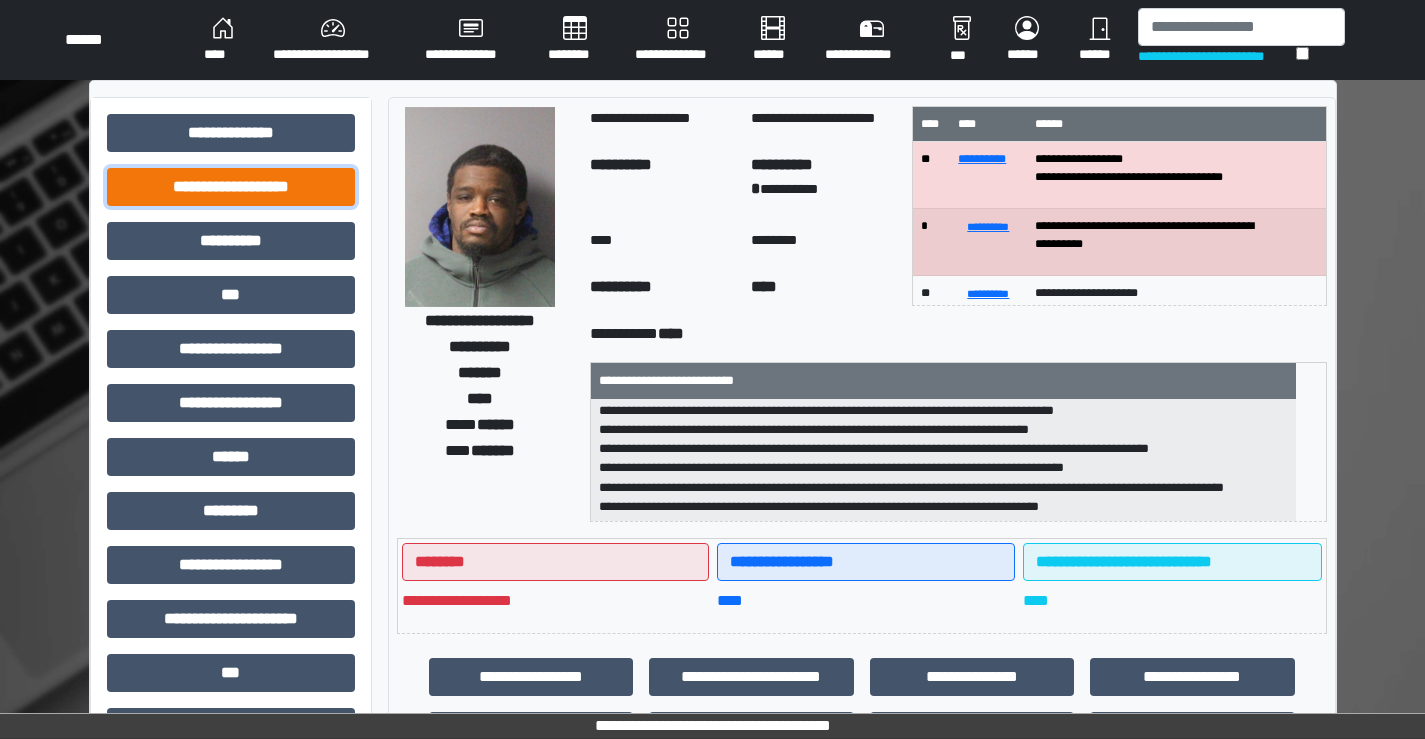click on "**********" at bounding box center (231, 187) 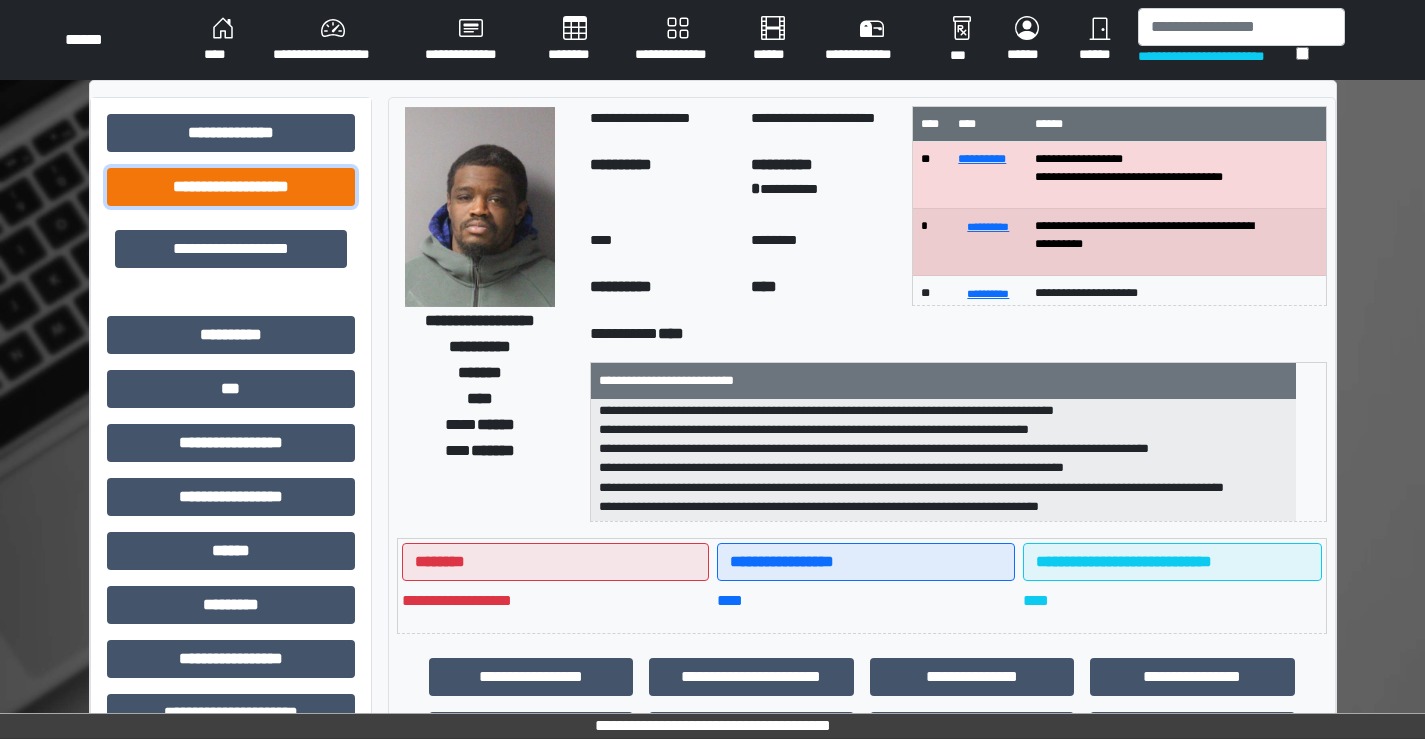 click on "**********" at bounding box center [231, 187] 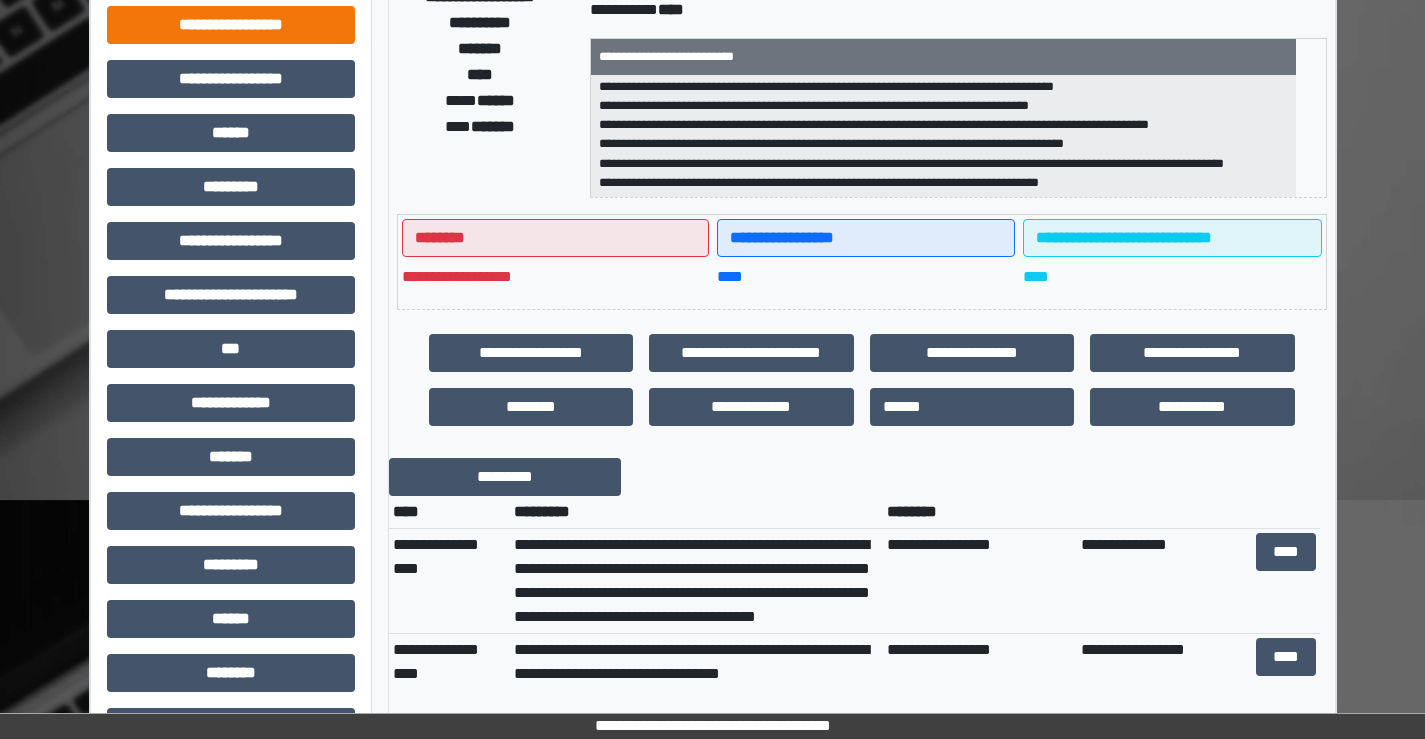 scroll, scrollTop: 400, scrollLeft: 0, axis: vertical 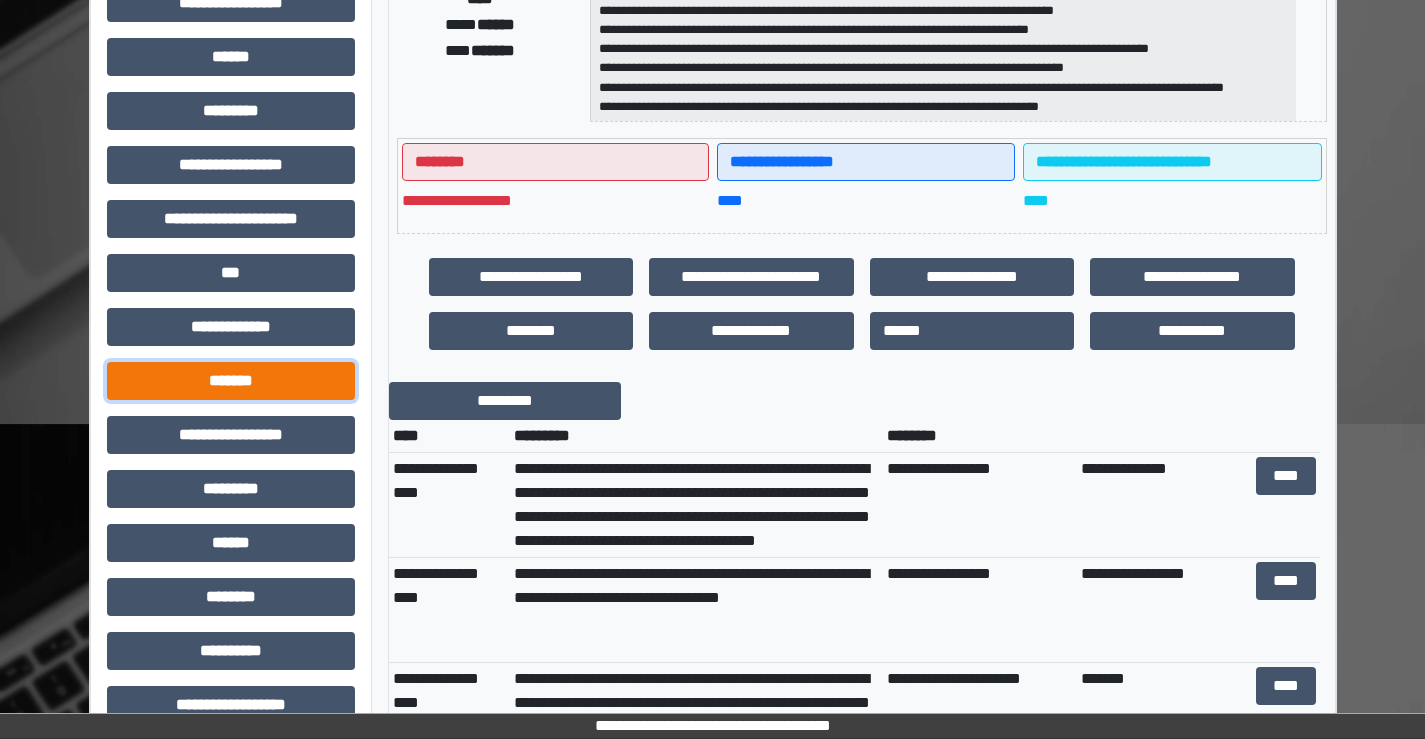 click on "*******" at bounding box center (231, 381) 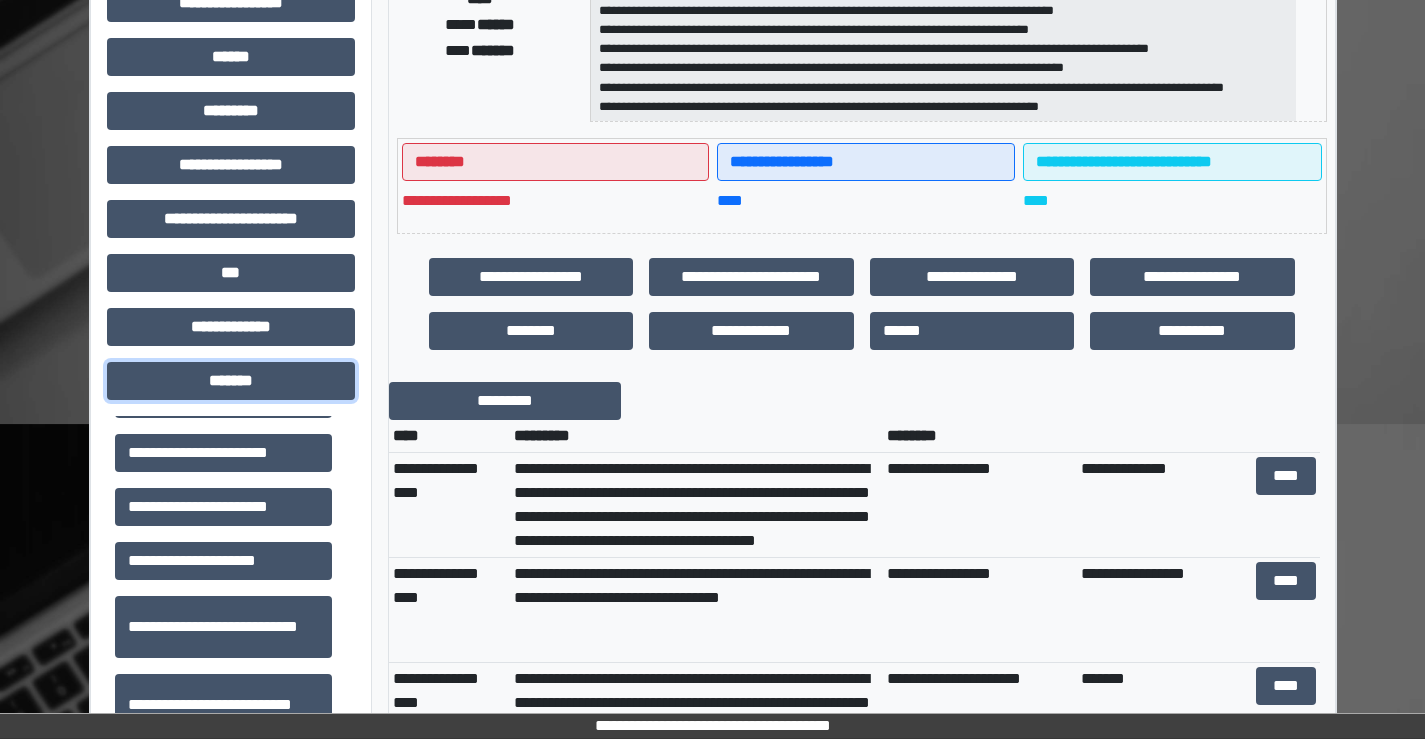 scroll, scrollTop: 322, scrollLeft: 0, axis: vertical 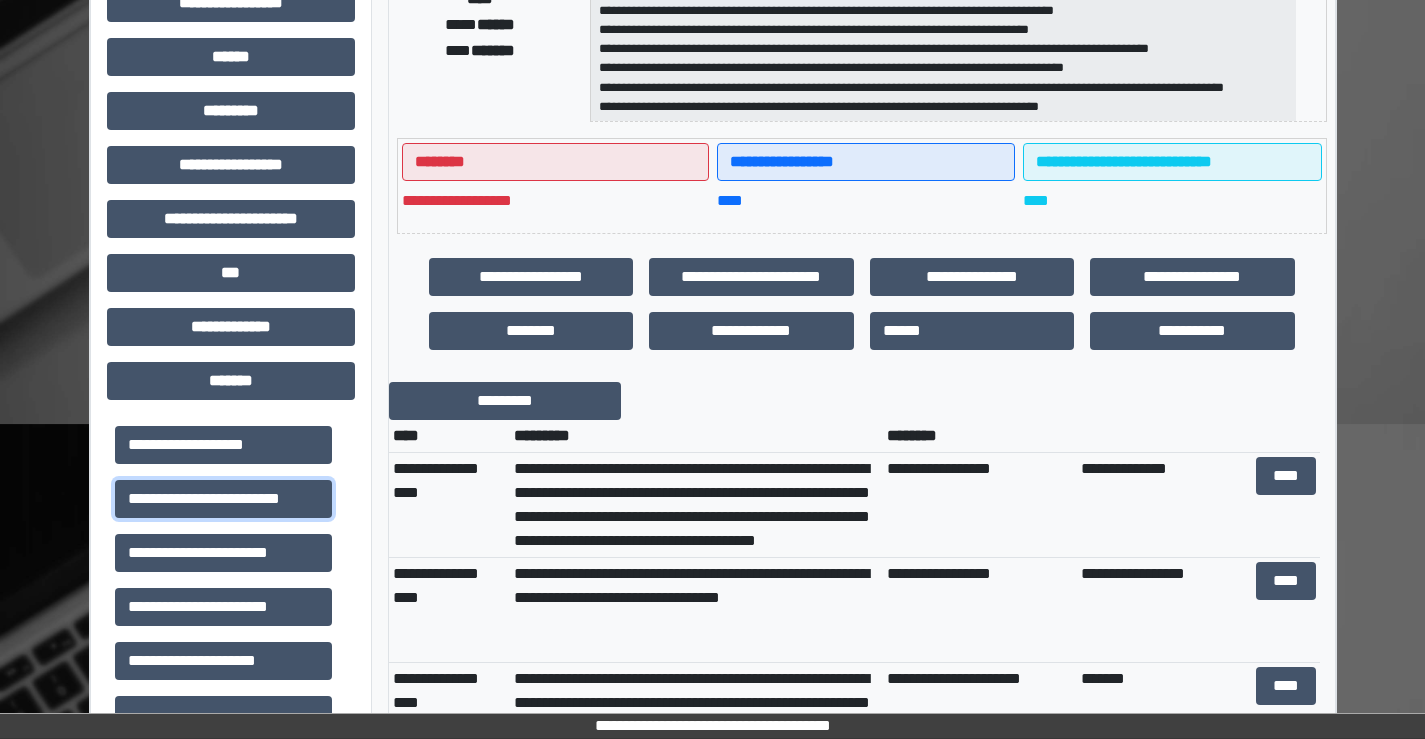 click on "**********" at bounding box center (223, 499) 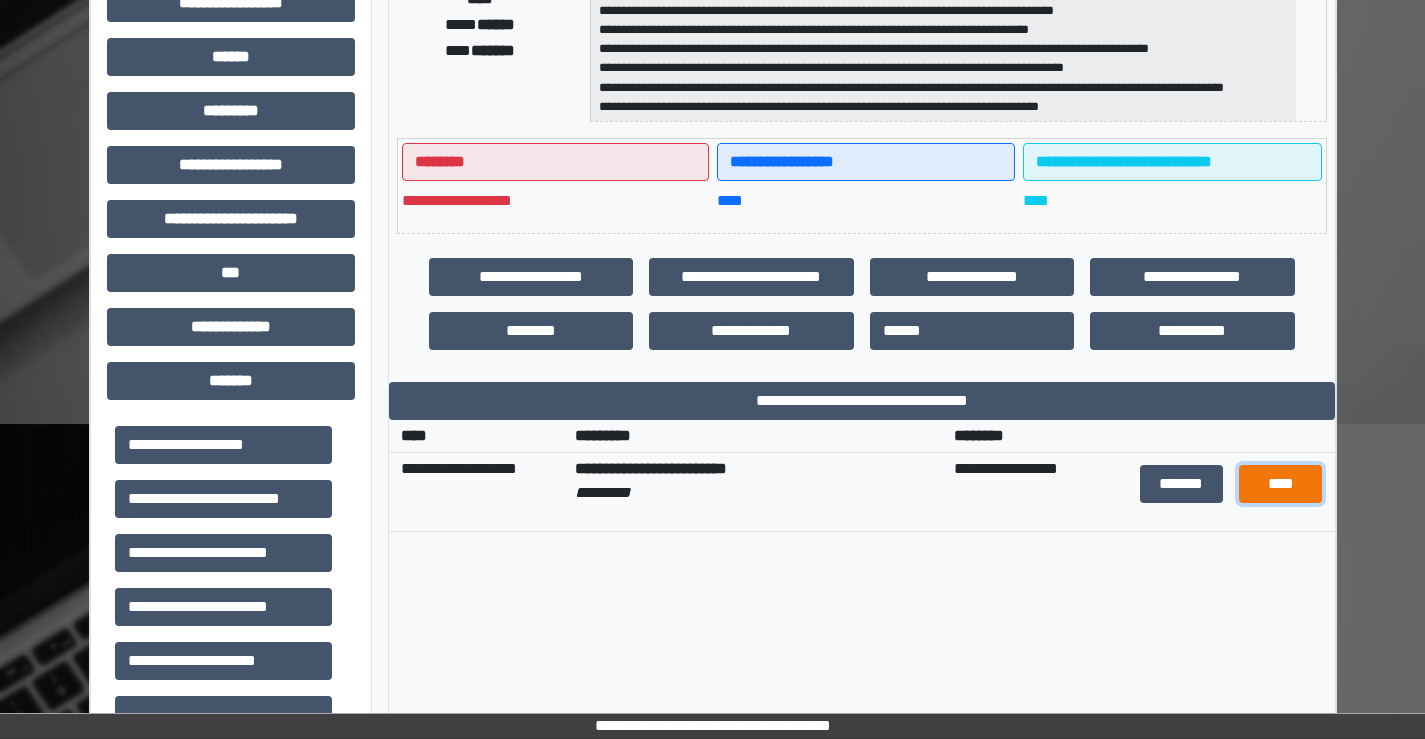 click on "****" at bounding box center (1280, 484) 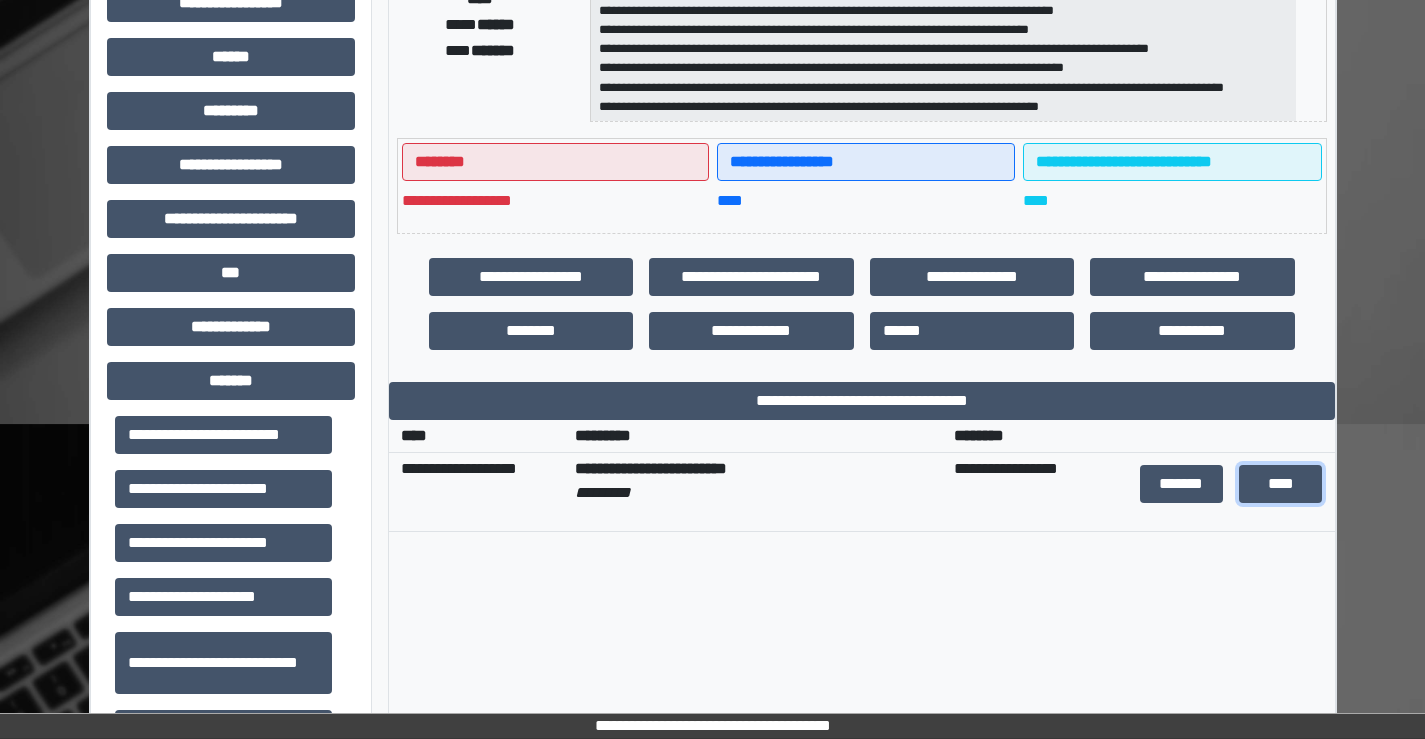 scroll, scrollTop: 422, scrollLeft: 0, axis: vertical 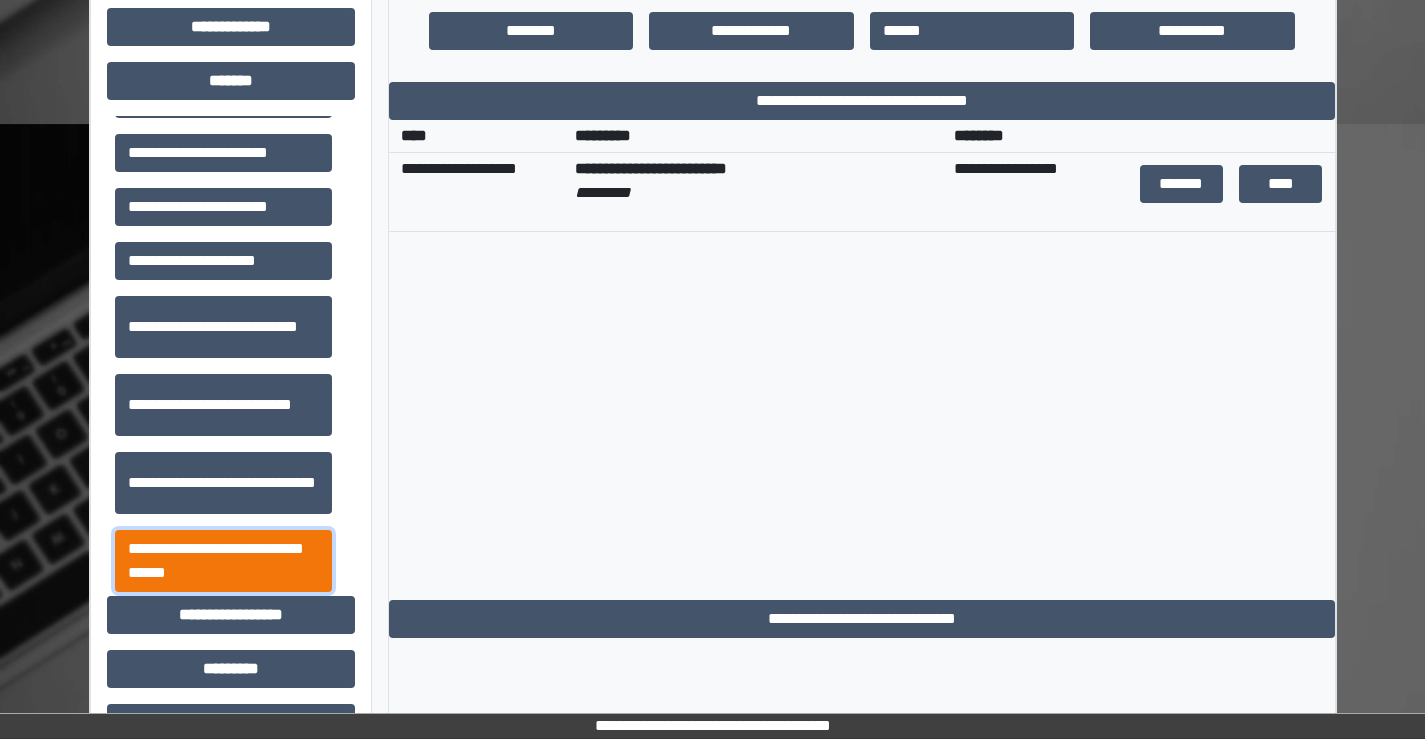 click on "**********" at bounding box center (223, 561) 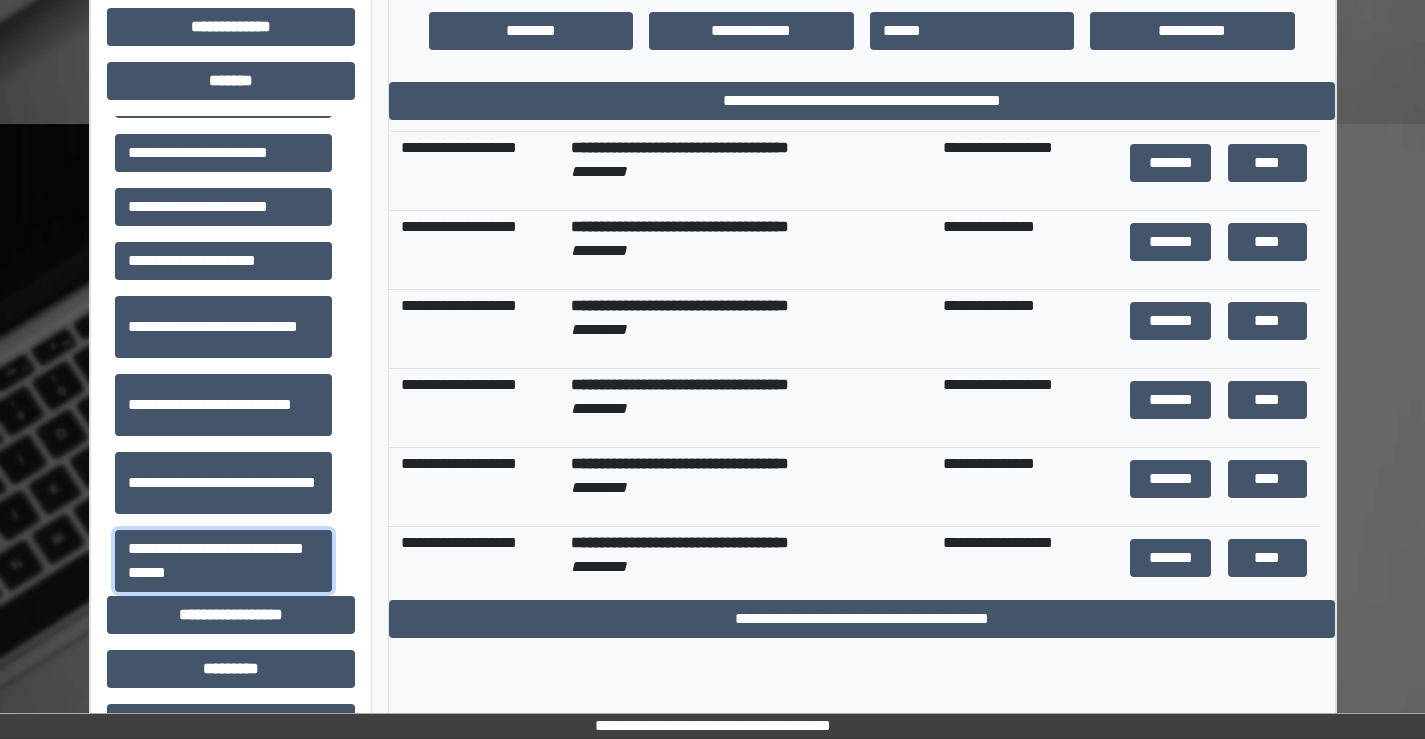 scroll, scrollTop: 0, scrollLeft: 0, axis: both 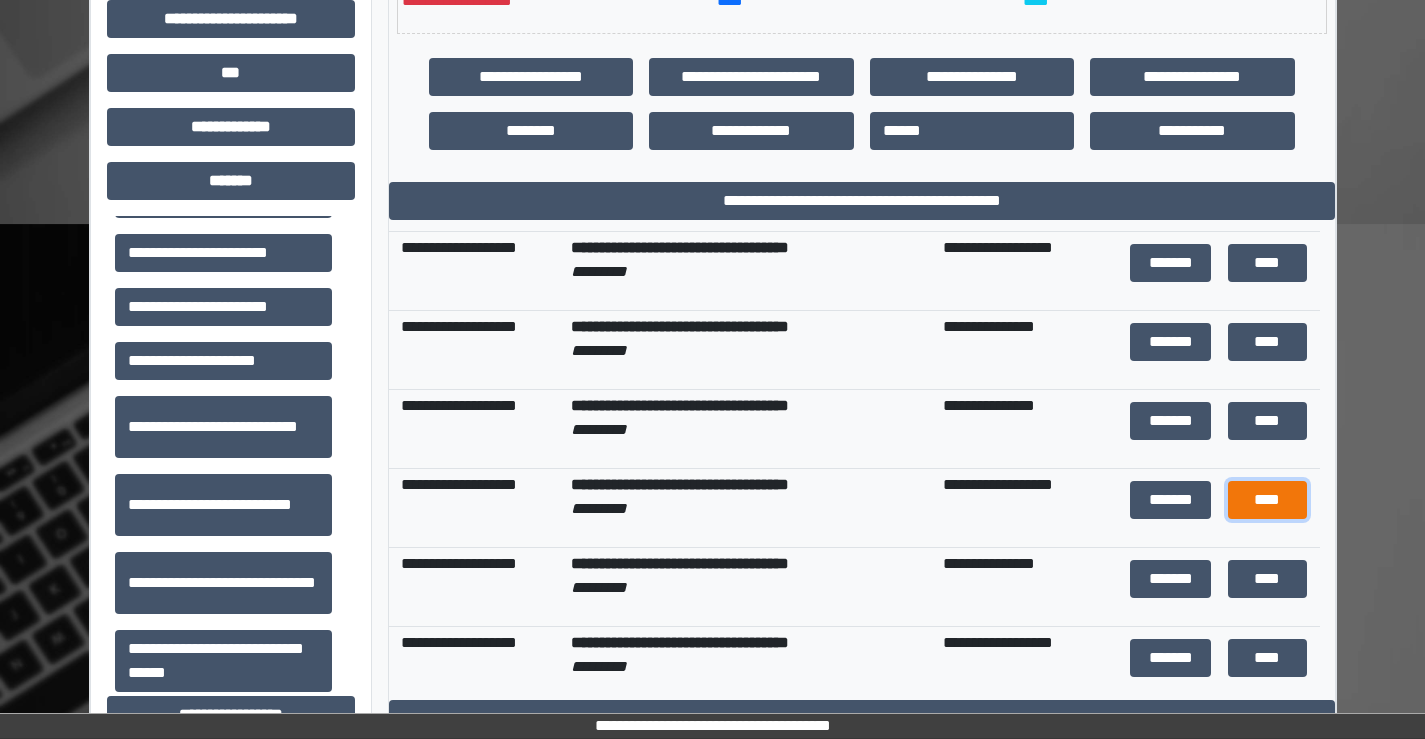 click on "****" at bounding box center [1267, 500] 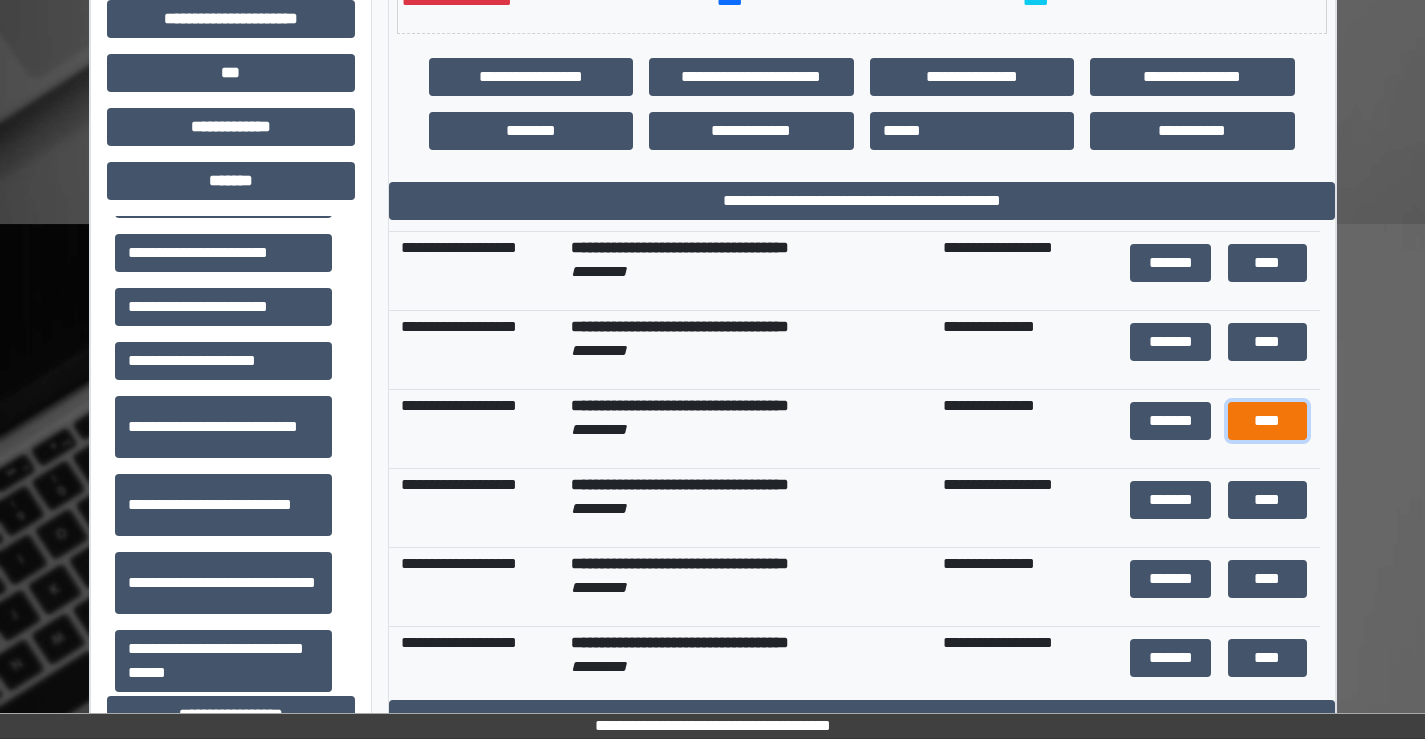click on "****" at bounding box center (1267, 421) 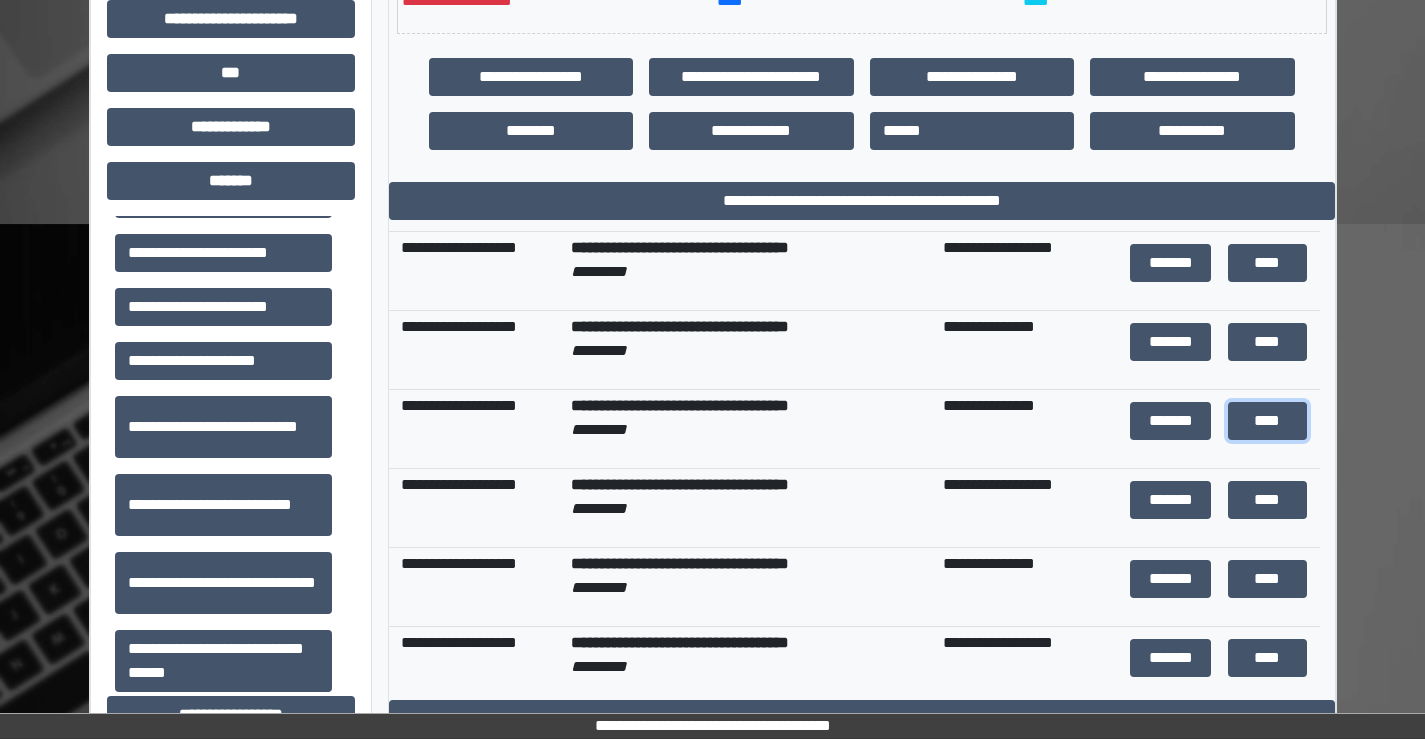 scroll, scrollTop: 0, scrollLeft: 0, axis: both 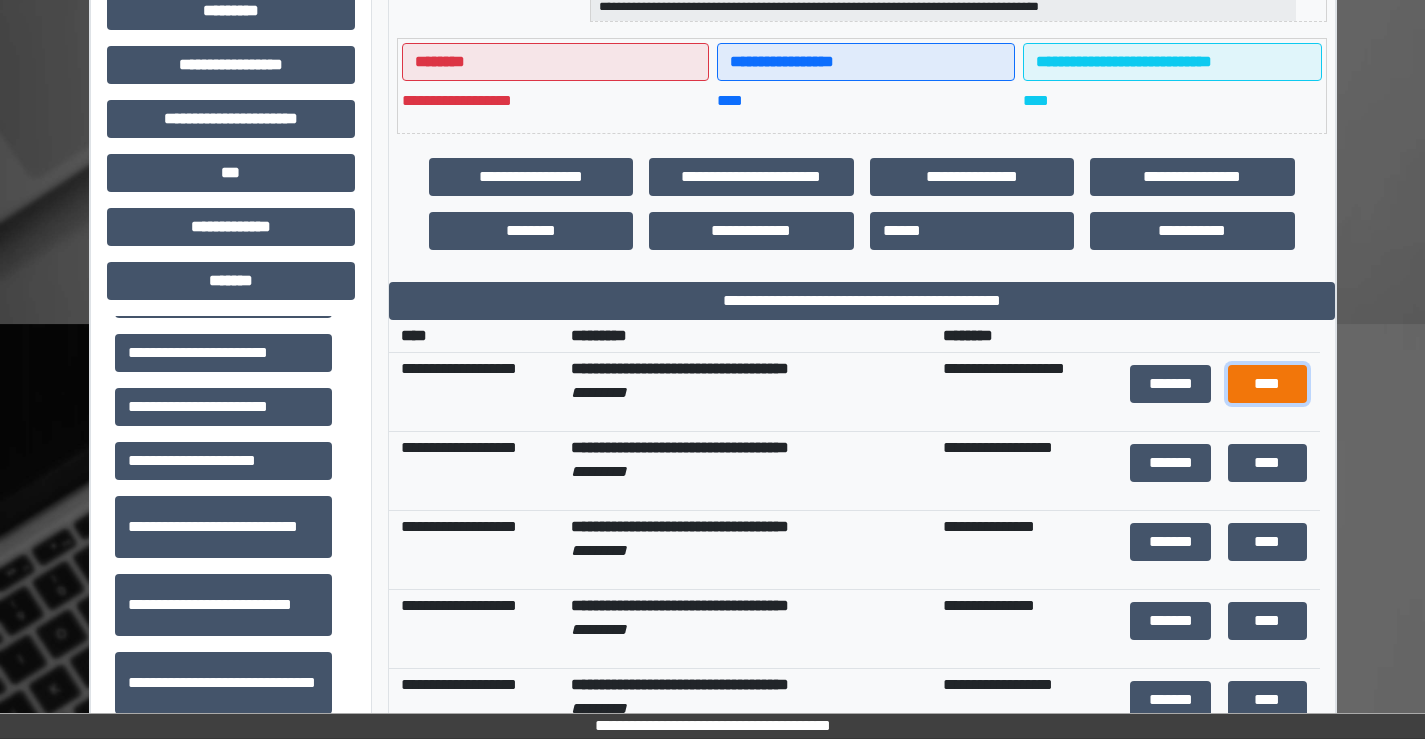 click on "****" at bounding box center [1267, 384] 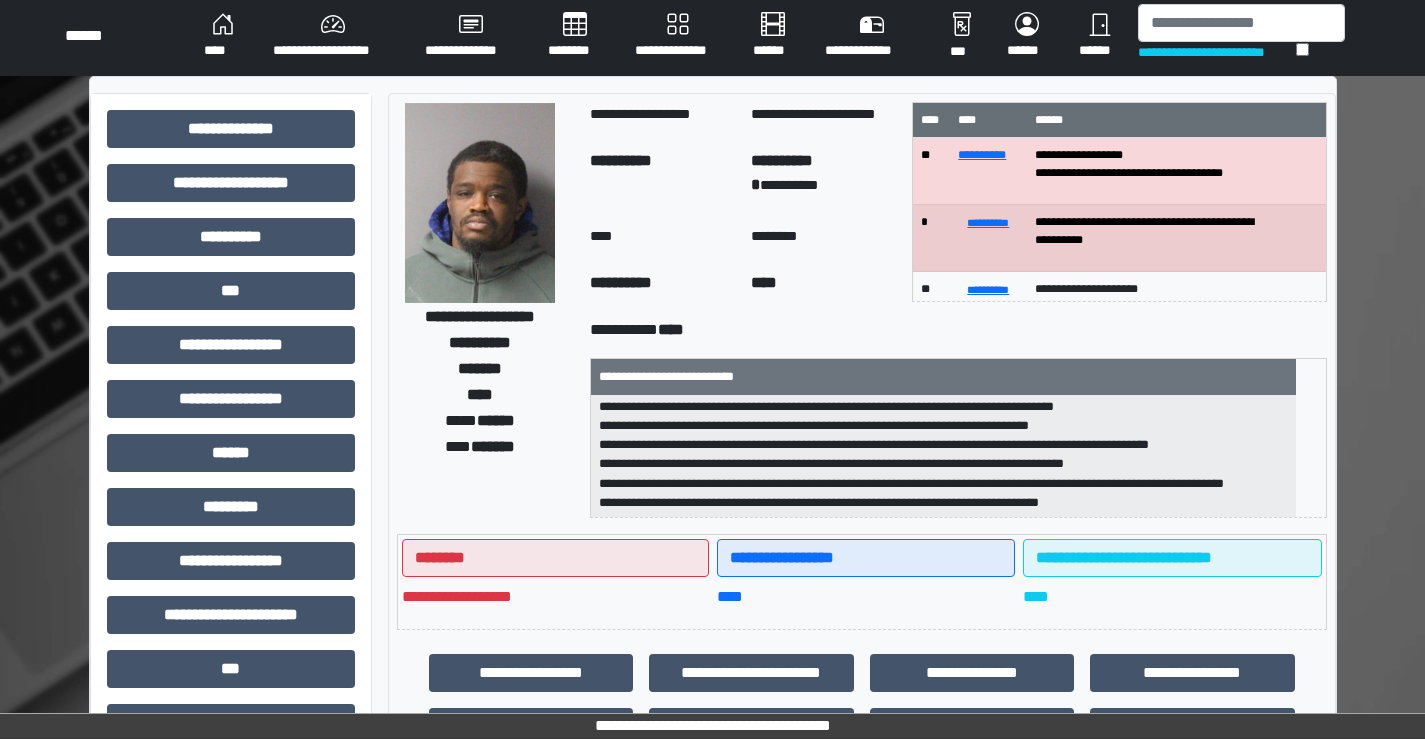 scroll, scrollTop: 0, scrollLeft: 0, axis: both 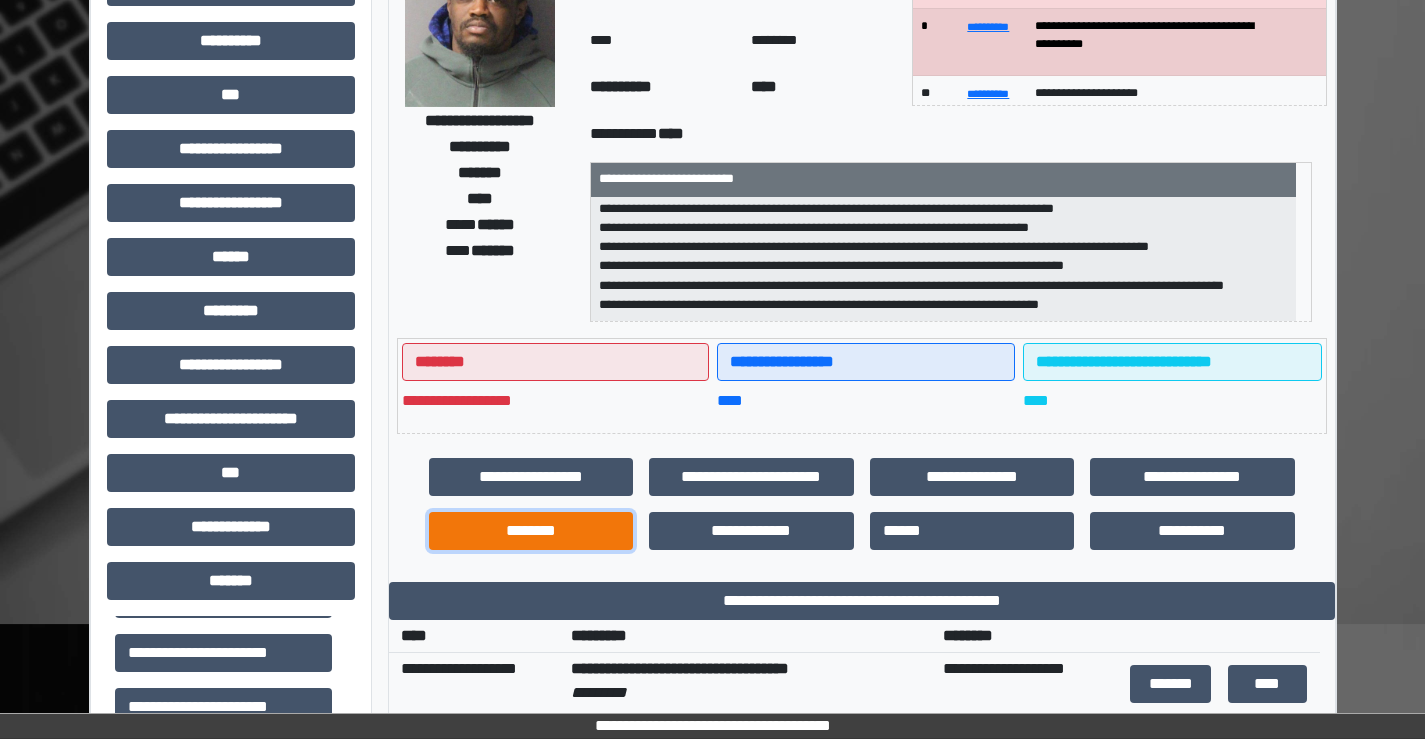 click on "********" at bounding box center (531, 531) 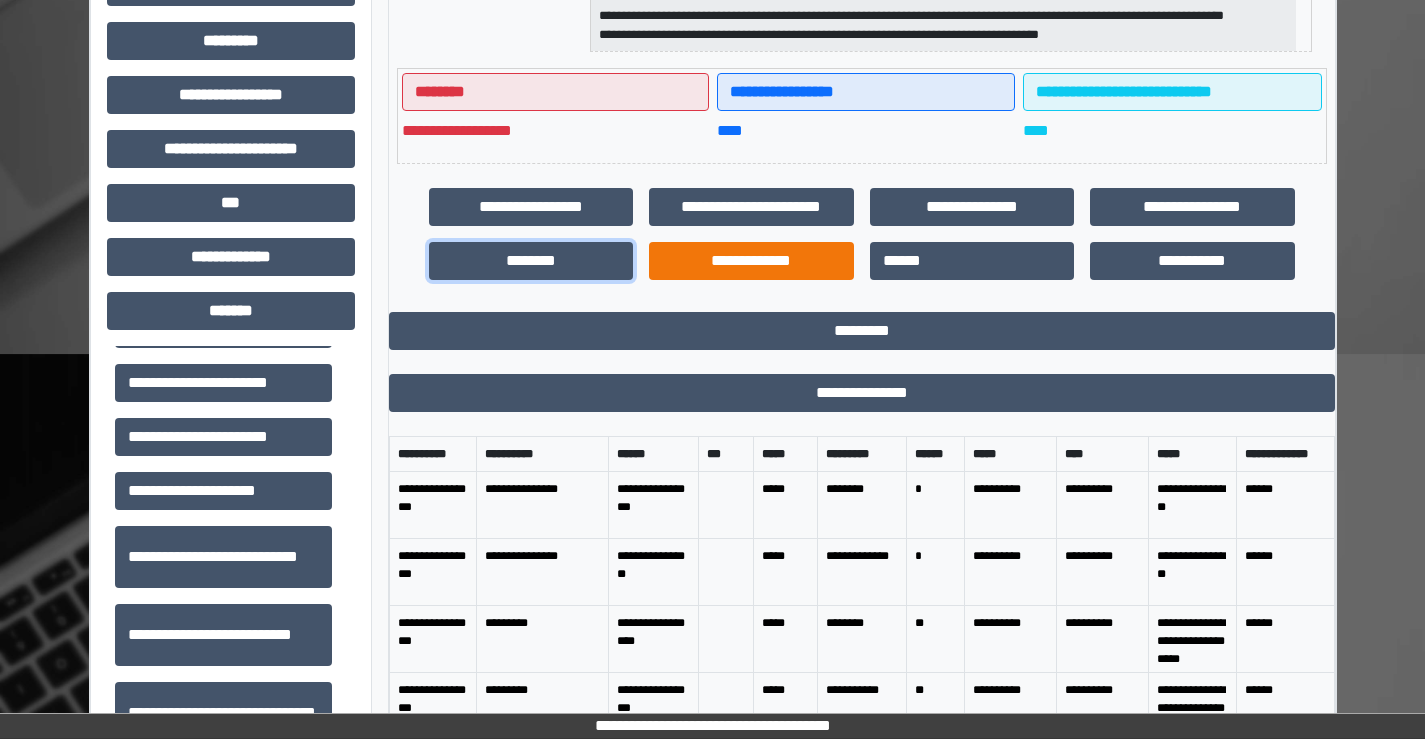 scroll, scrollTop: 500, scrollLeft: 0, axis: vertical 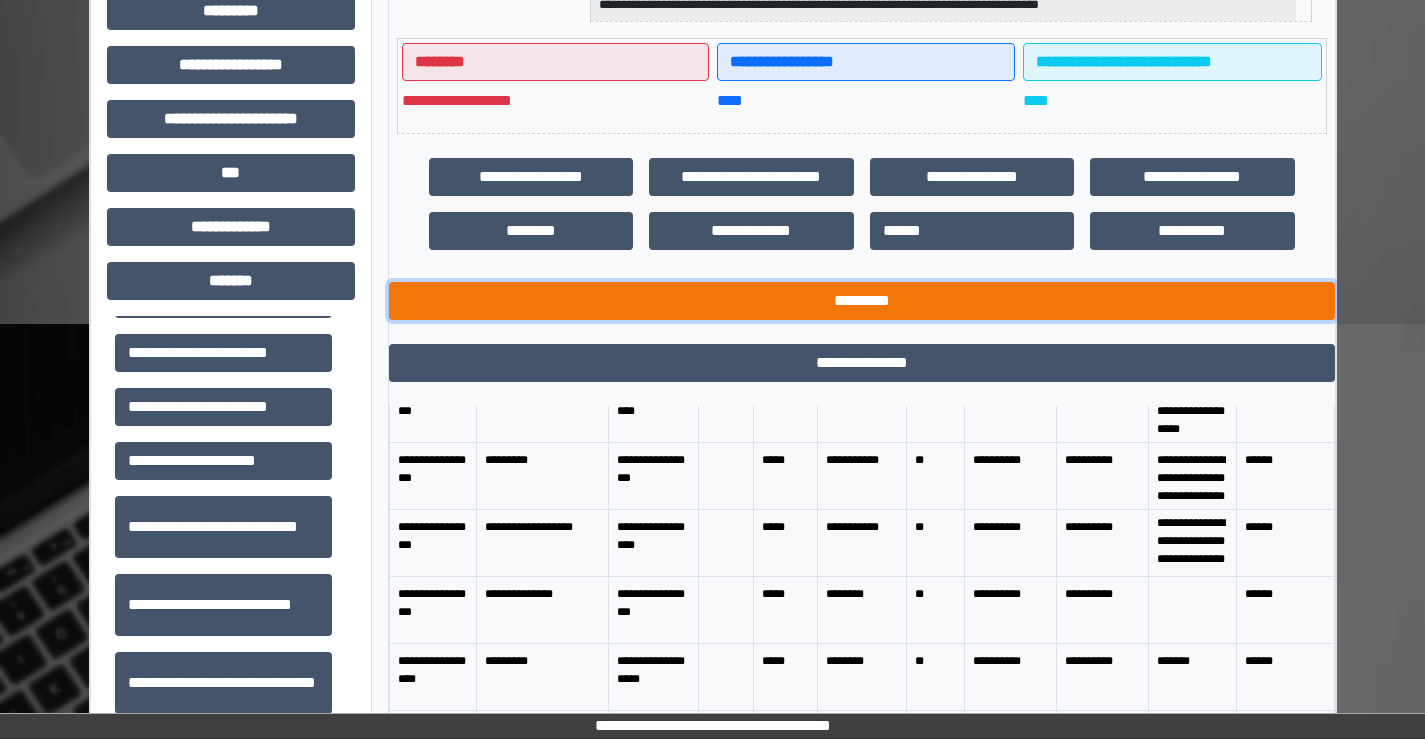 click on "*********" at bounding box center (862, 301) 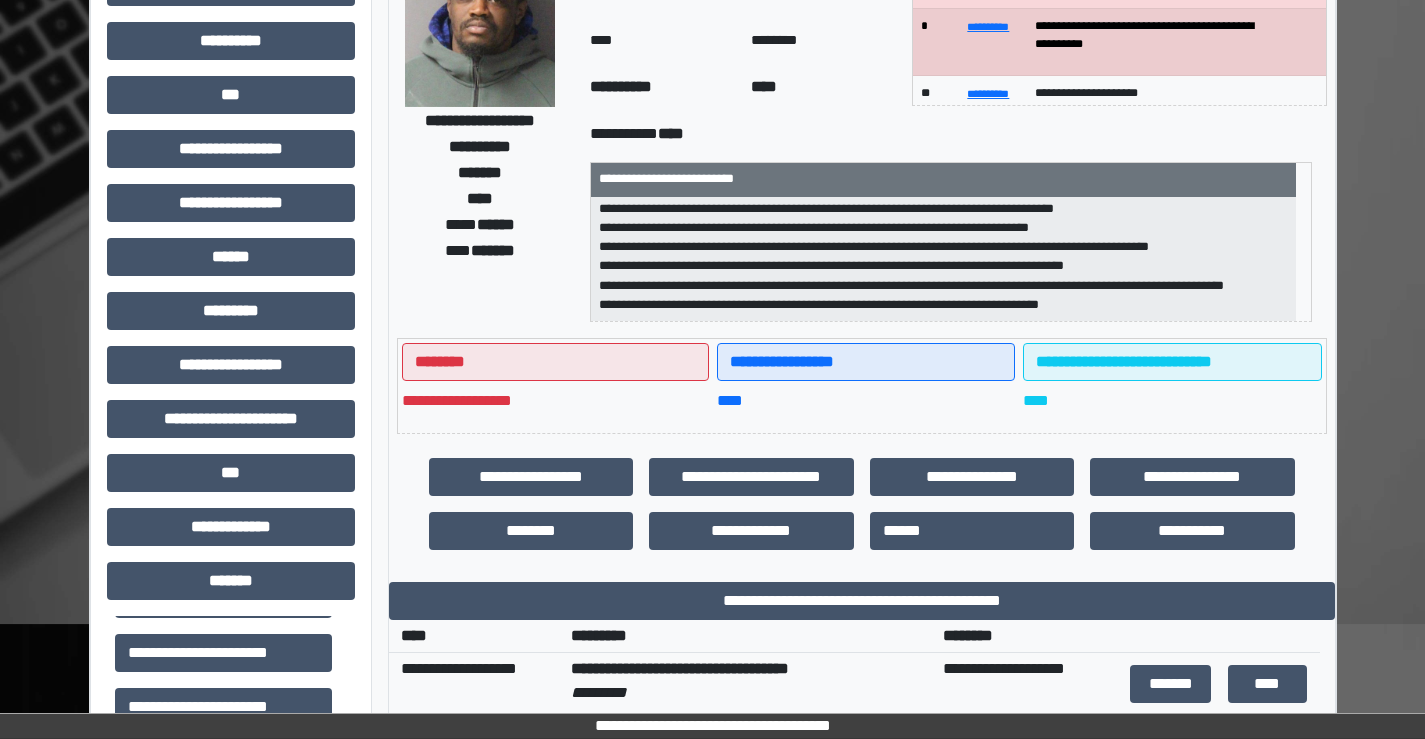 scroll, scrollTop: 0, scrollLeft: 0, axis: both 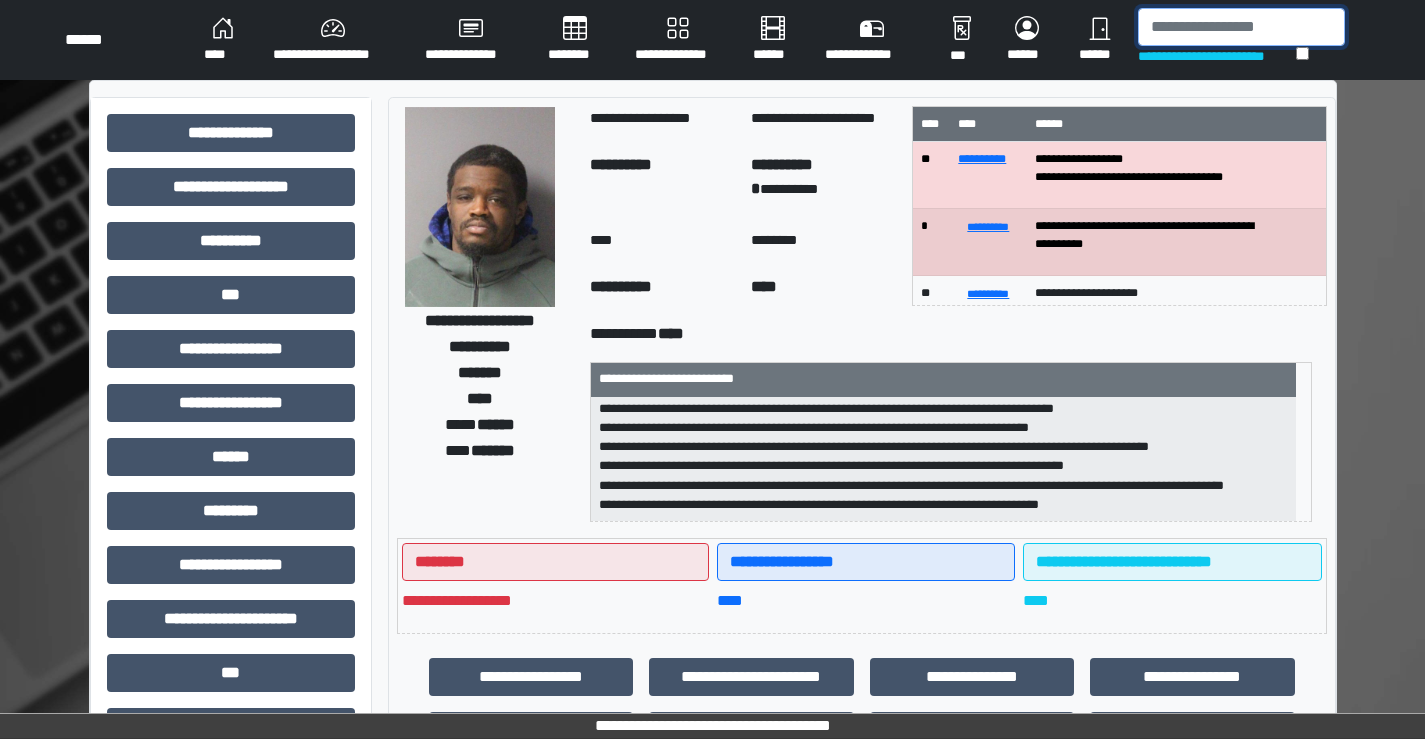 click at bounding box center [1241, 27] 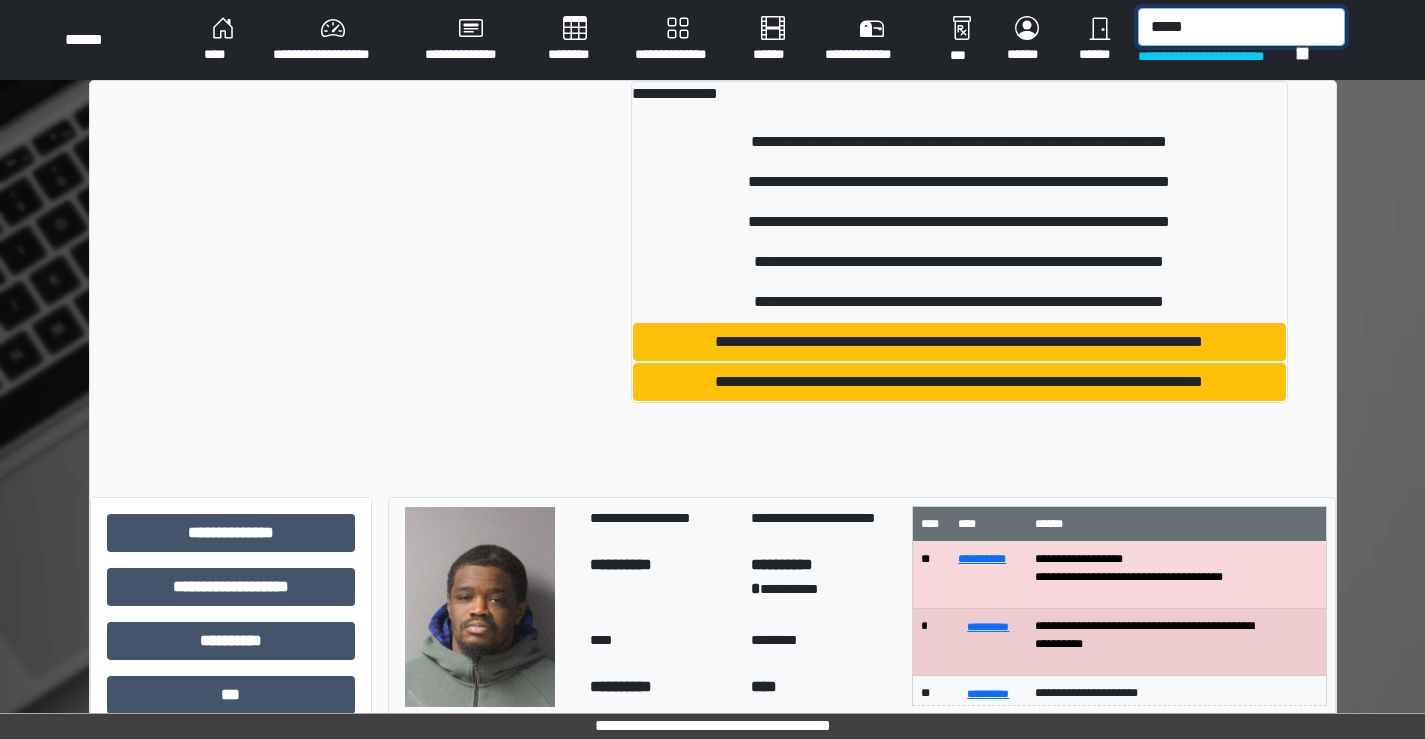type on "*****" 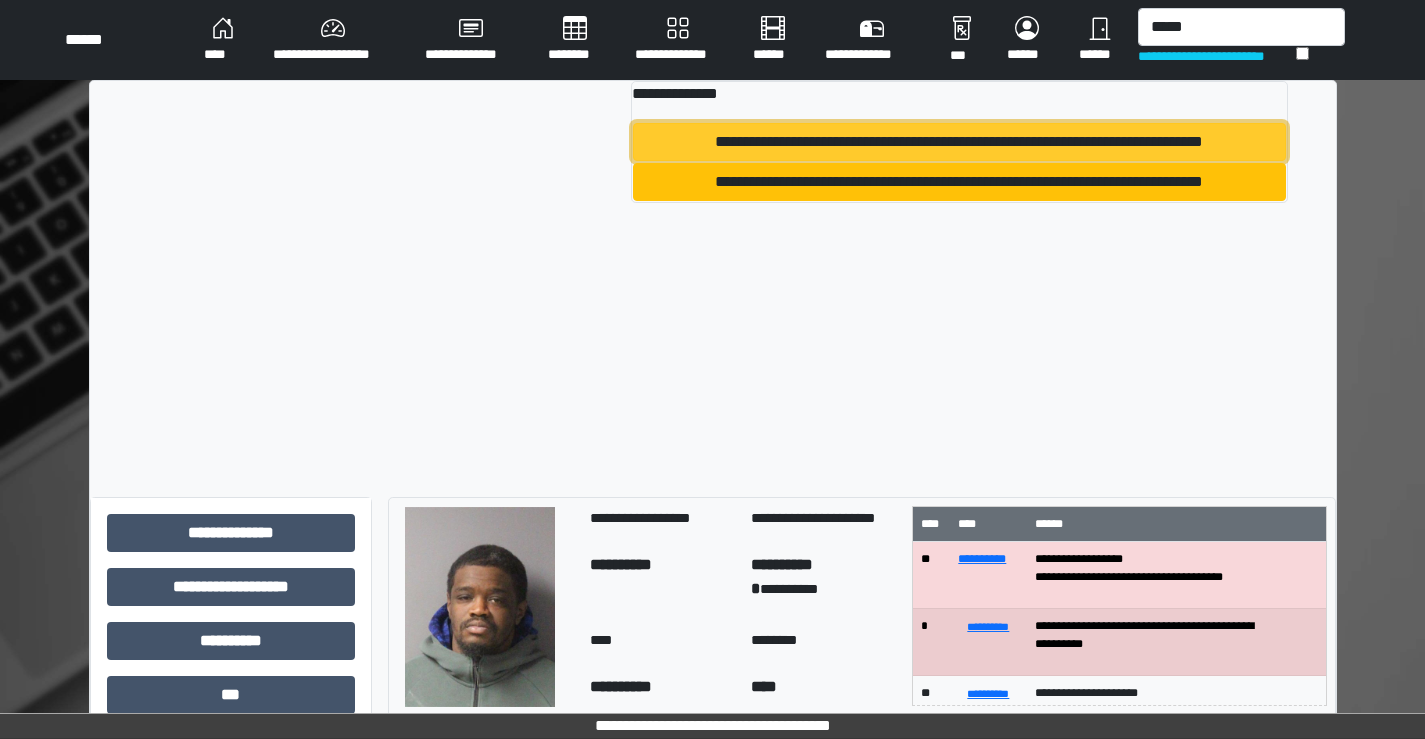 click on "**********" at bounding box center (959, 142) 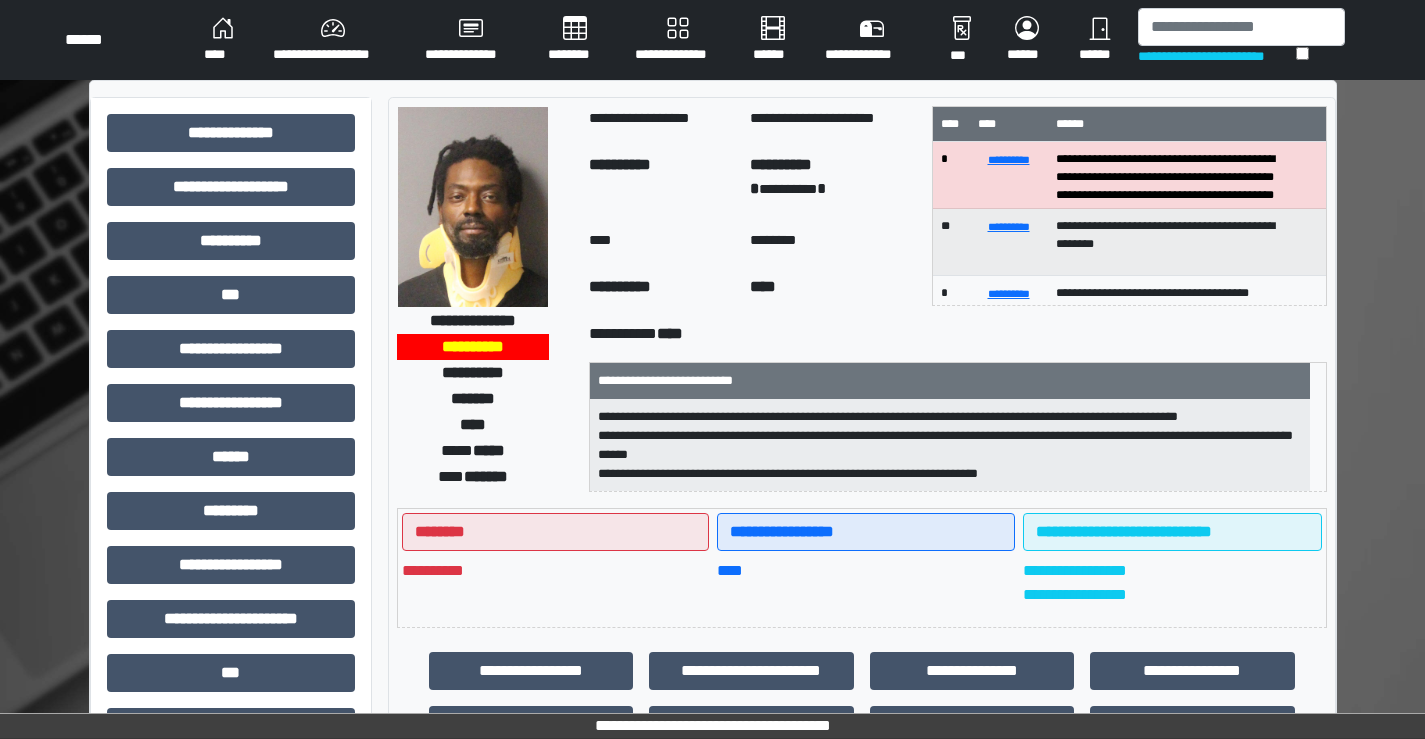 scroll, scrollTop: 76, scrollLeft: 0, axis: vertical 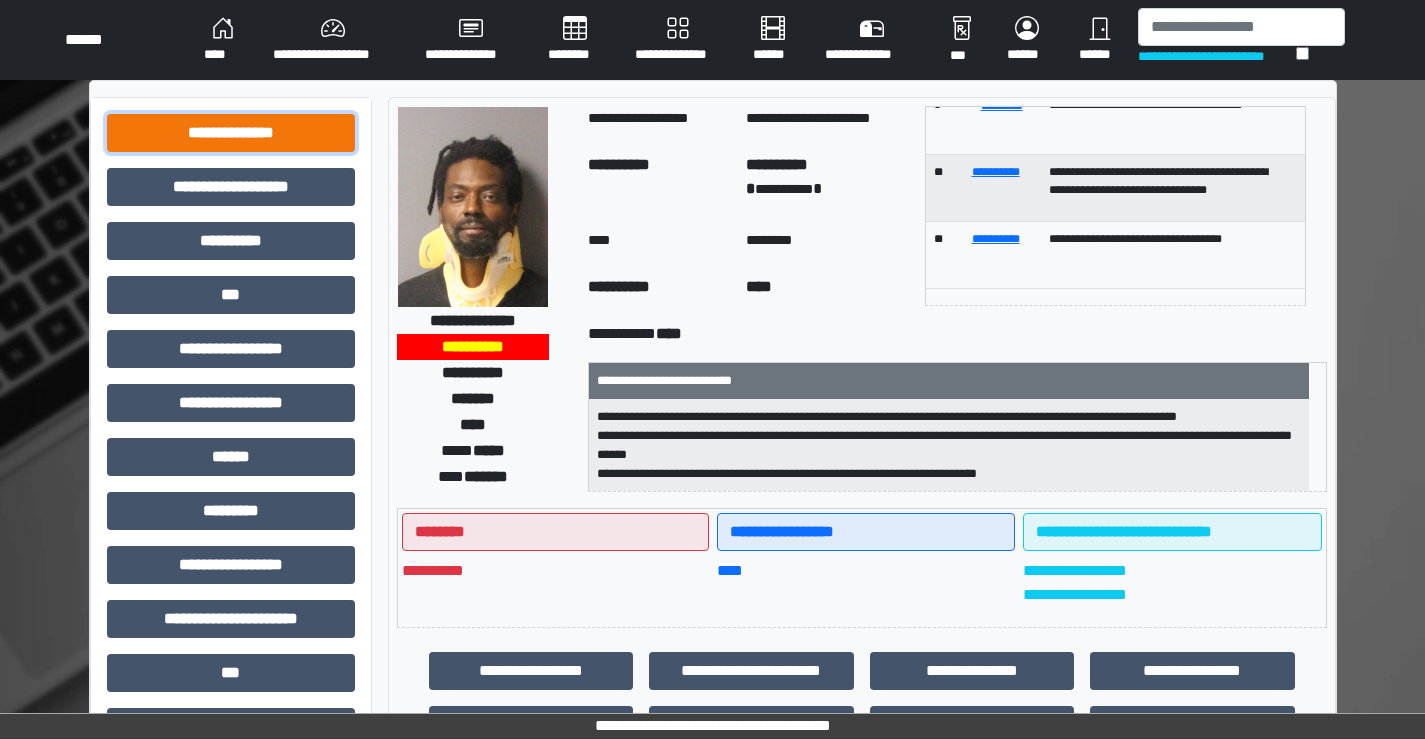 click on "**********" at bounding box center (231, 133) 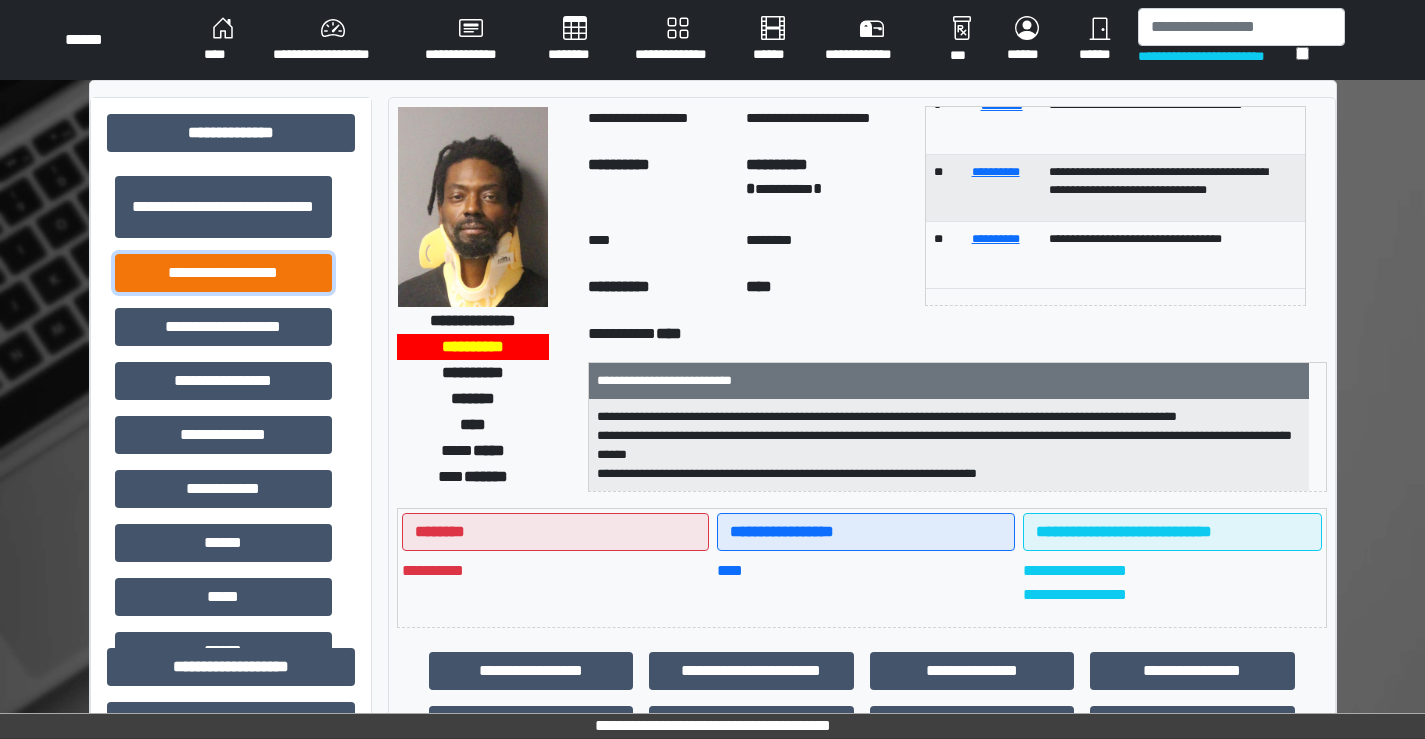 click on "**********" at bounding box center [223, 273] 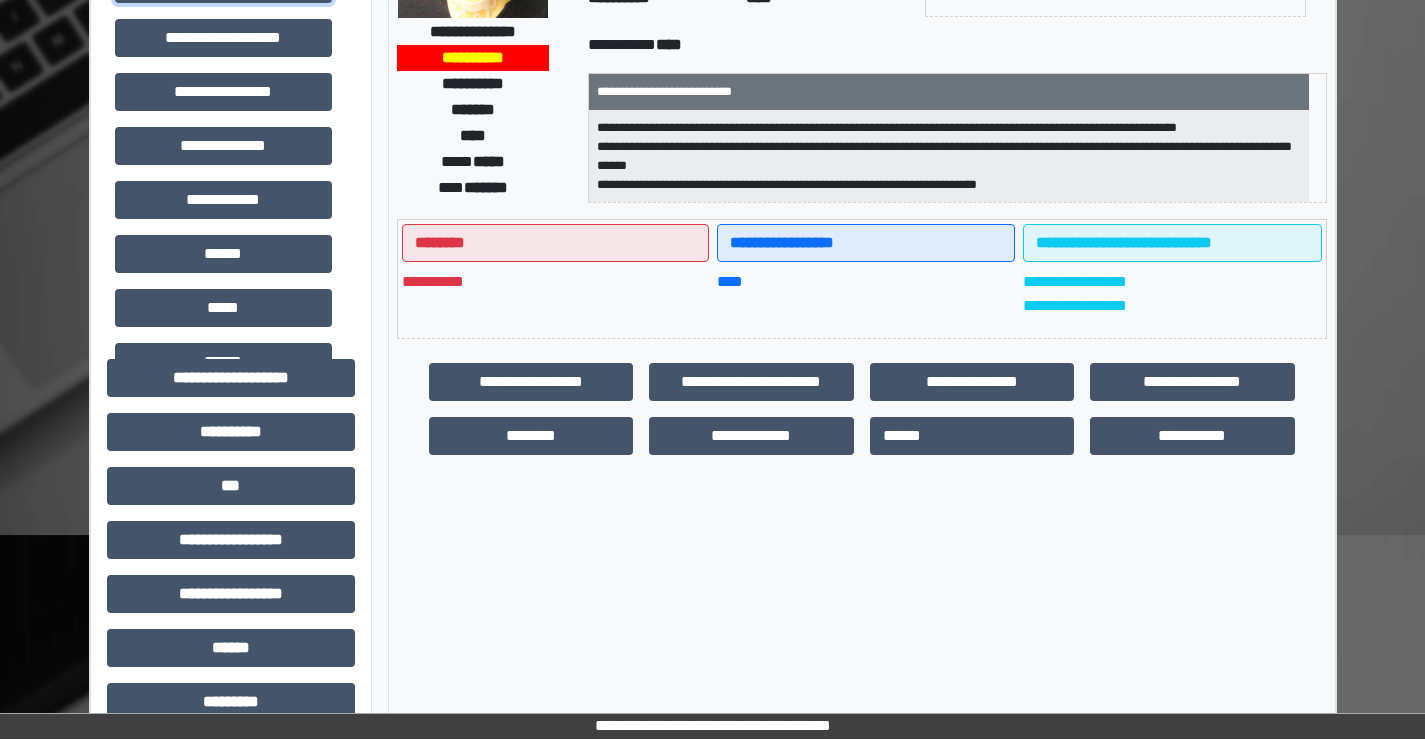scroll, scrollTop: 300, scrollLeft: 0, axis: vertical 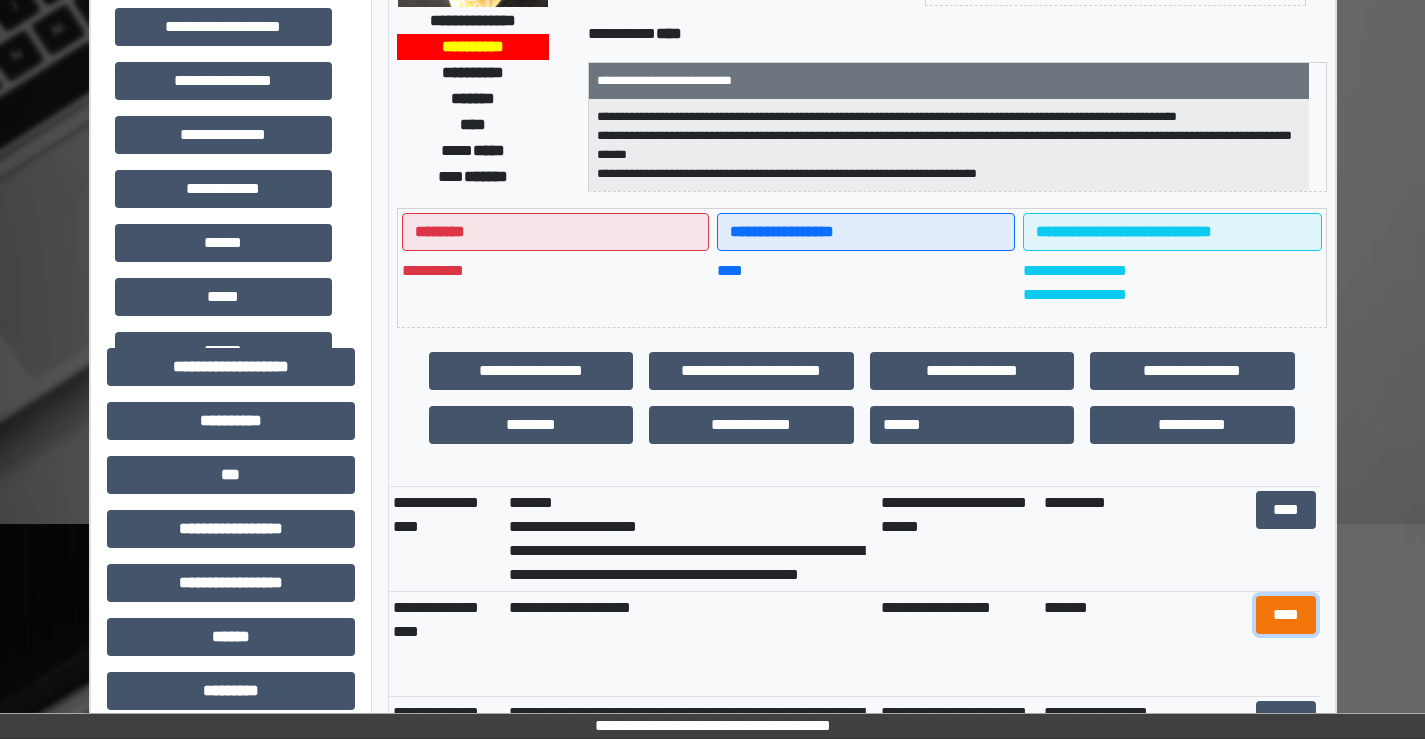 click on "****" at bounding box center (1286, 615) 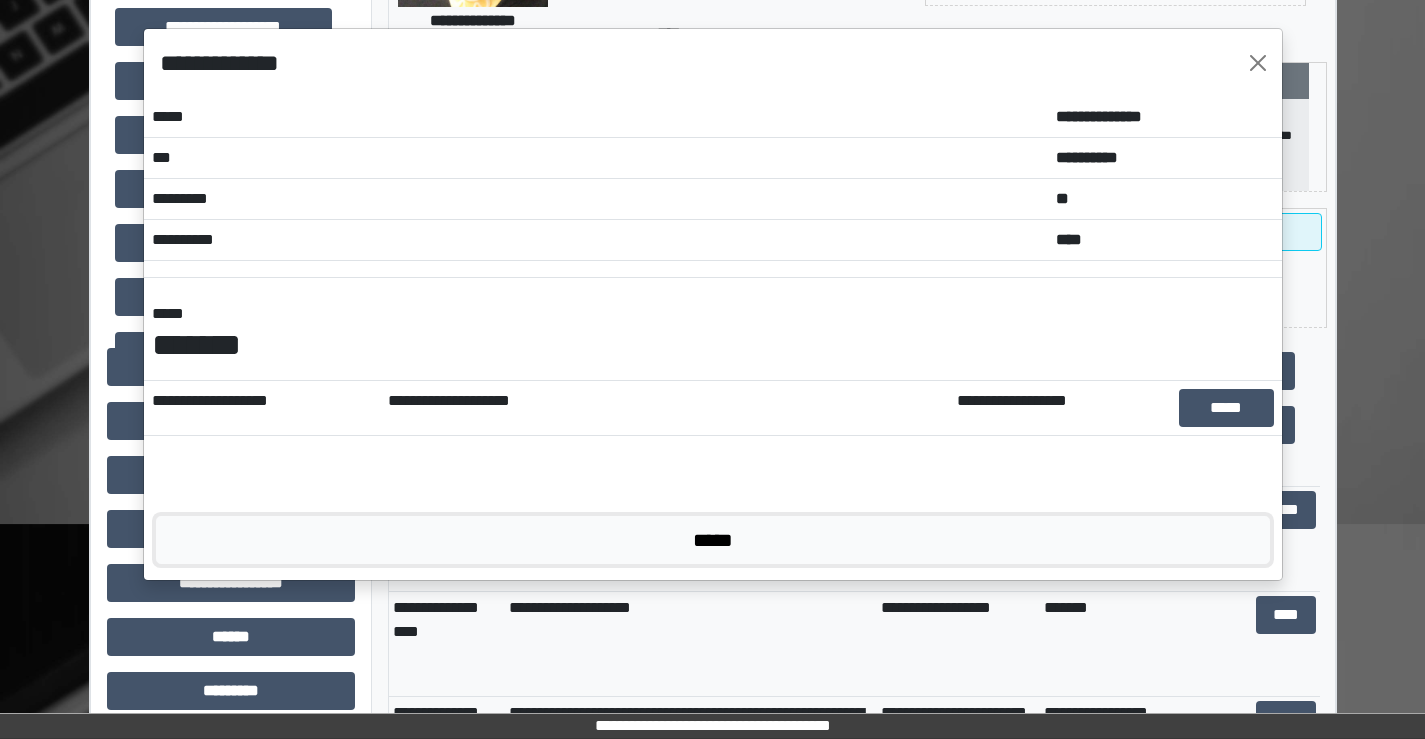 drag, startPoint x: 696, startPoint y: 548, endPoint x: 714, endPoint y: 546, distance: 18.110771 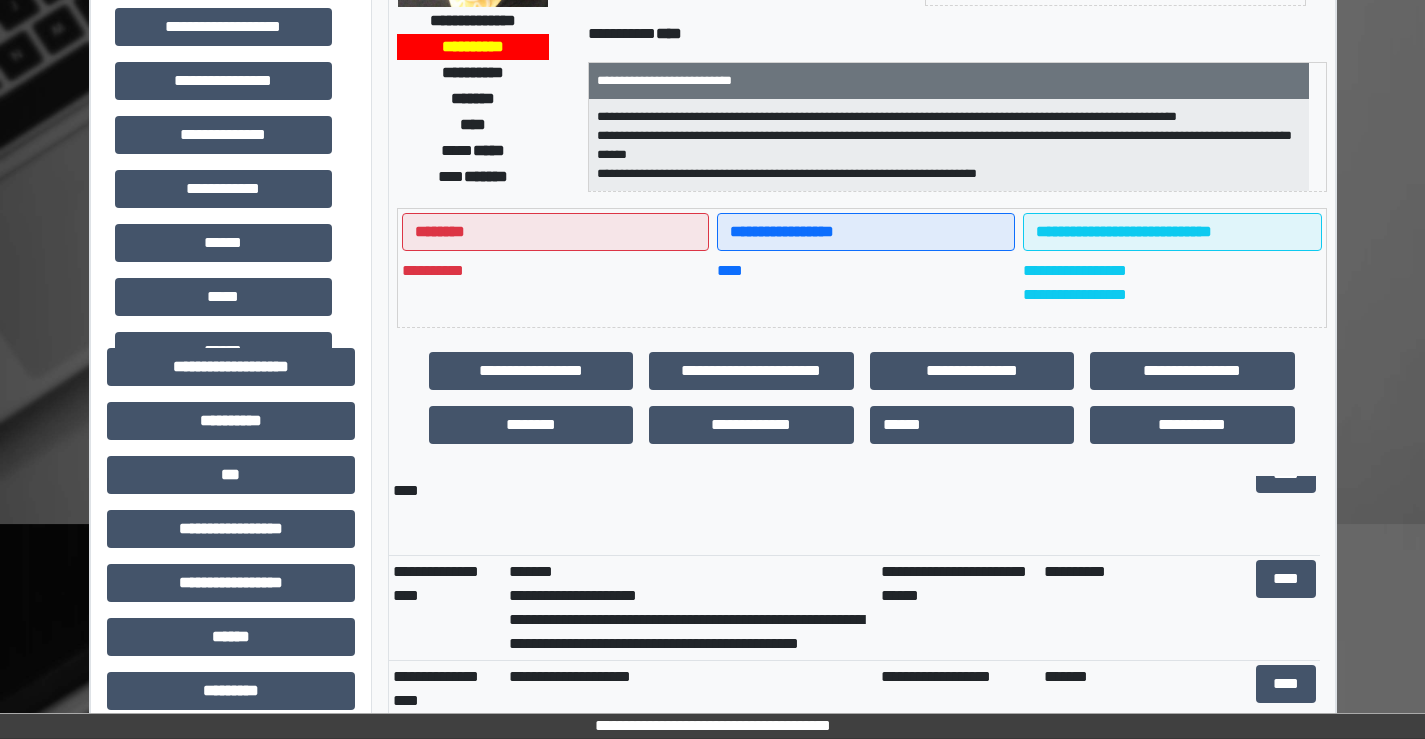 scroll, scrollTop: 800, scrollLeft: 0, axis: vertical 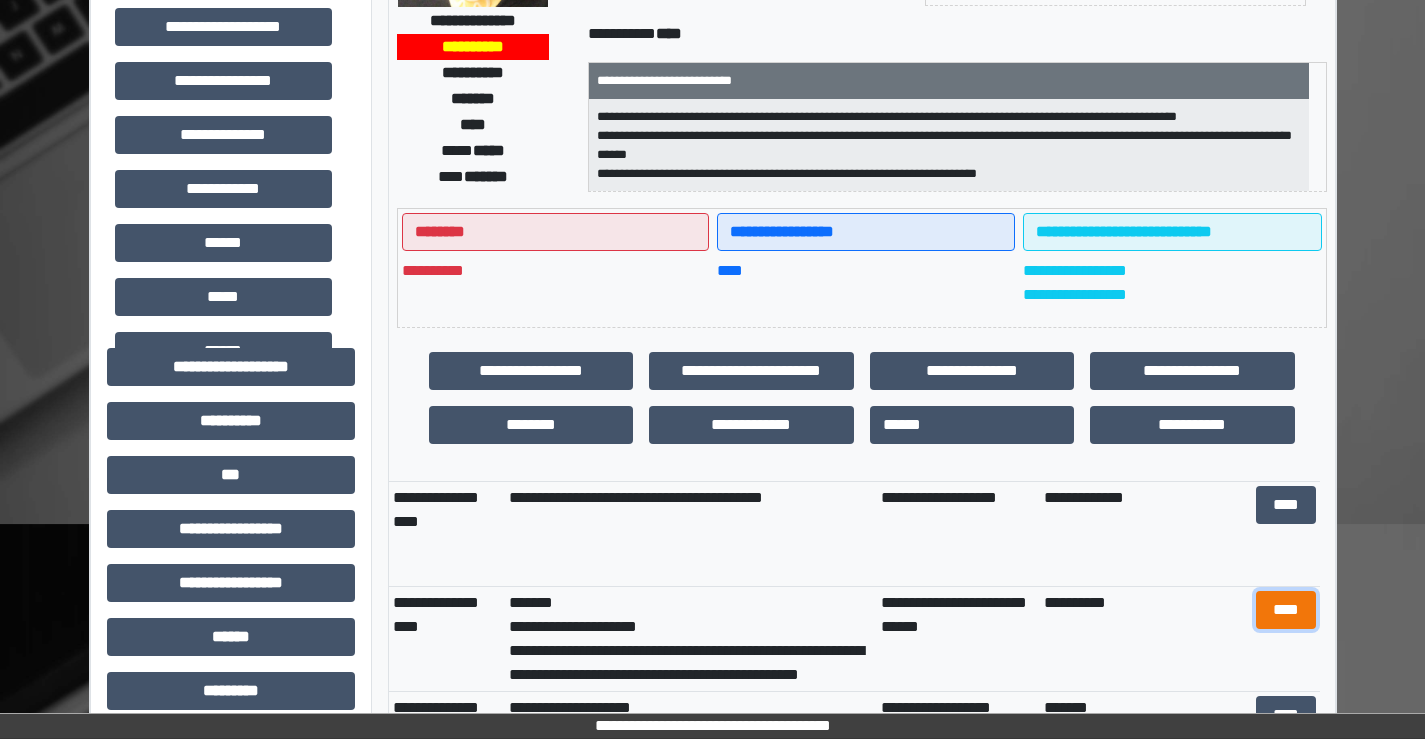 click on "****" at bounding box center (1286, 610) 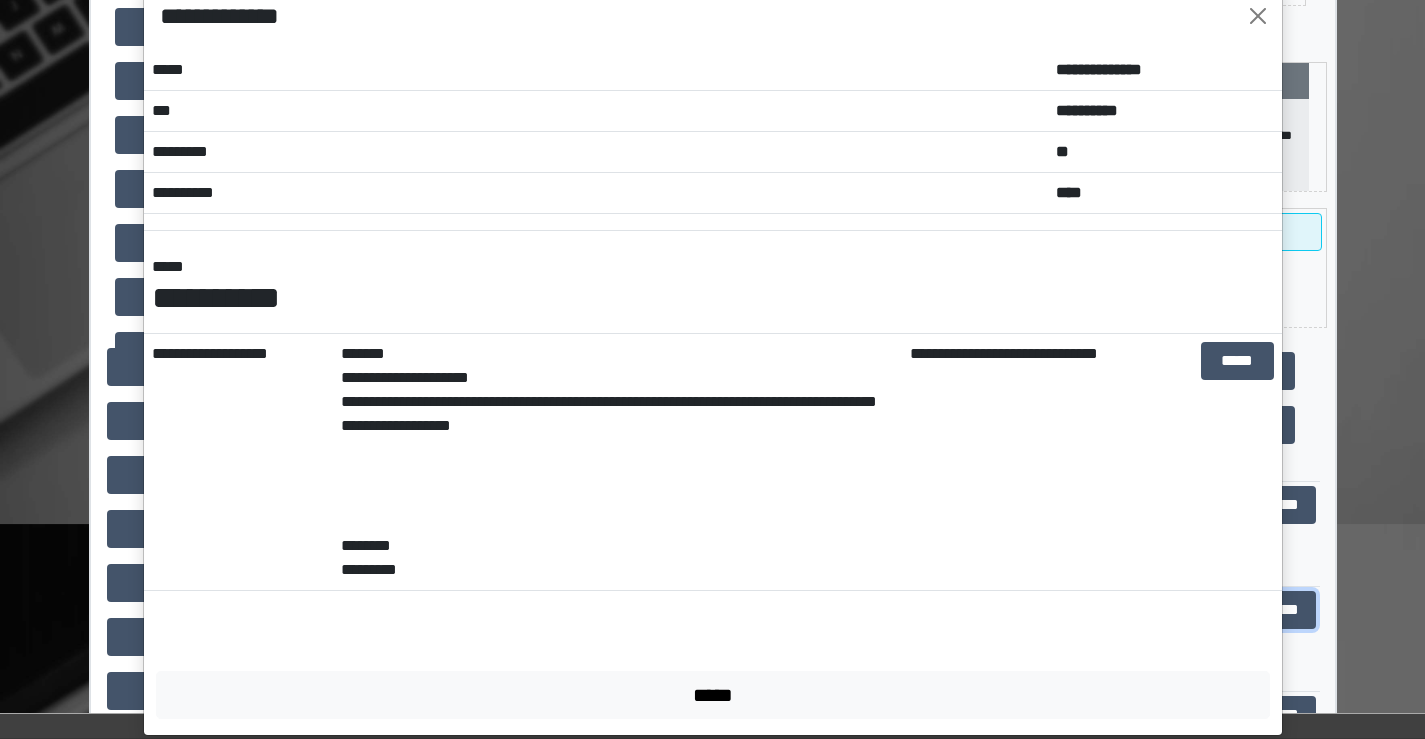 scroll, scrollTop: 72, scrollLeft: 0, axis: vertical 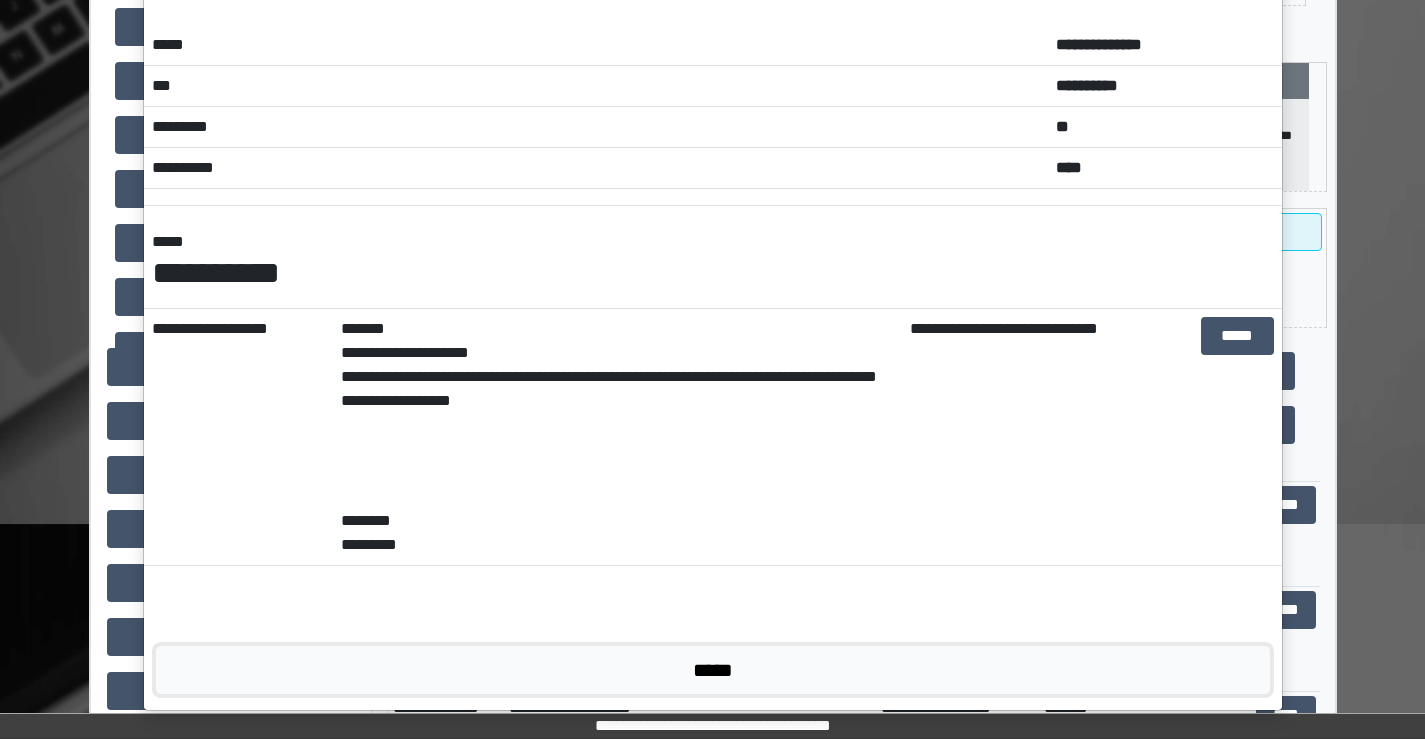 click on "*****" at bounding box center [713, 670] 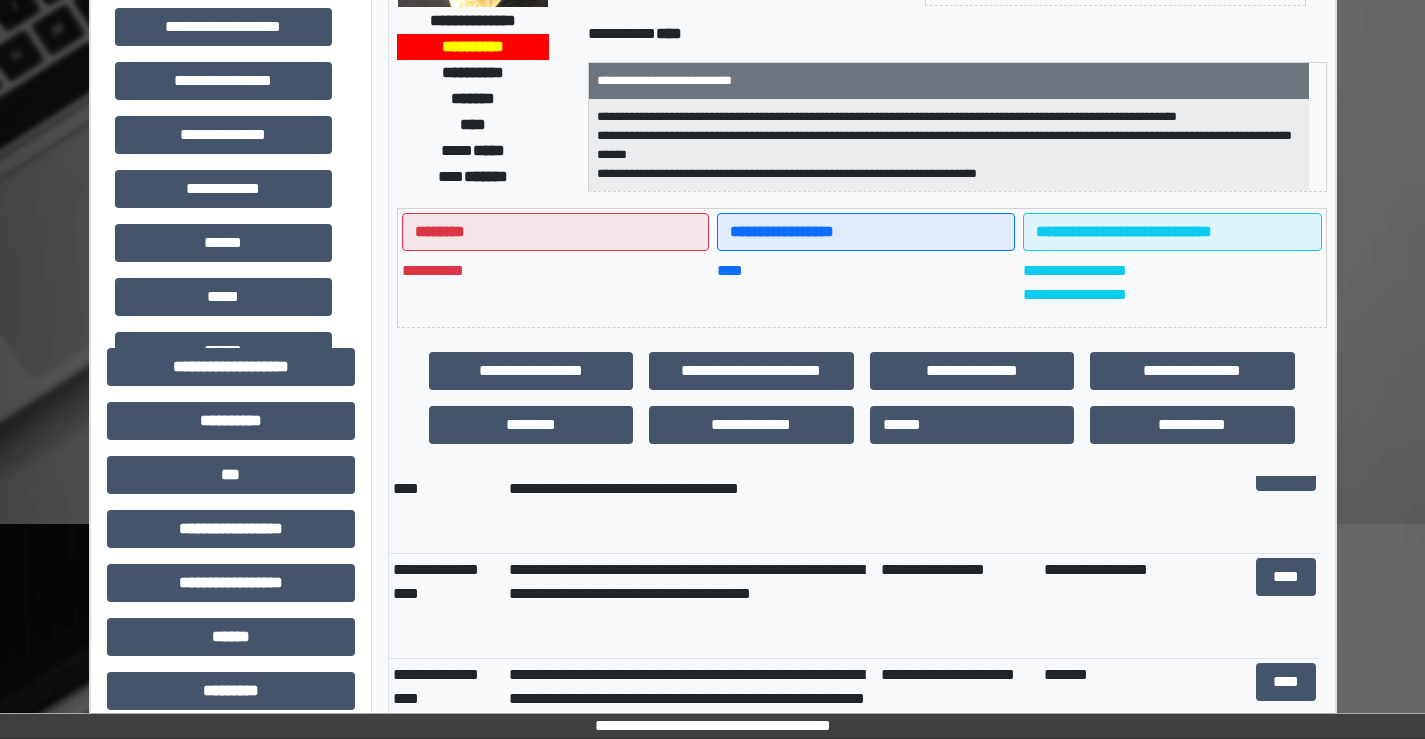 scroll, scrollTop: 2400, scrollLeft: 0, axis: vertical 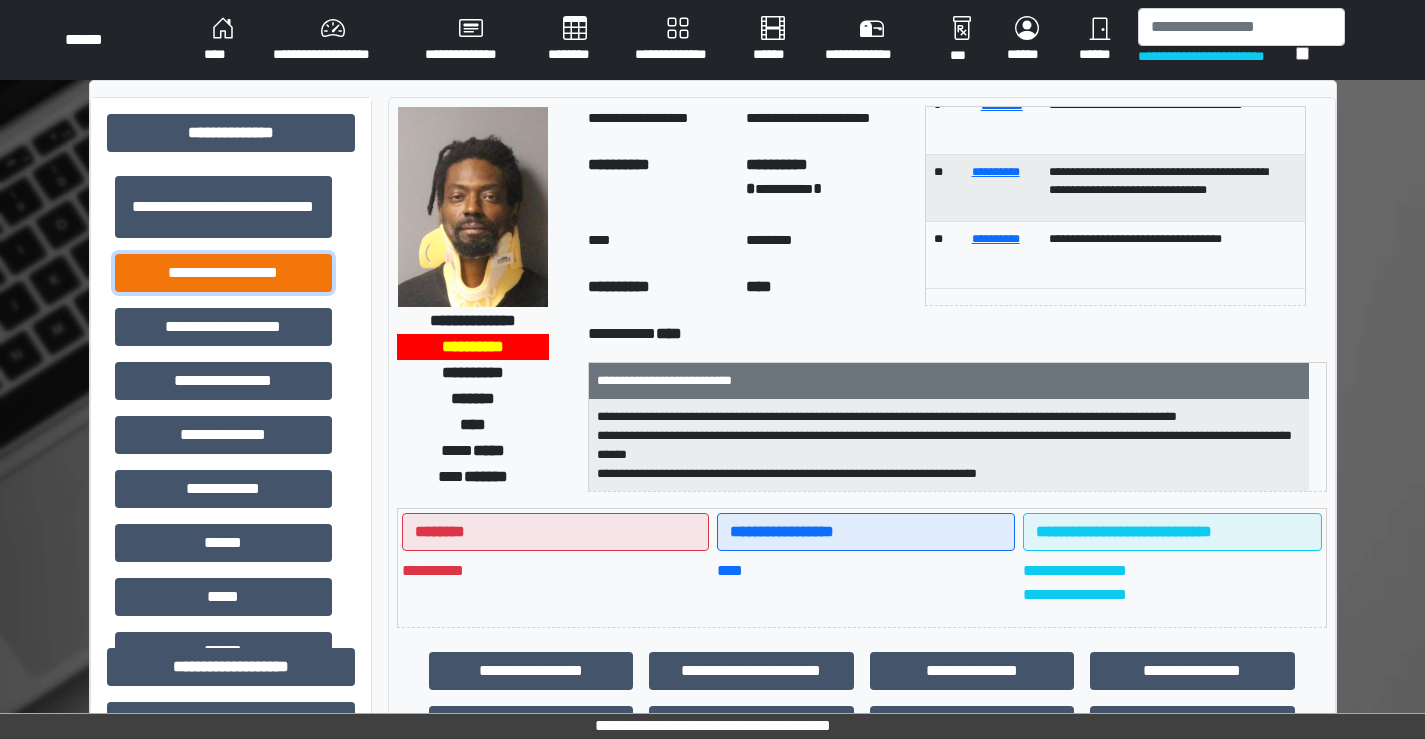 click on "**********" at bounding box center (223, 273) 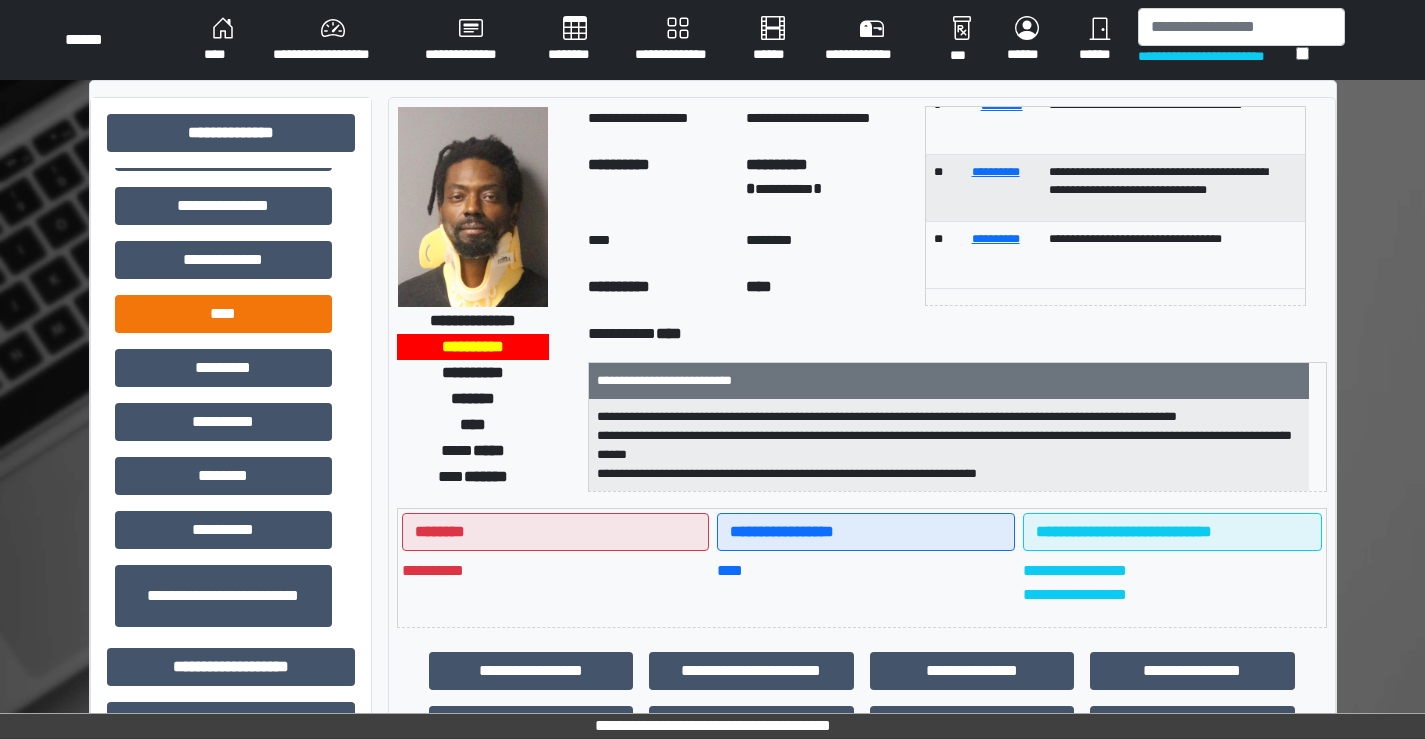 scroll, scrollTop: 580, scrollLeft: 0, axis: vertical 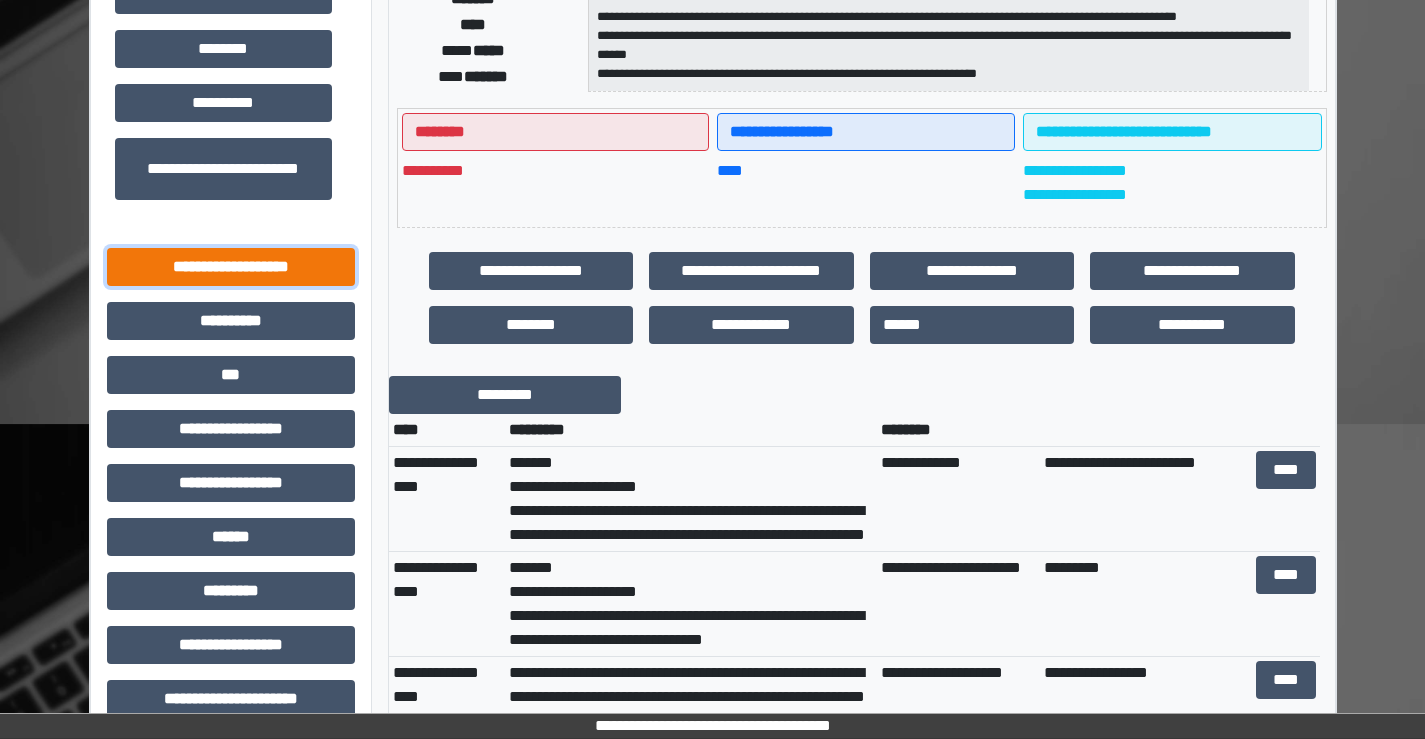 click on "**********" at bounding box center [231, 267] 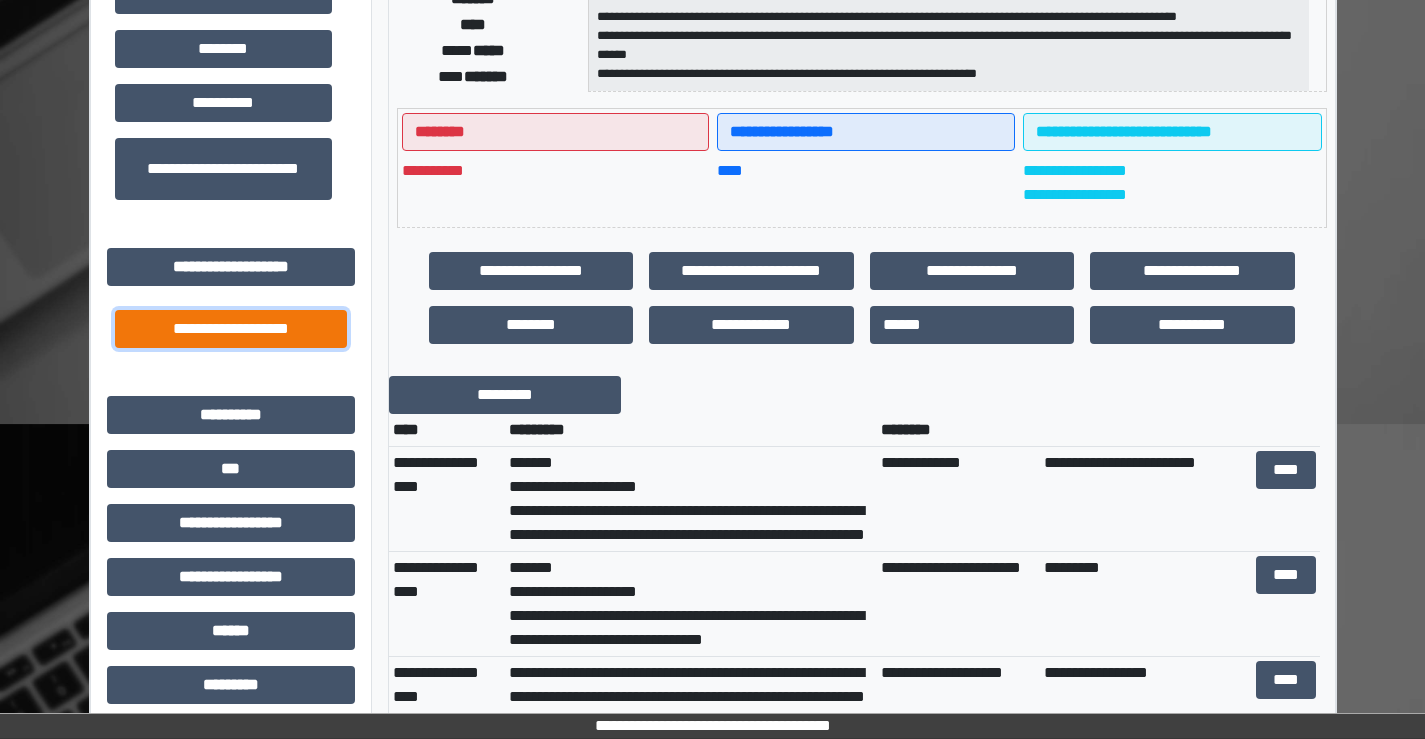 click on "**********" at bounding box center [231, 329] 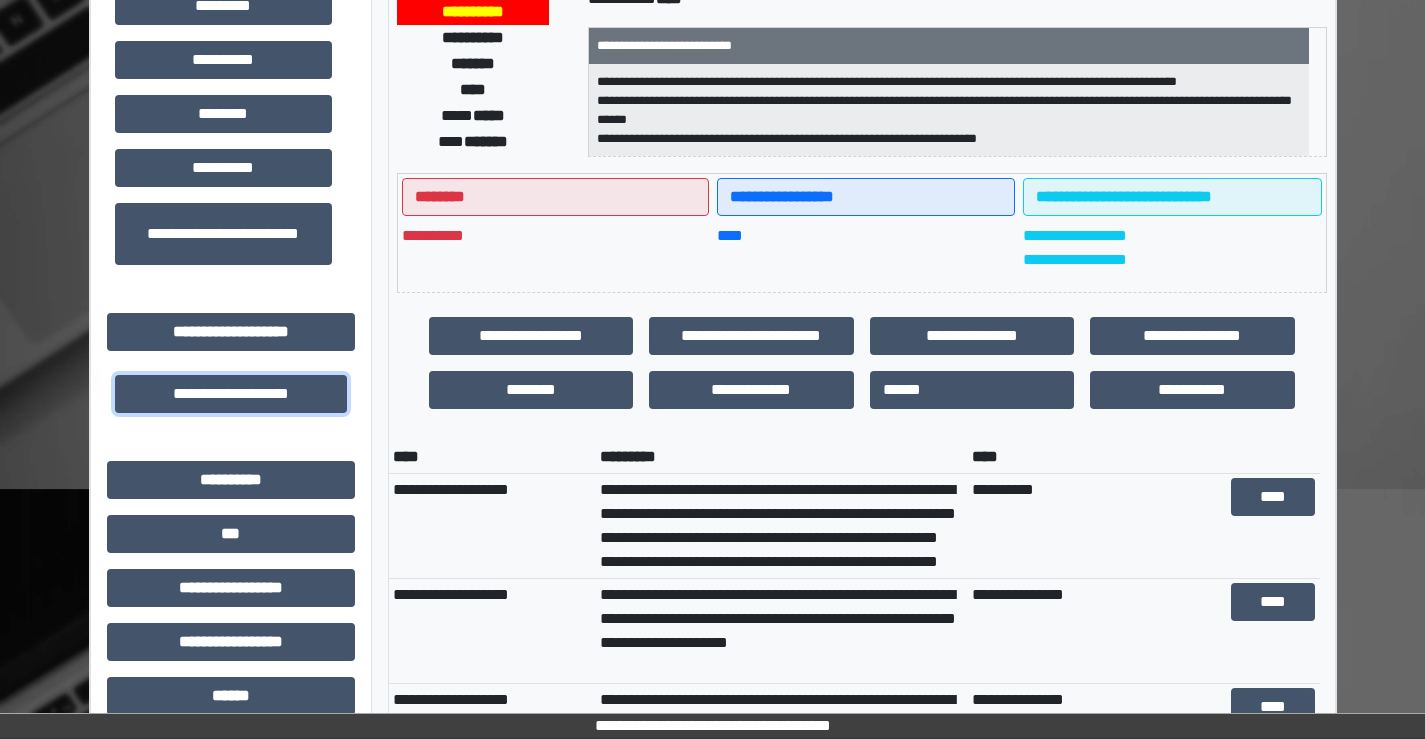 scroll, scrollTop: 300, scrollLeft: 0, axis: vertical 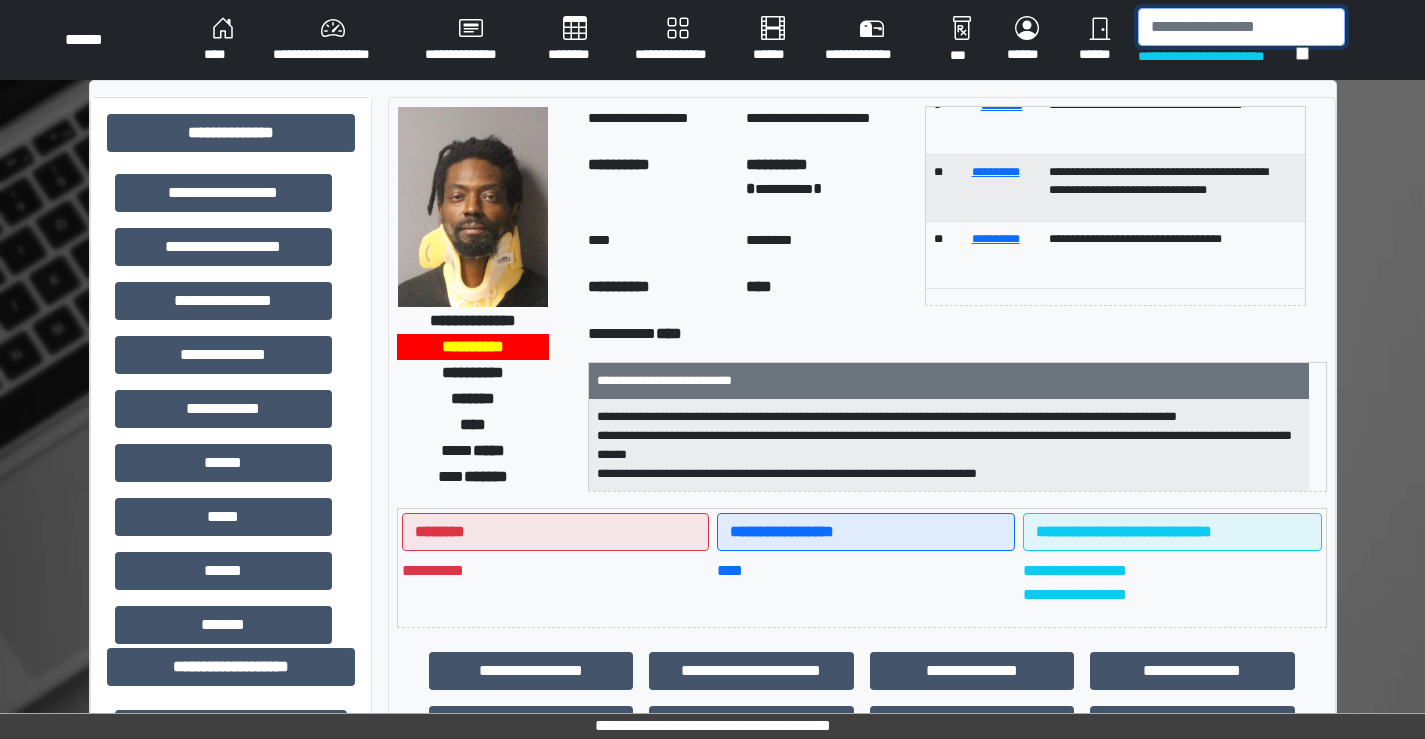 click at bounding box center (1241, 27) 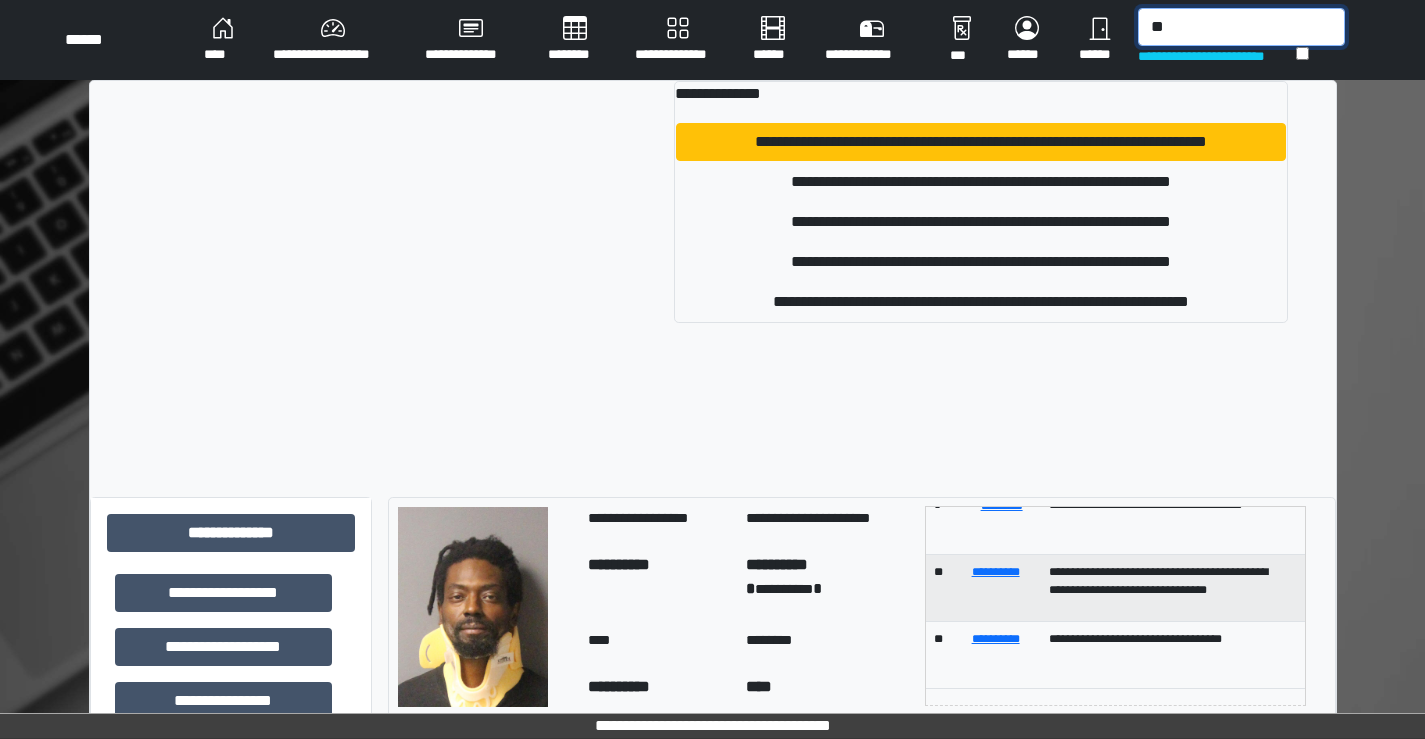 type on "*" 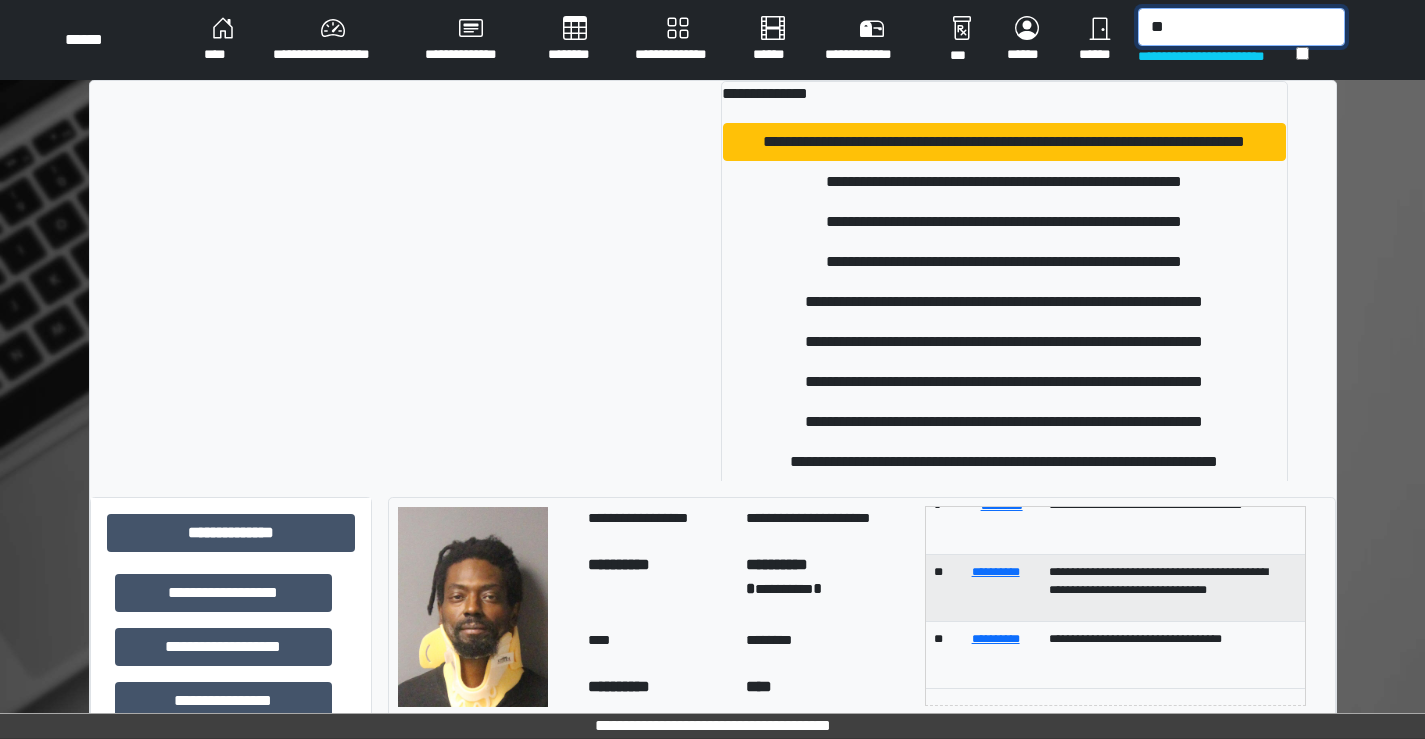 type on "*" 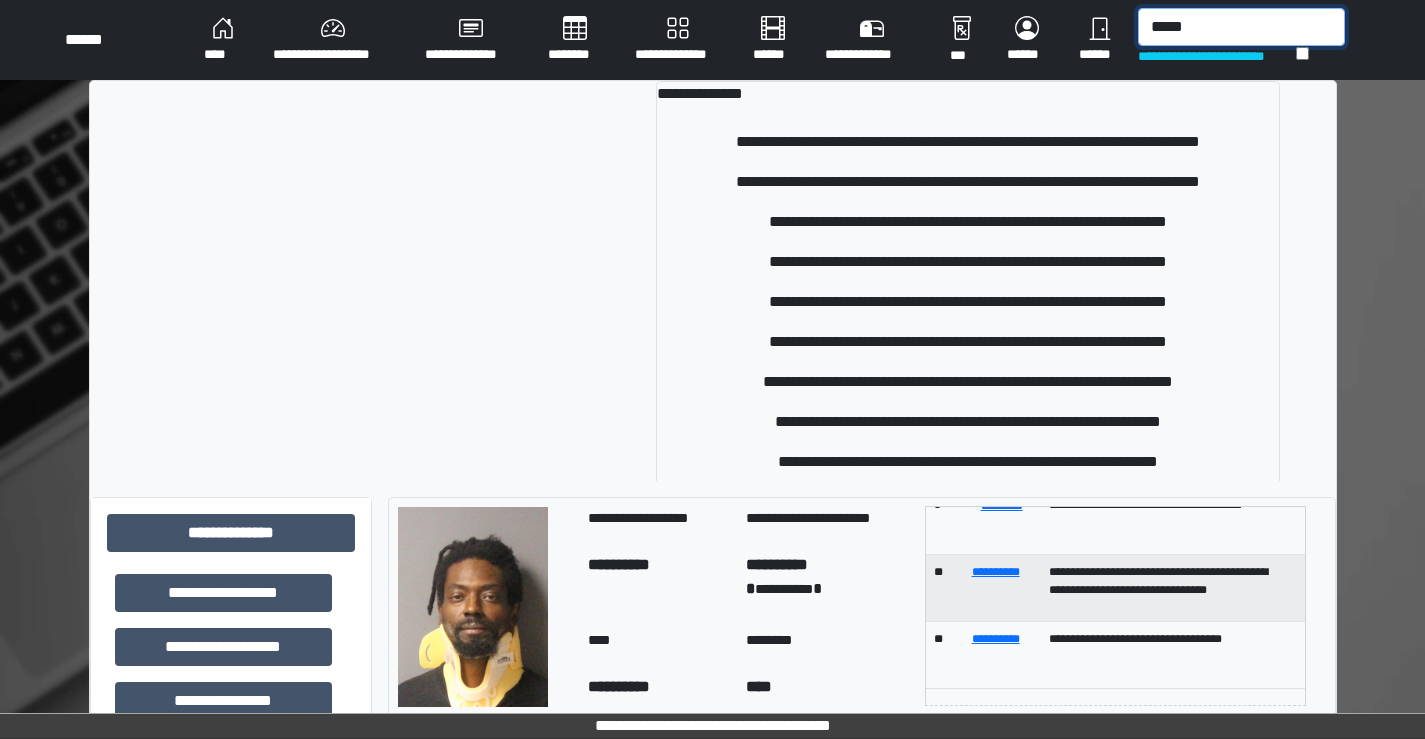type on "*****" 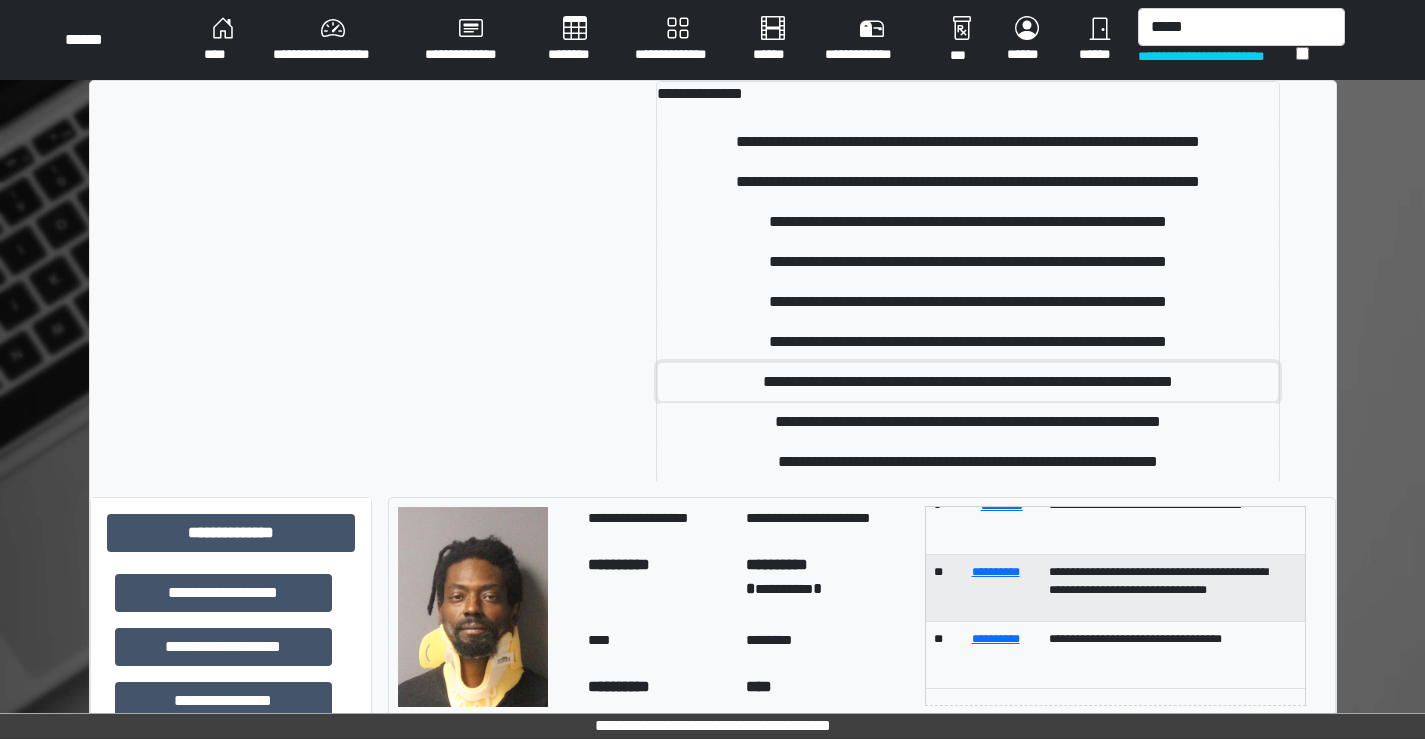 click on "**********" at bounding box center [968, 382] 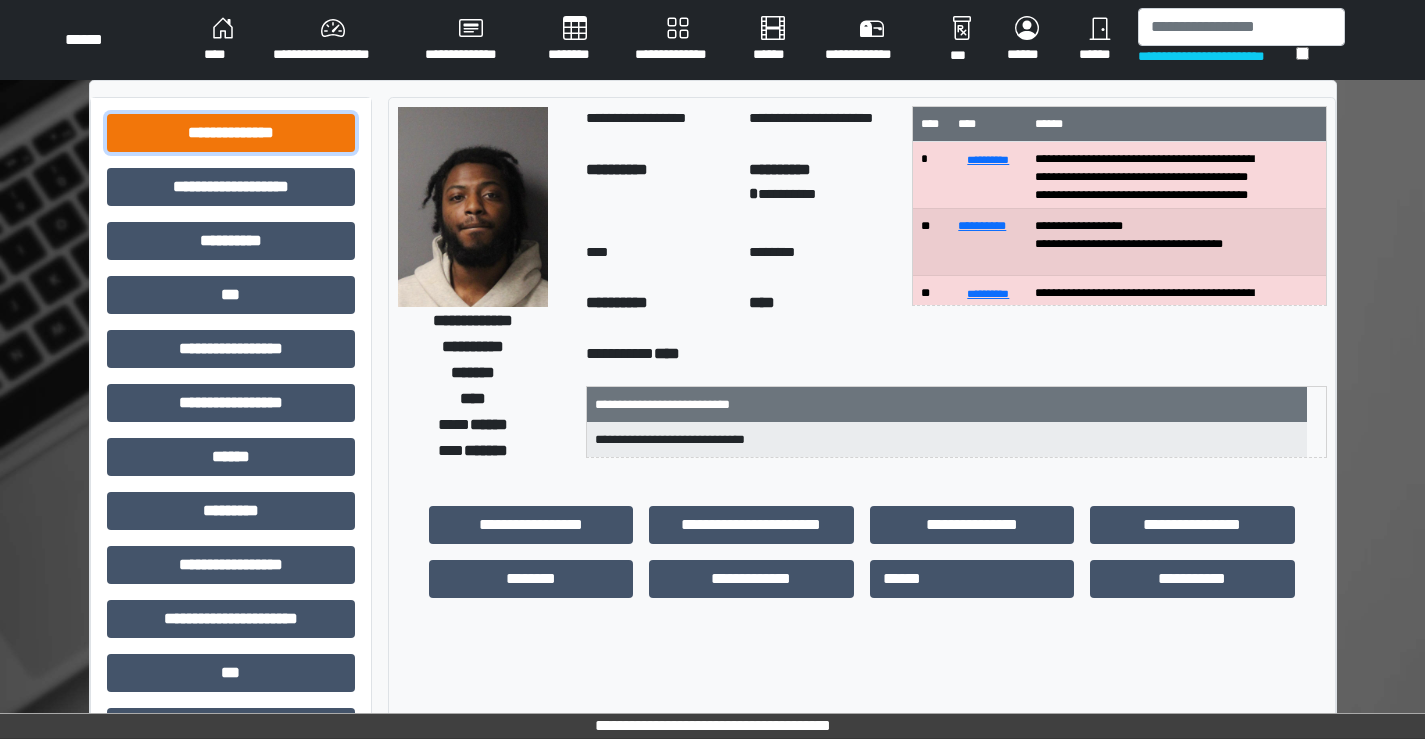 click on "**********" at bounding box center [231, 133] 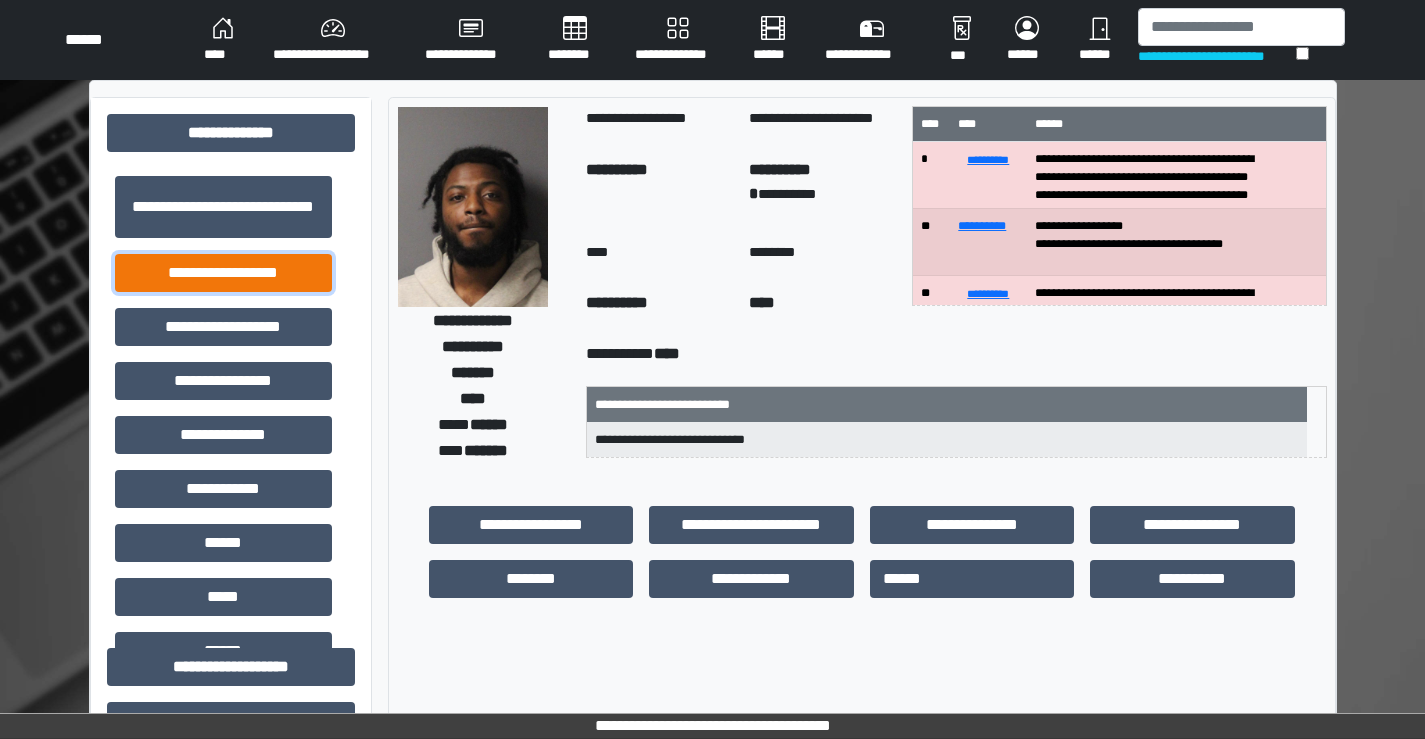 click on "**********" at bounding box center (223, 273) 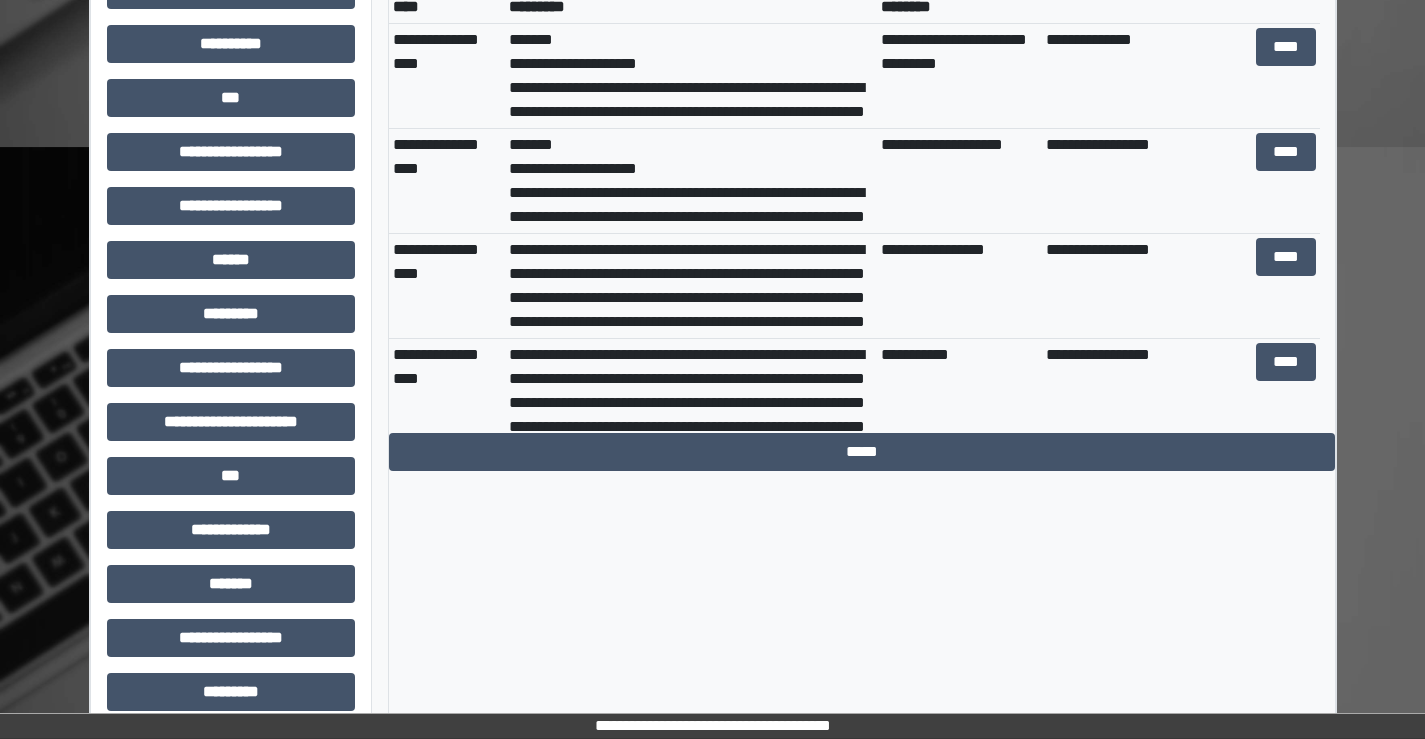 scroll, scrollTop: 700, scrollLeft: 0, axis: vertical 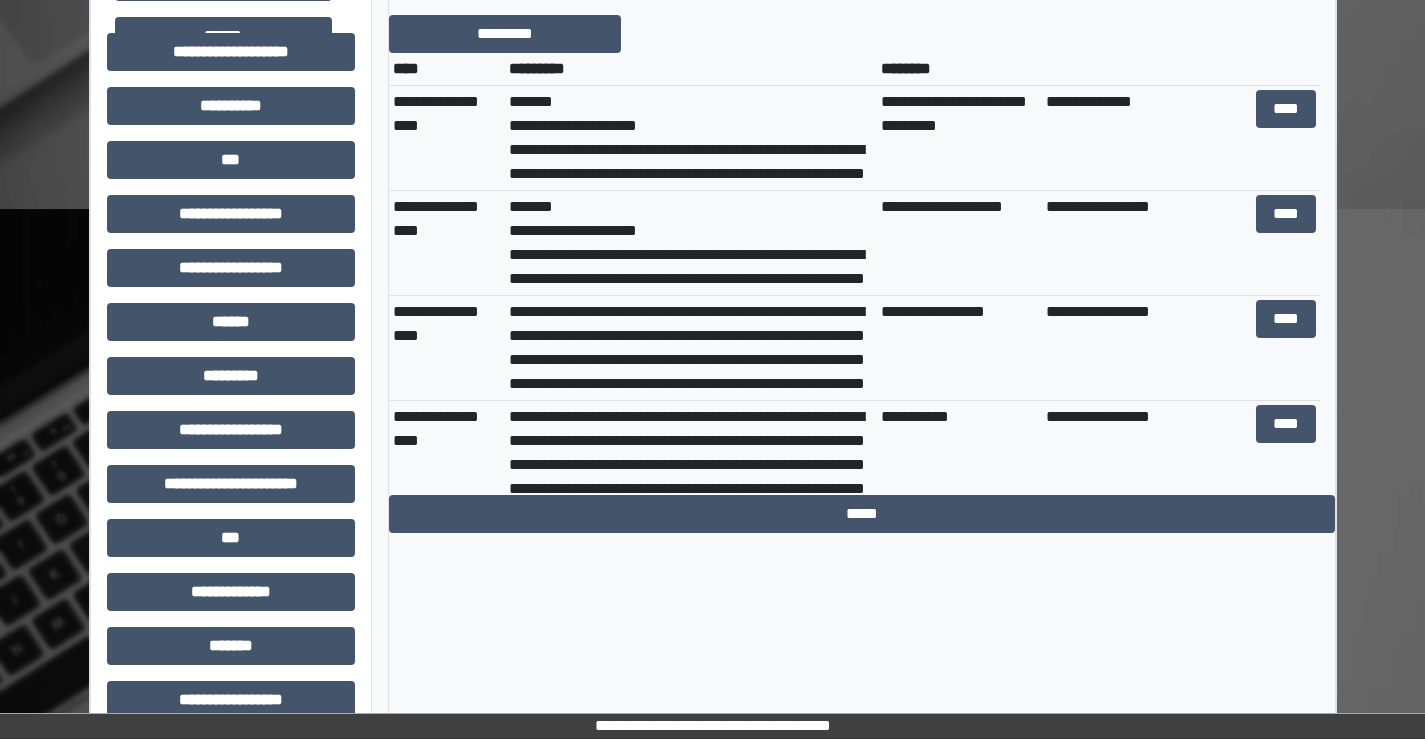 click on "**********" at bounding box center [691, 243] 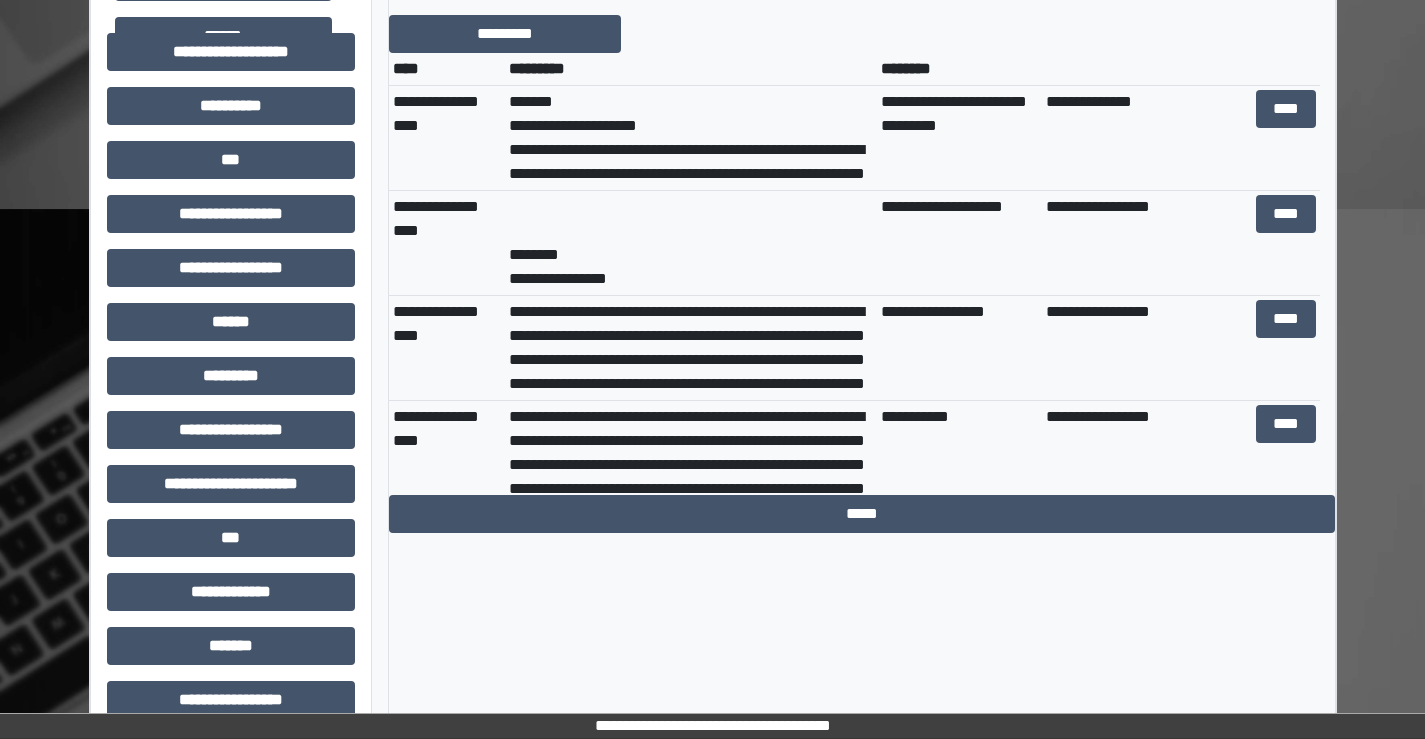 scroll, scrollTop: 264, scrollLeft: 0, axis: vertical 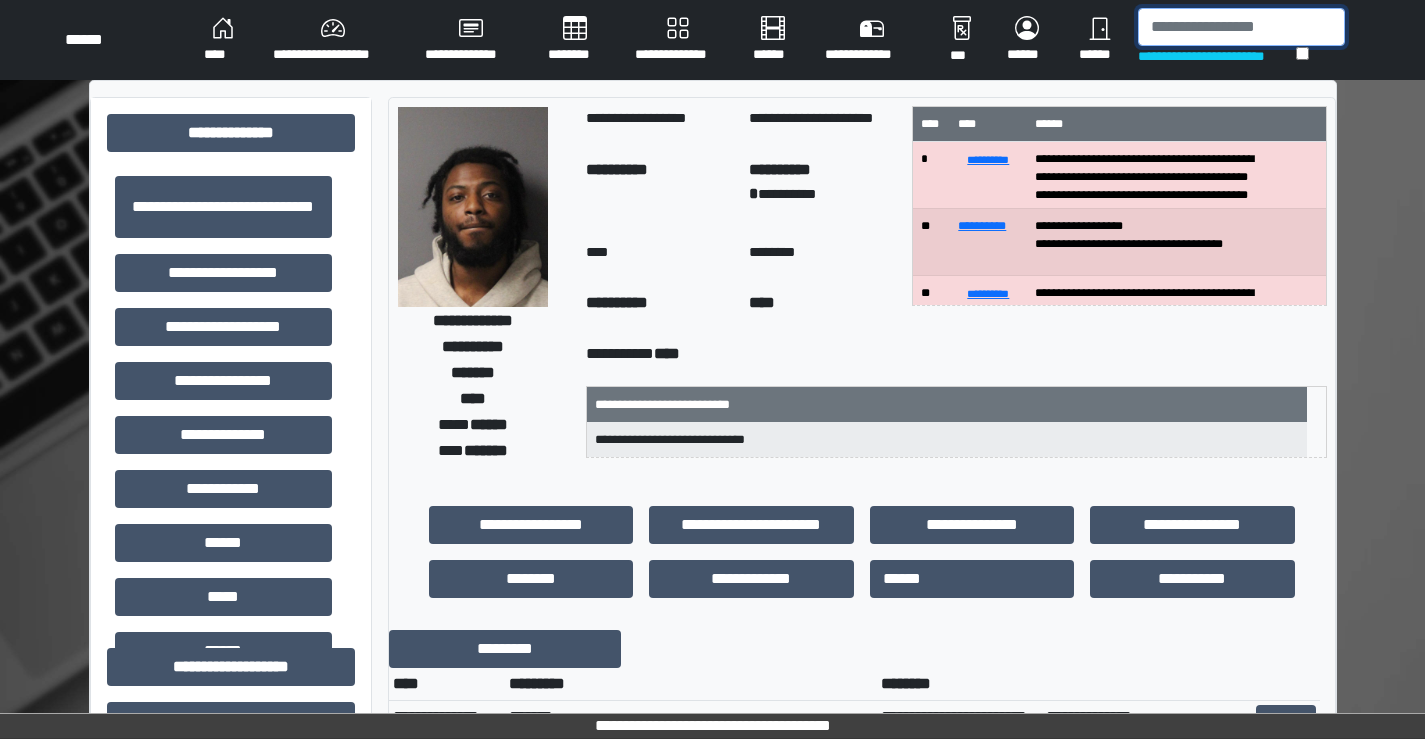click at bounding box center (1241, 27) 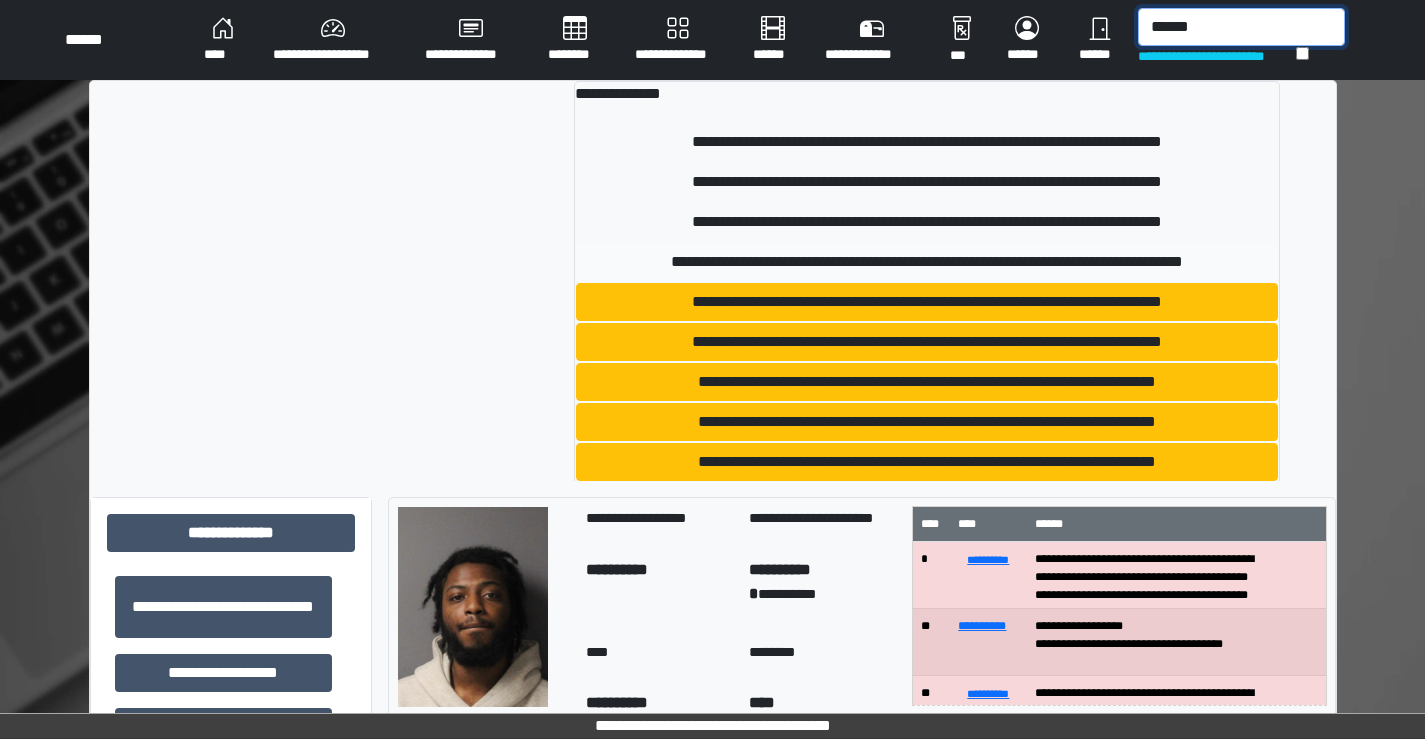 scroll, scrollTop: 98, scrollLeft: 0, axis: vertical 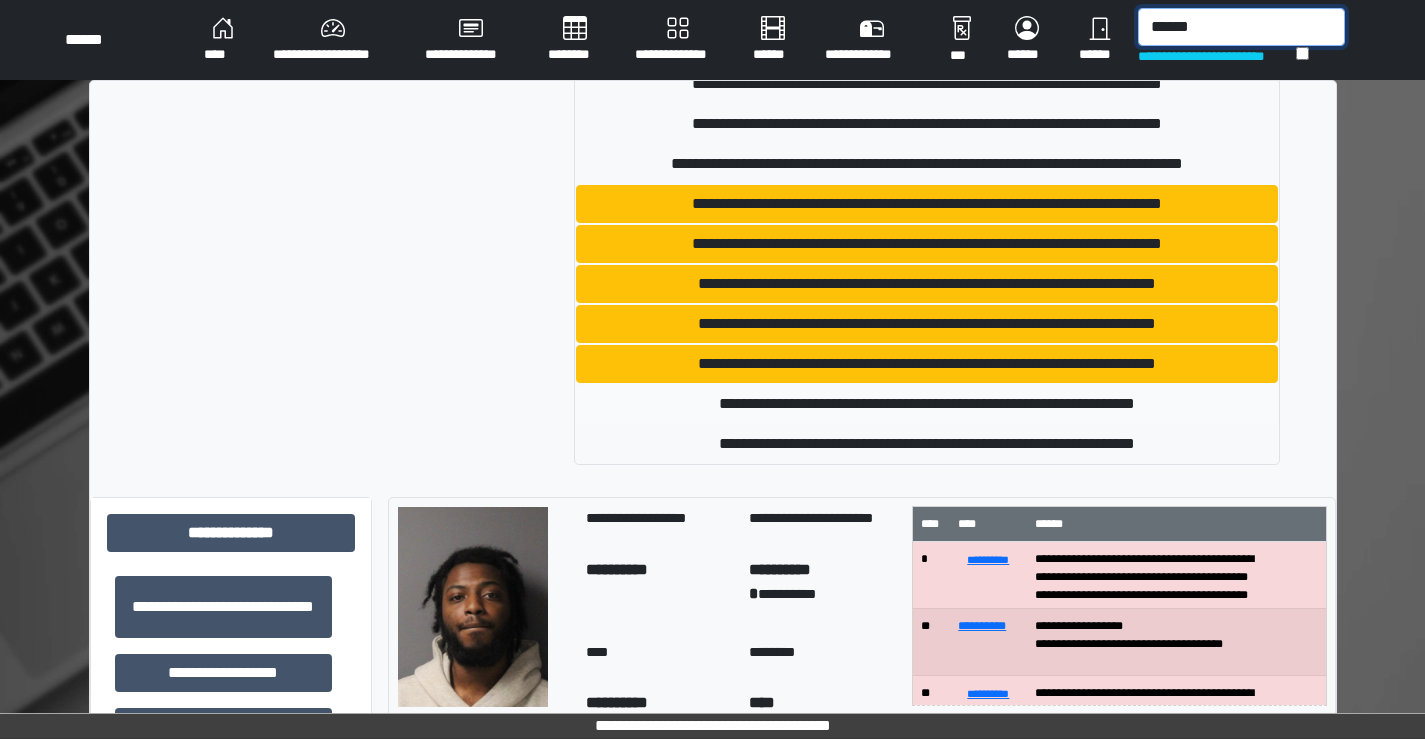 type on "******" 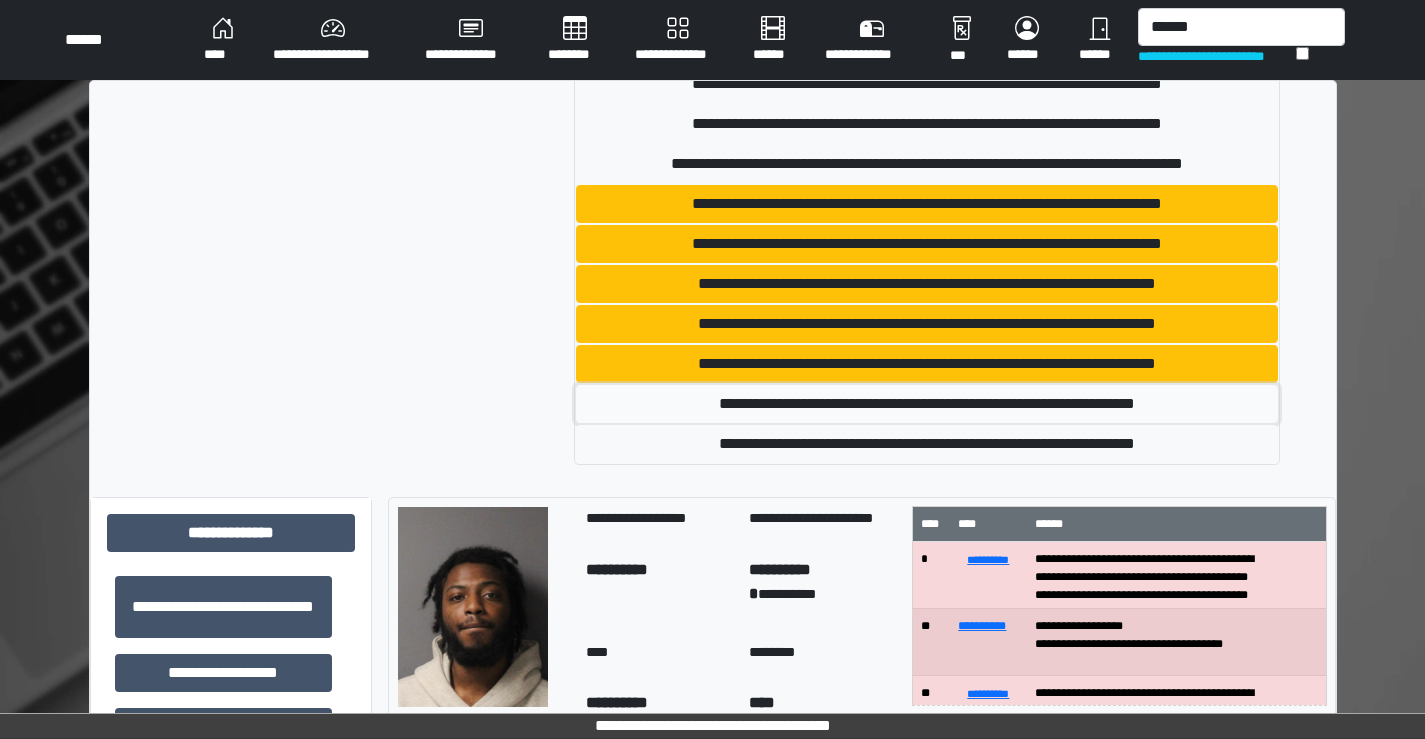 click on "**********" at bounding box center [927, 404] 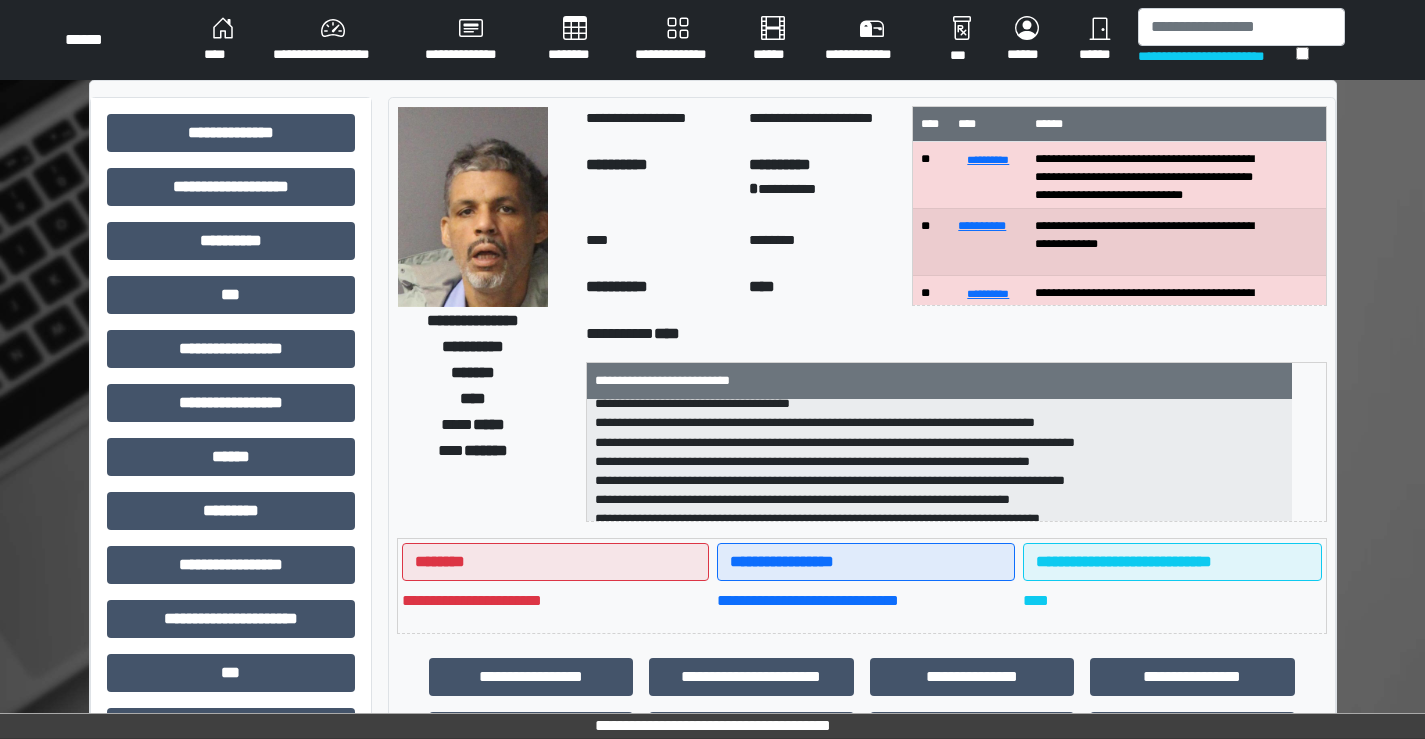 scroll, scrollTop: 102, scrollLeft: 0, axis: vertical 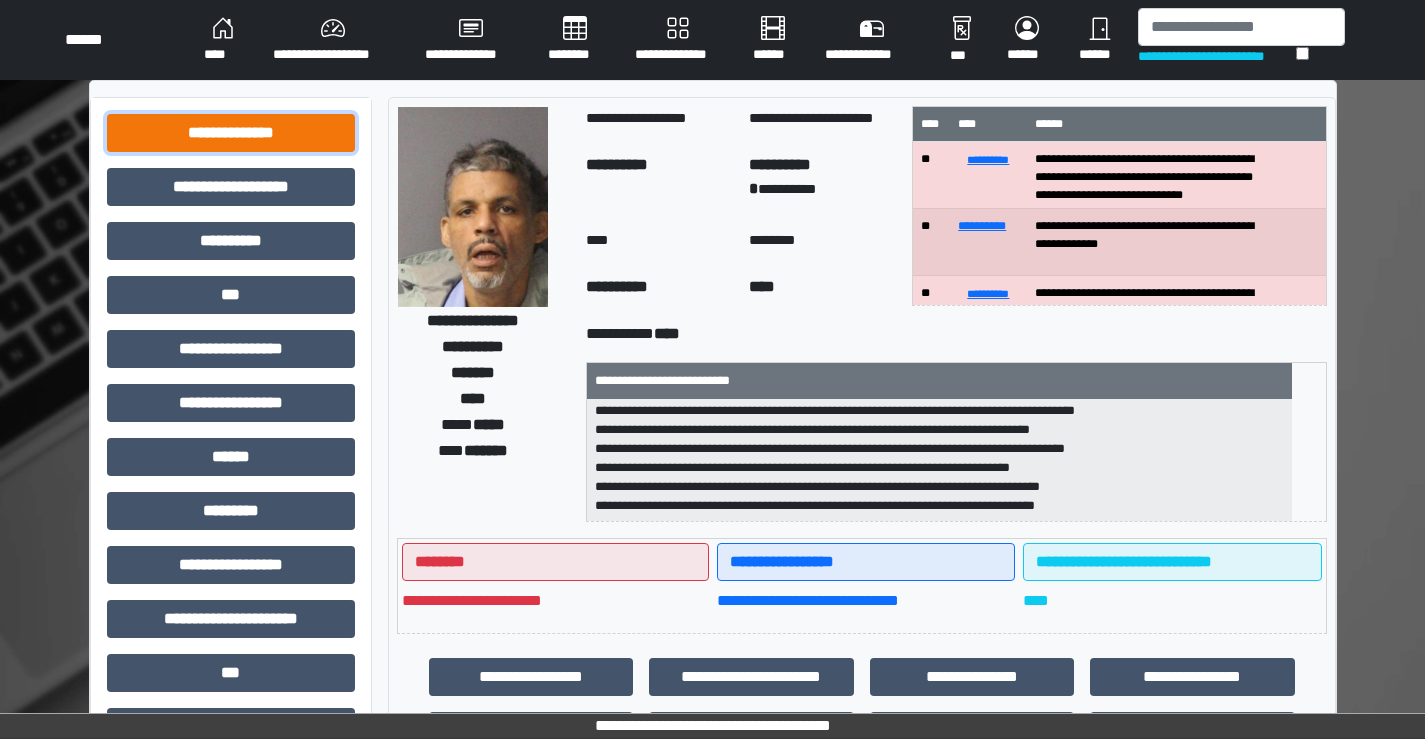 click on "**********" at bounding box center (231, 133) 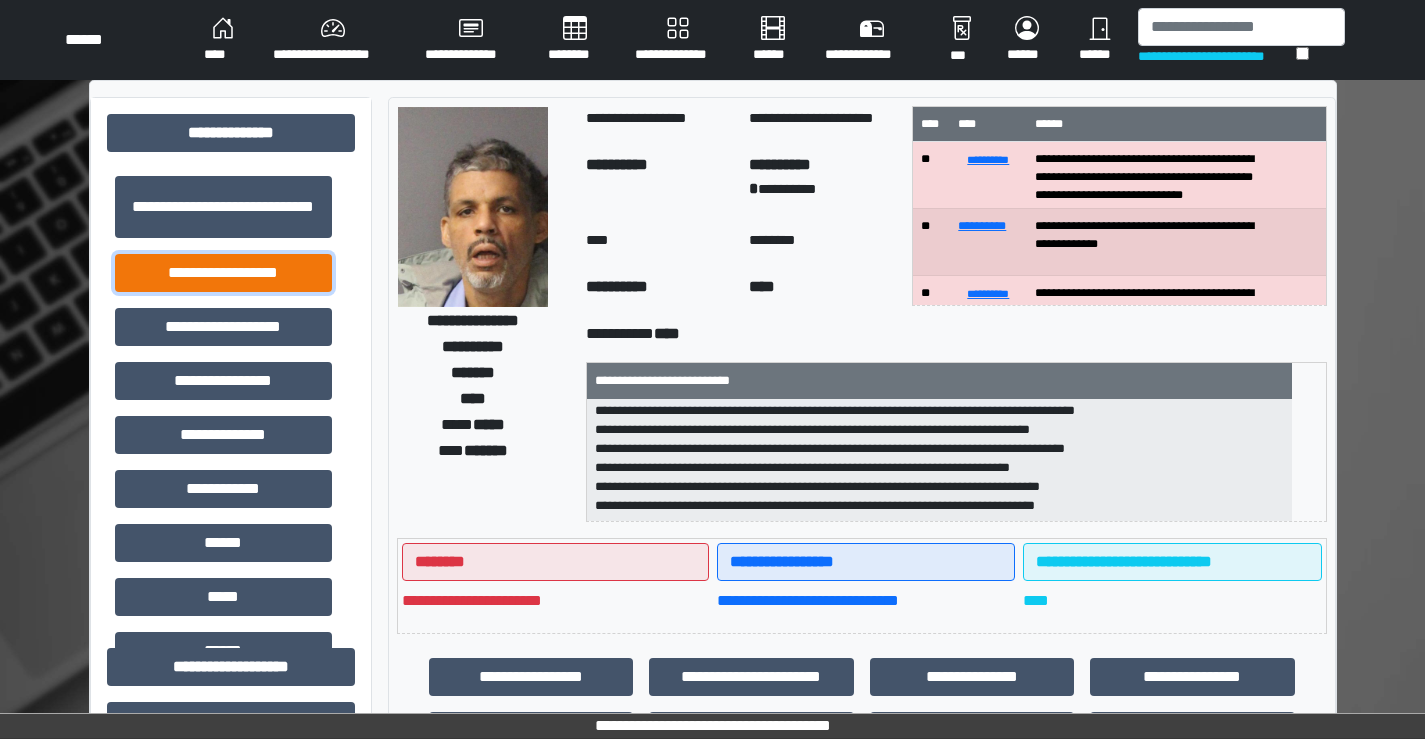 click on "**********" at bounding box center (223, 273) 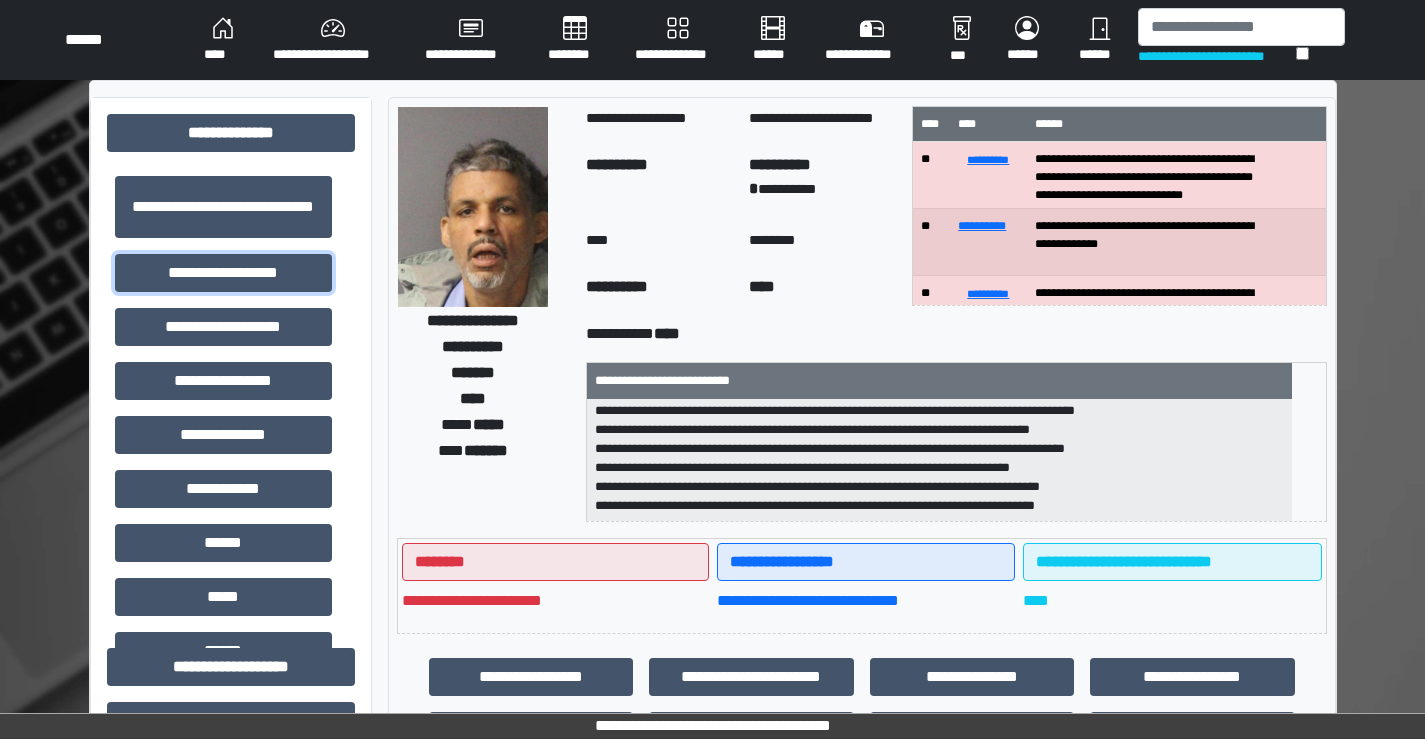 scroll, scrollTop: 2, scrollLeft: 0, axis: vertical 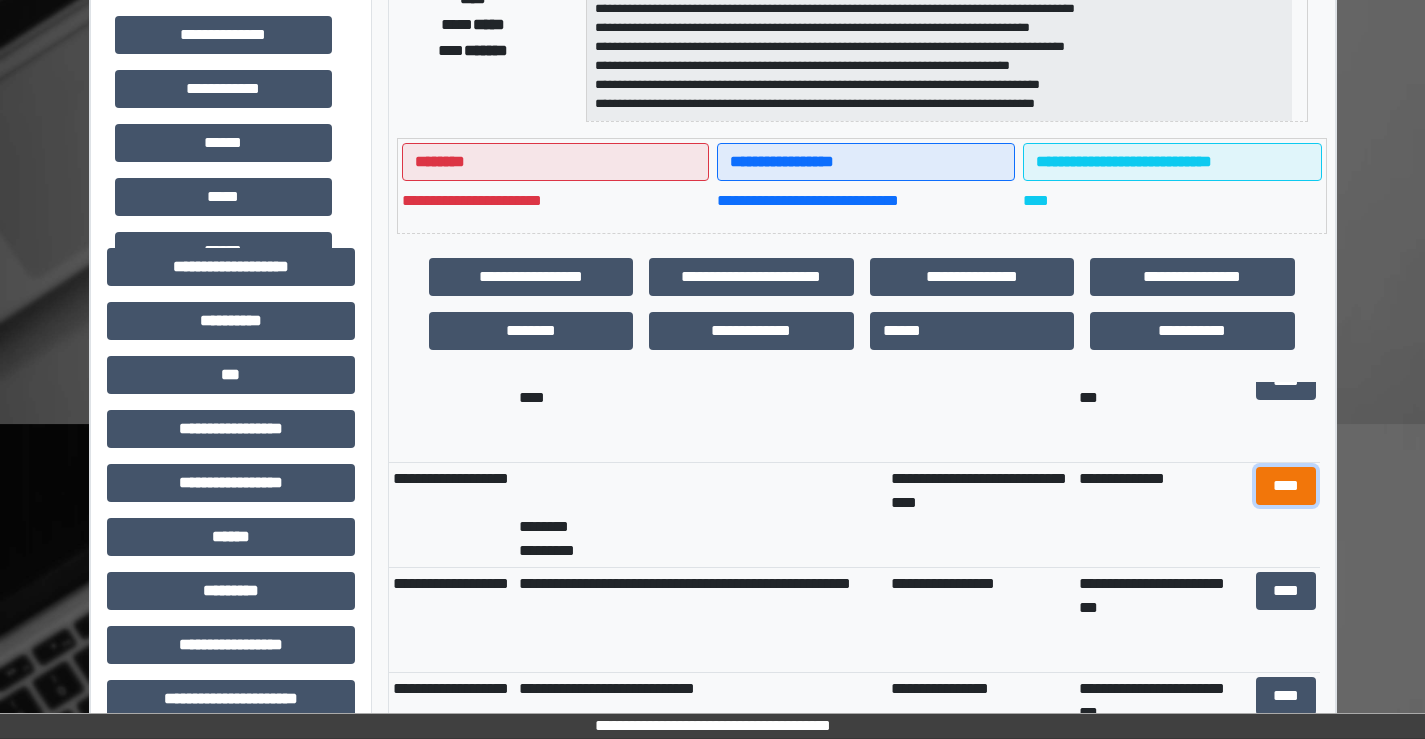 click on "****" at bounding box center [1286, 486] 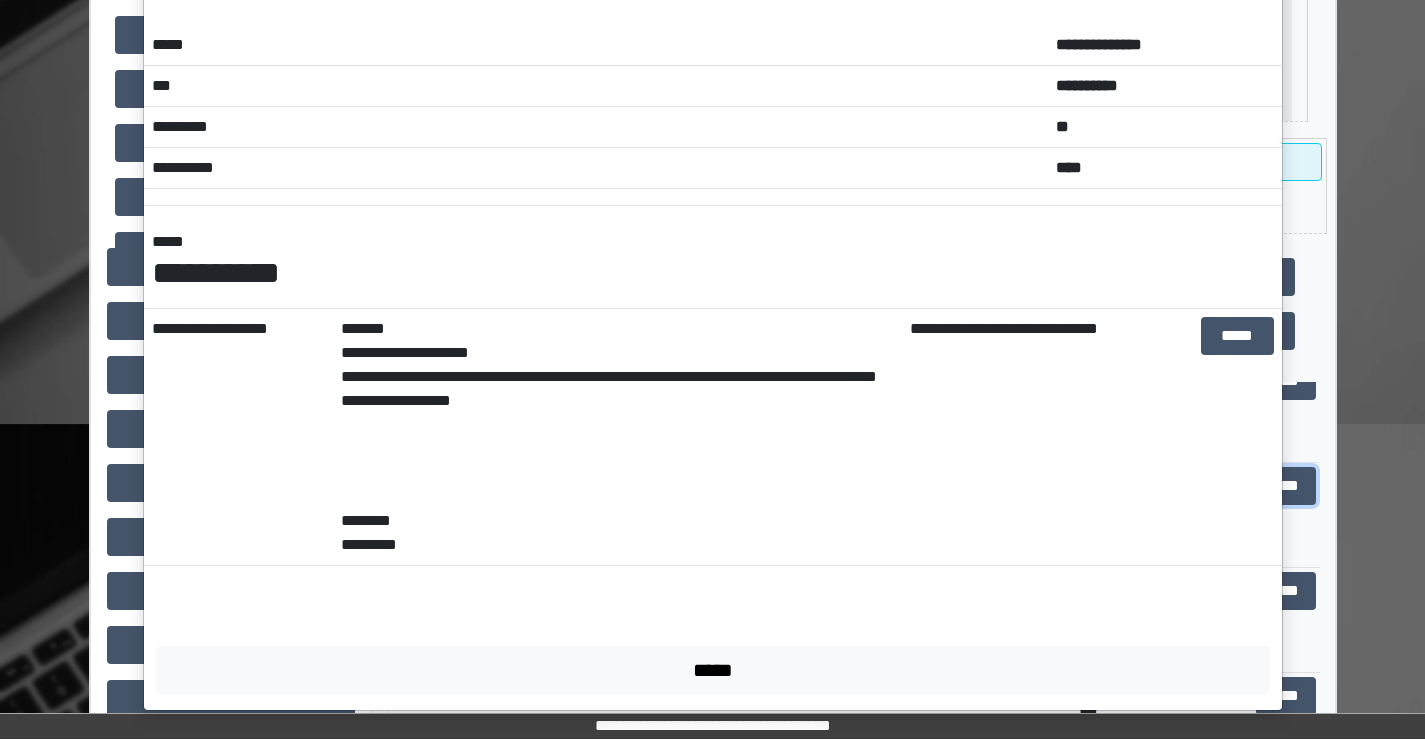 scroll, scrollTop: 48, scrollLeft: 0, axis: vertical 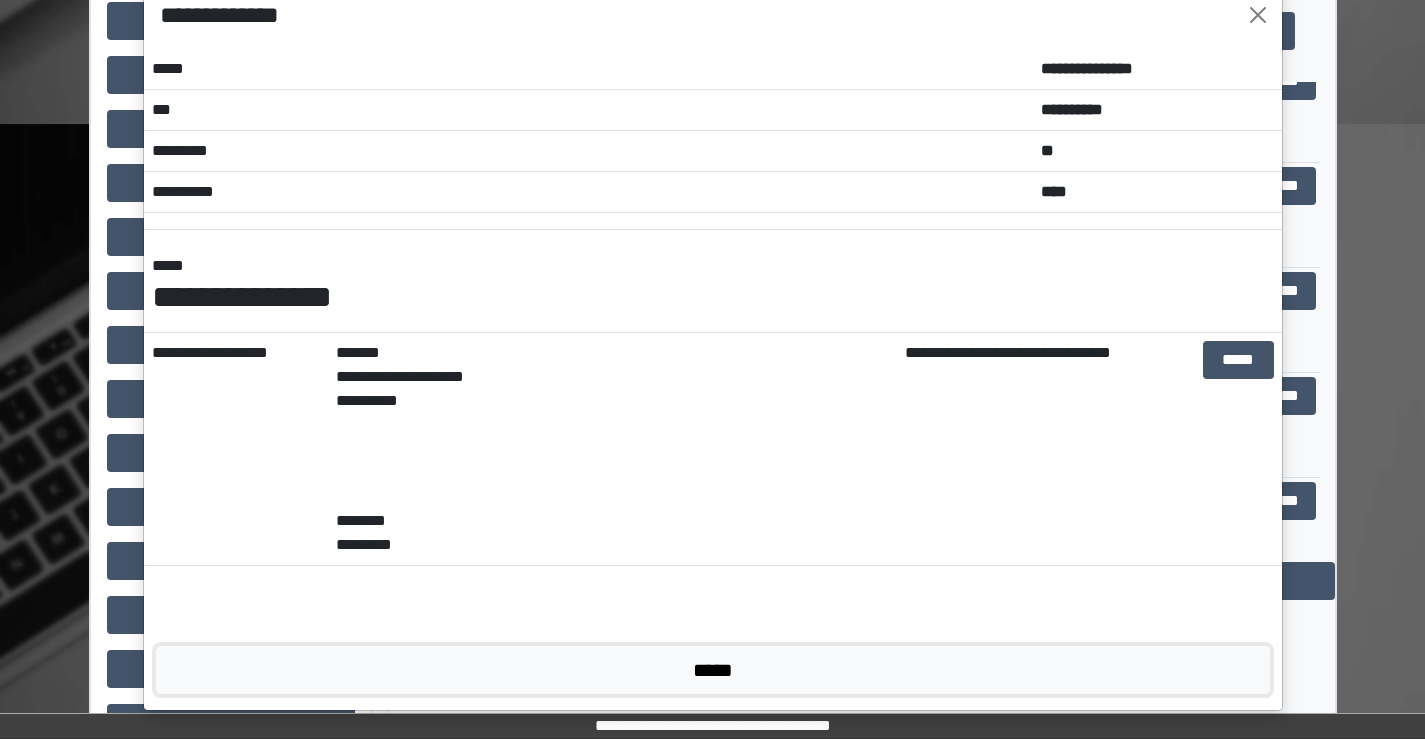 click on "*****" at bounding box center [713, 670] 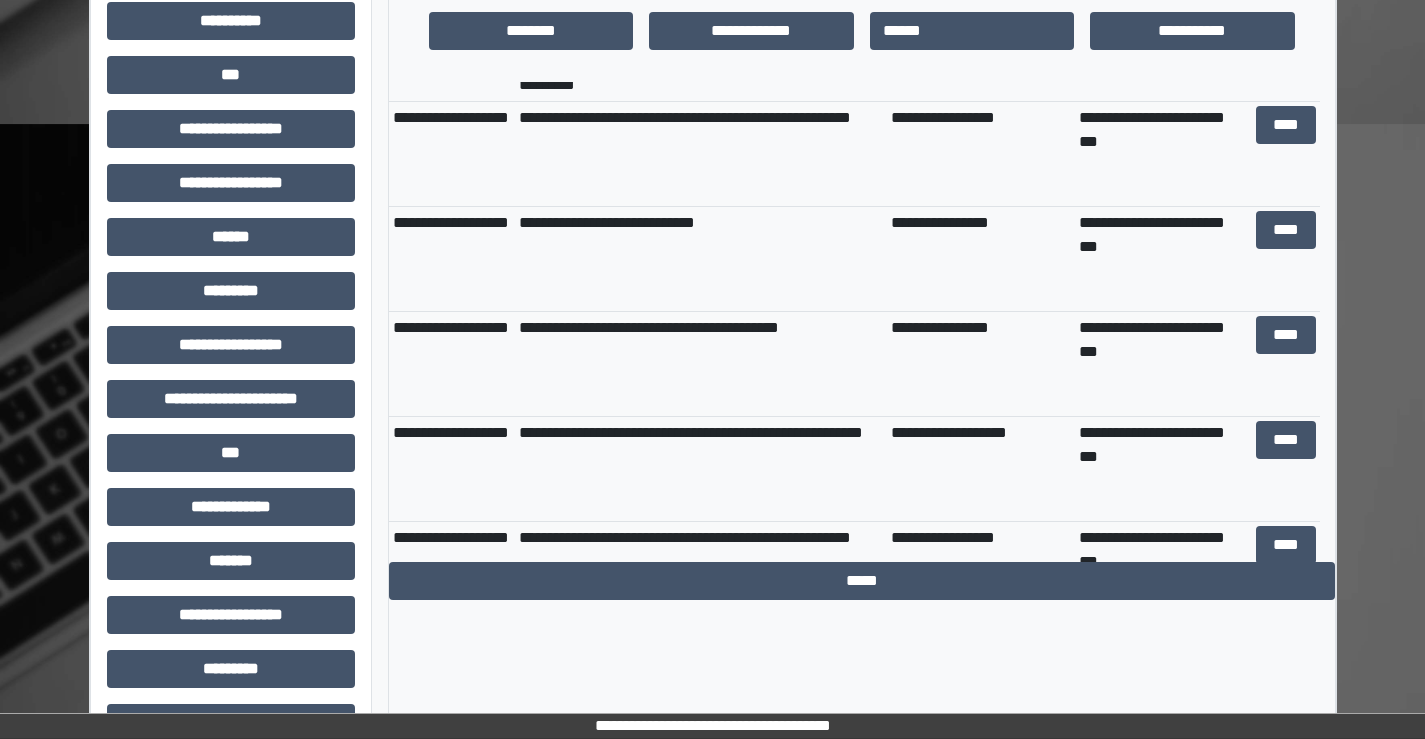 scroll, scrollTop: 2500, scrollLeft: 0, axis: vertical 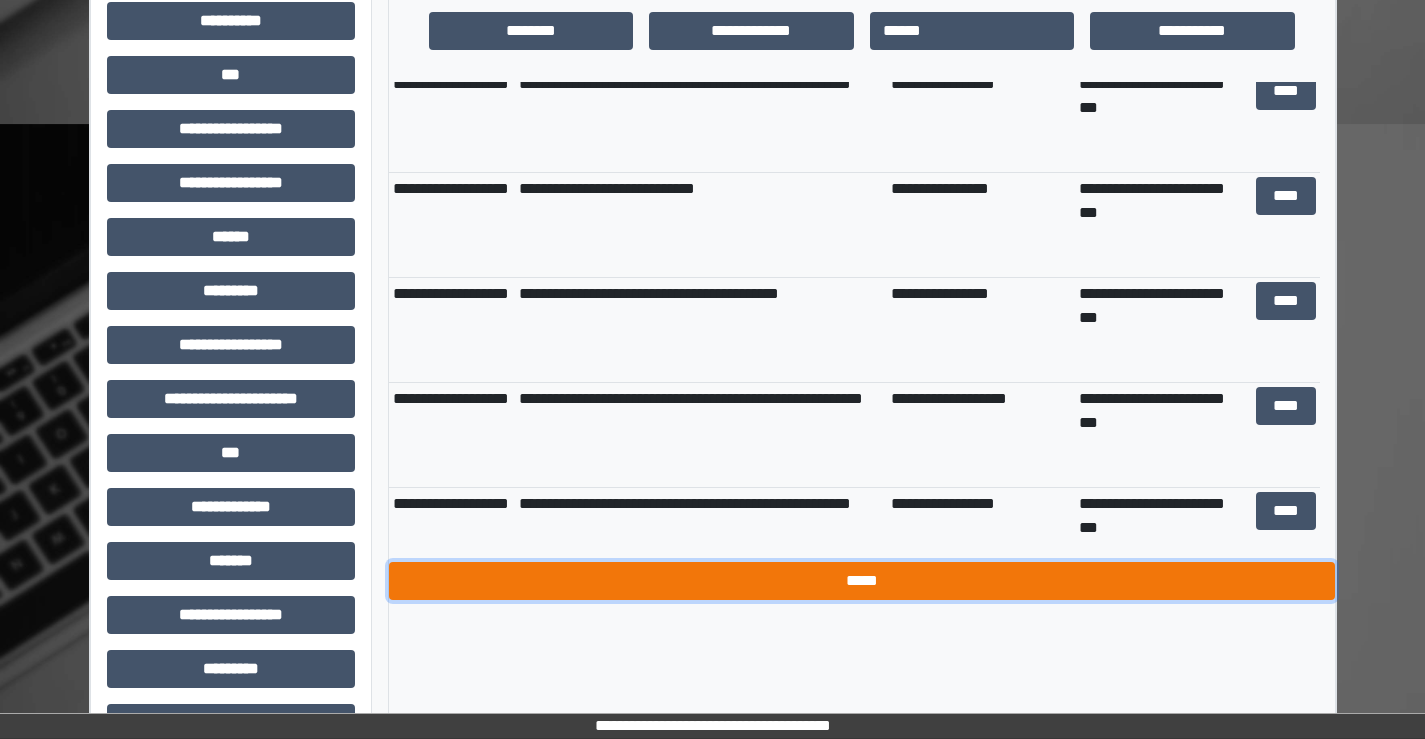 click on "*****" at bounding box center [862, 581] 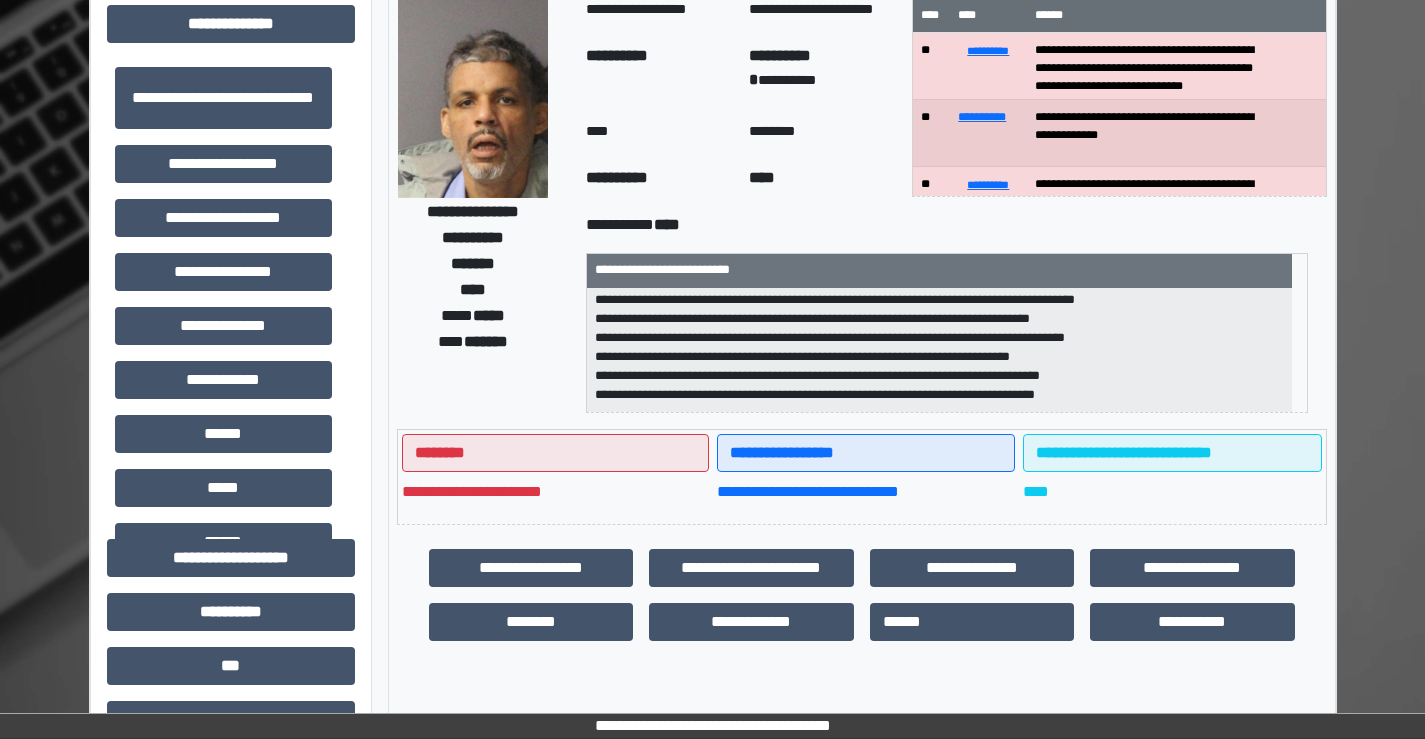 scroll, scrollTop: 0, scrollLeft: 0, axis: both 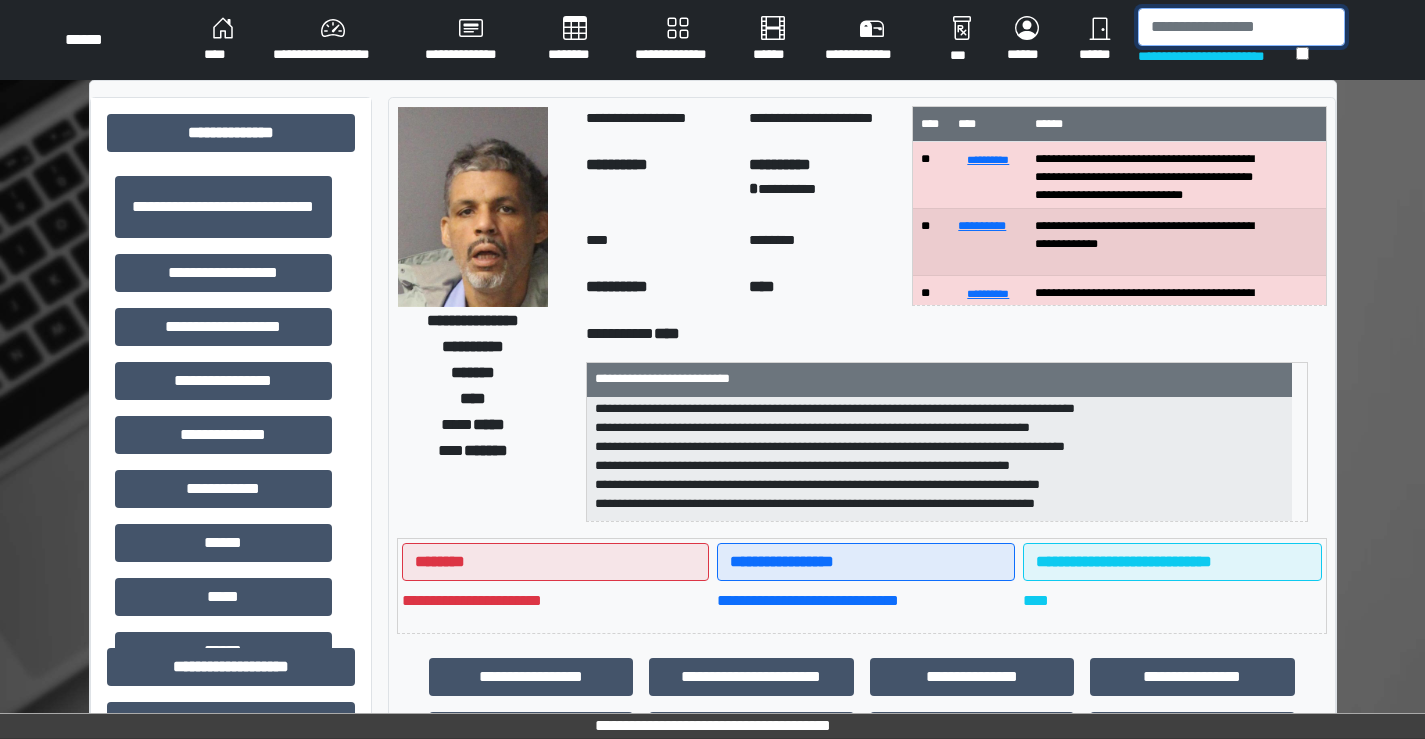 click at bounding box center [1241, 27] 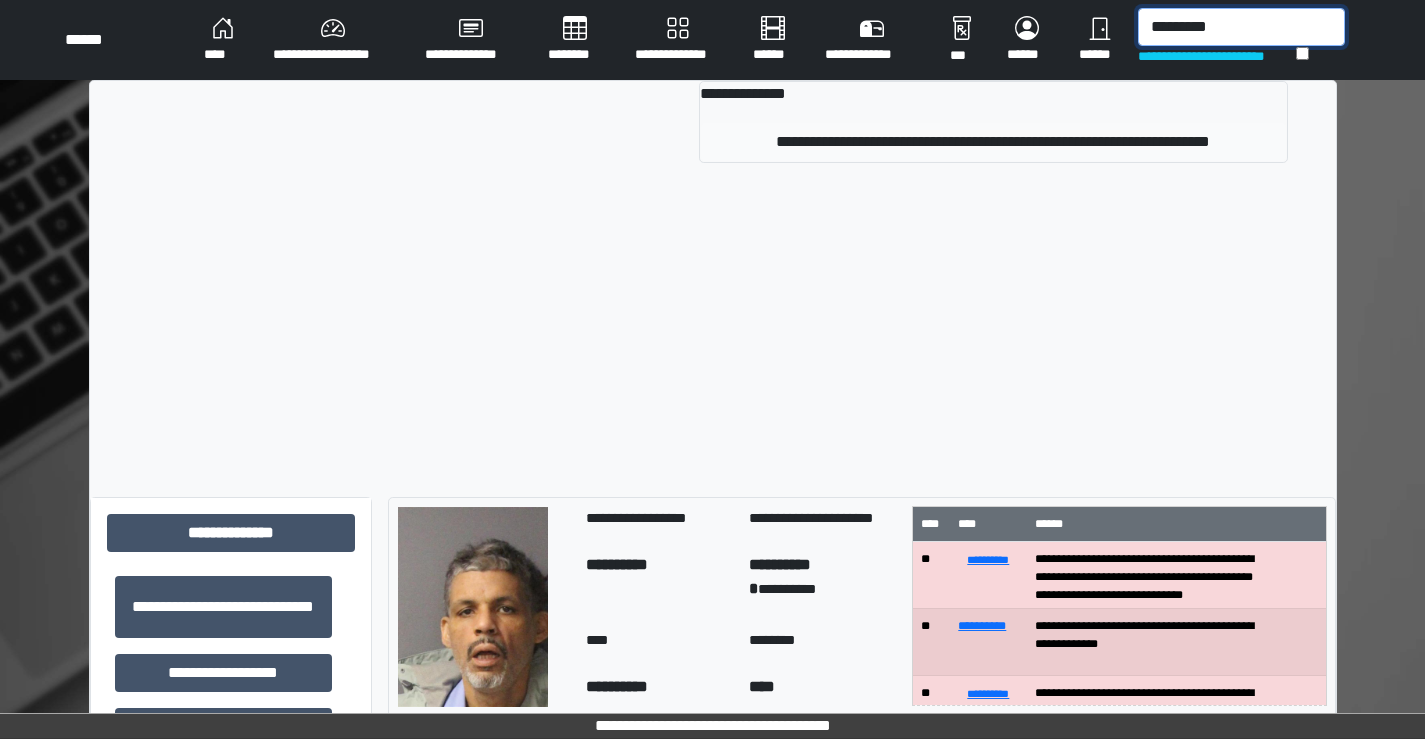 type on "*********" 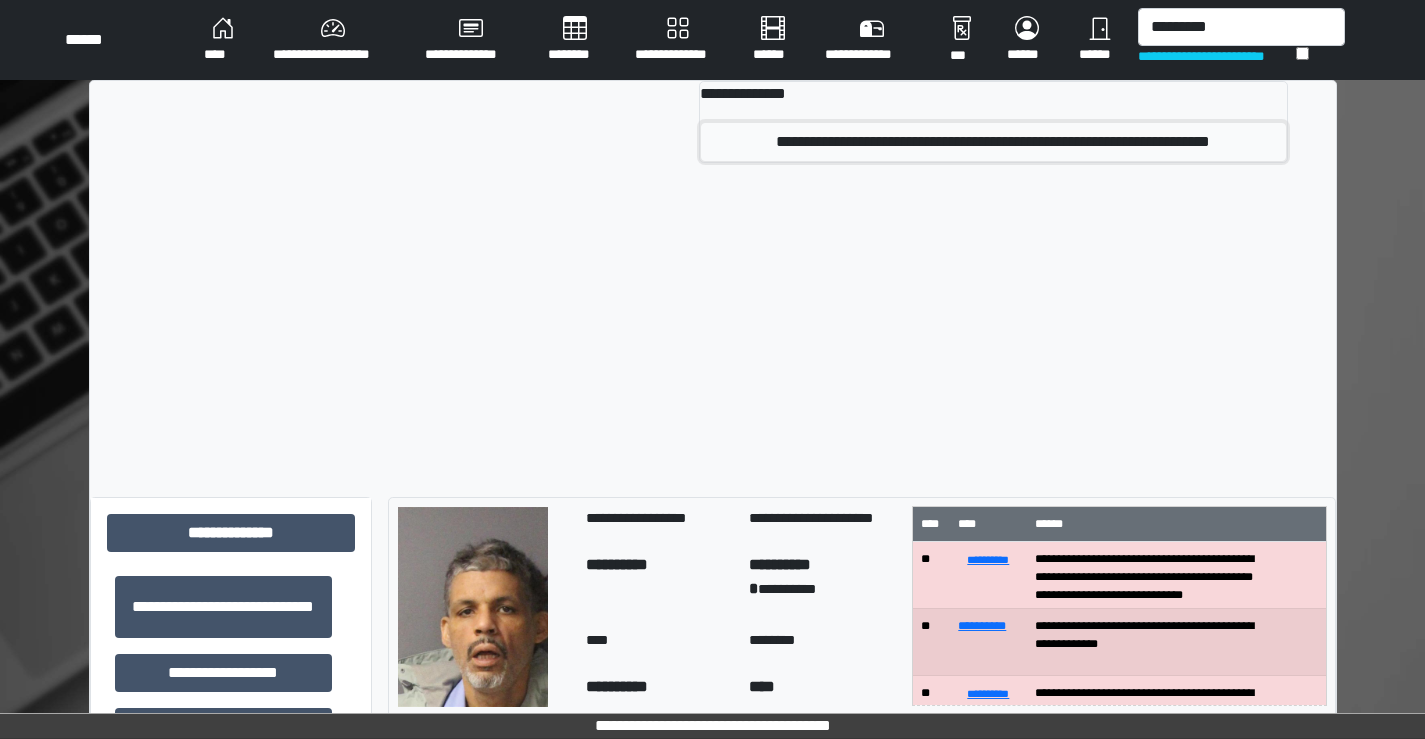 click on "**********" at bounding box center [993, 142] 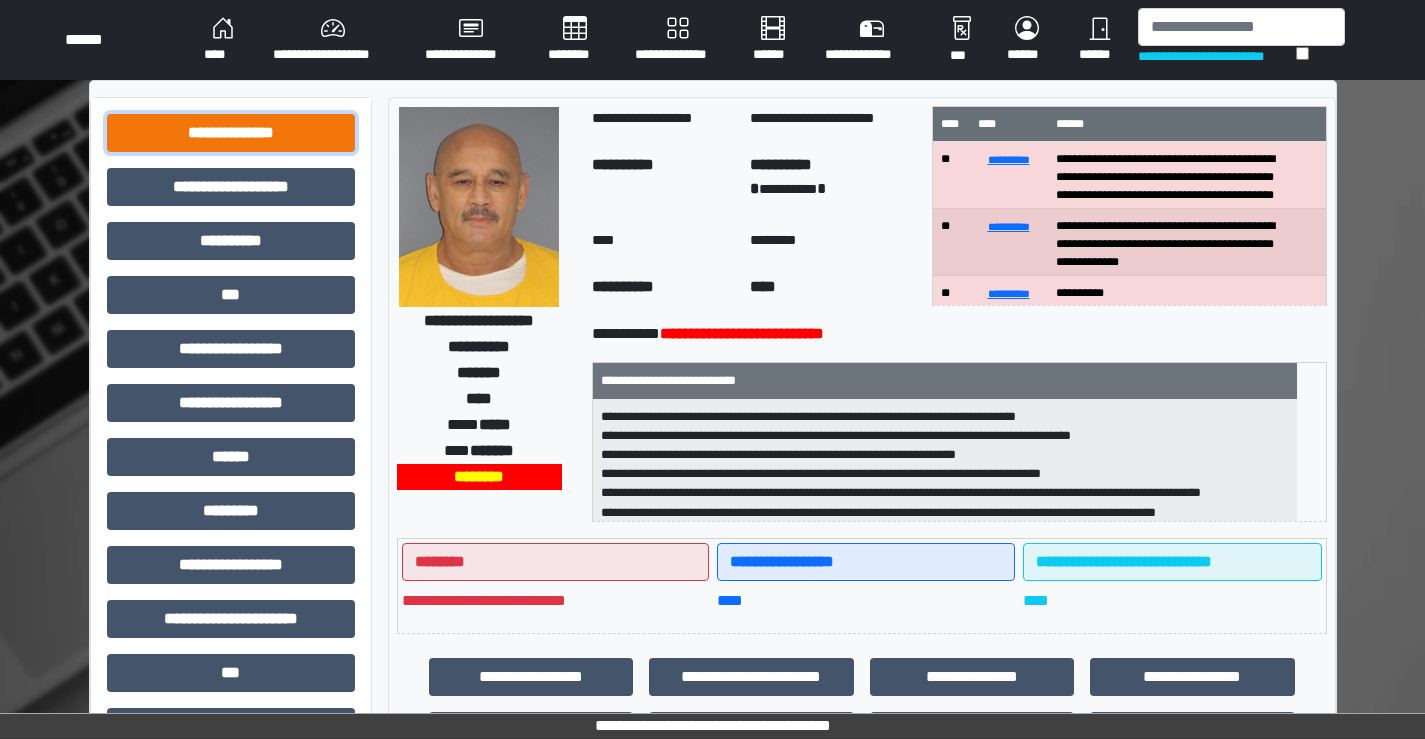 click on "**********" at bounding box center (231, 133) 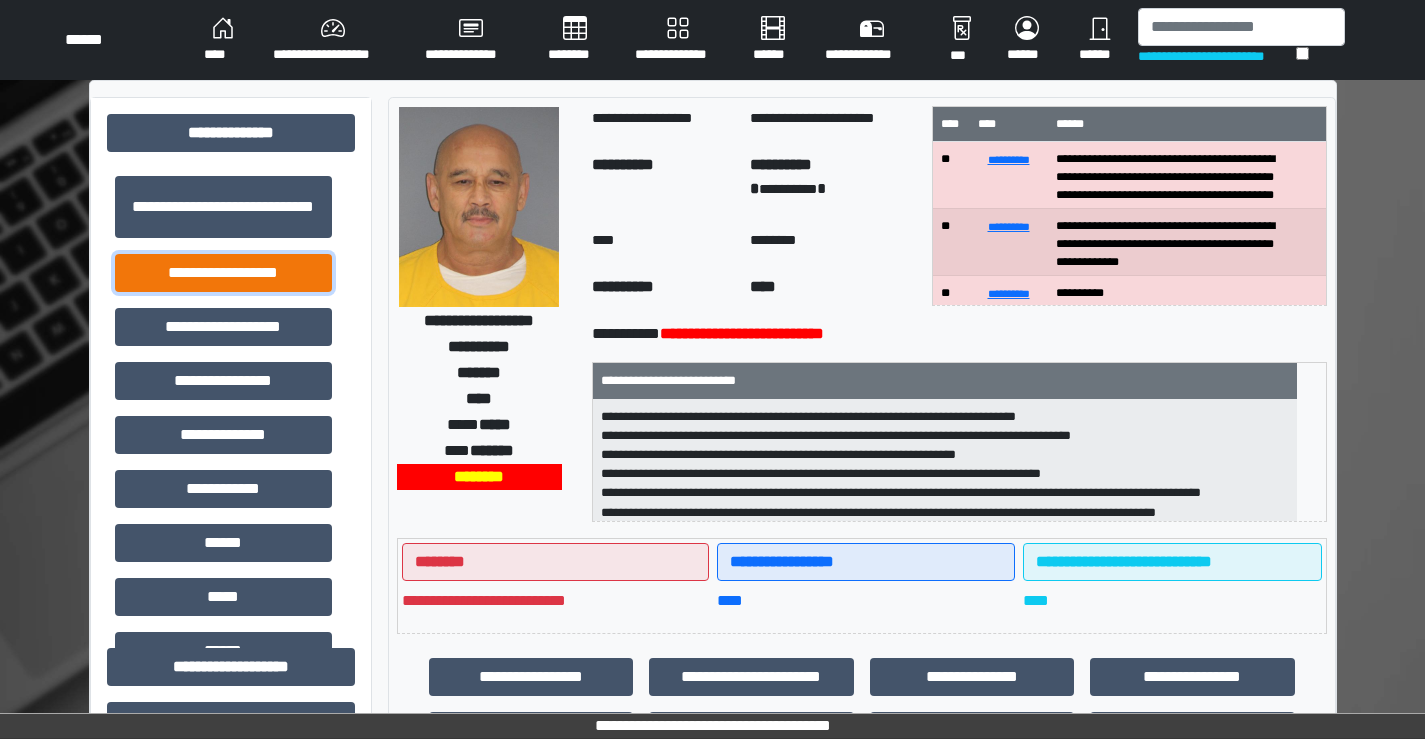 click on "**********" at bounding box center [223, 273] 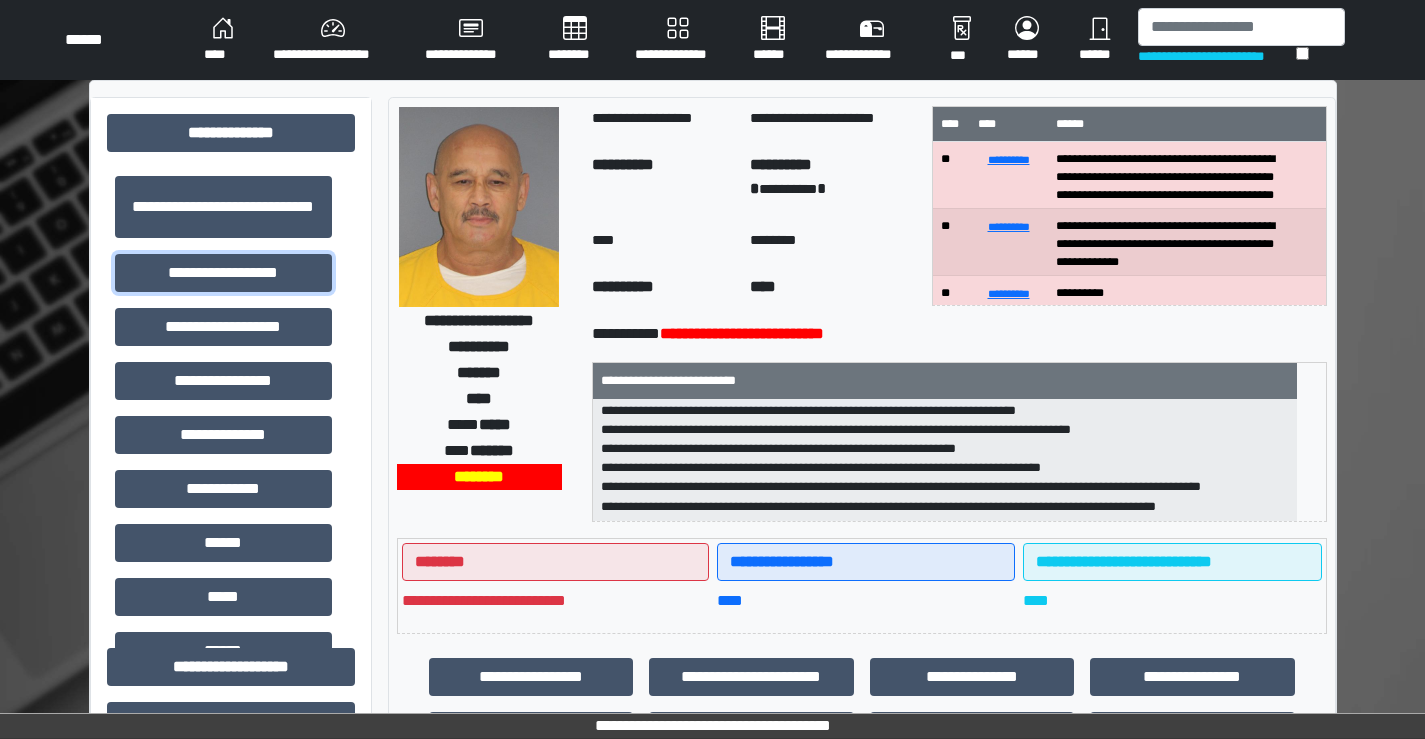 scroll, scrollTop: 44, scrollLeft: 0, axis: vertical 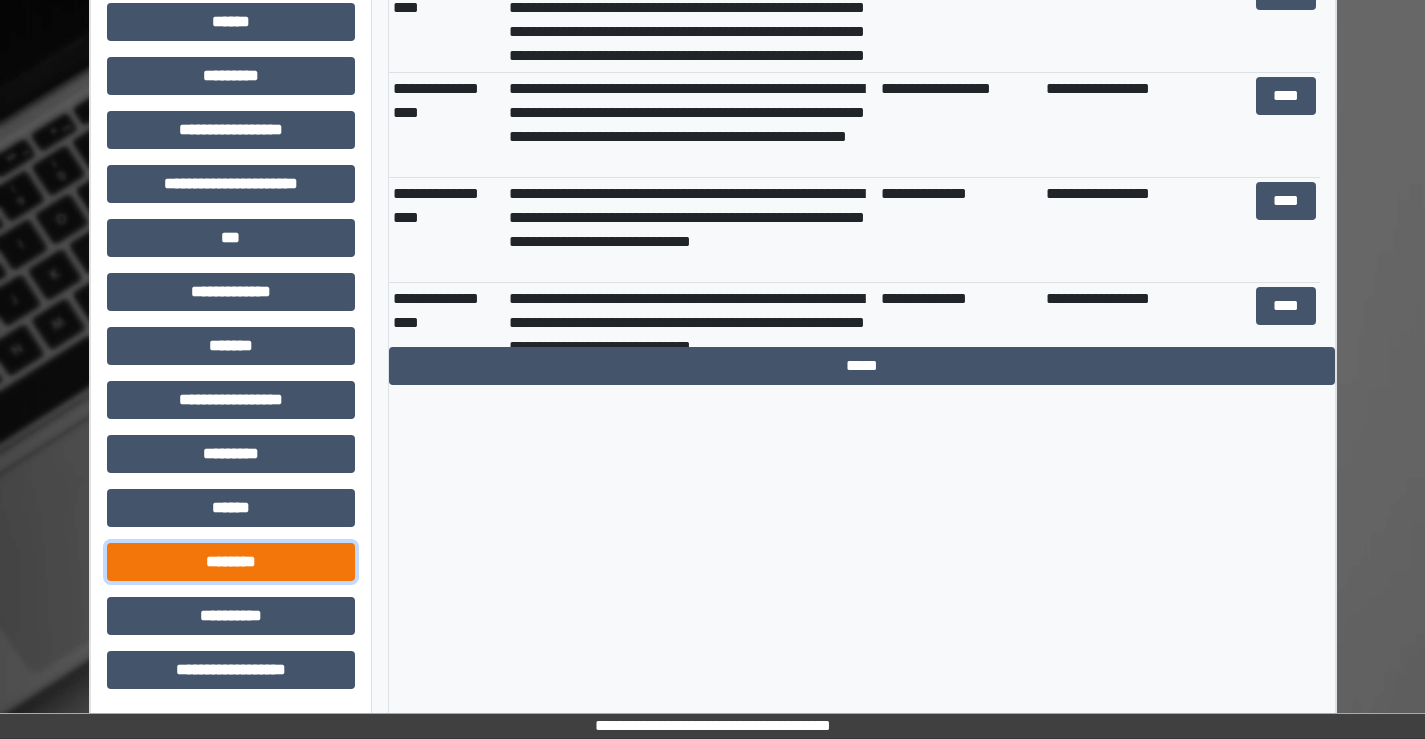 click on "********" at bounding box center (231, 562) 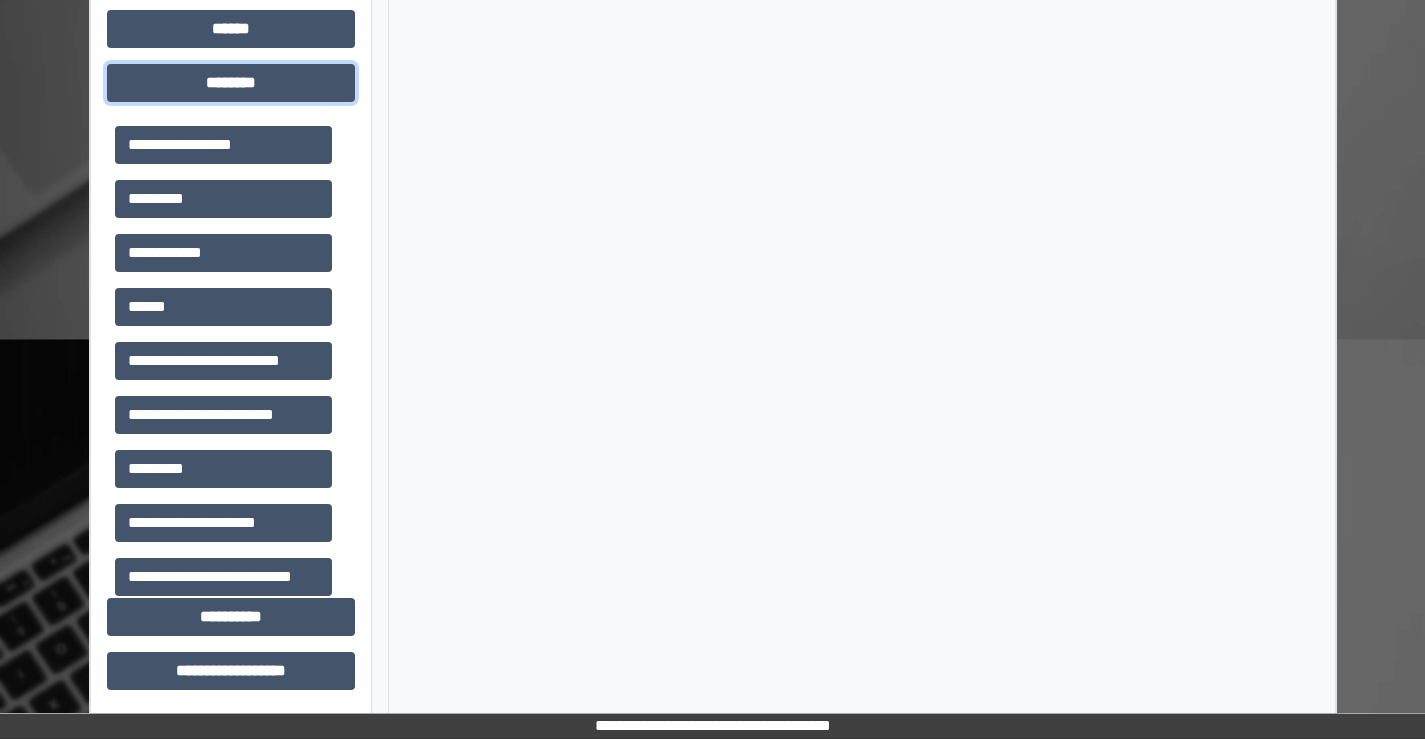 scroll, scrollTop: 1395, scrollLeft: 0, axis: vertical 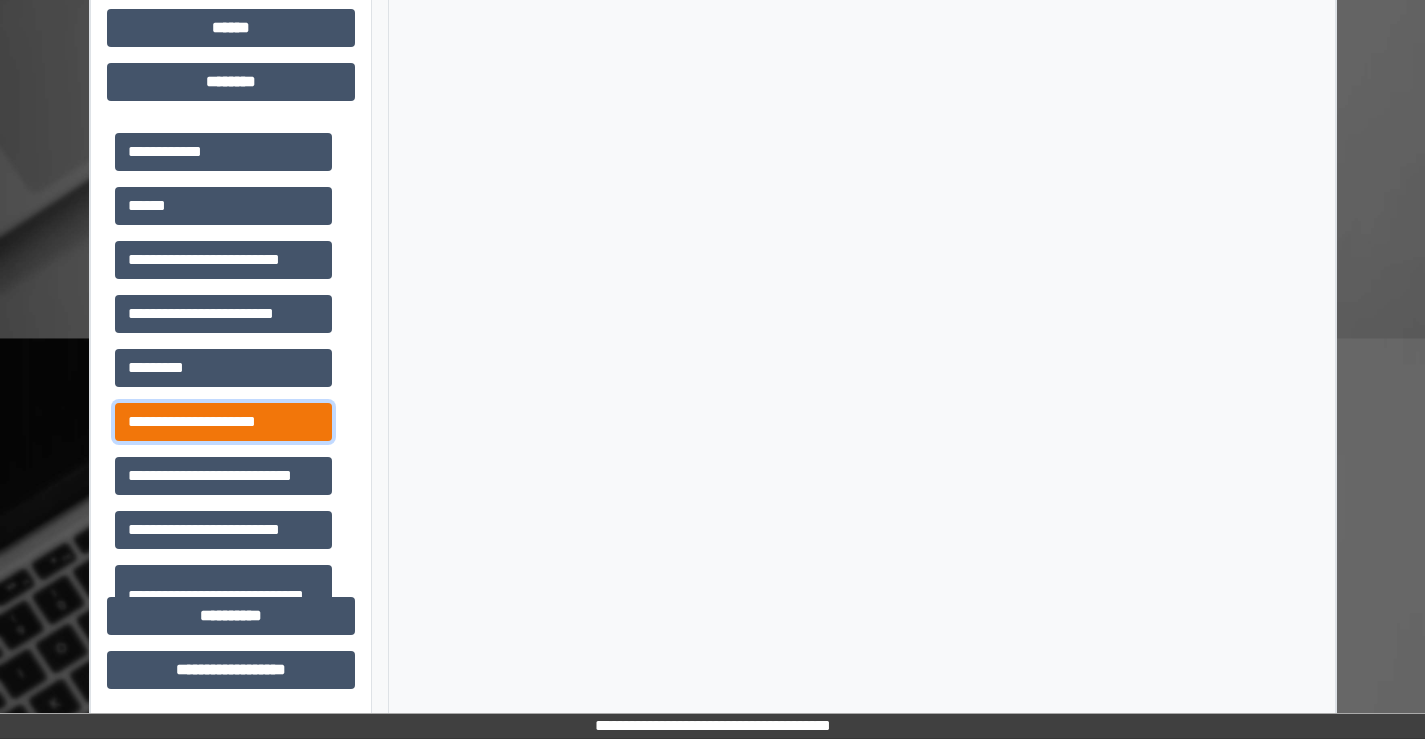 click on "**********" at bounding box center [223, 422] 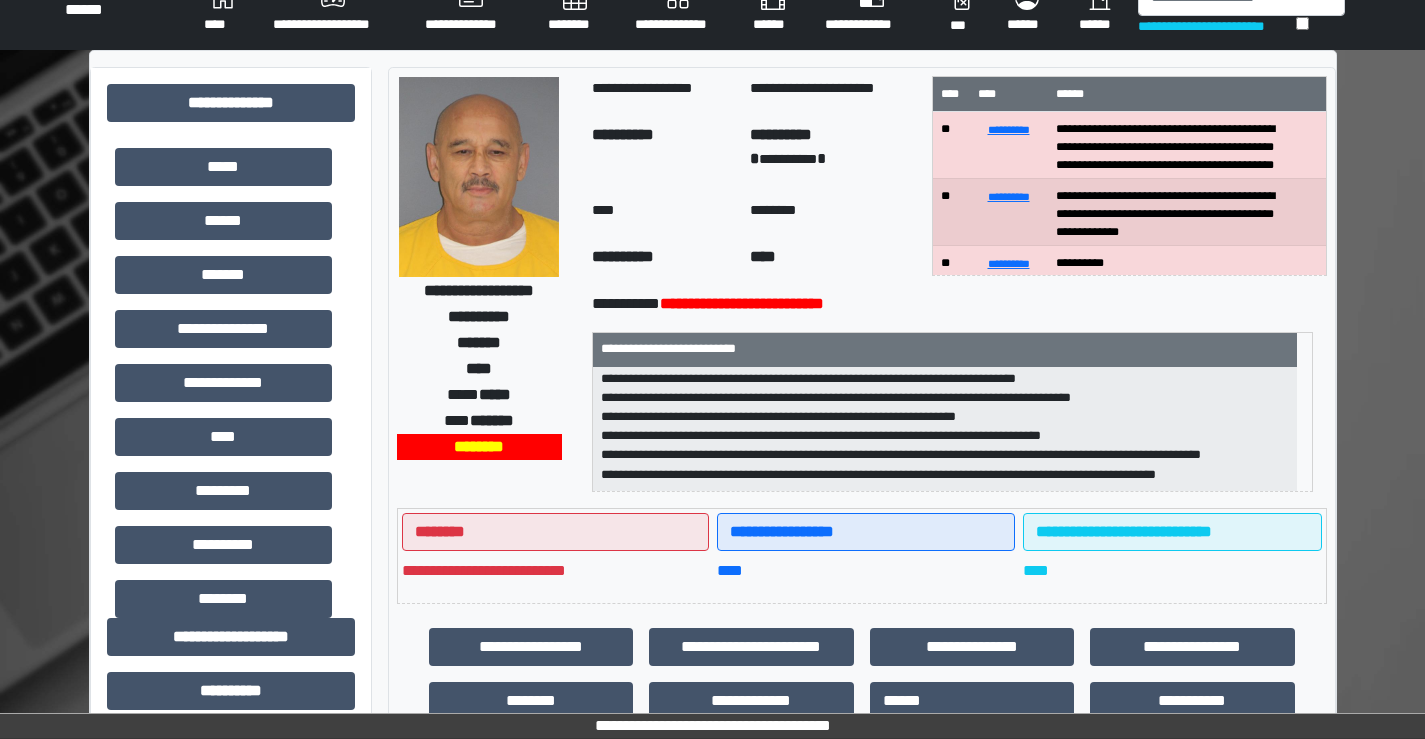 scroll, scrollTop: 0, scrollLeft: 0, axis: both 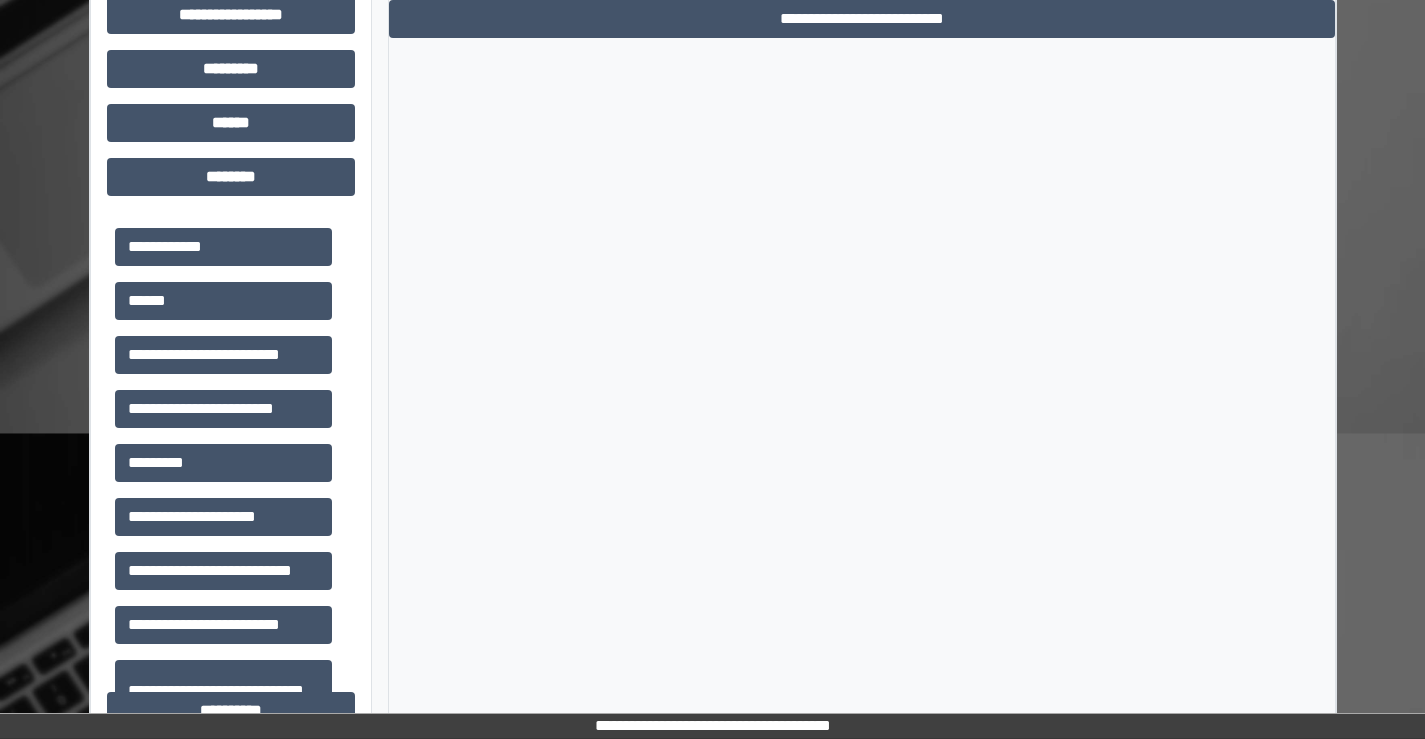 click on "**********" at bounding box center (231, -193) 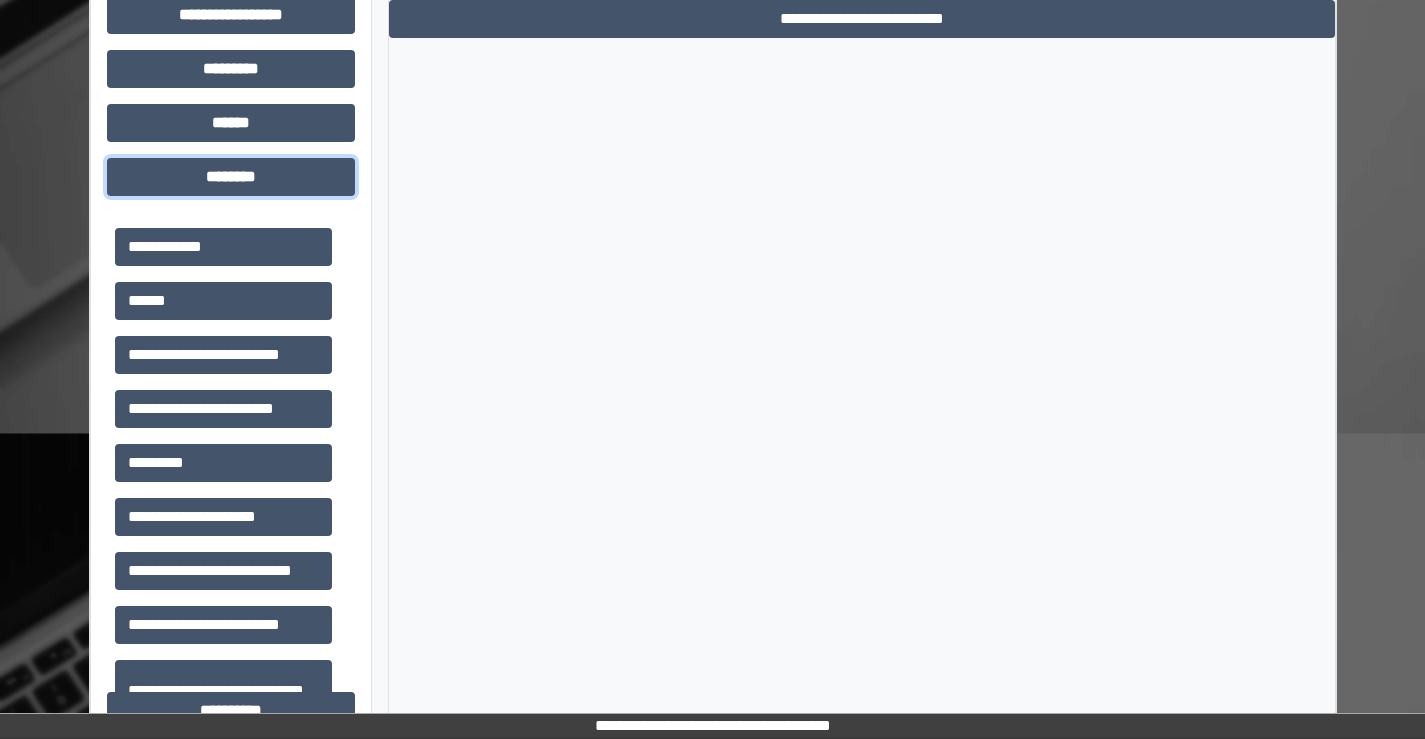 click on "********" at bounding box center (231, 177) 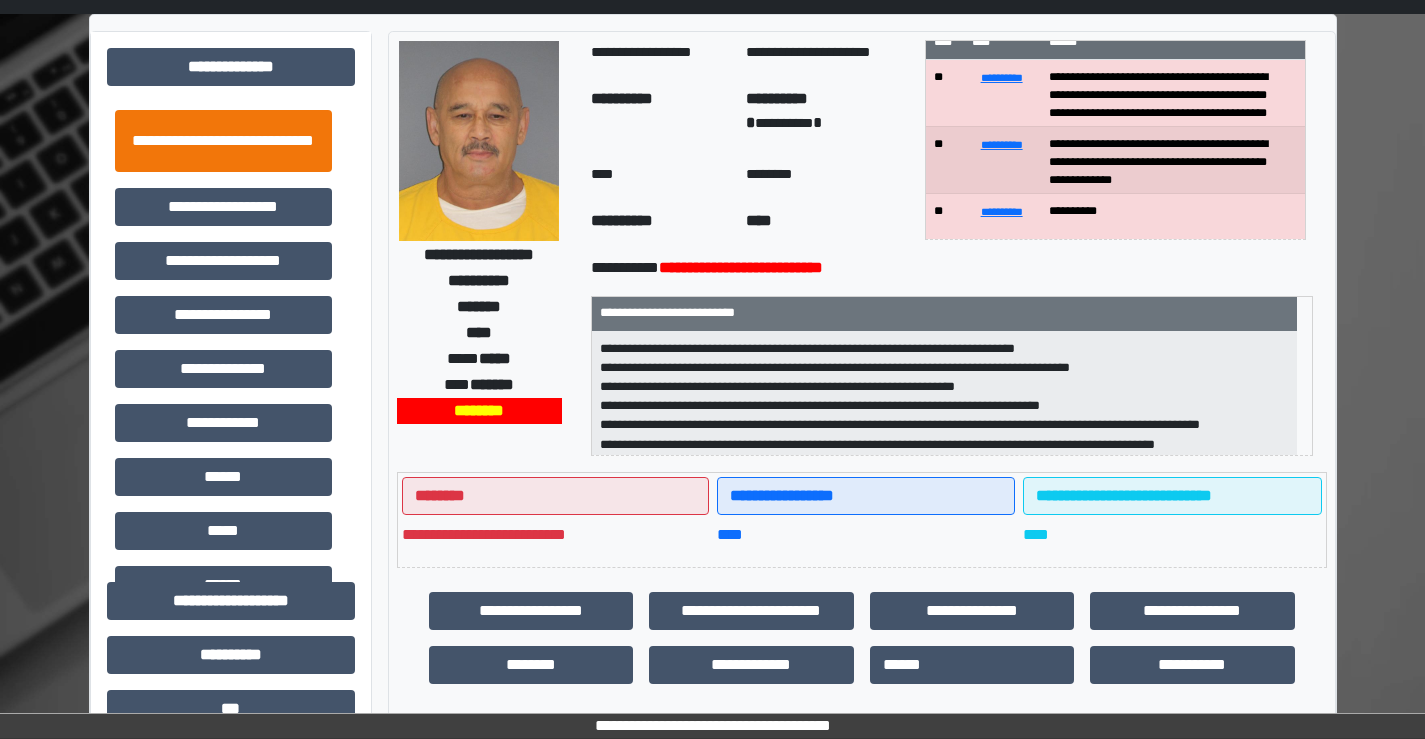 scroll, scrollTop: 15, scrollLeft: 0, axis: vertical 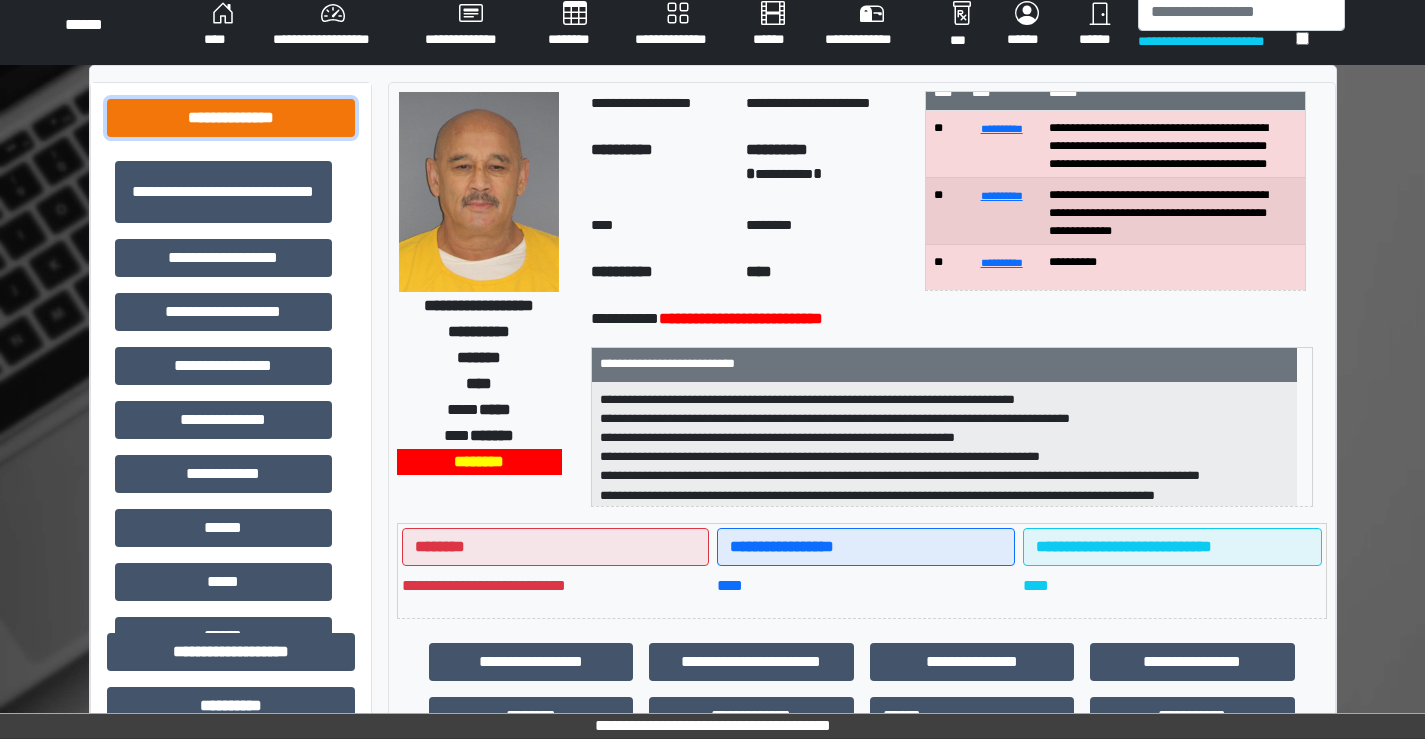 click on "**********" at bounding box center (231, 118) 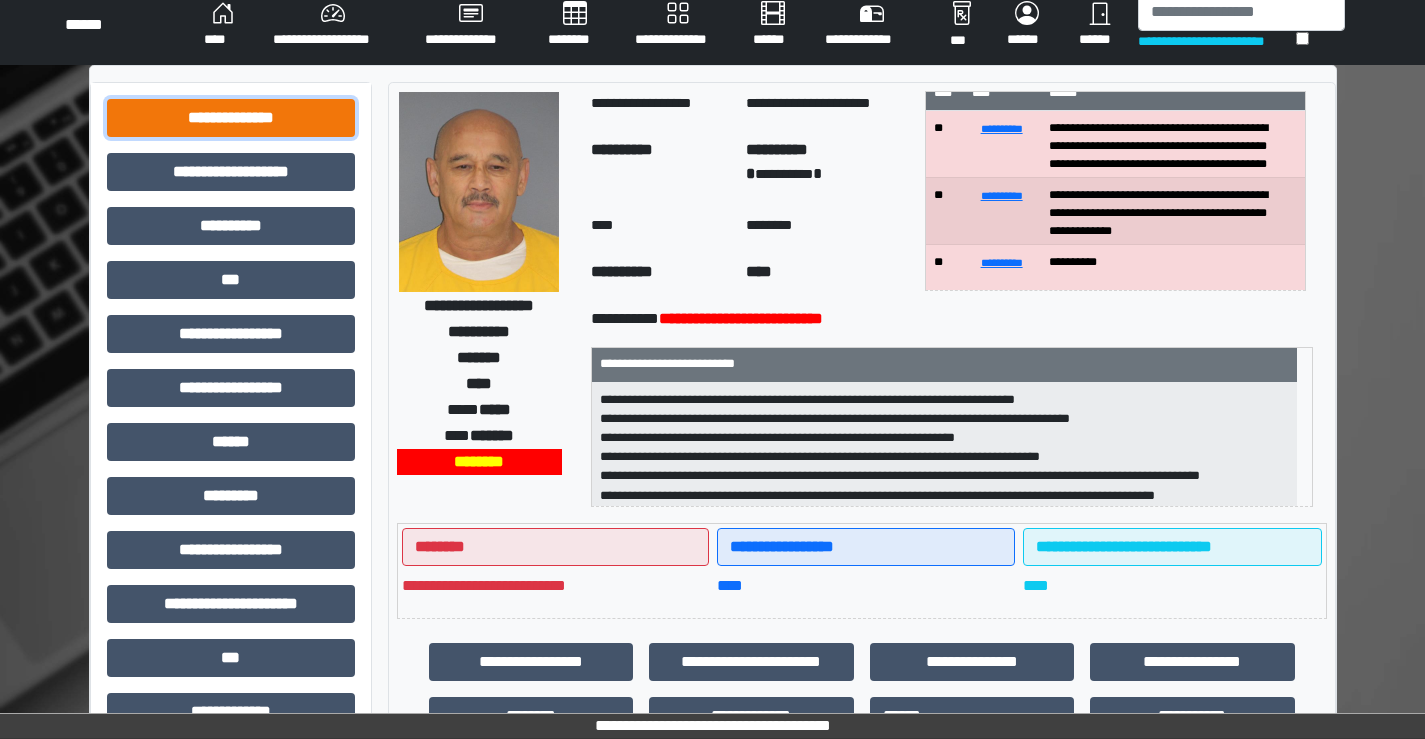 click on "**********" at bounding box center [231, 118] 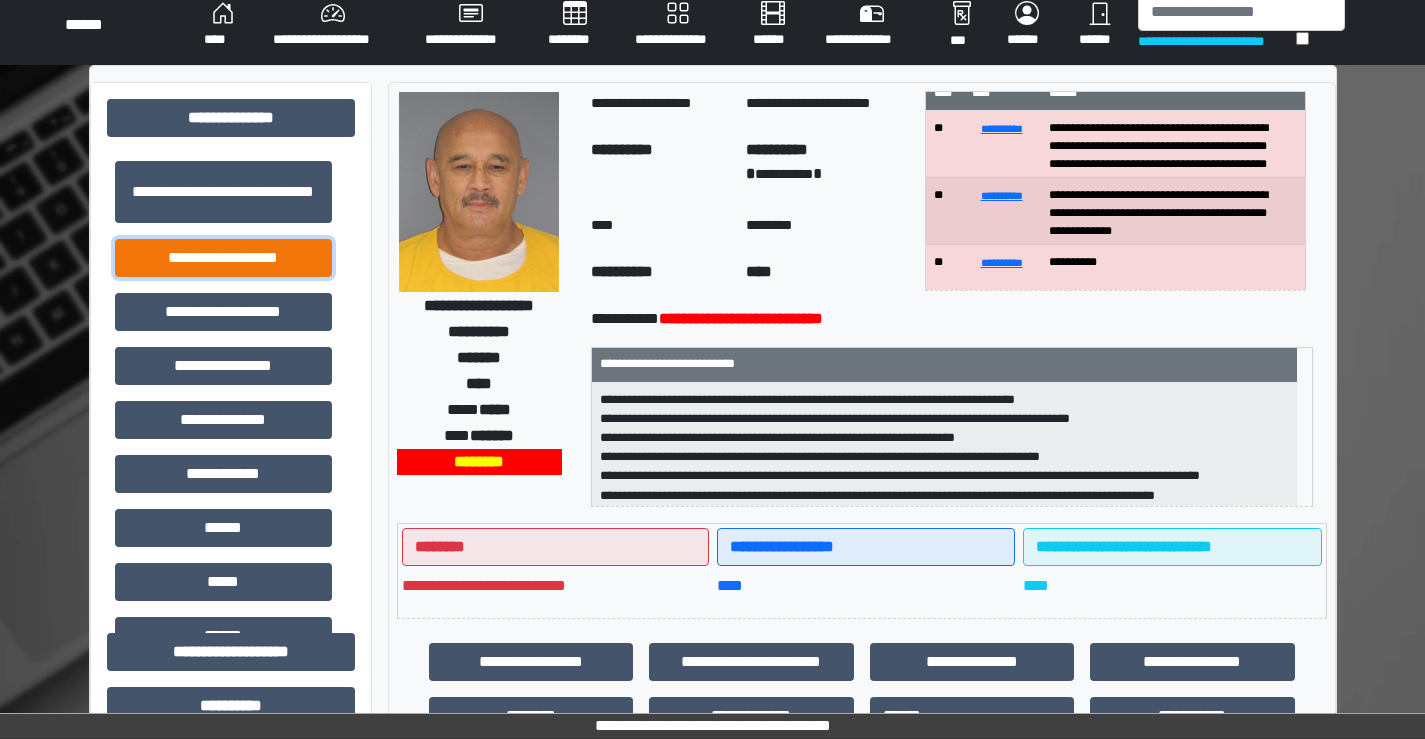 click on "**********" at bounding box center (223, 258) 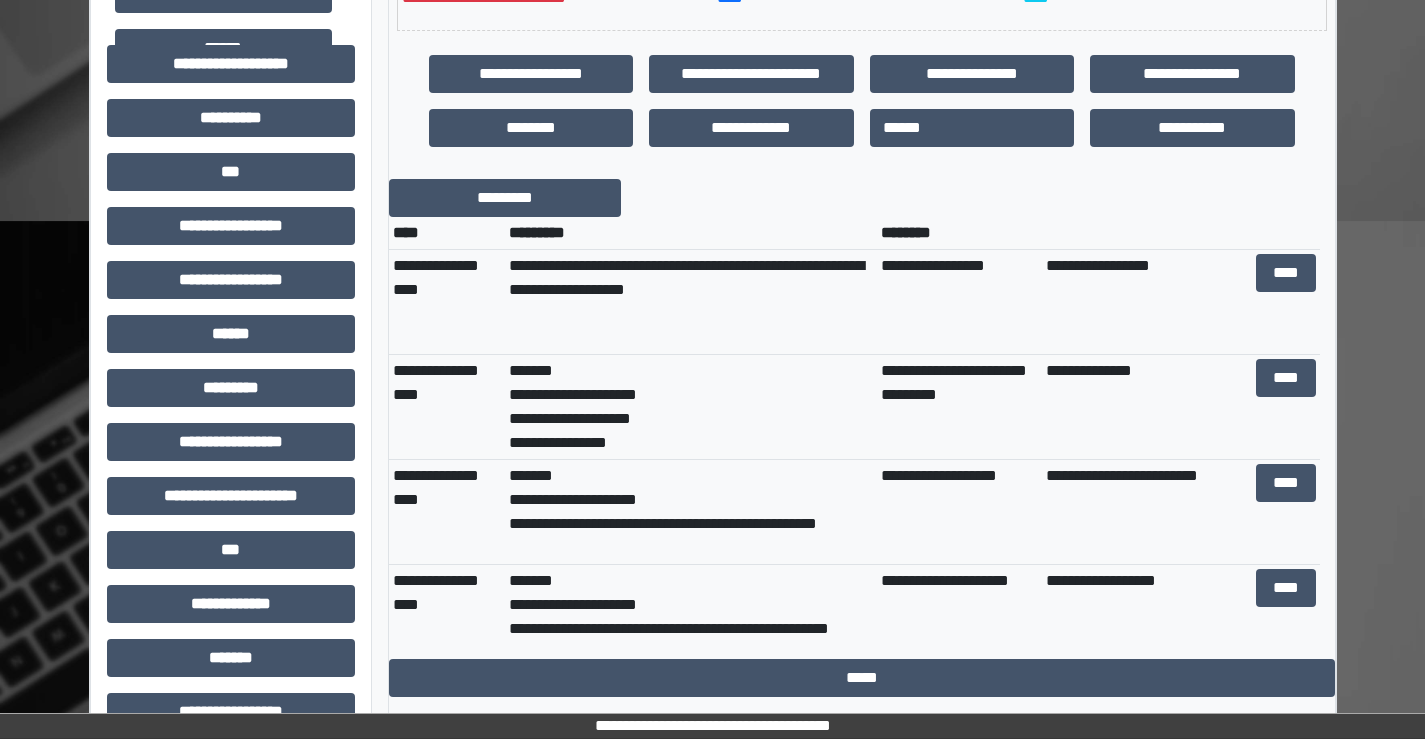 scroll, scrollTop: 615, scrollLeft: 0, axis: vertical 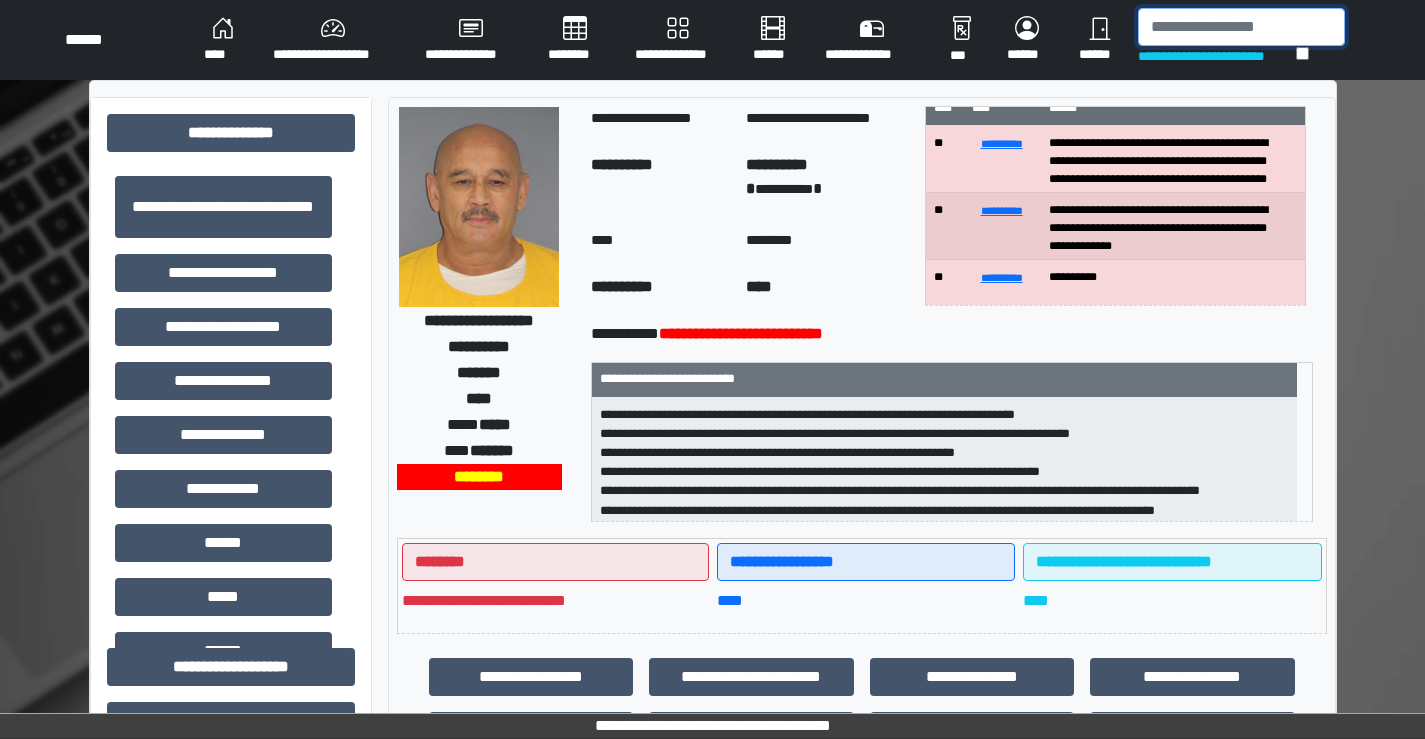 click at bounding box center (1241, 27) 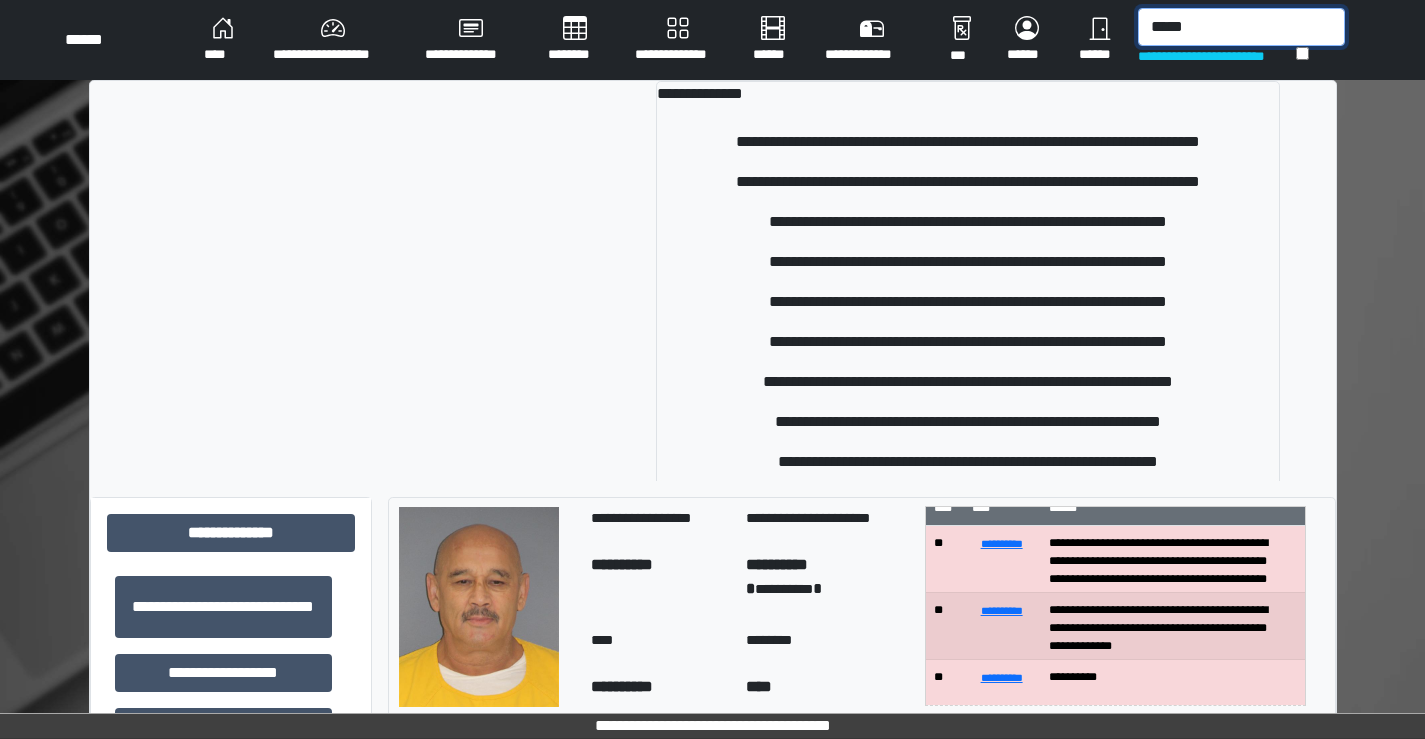 type on "*****" 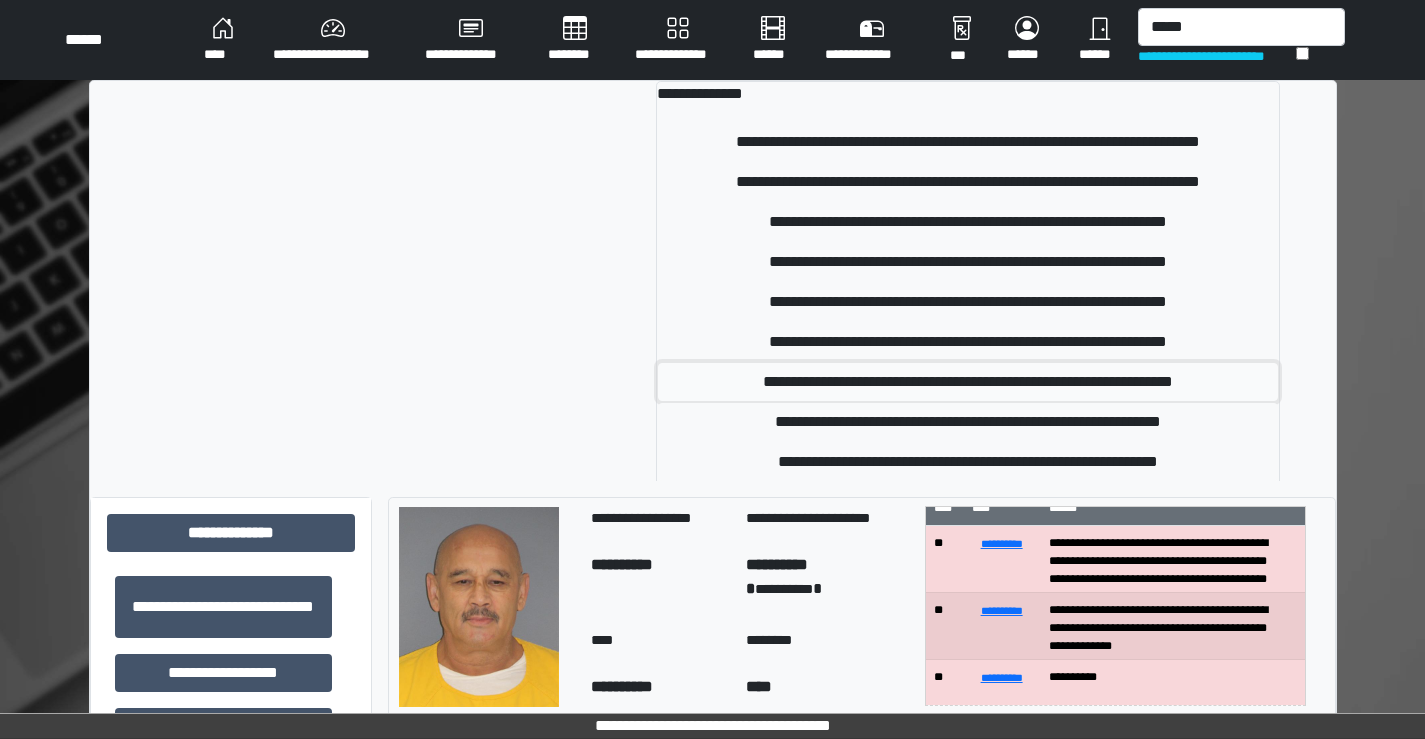 click on "**********" at bounding box center (968, 382) 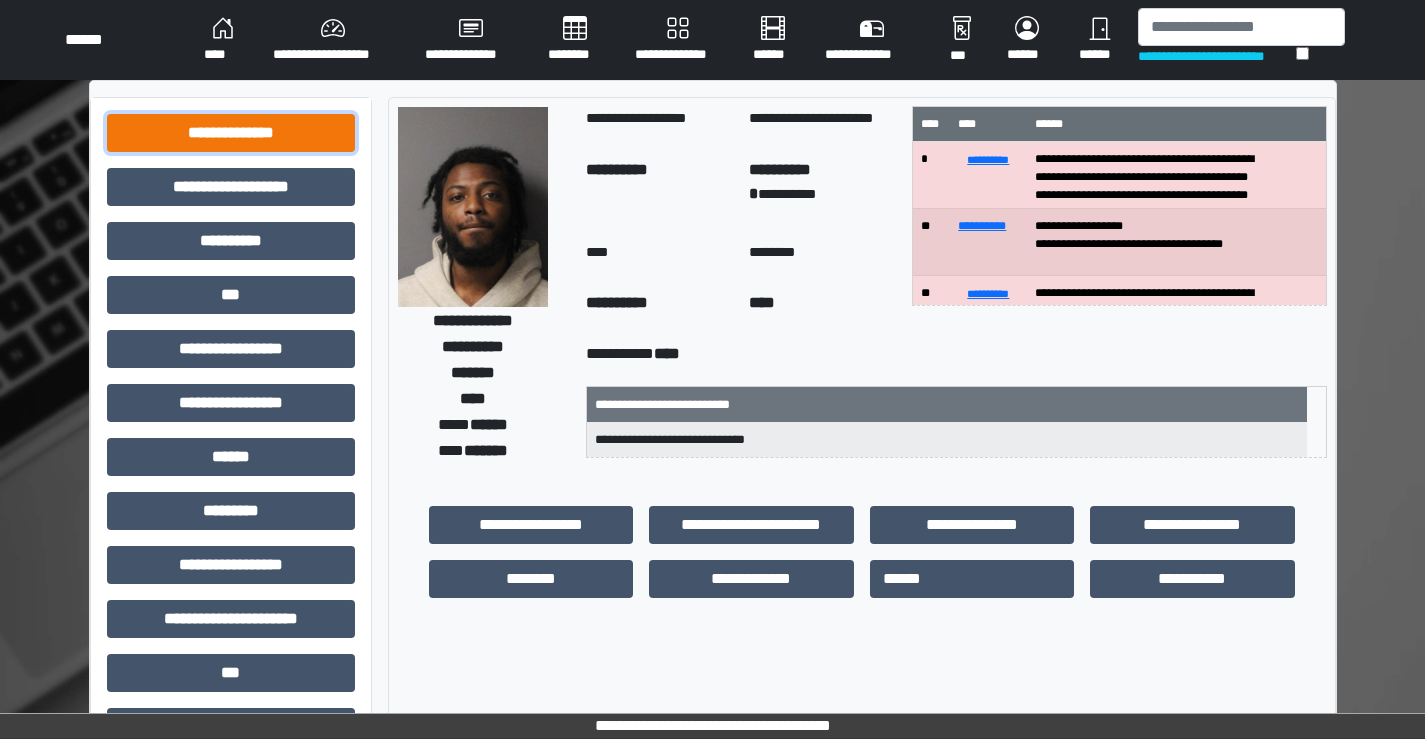 click on "**********" at bounding box center [231, 133] 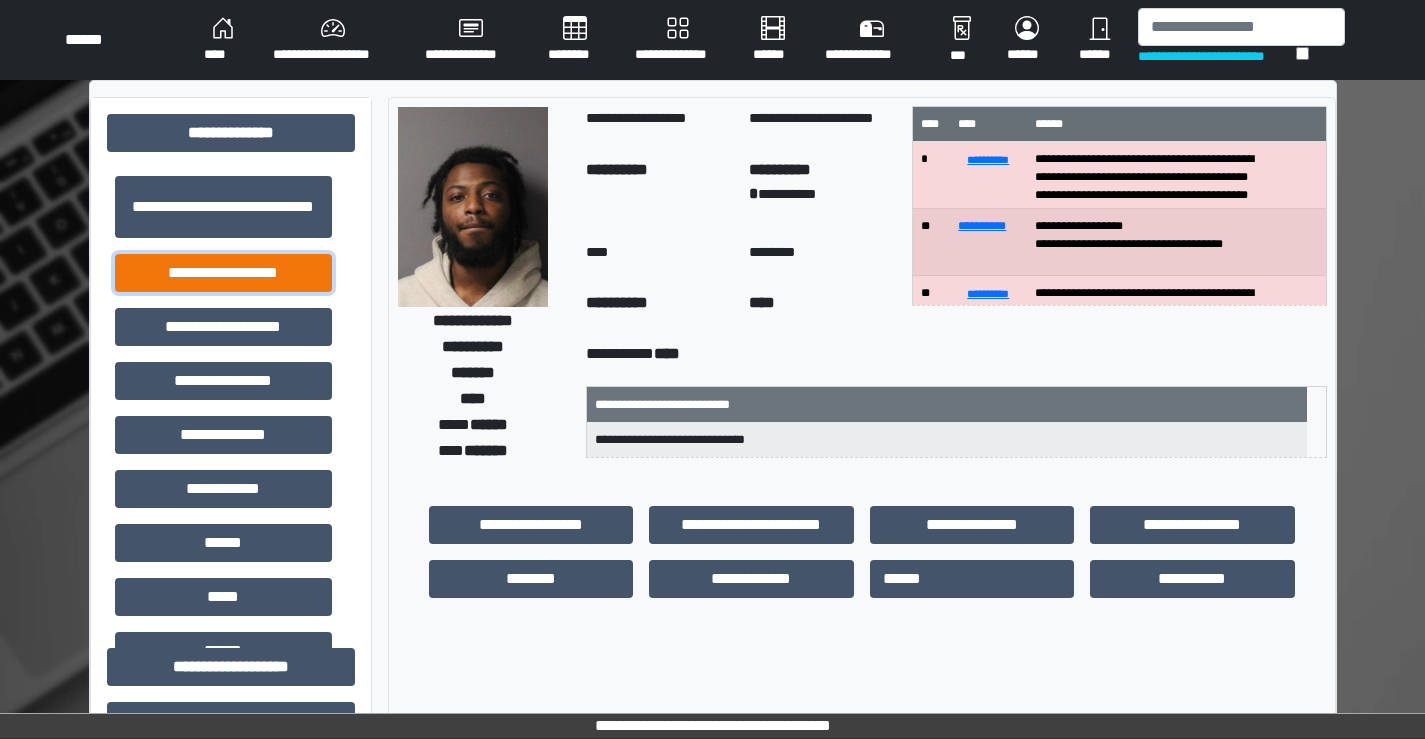 click on "**********" at bounding box center (223, 273) 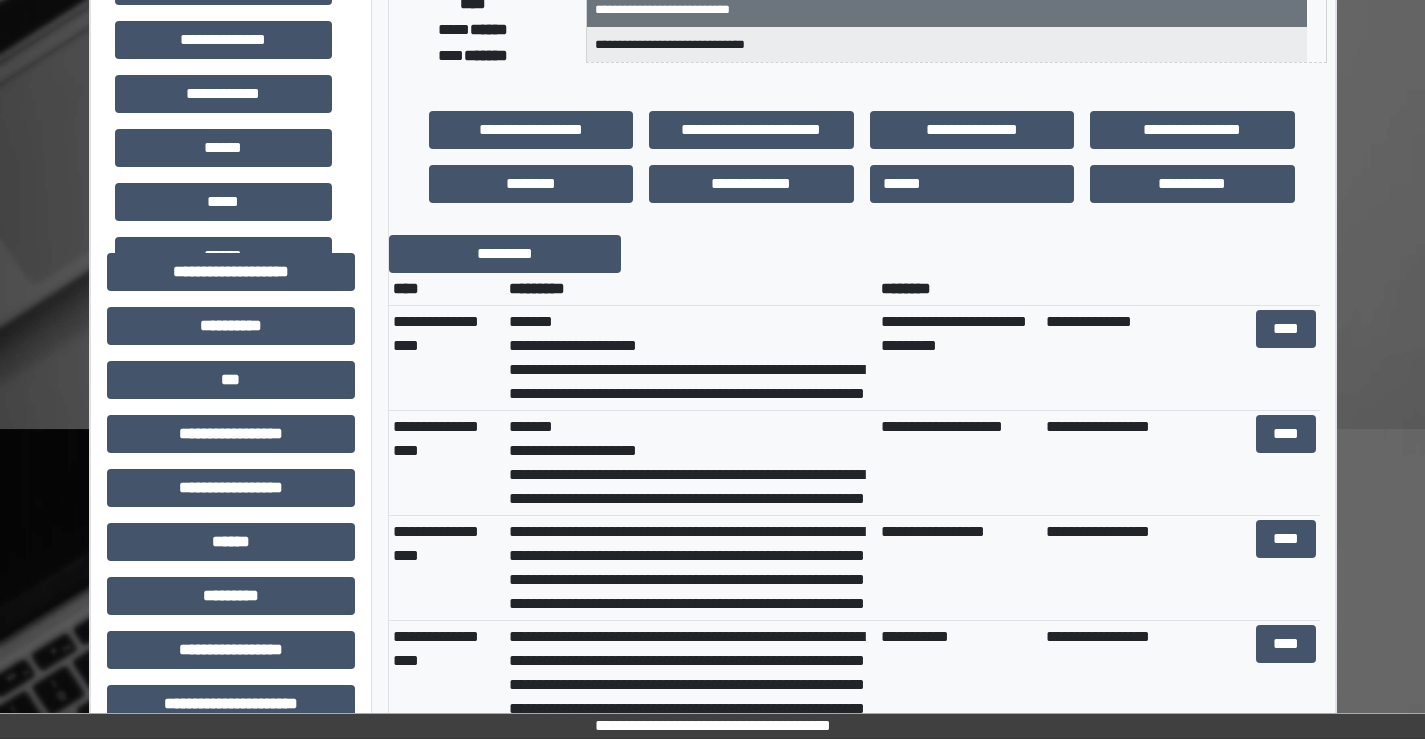 scroll, scrollTop: 400, scrollLeft: 0, axis: vertical 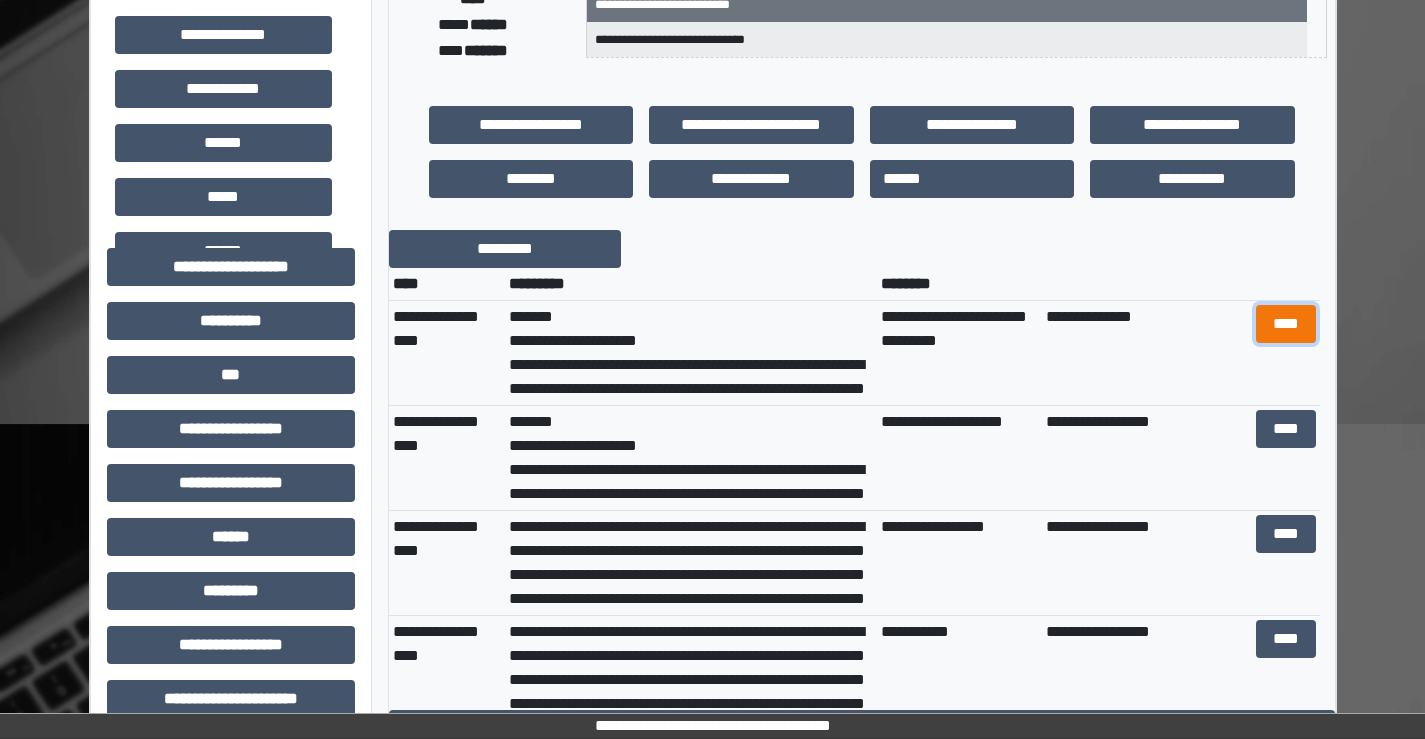 click on "****" at bounding box center [1286, 324] 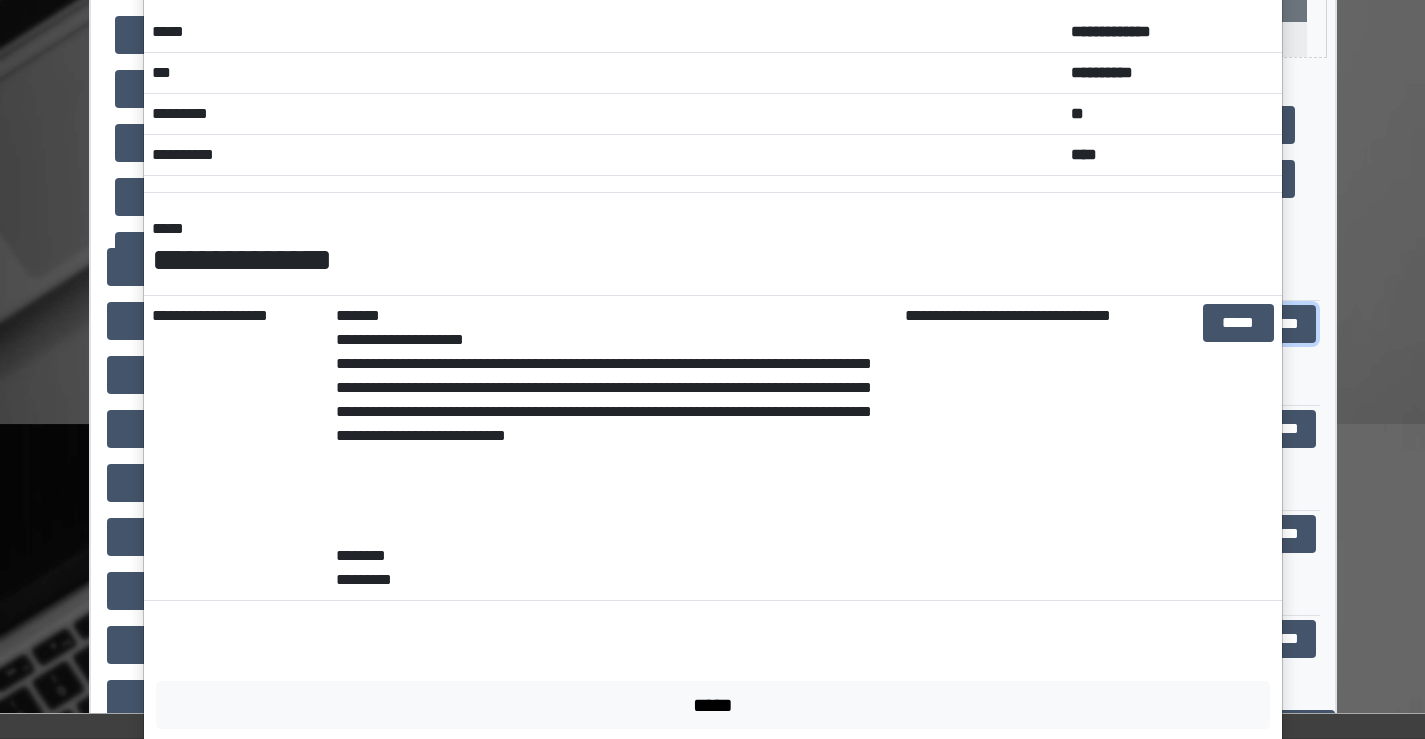 scroll, scrollTop: 120, scrollLeft: 0, axis: vertical 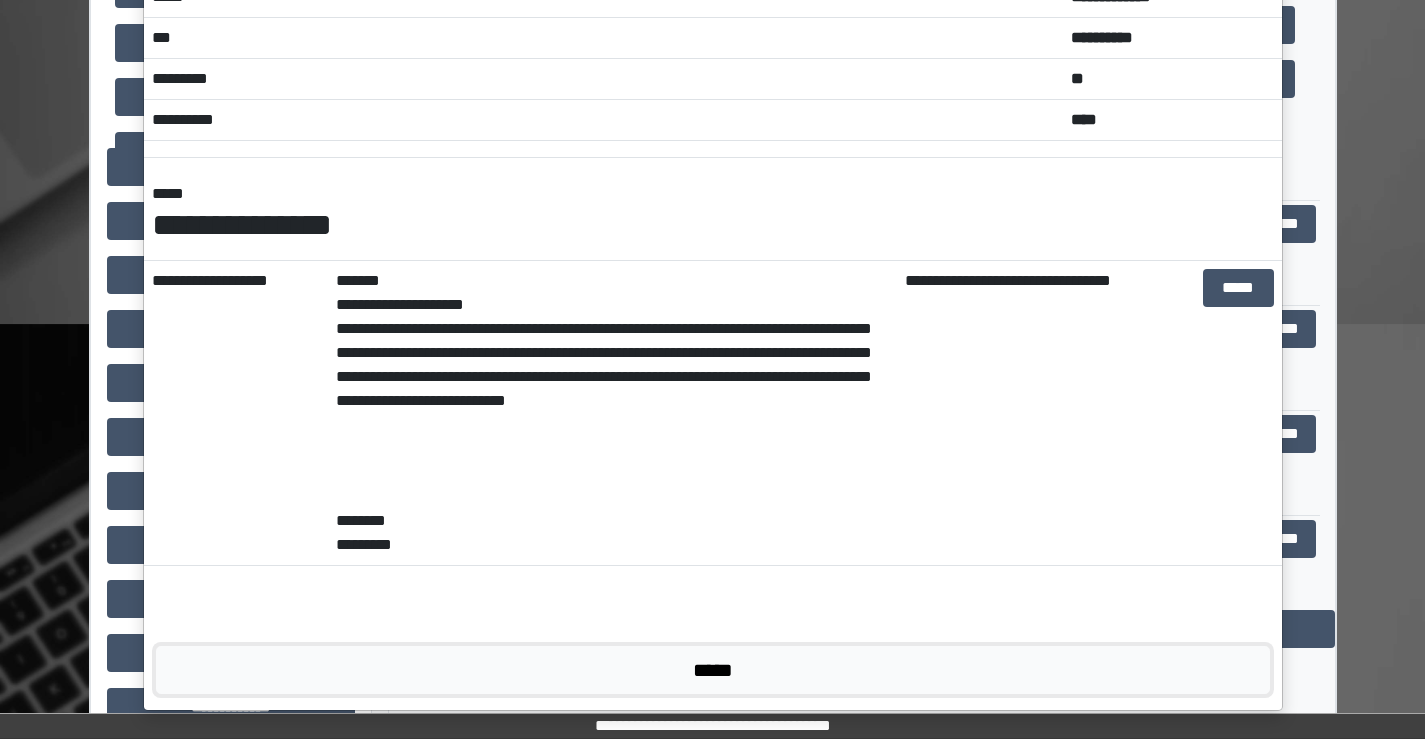 click on "*****" at bounding box center (713, 670) 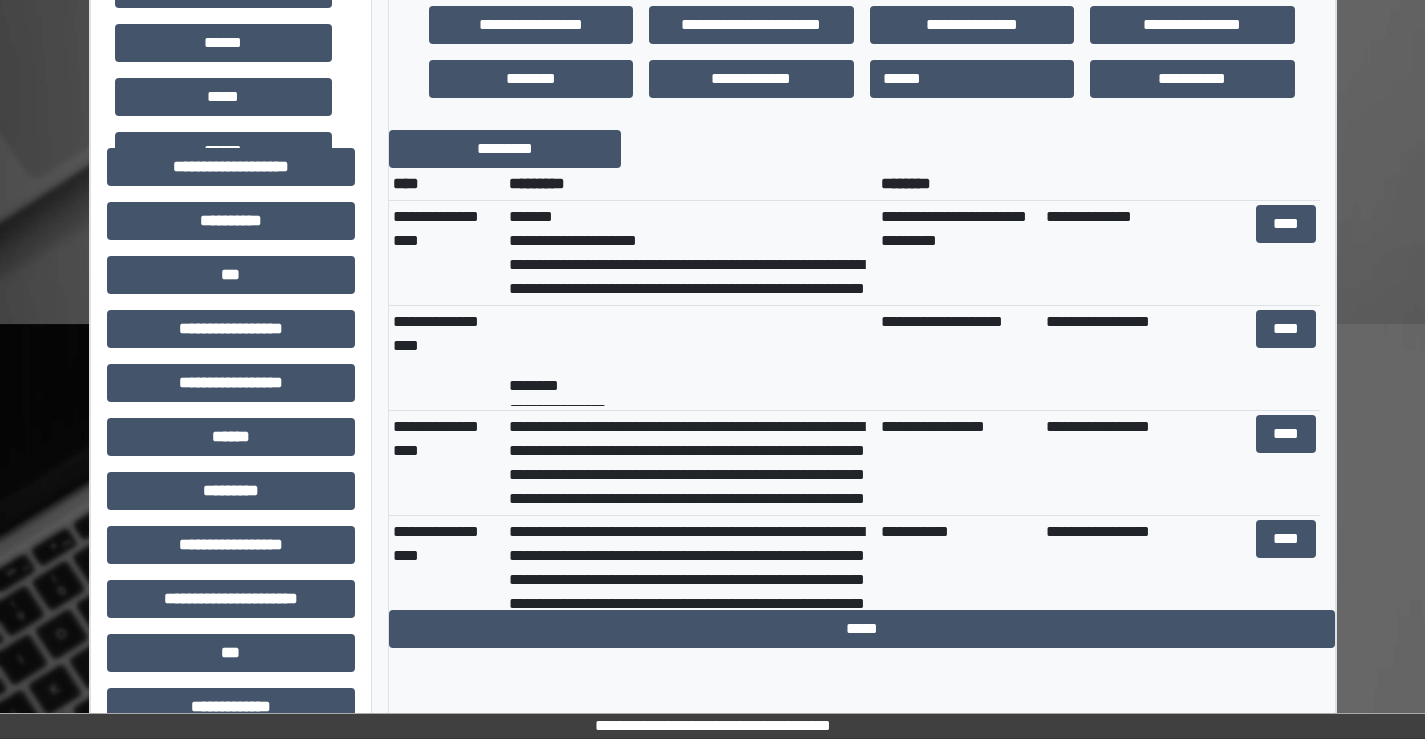 scroll, scrollTop: 264, scrollLeft: 0, axis: vertical 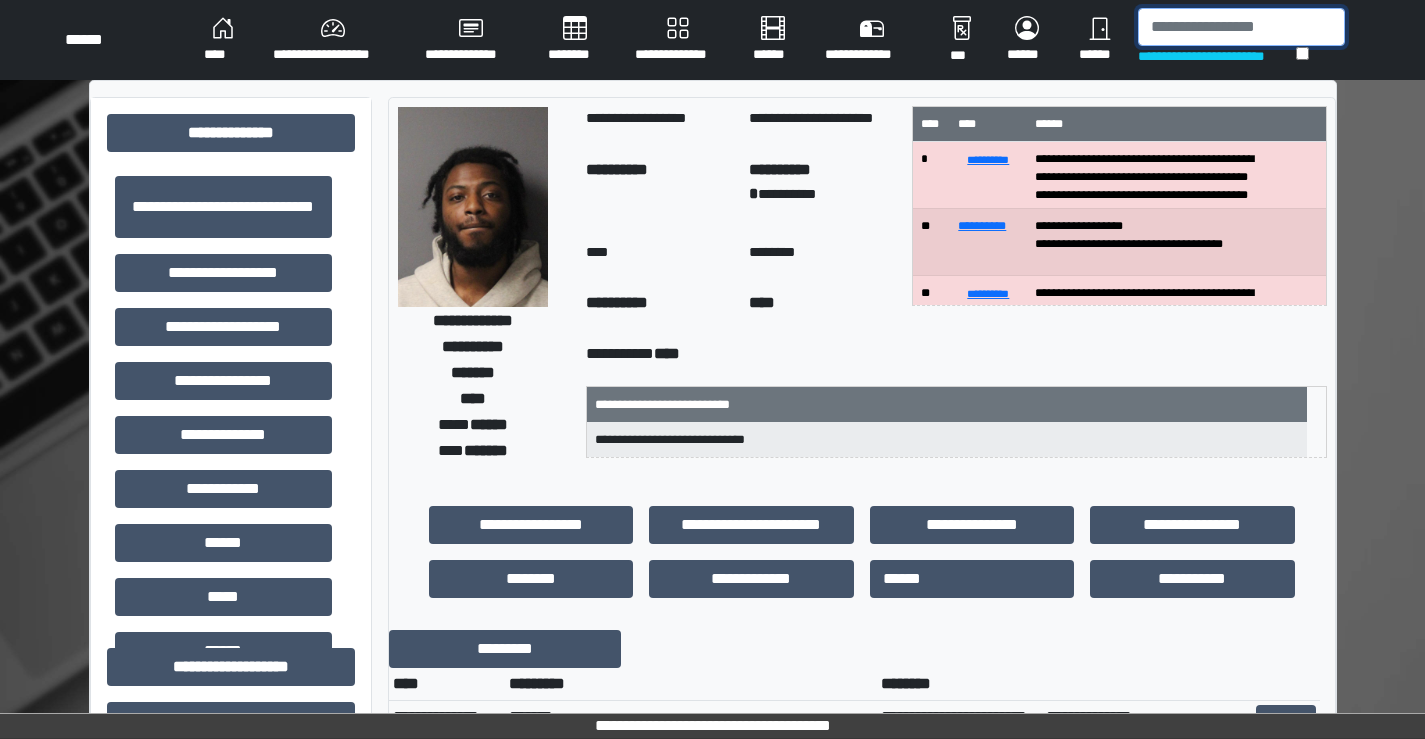click at bounding box center (1241, 27) 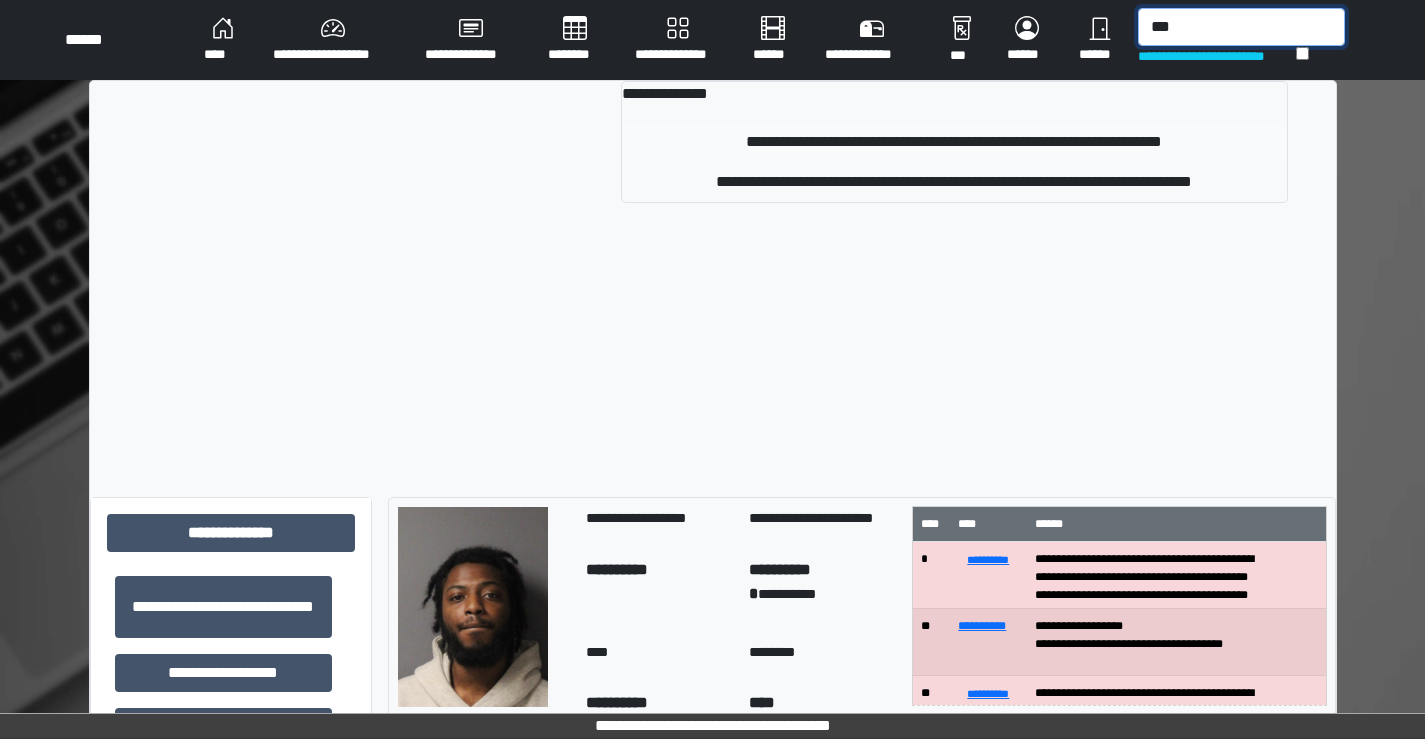 type on "***" 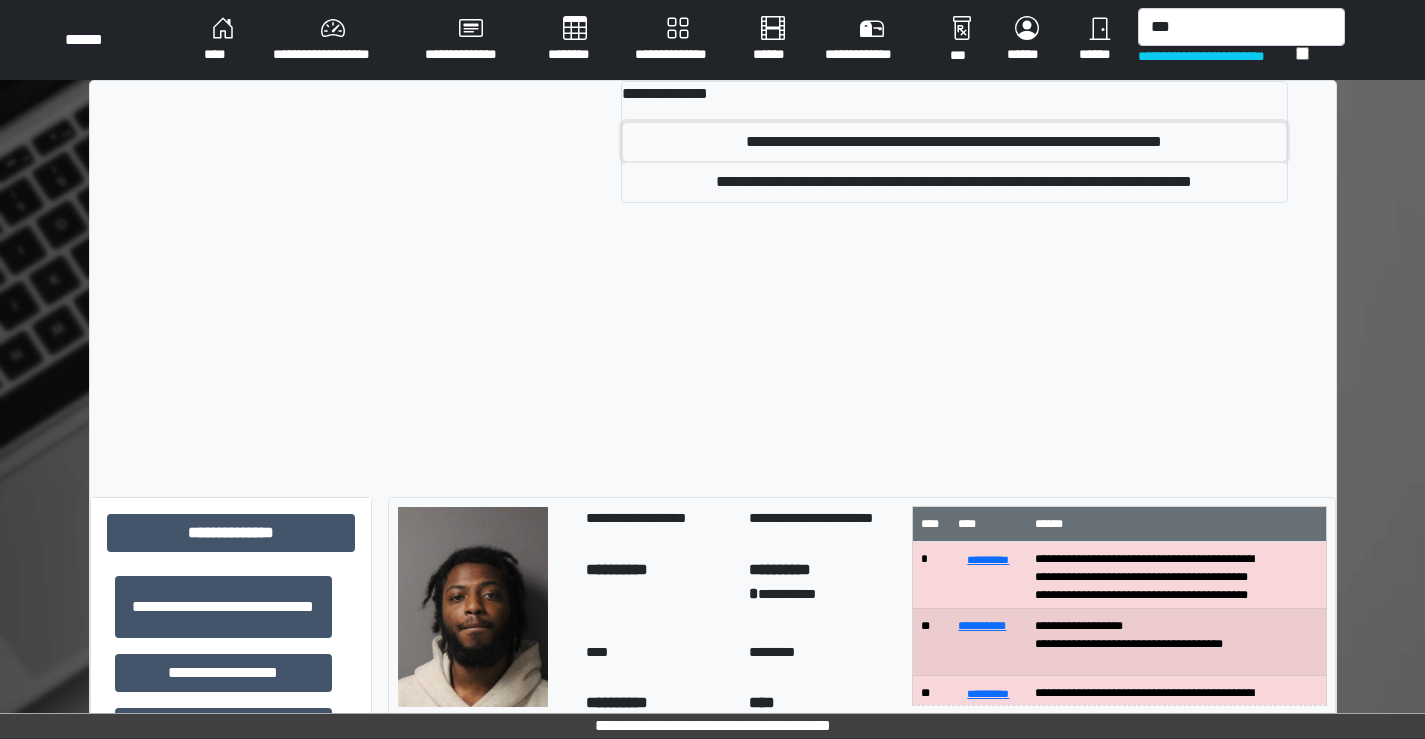 click on "**********" at bounding box center (954, 142) 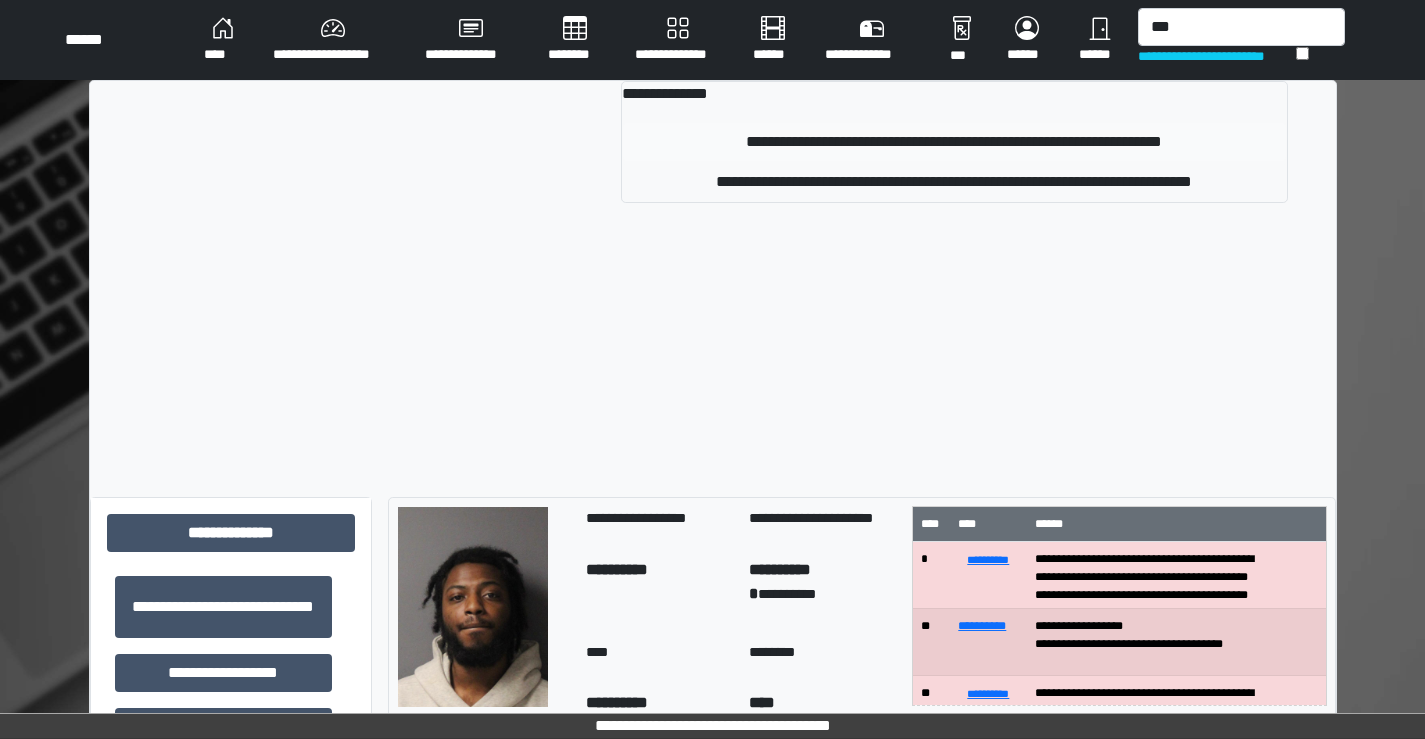 type 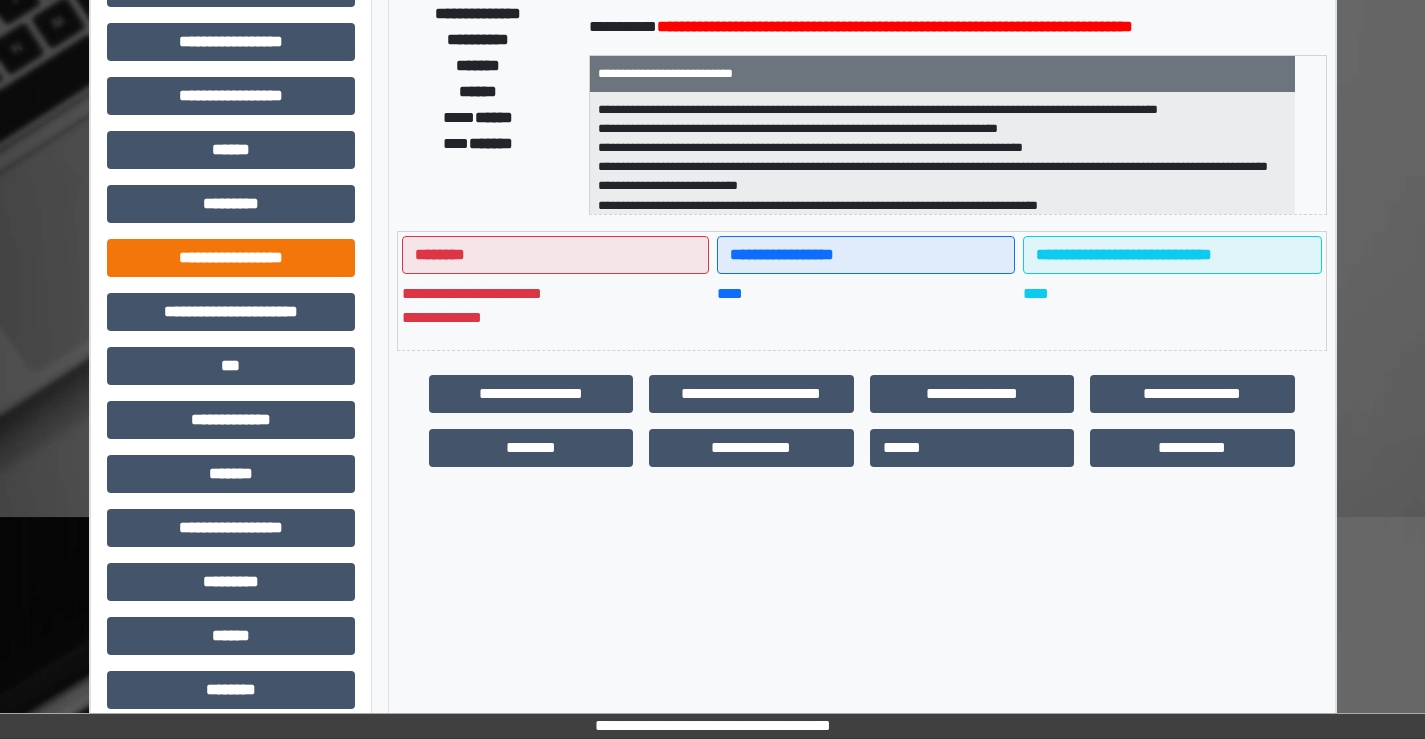 scroll, scrollTop: 0, scrollLeft: 0, axis: both 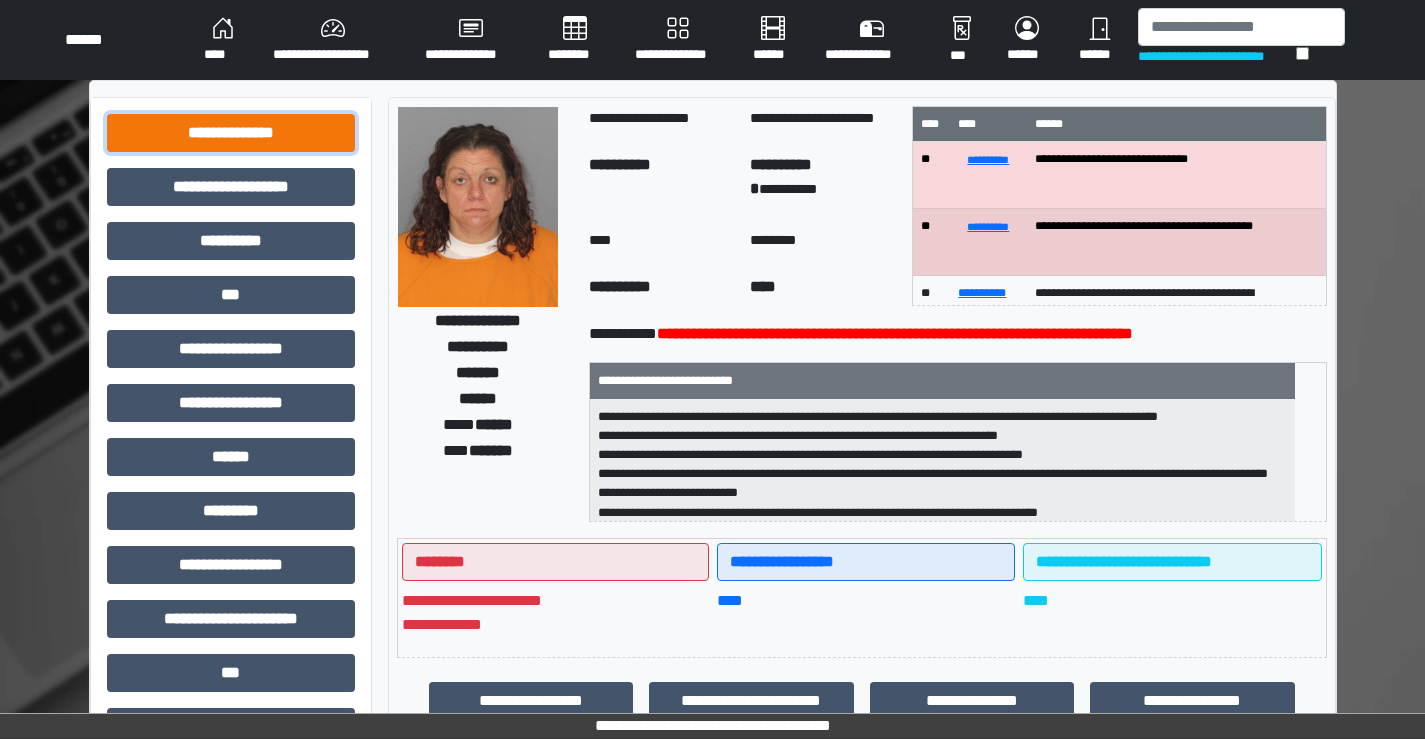 click on "**********" at bounding box center [231, 133] 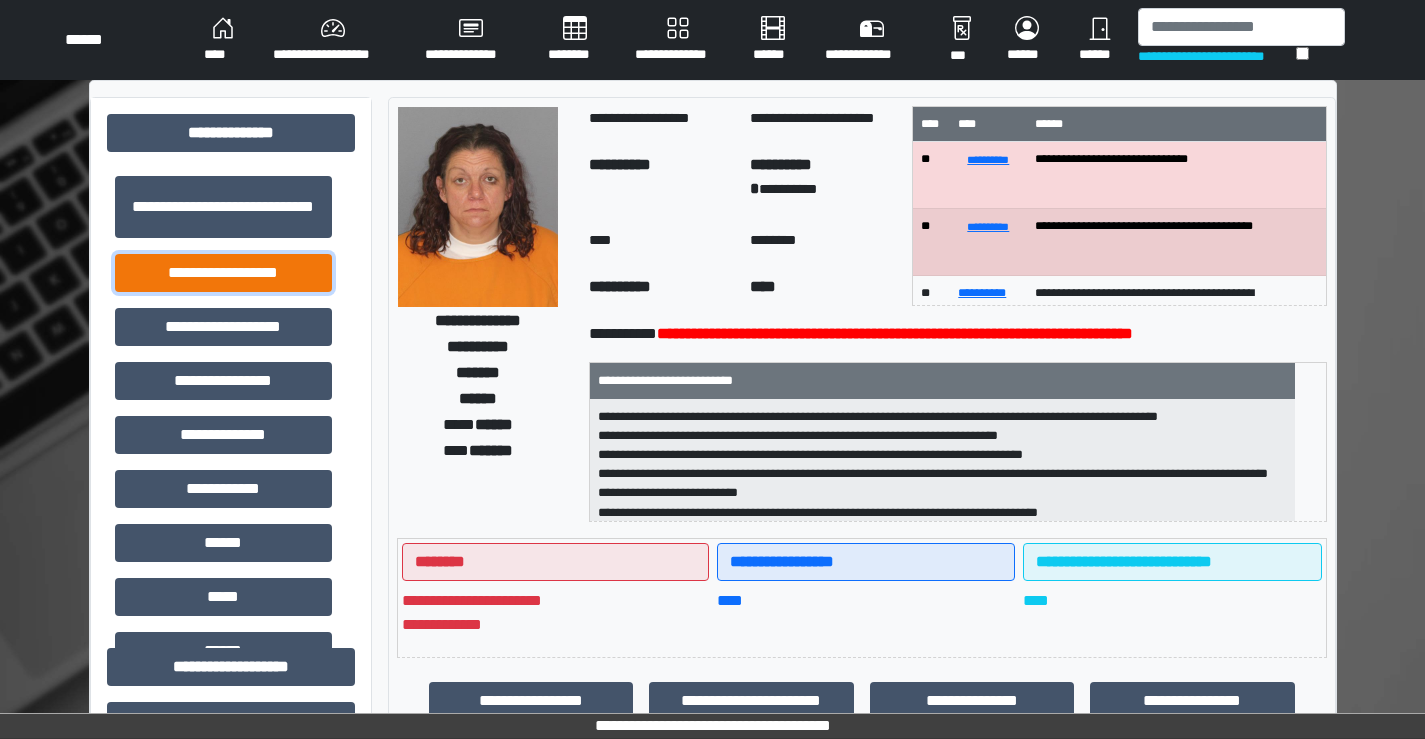 click on "**********" at bounding box center [223, 273] 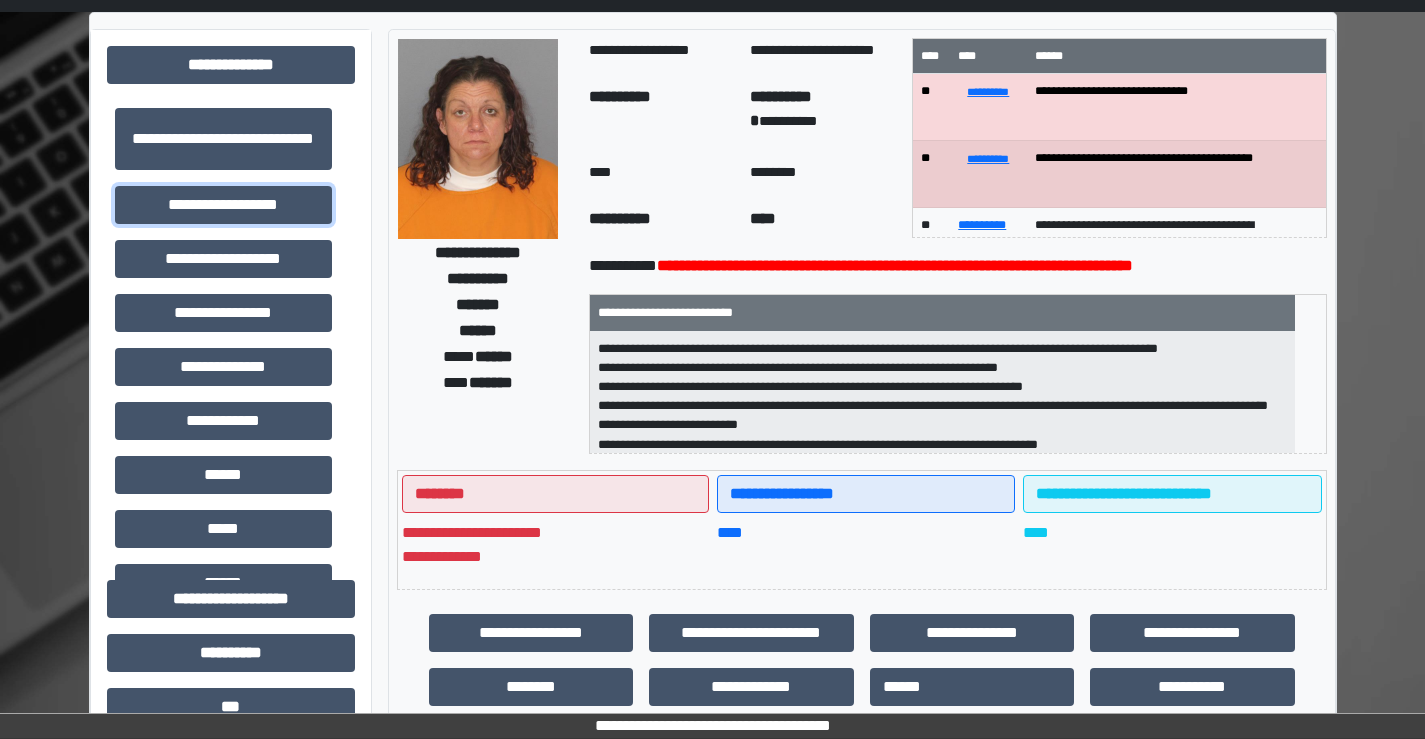 scroll, scrollTop: 100, scrollLeft: 0, axis: vertical 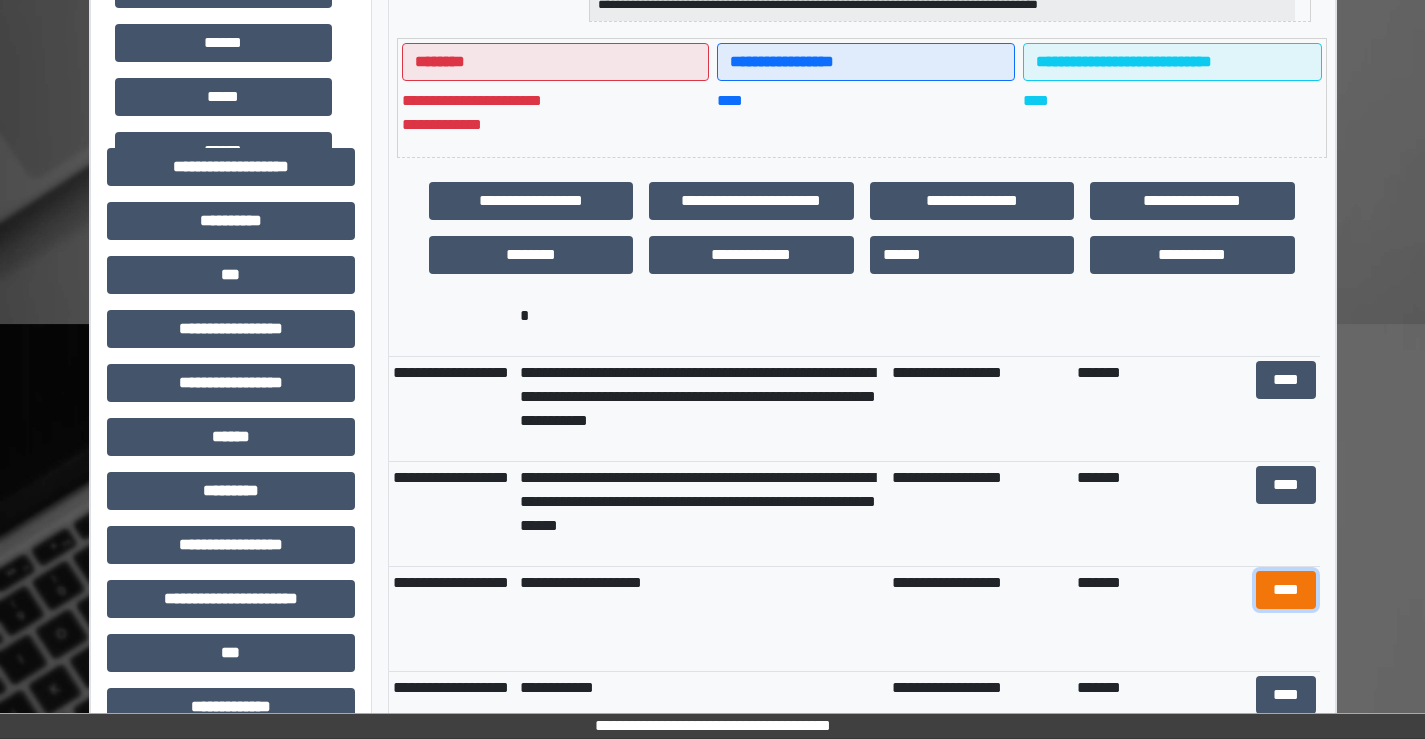 click on "****" at bounding box center [1286, 590] 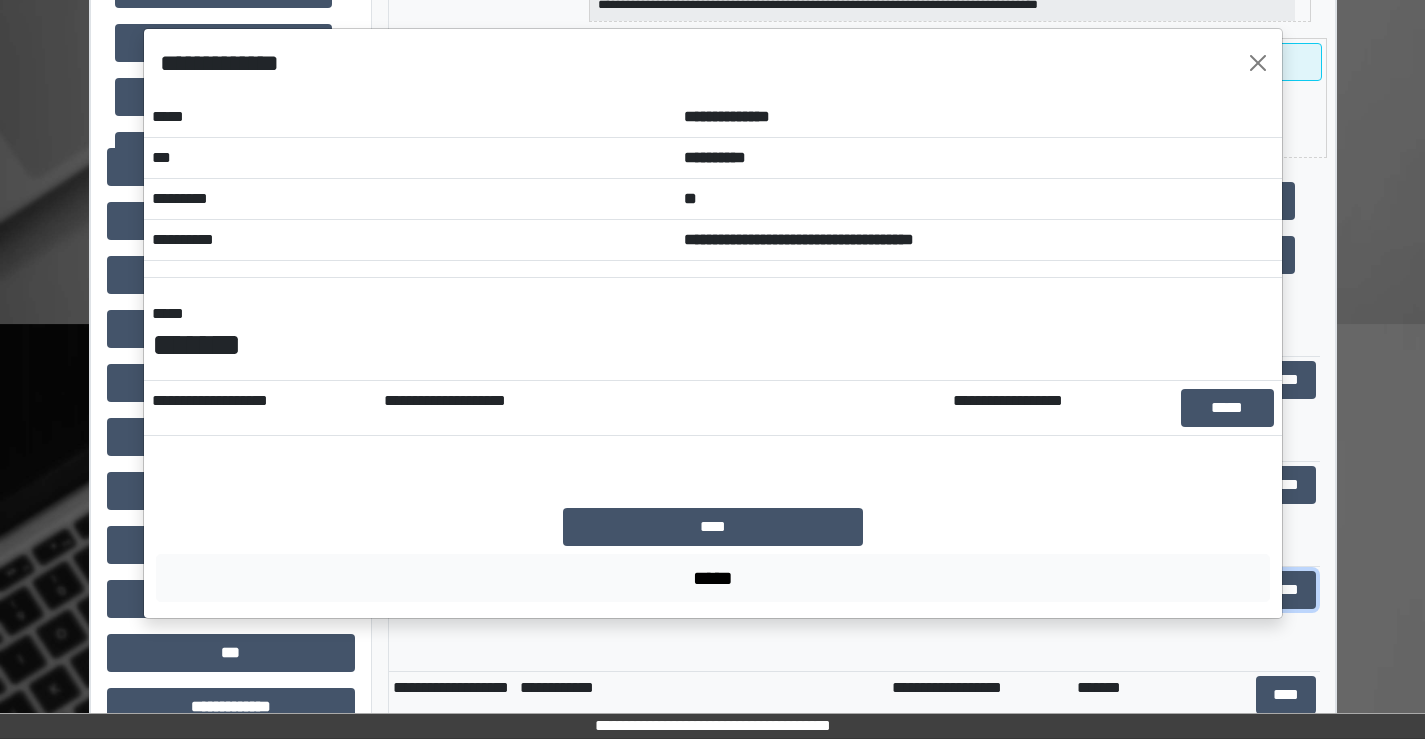 scroll, scrollTop: 0, scrollLeft: 0, axis: both 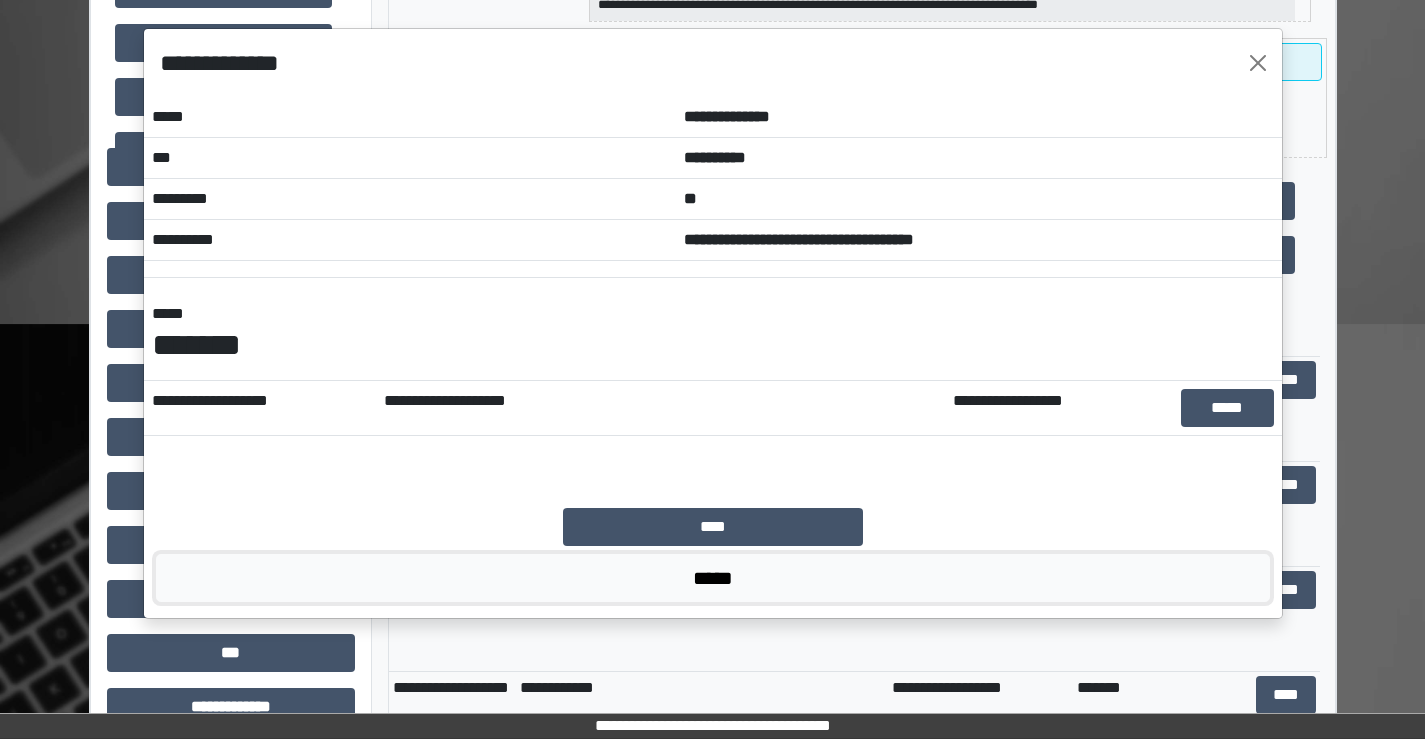 click on "*****" at bounding box center [713, 578] 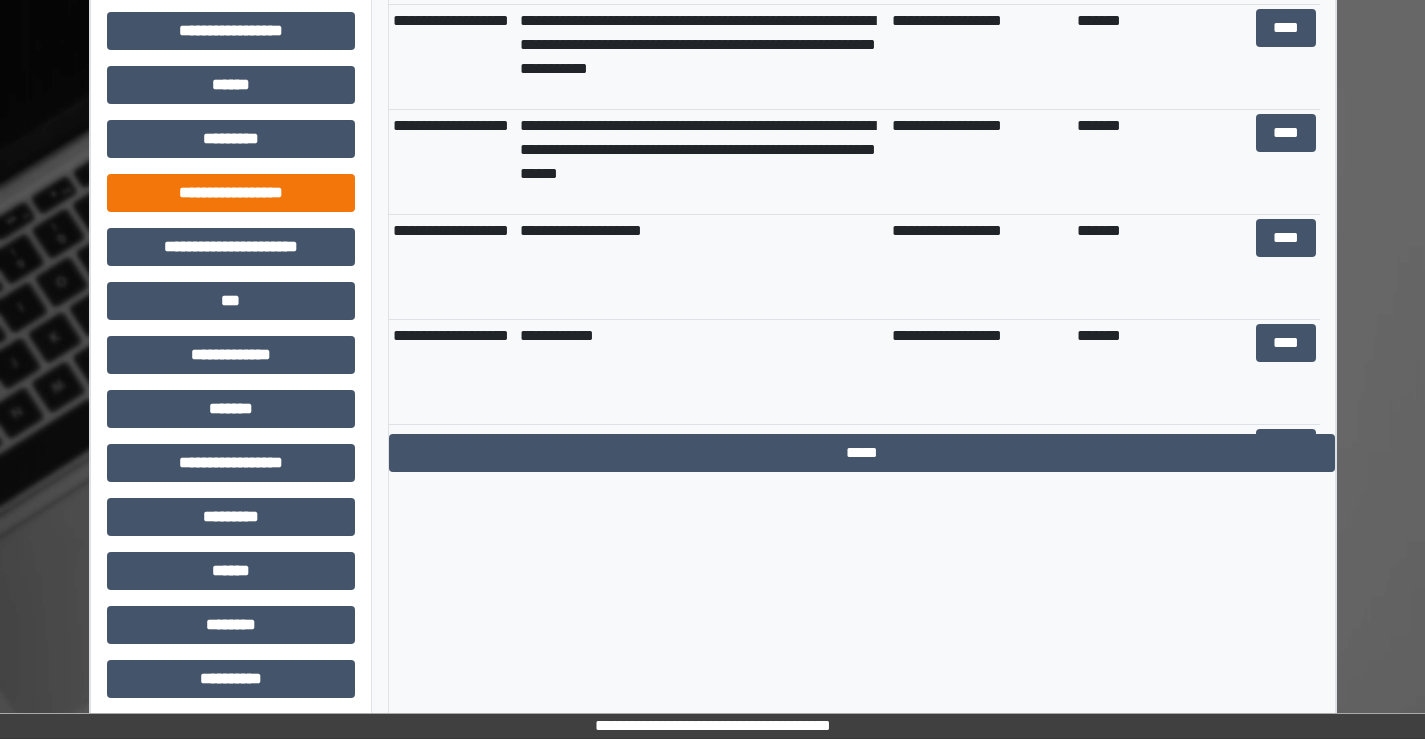 scroll, scrollTop: 900, scrollLeft: 0, axis: vertical 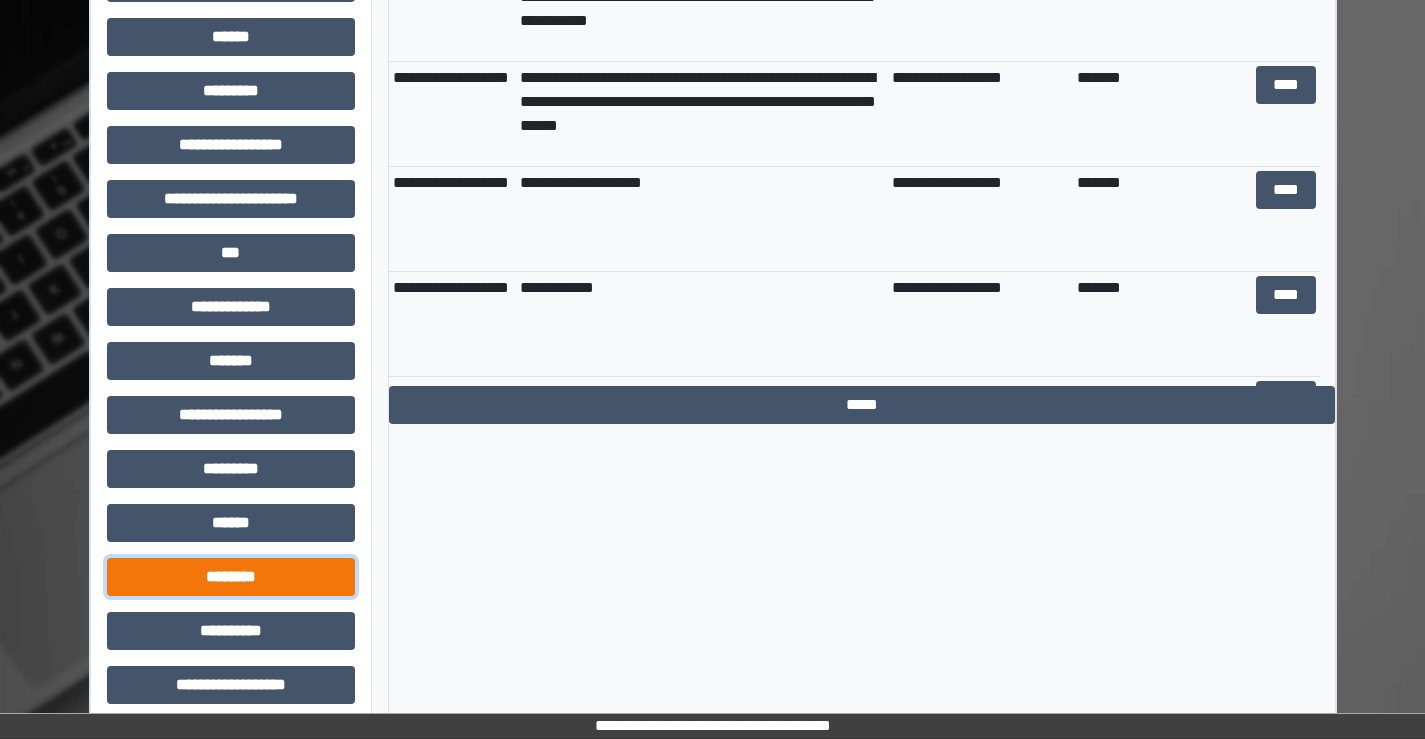 click on "********" at bounding box center [231, 577] 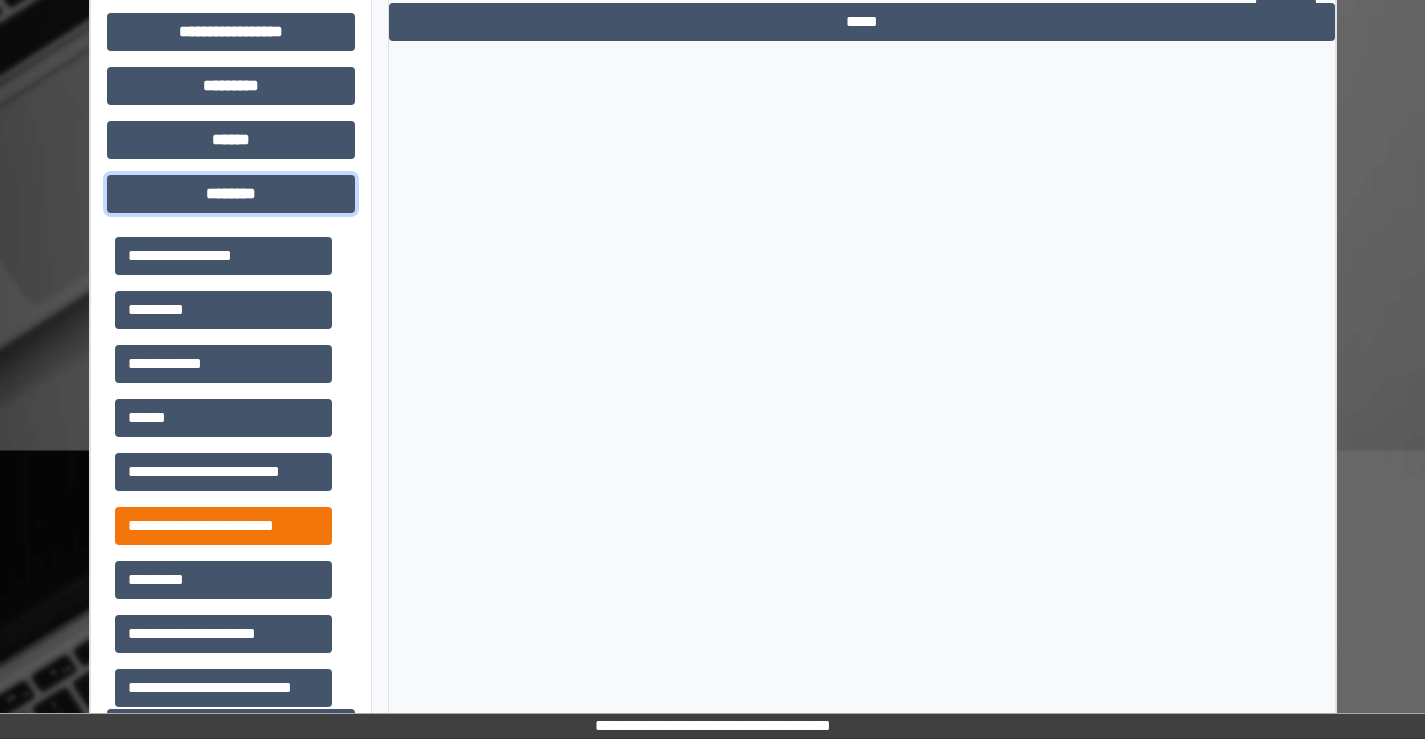 scroll, scrollTop: 1300, scrollLeft: 0, axis: vertical 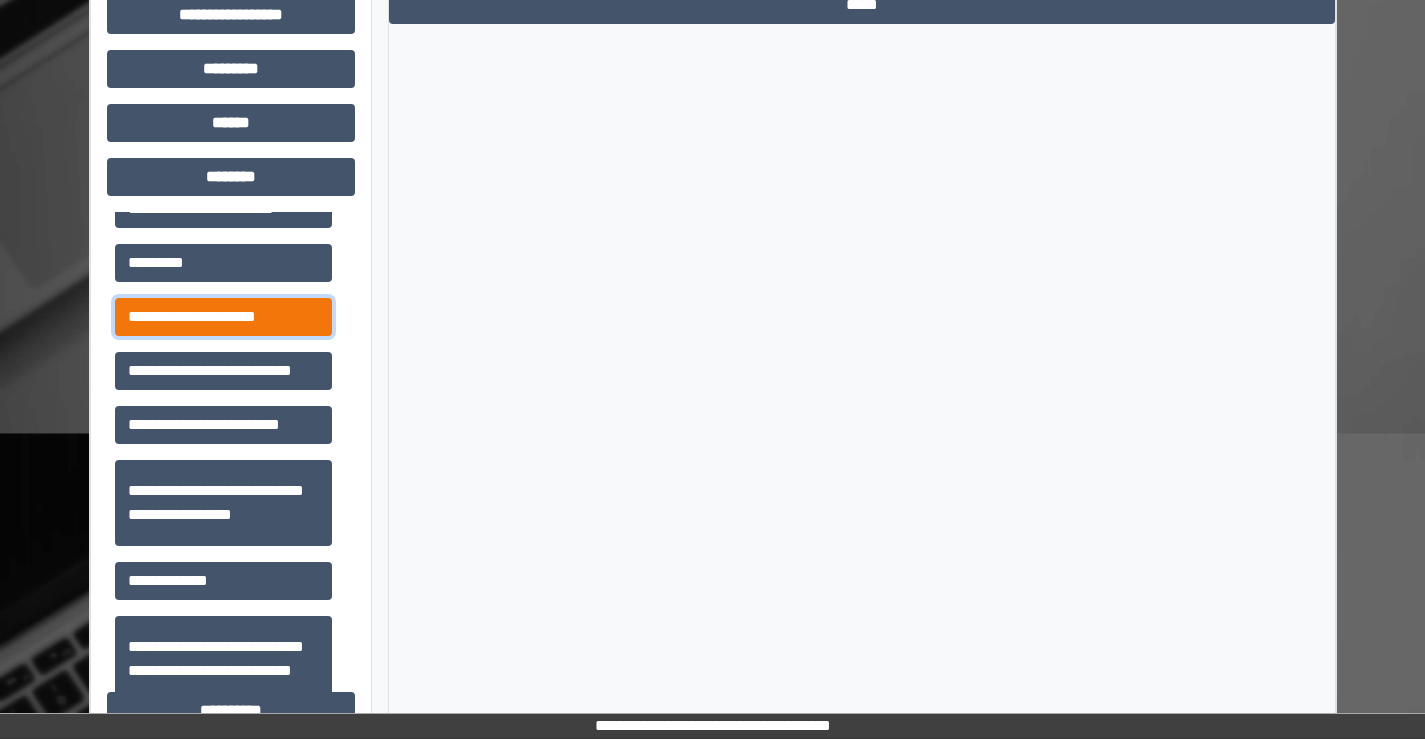 click on "**********" at bounding box center [223, 317] 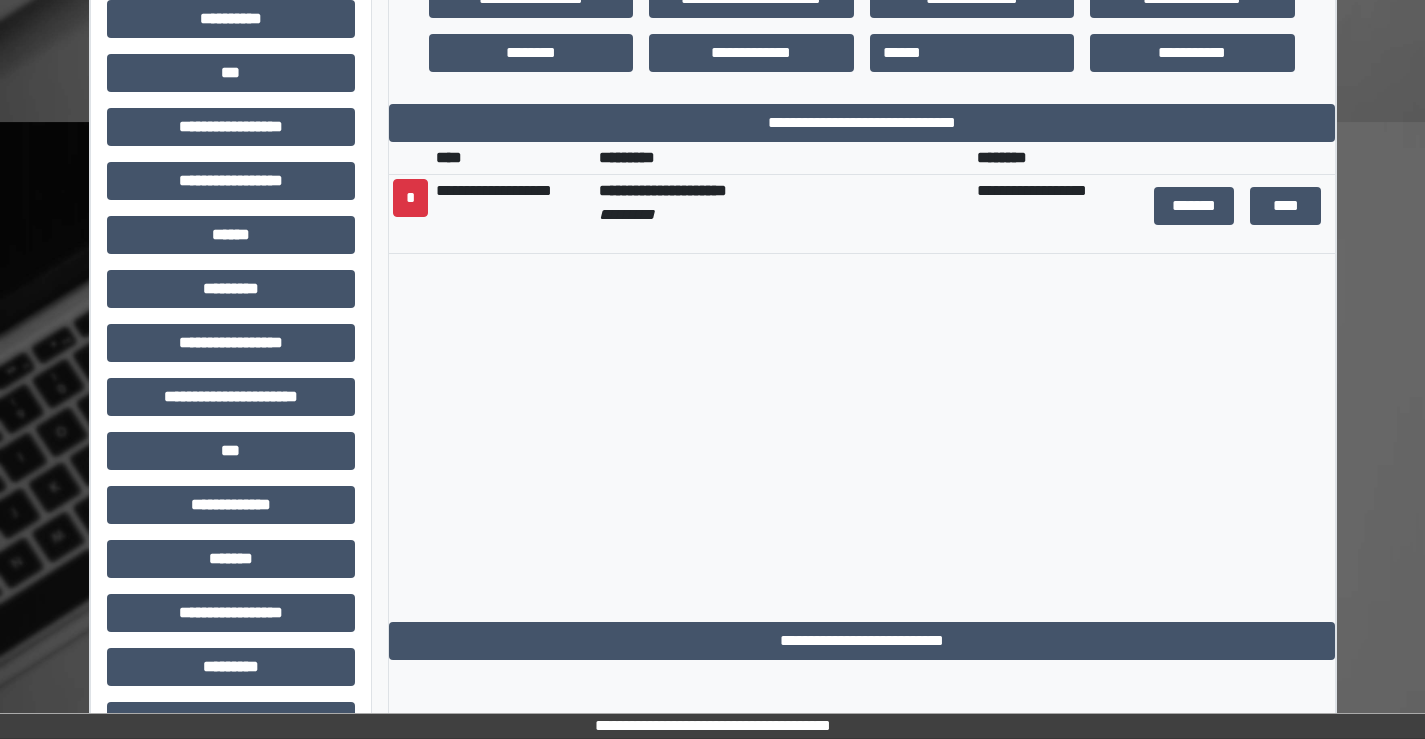 scroll, scrollTop: 700, scrollLeft: 0, axis: vertical 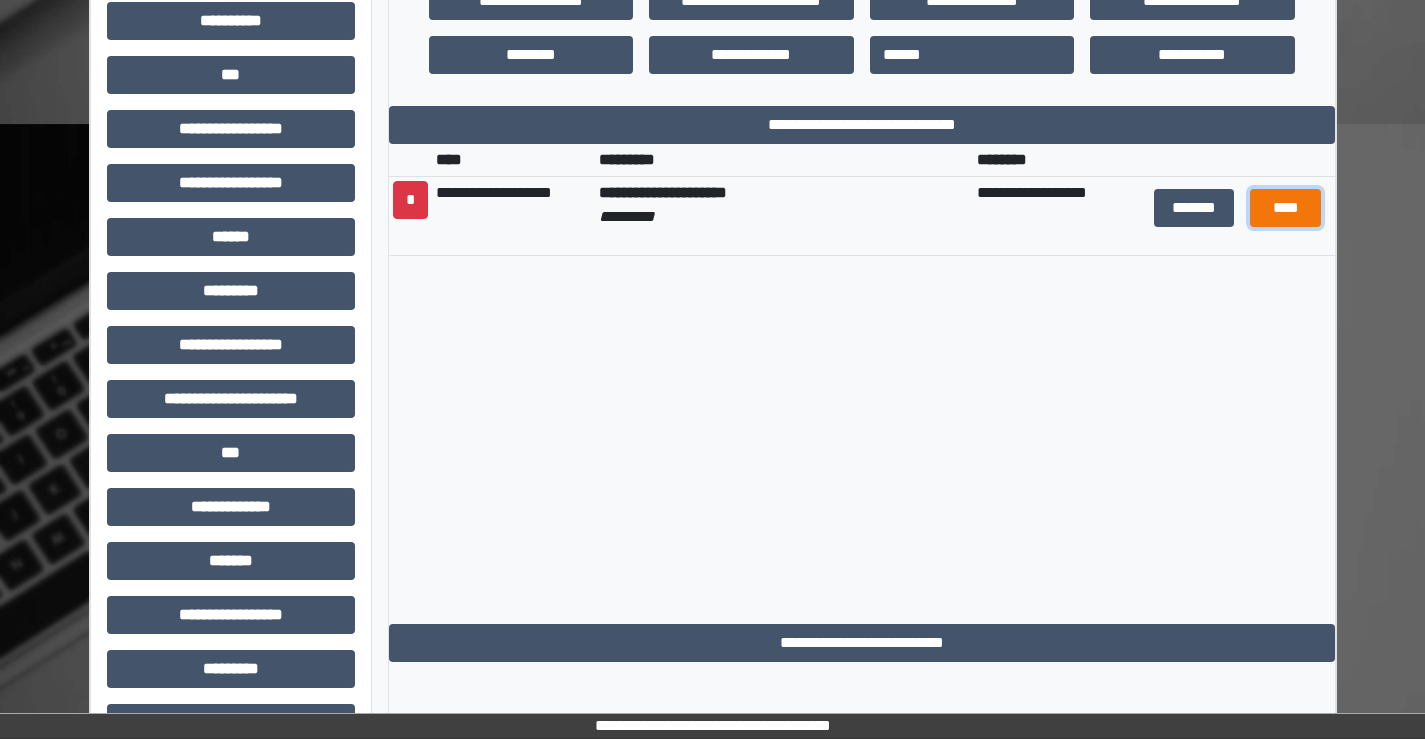 click on "****" at bounding box center (1285, 208) 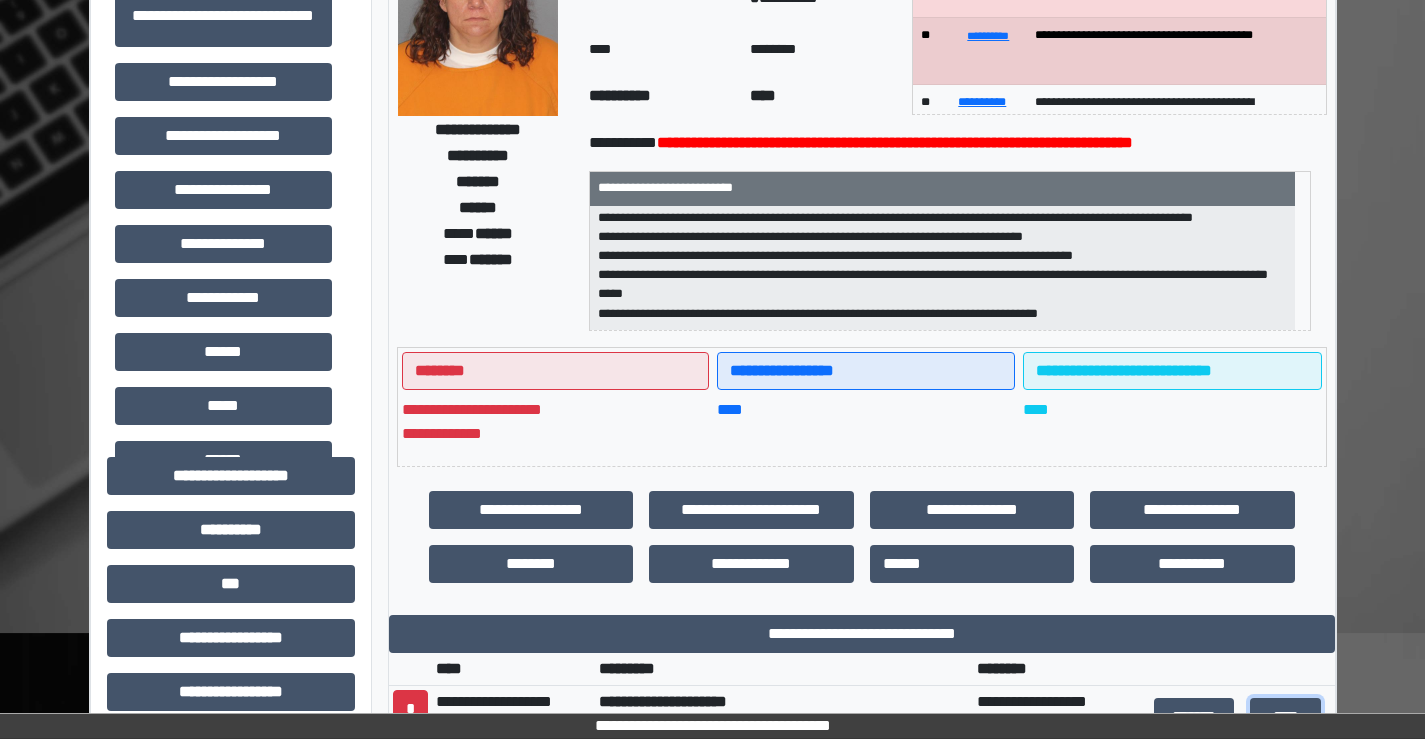 scroll, scrollTop: 200, scrollLeft: 0, axis: vertical 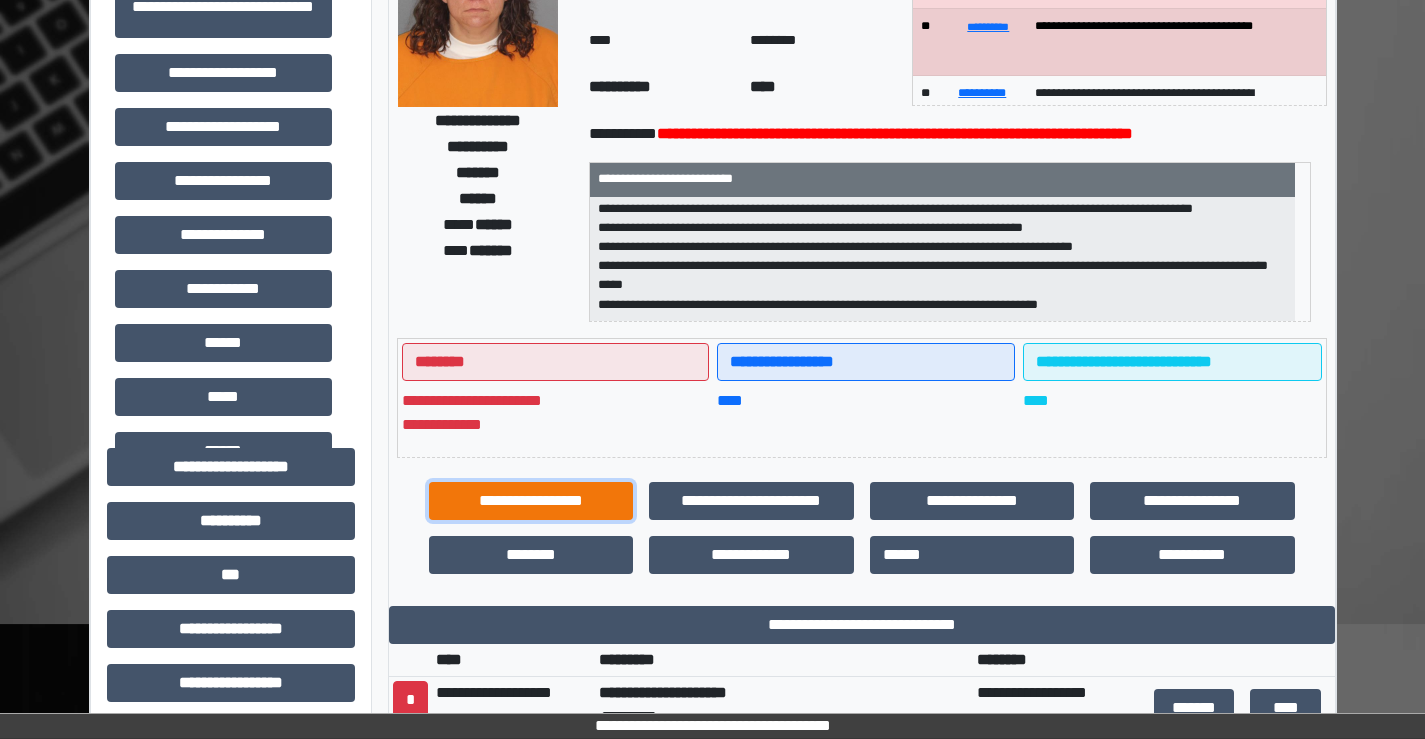 click on "**********" at bounding box center [531, 501] 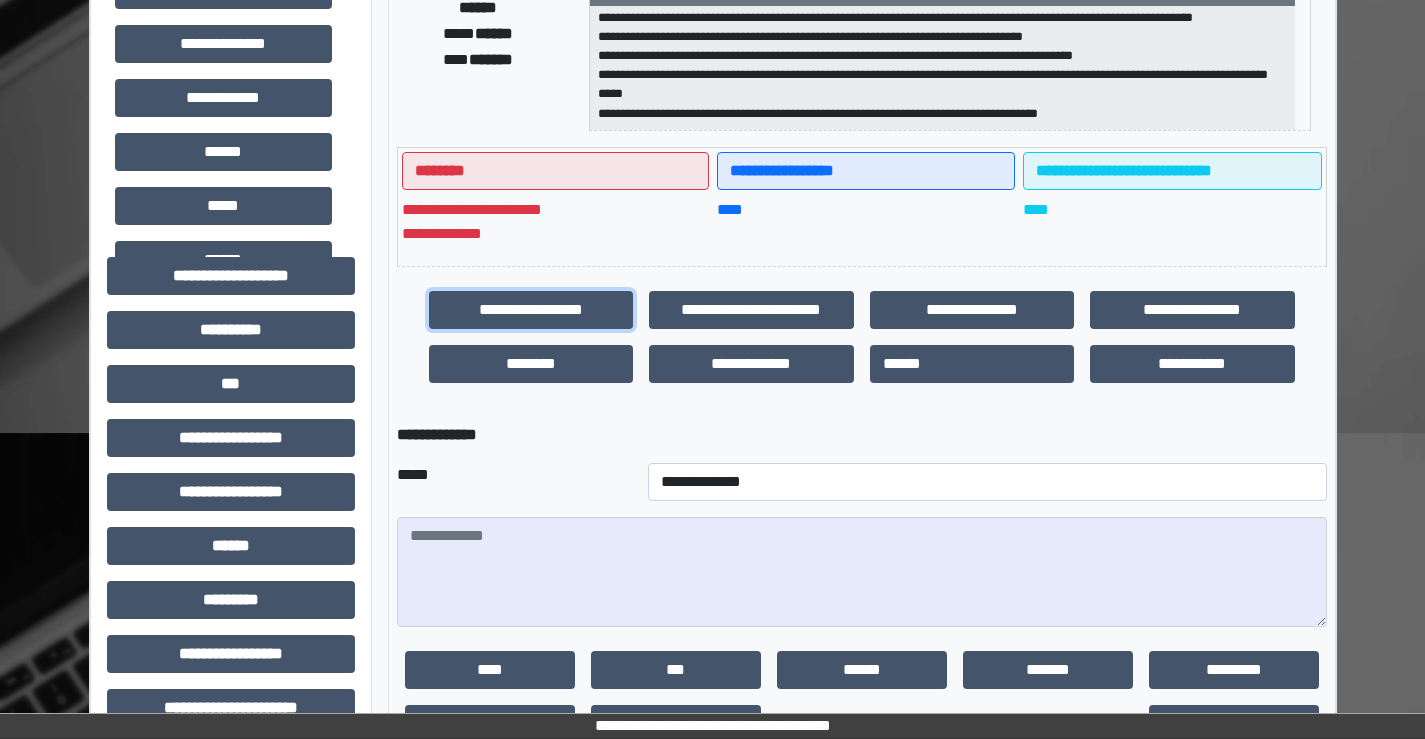 scroll, scrollTop: 400, scrollLeft: 0, axis: vertical 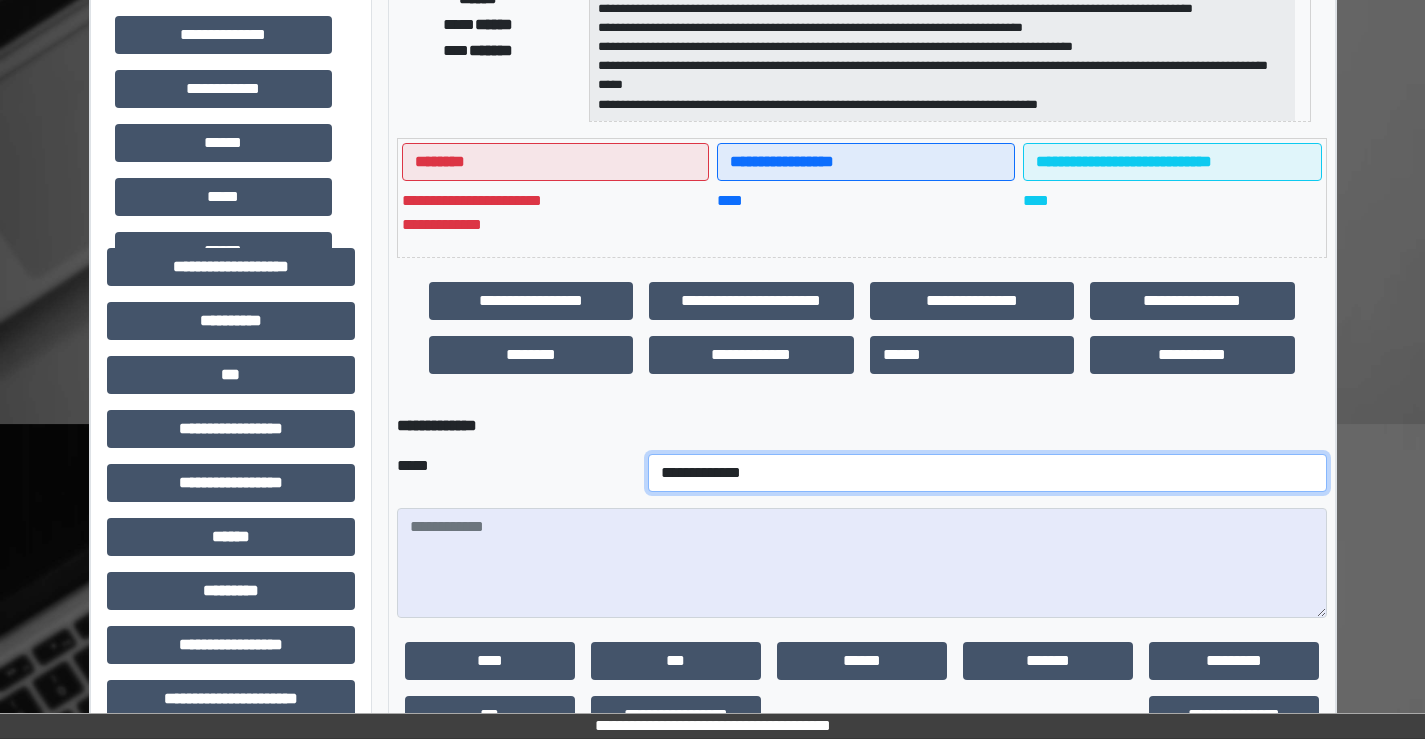 click on "**********" at bounding box center (987, 473) 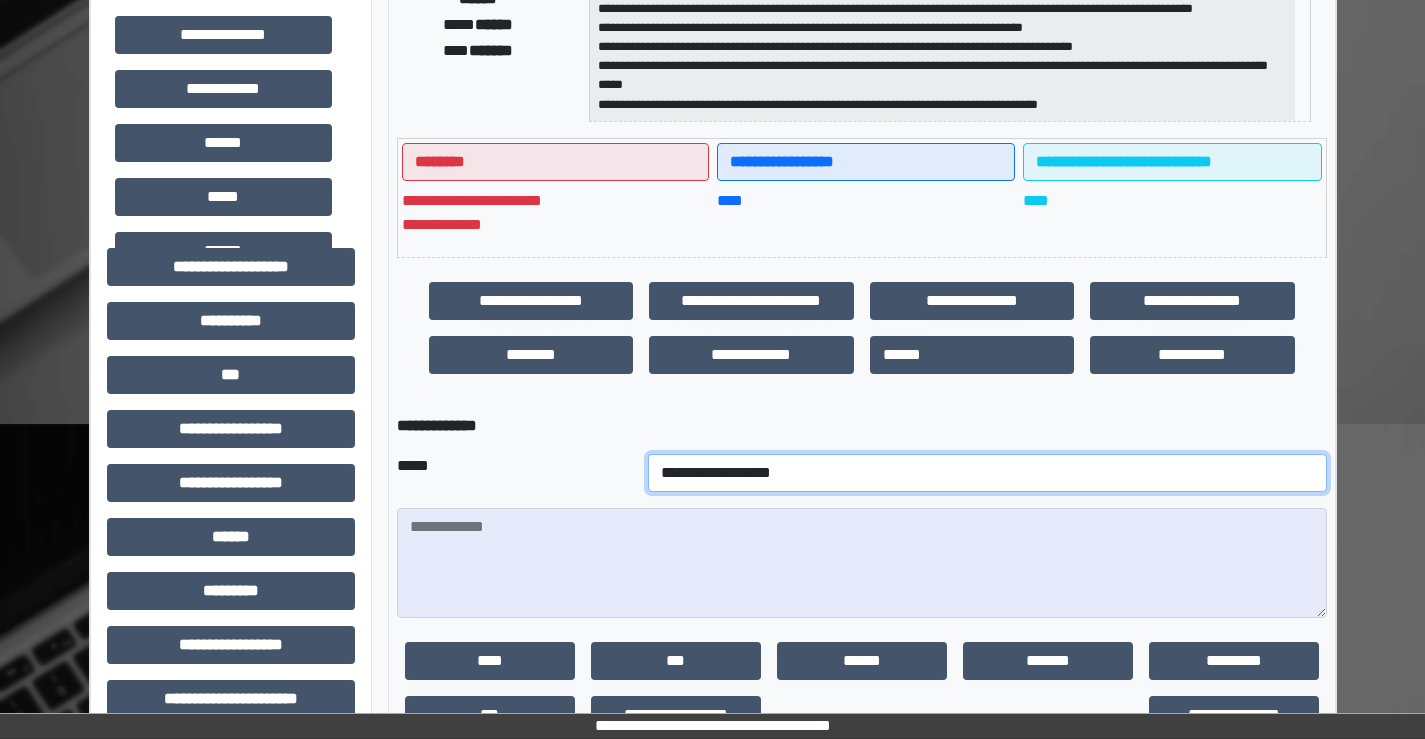 click on "**********" at bounding box center [987, 473] 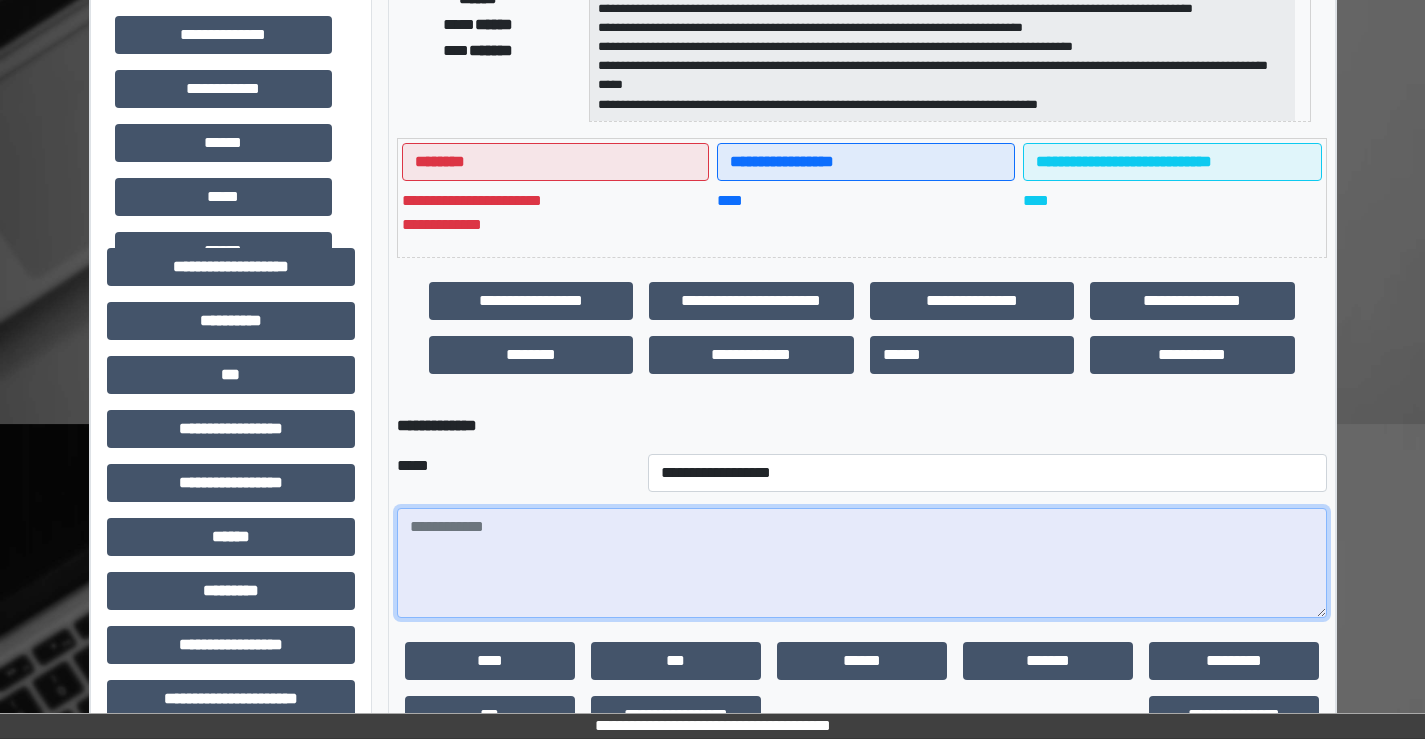 click at bounding box center (862, 563) 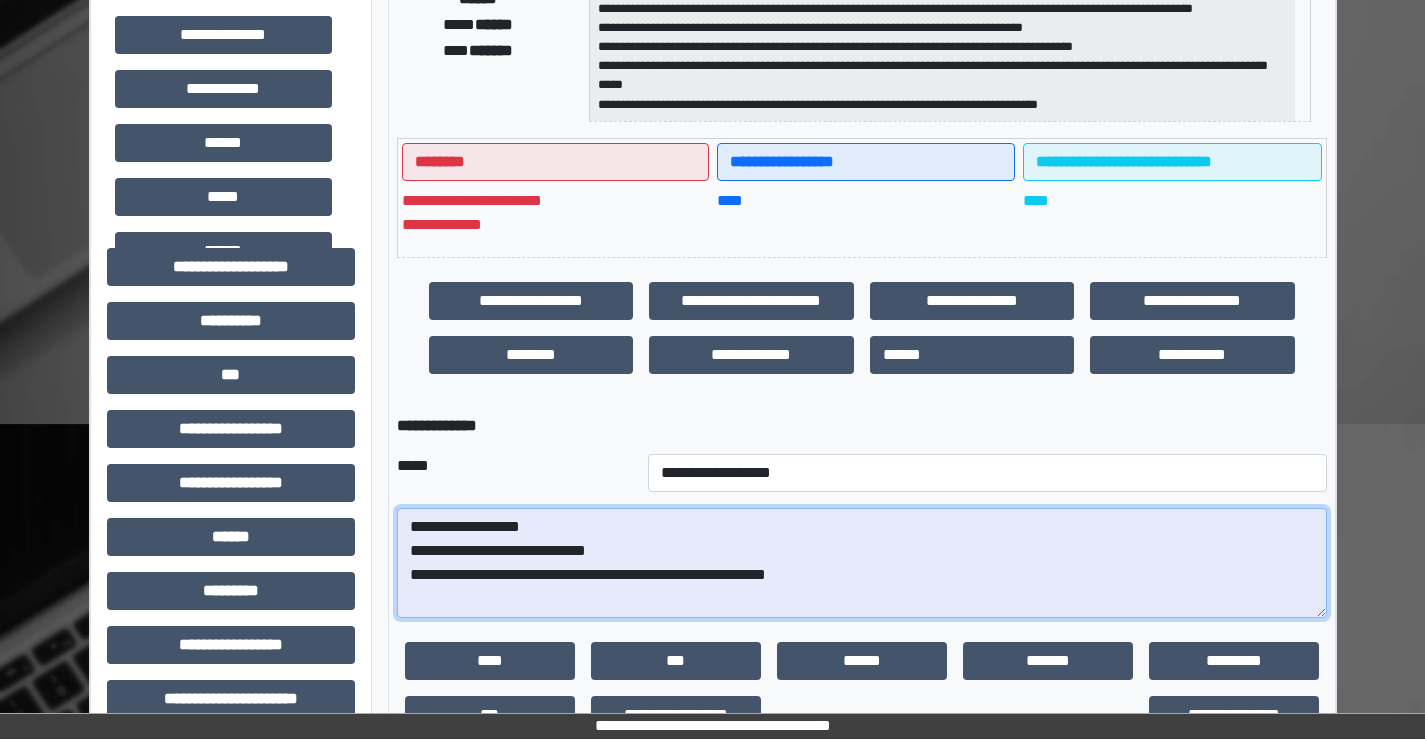click on "**********" at bounding box center [862, 563] 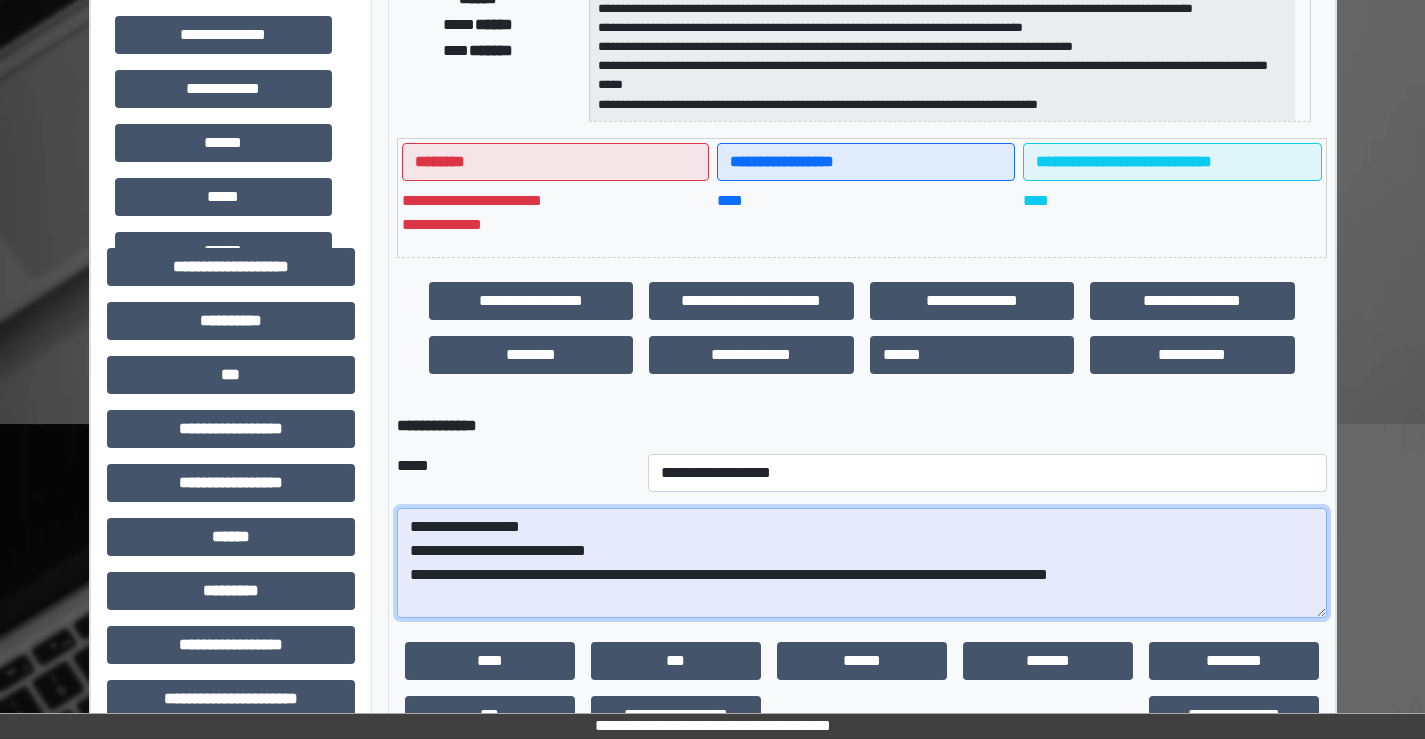 click on "**********" at bounding box center [862, 563] 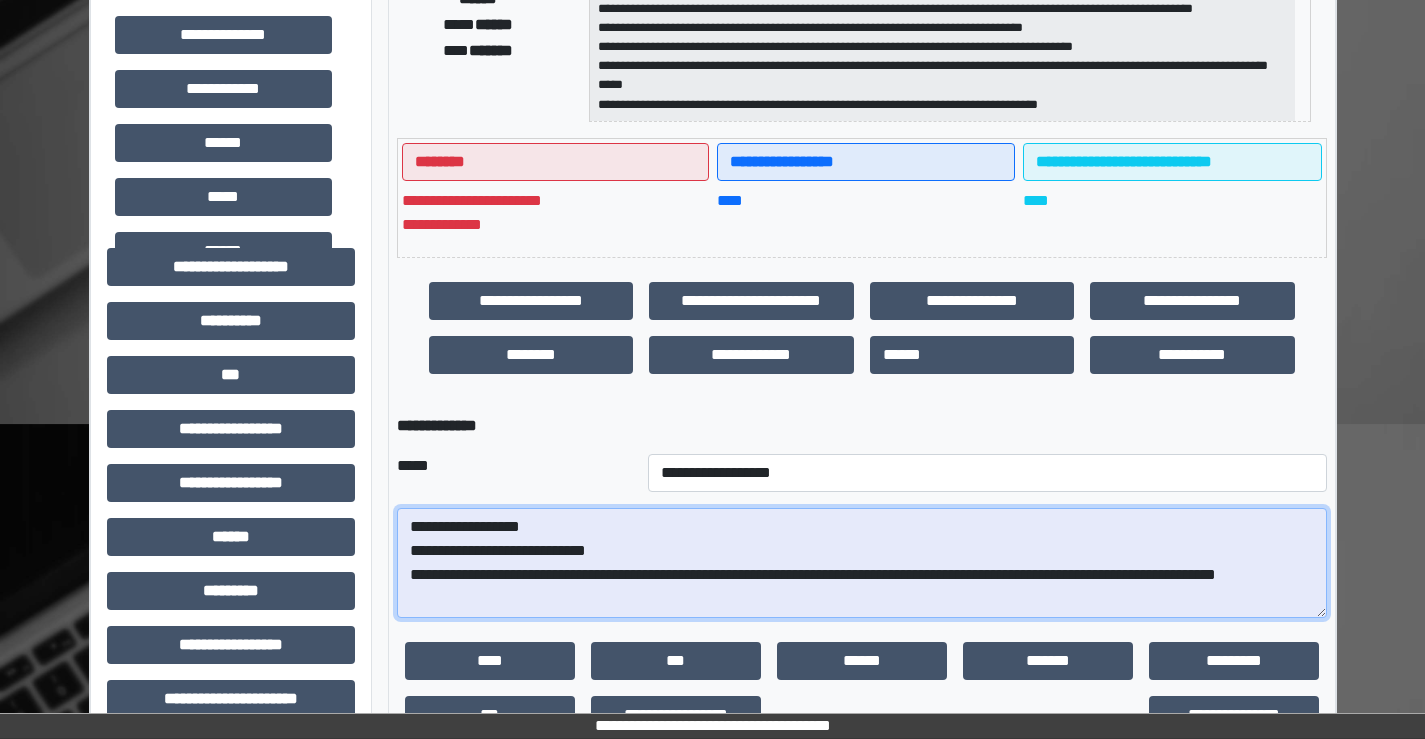 click on "**********" at bounding box center [862, 563] 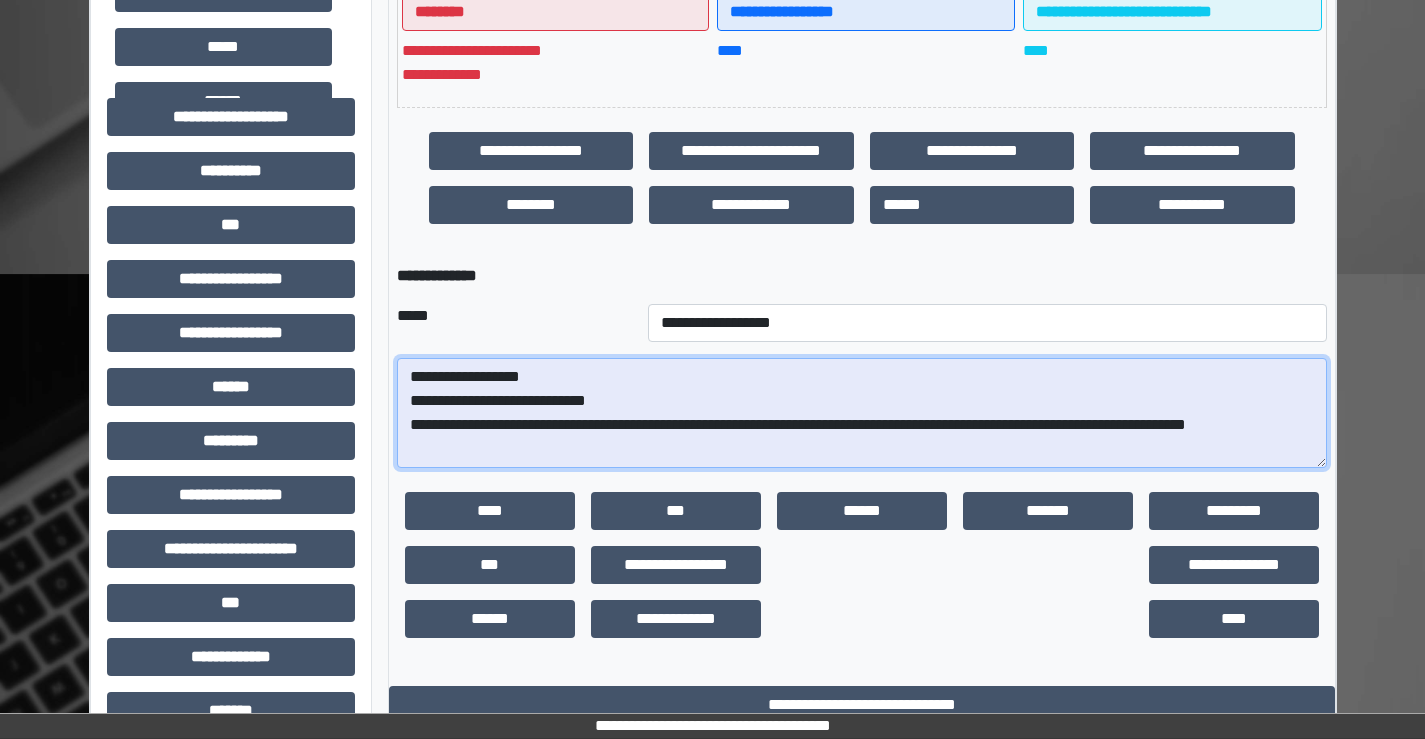 scroll, scrollTop: 600, scrollLeft: 0, axis: vertical 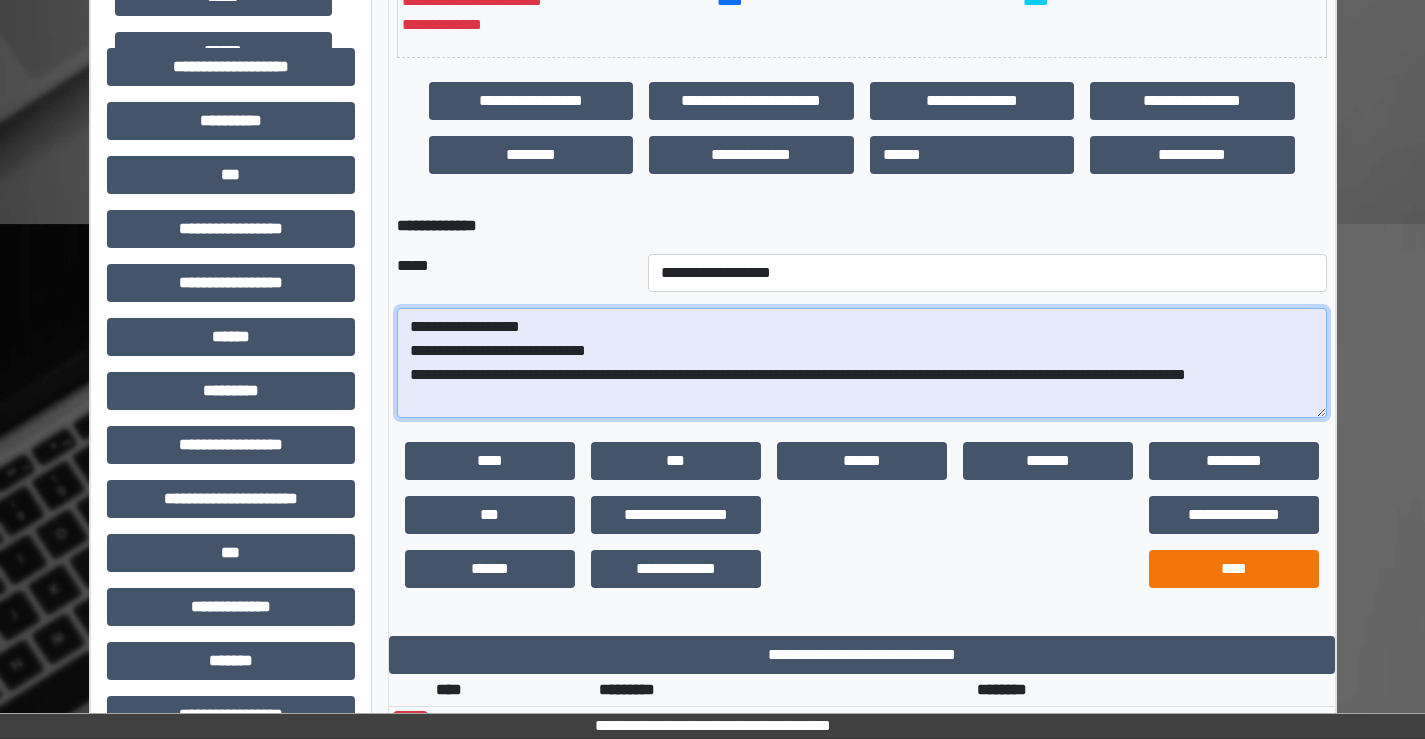 type on "**********" 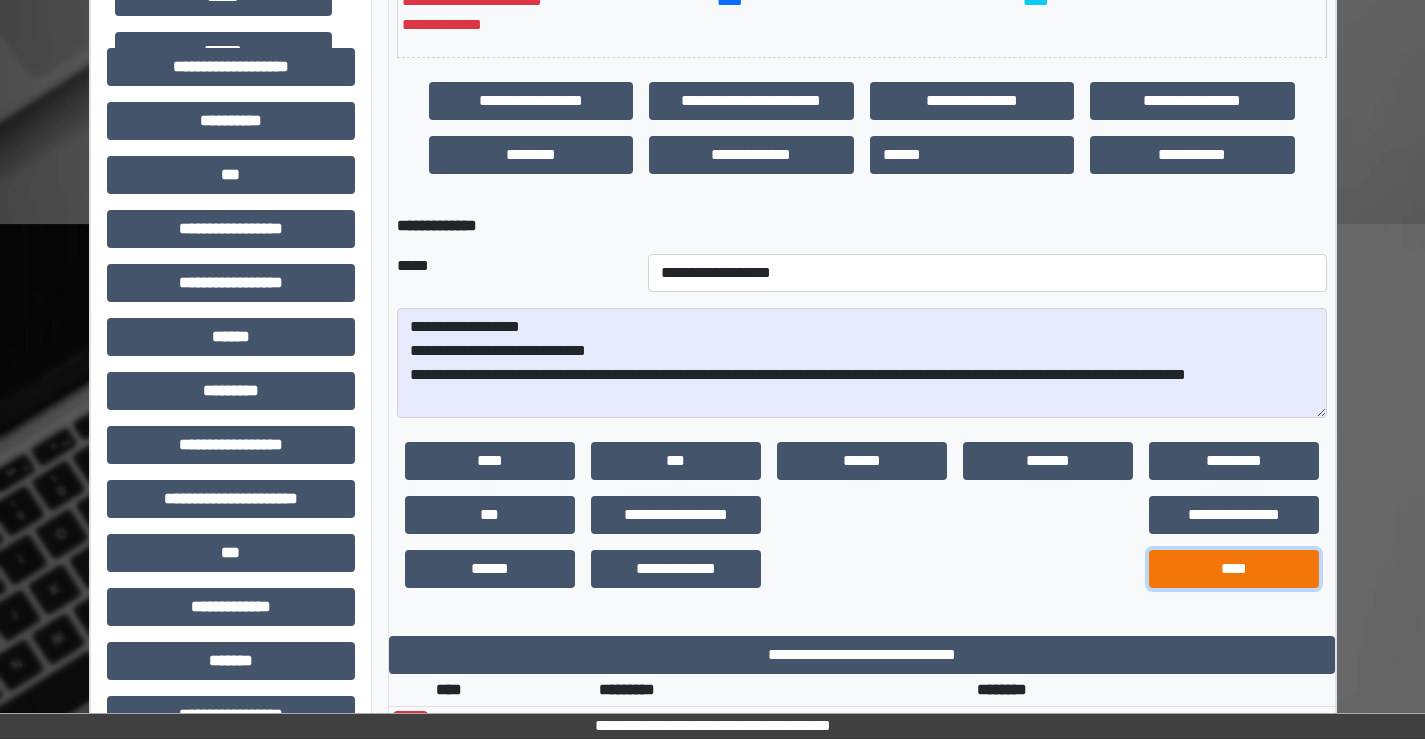 click on "****" at bounding box center (1234, 569) 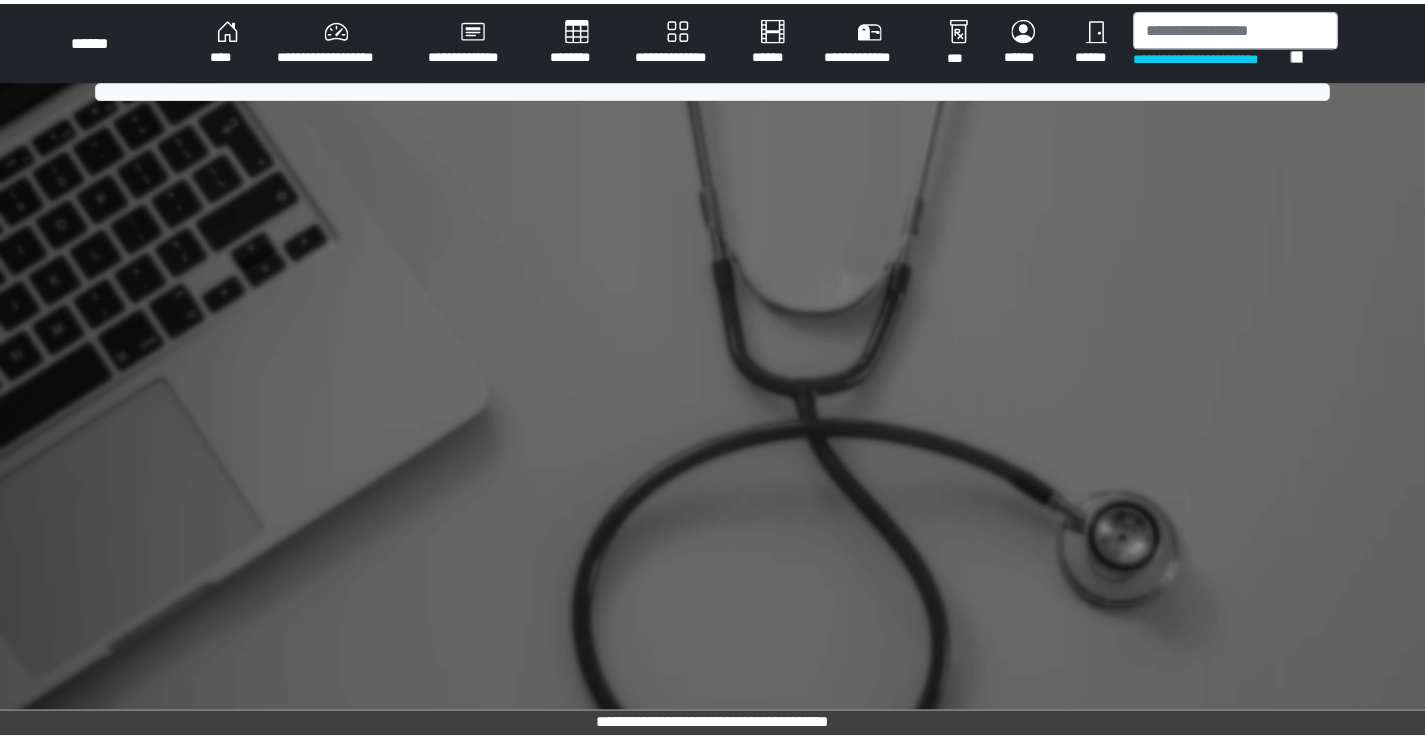 scroll, scrollTop: 0, scrollLeft: 0, axis: both 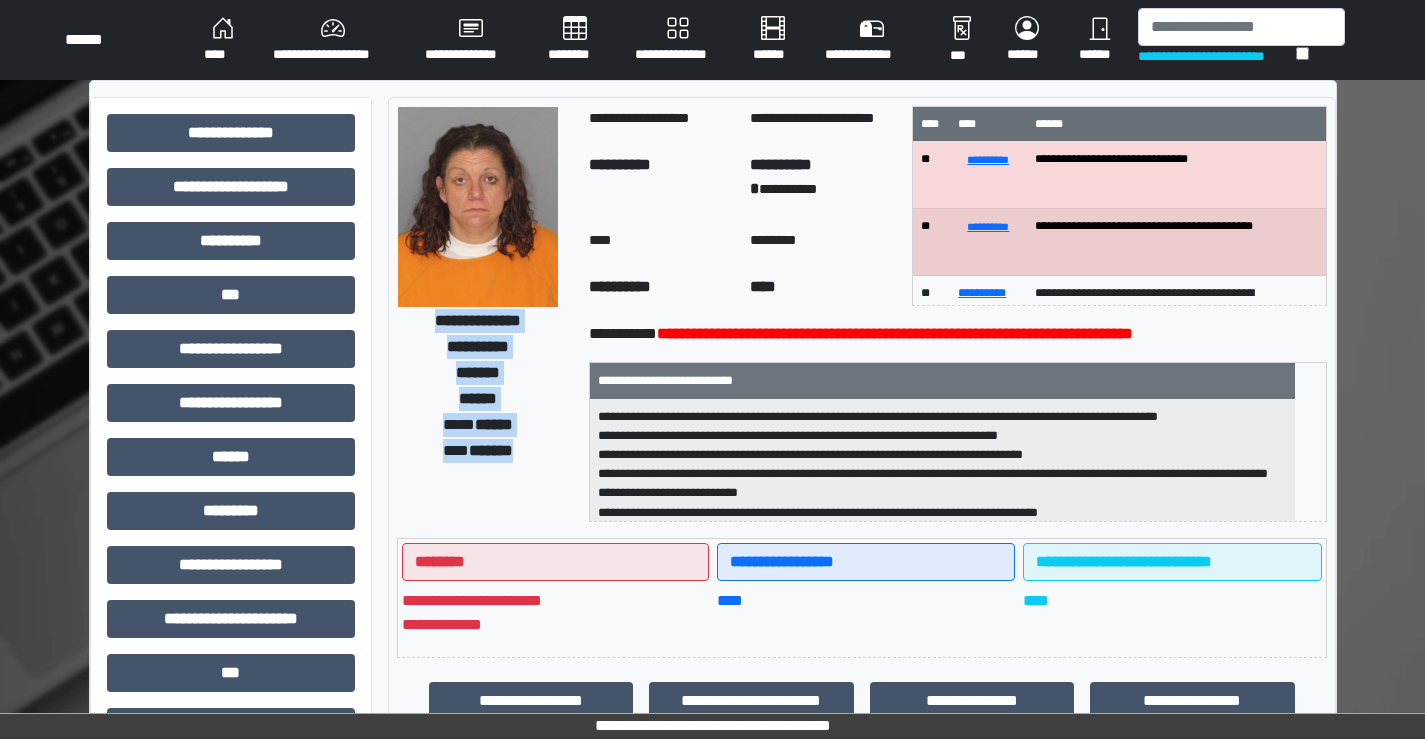 drag, startPoint x: 527, startPoint y: 447, endPoint x: 422, endPoint y: 325, distance: 160.96272 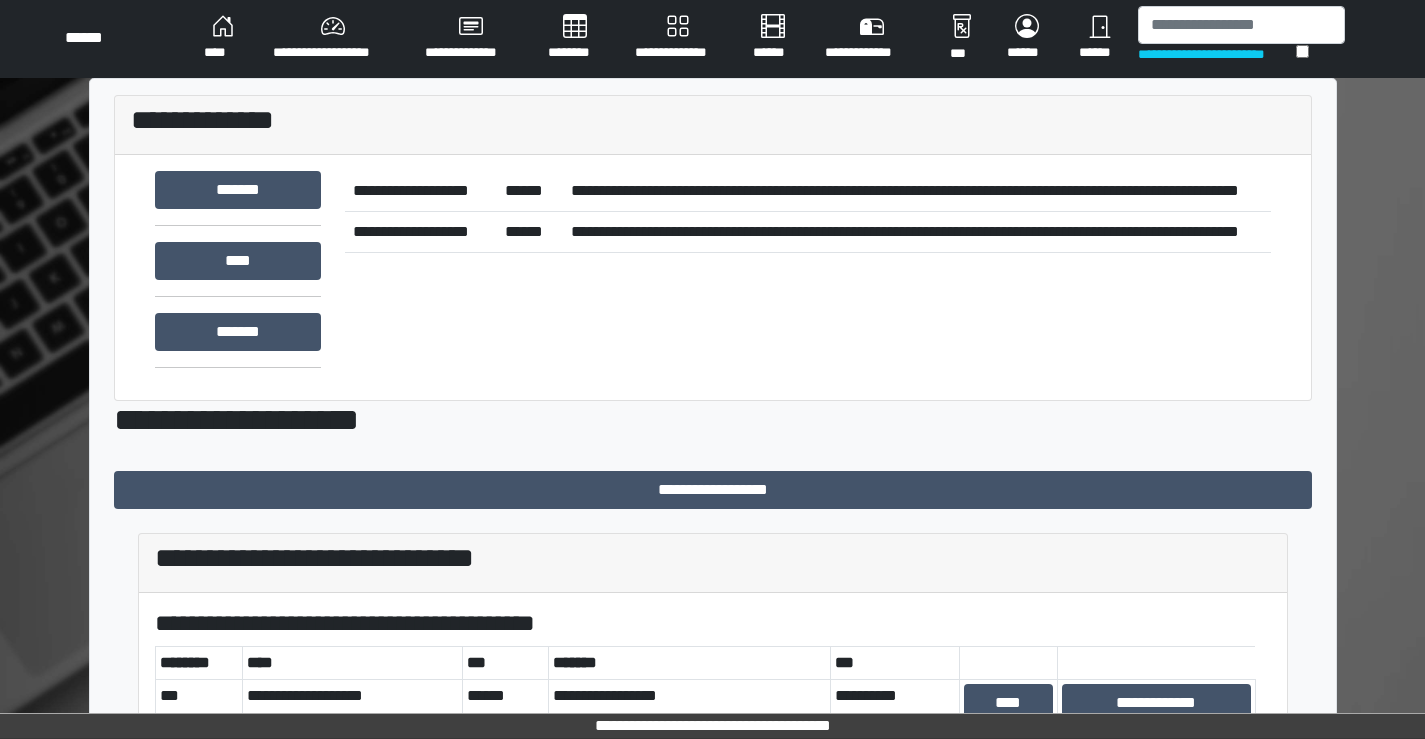 scroll, scrollTop: 0, scrollLeft: 0, axis: both 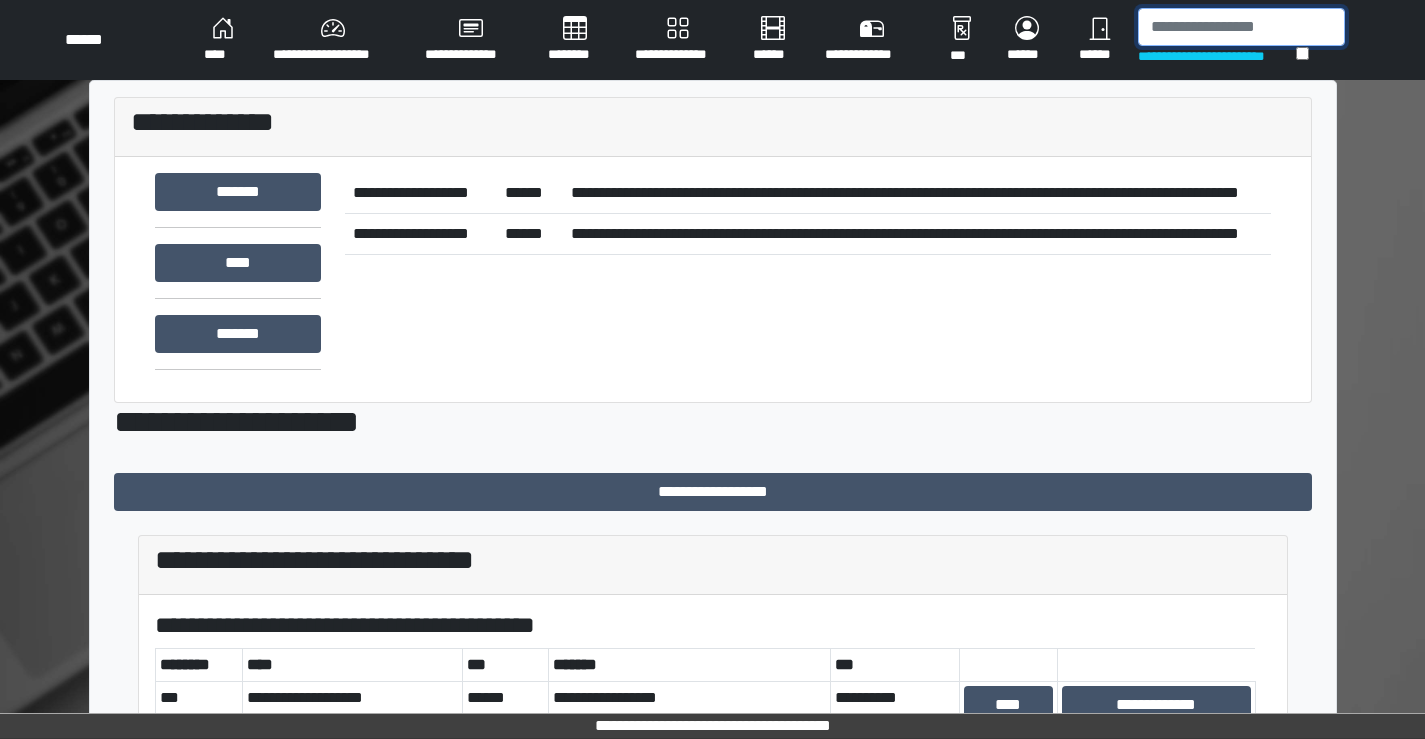 click at bounding box center (1241, 27) 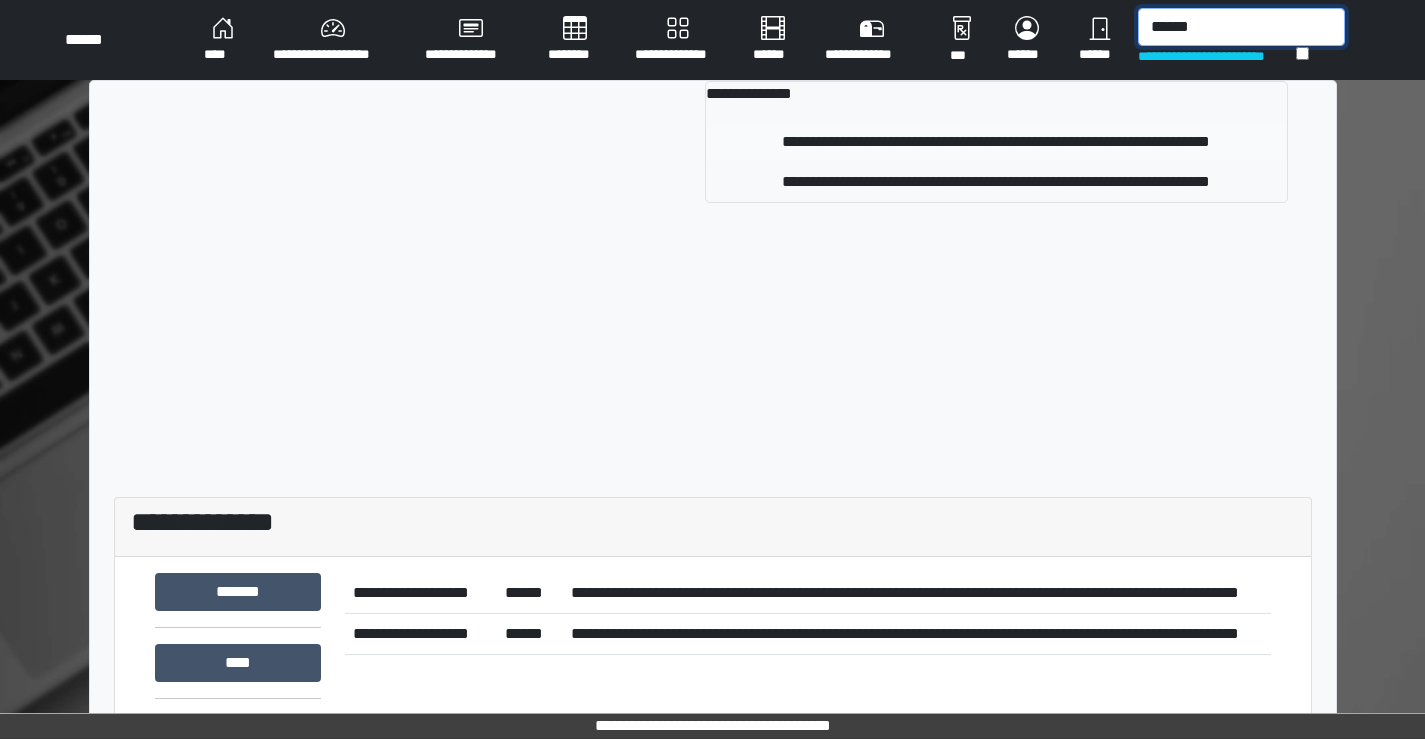 type on "******" 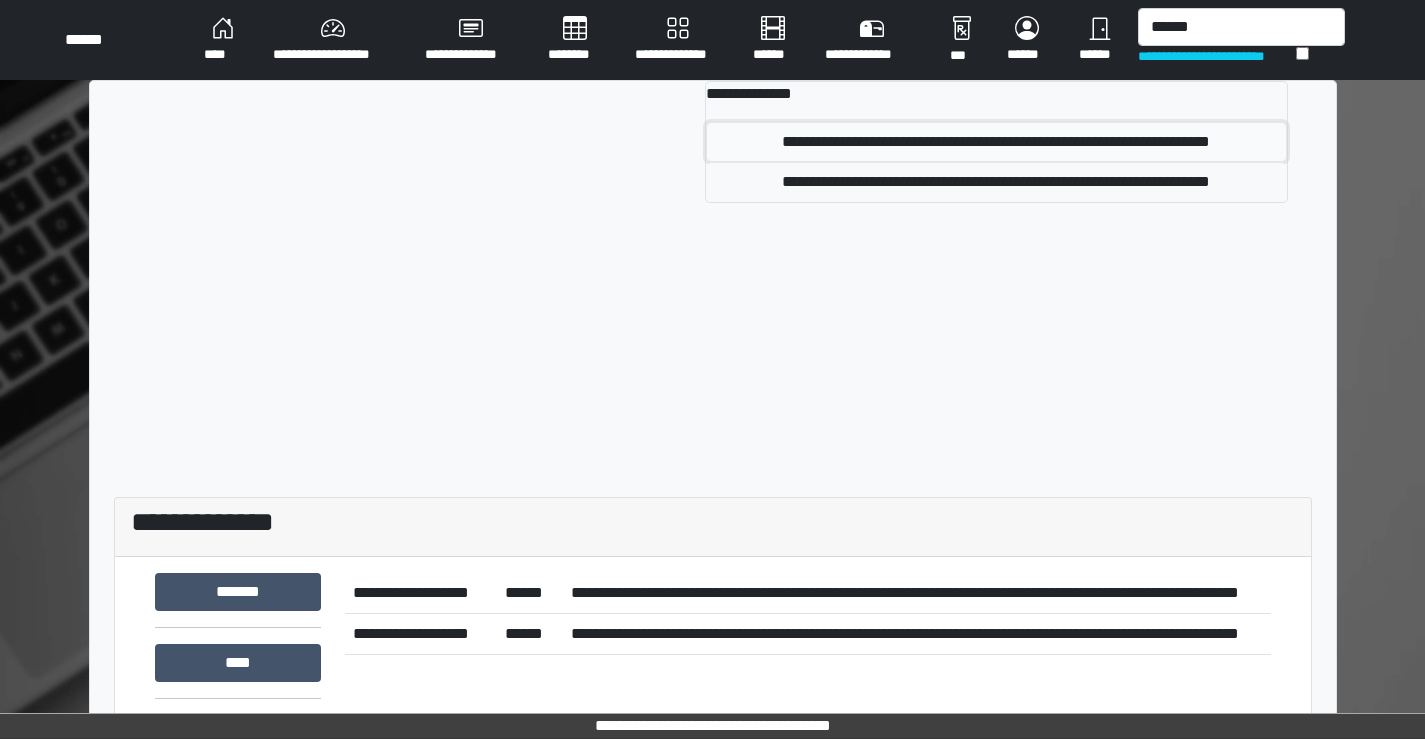 click on "**********" at bounding box center [996, 142] 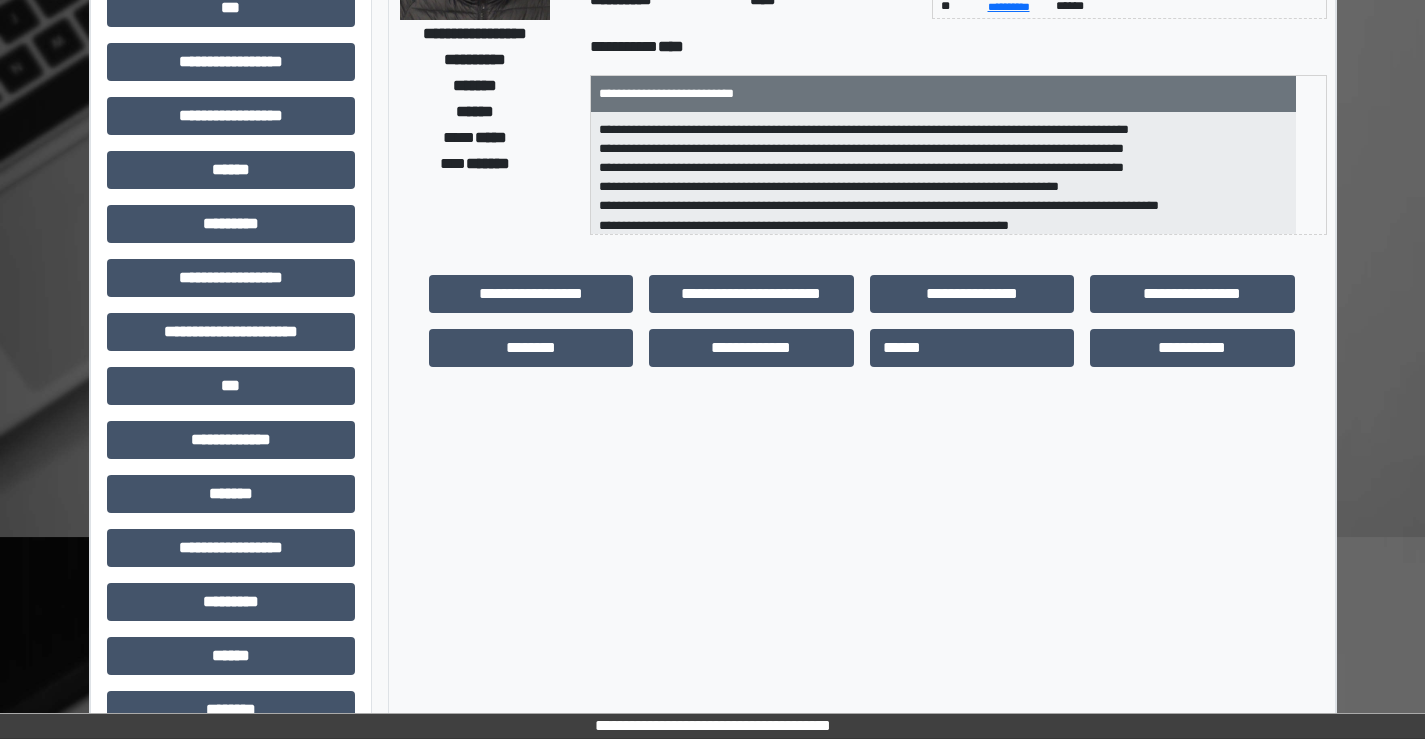 scroll, scrollTop: 300, scrollLeft: 0, axis: vertical 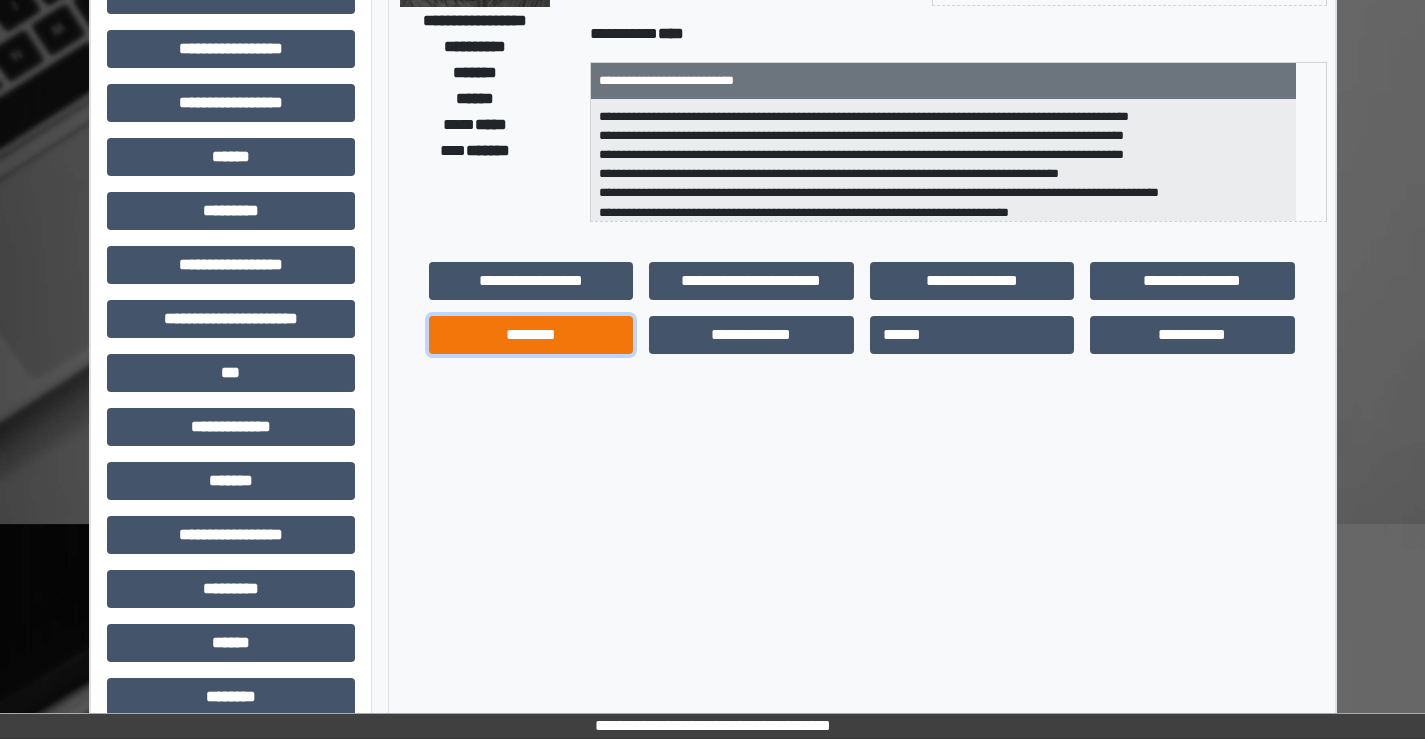 click on "********" at bounding box center [531, 335] 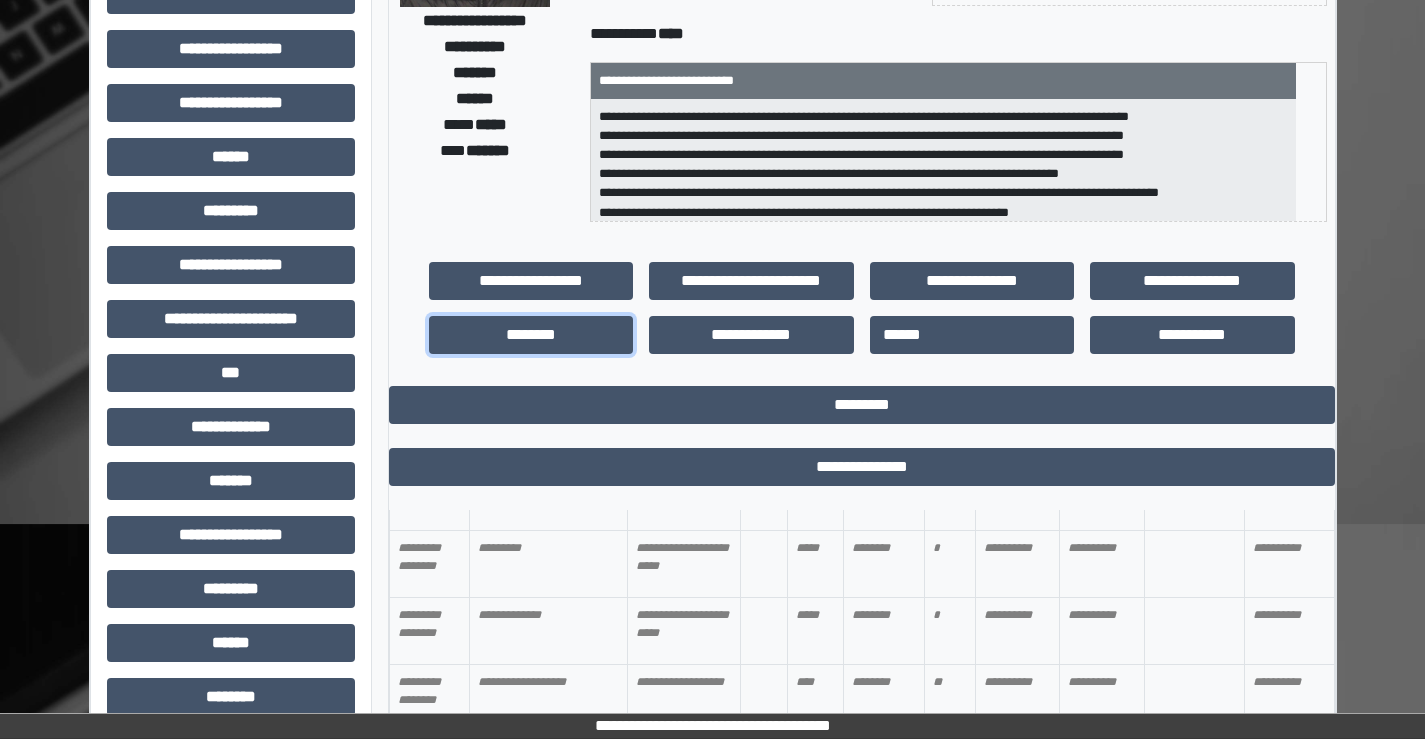 scroll, scrollTop: 1600, scrollLeft: 0, axis: vertical 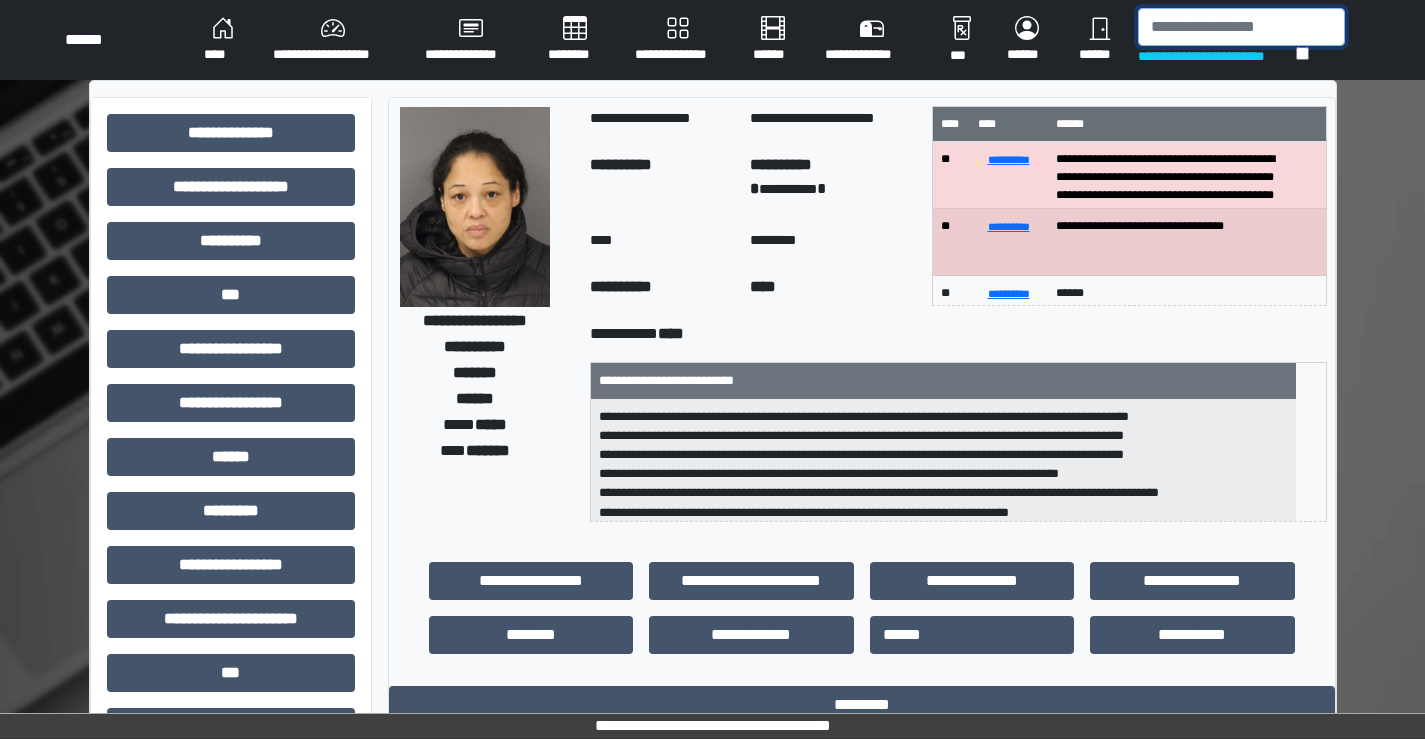 click at bounding box center (1241, 27) 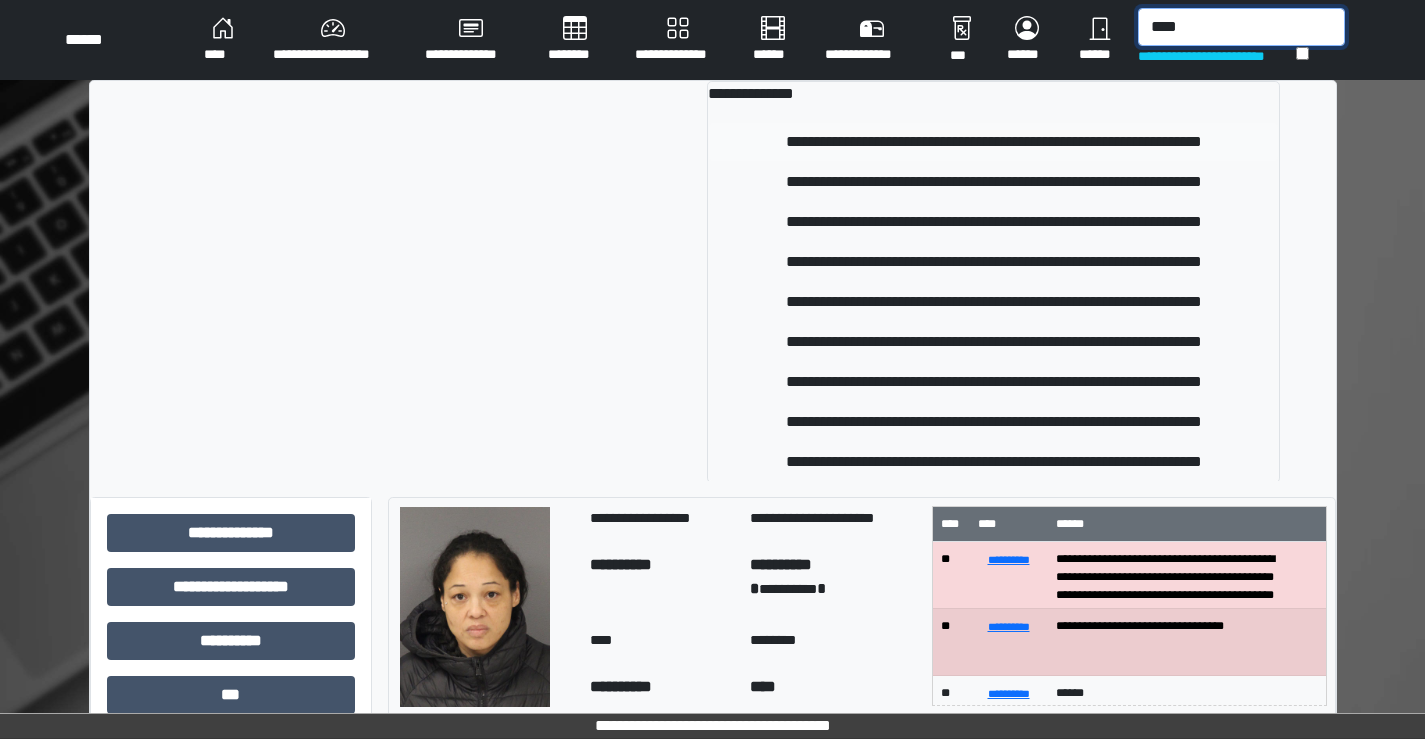 type on "****" 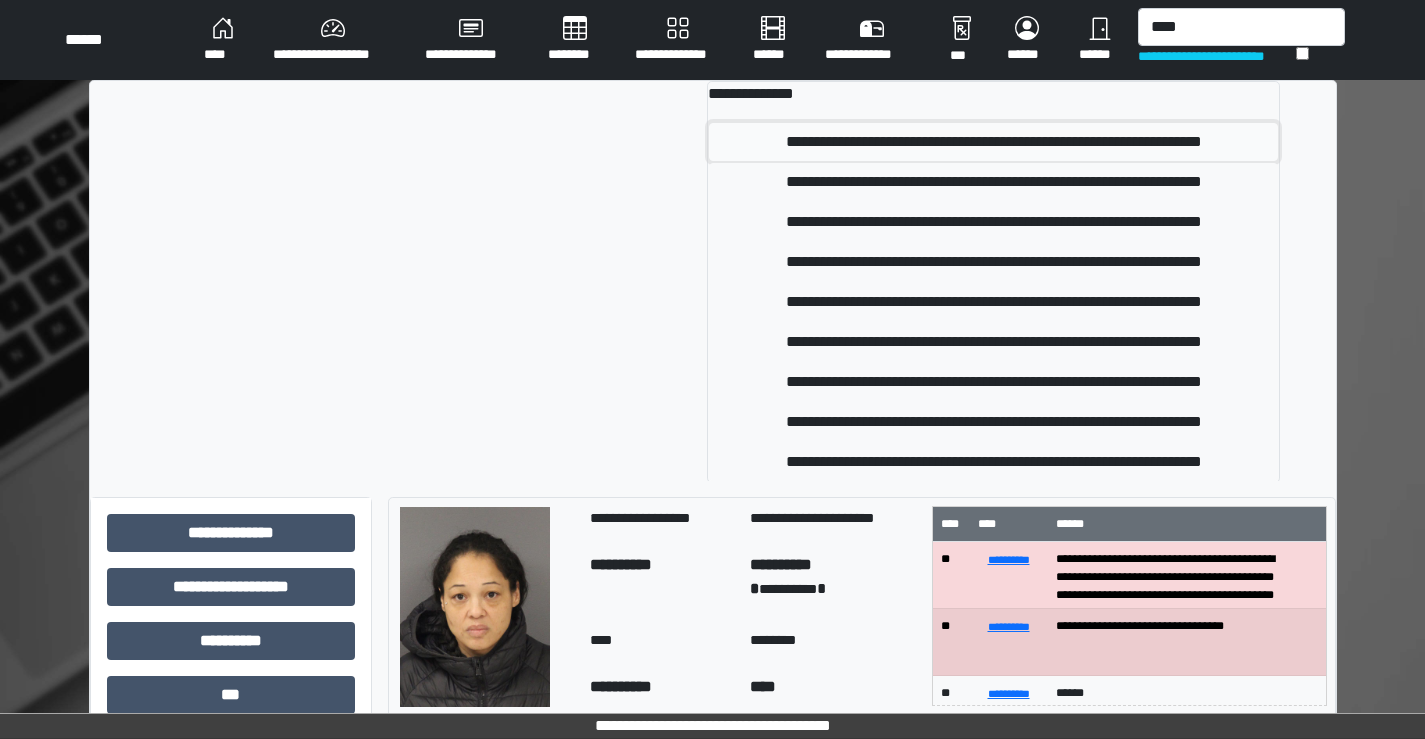 click on "**********" at bounding box center [993, 142] 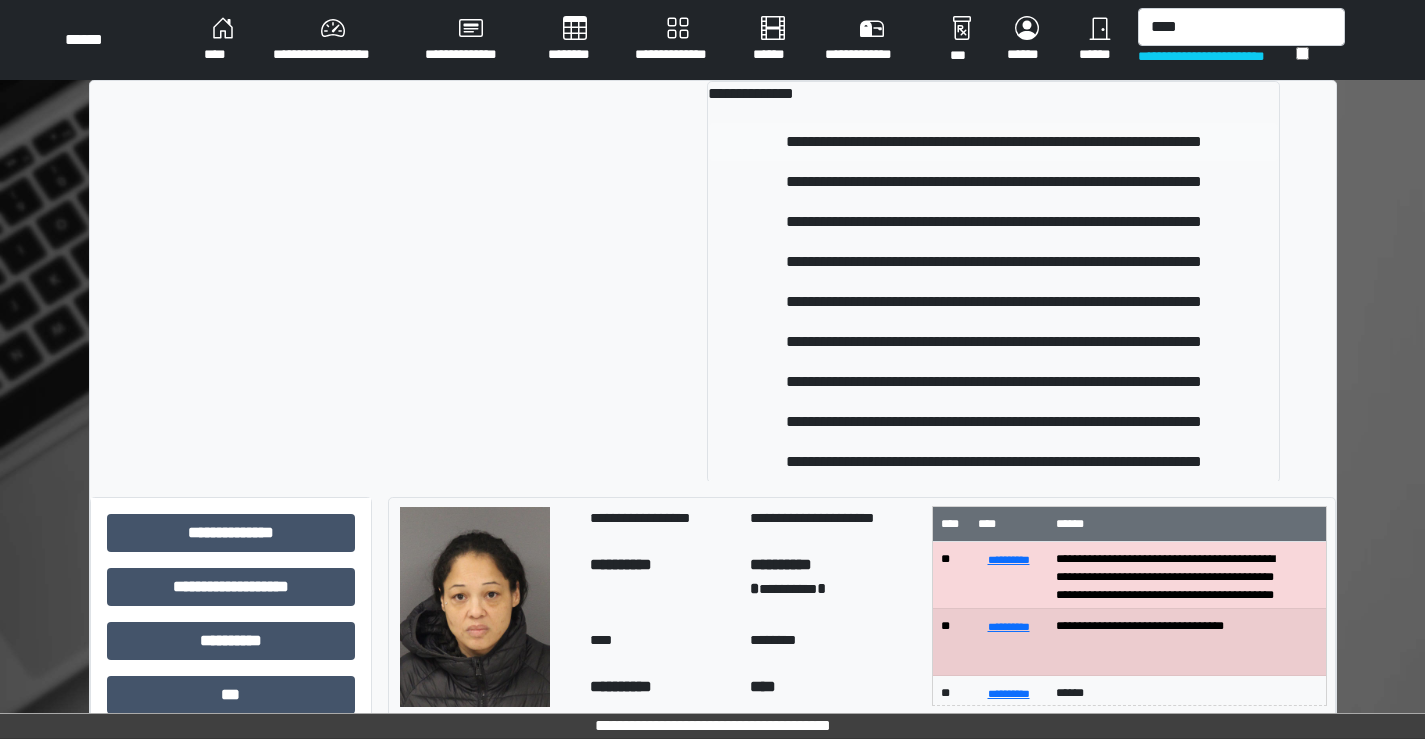 type 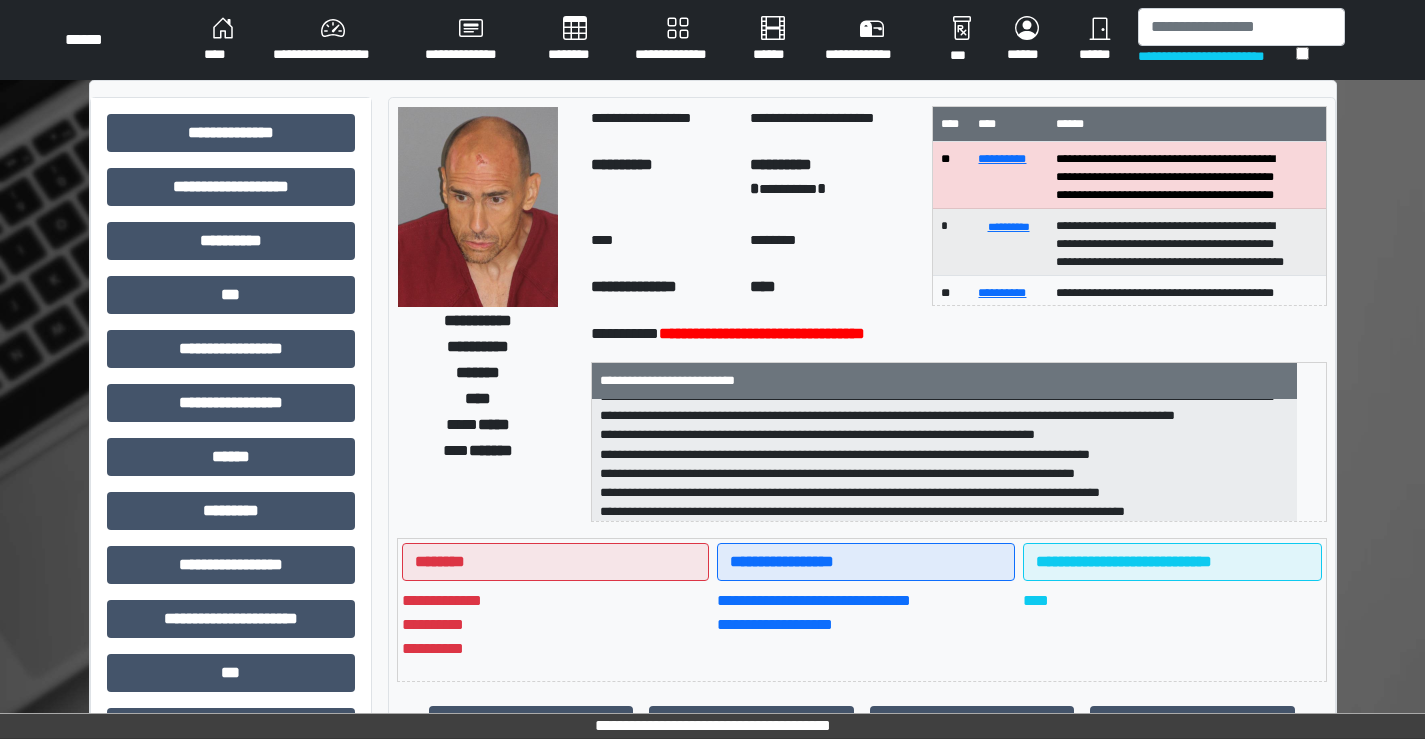 scroll, scrollTop: 32, scrollLeft: 0, axis: vertical 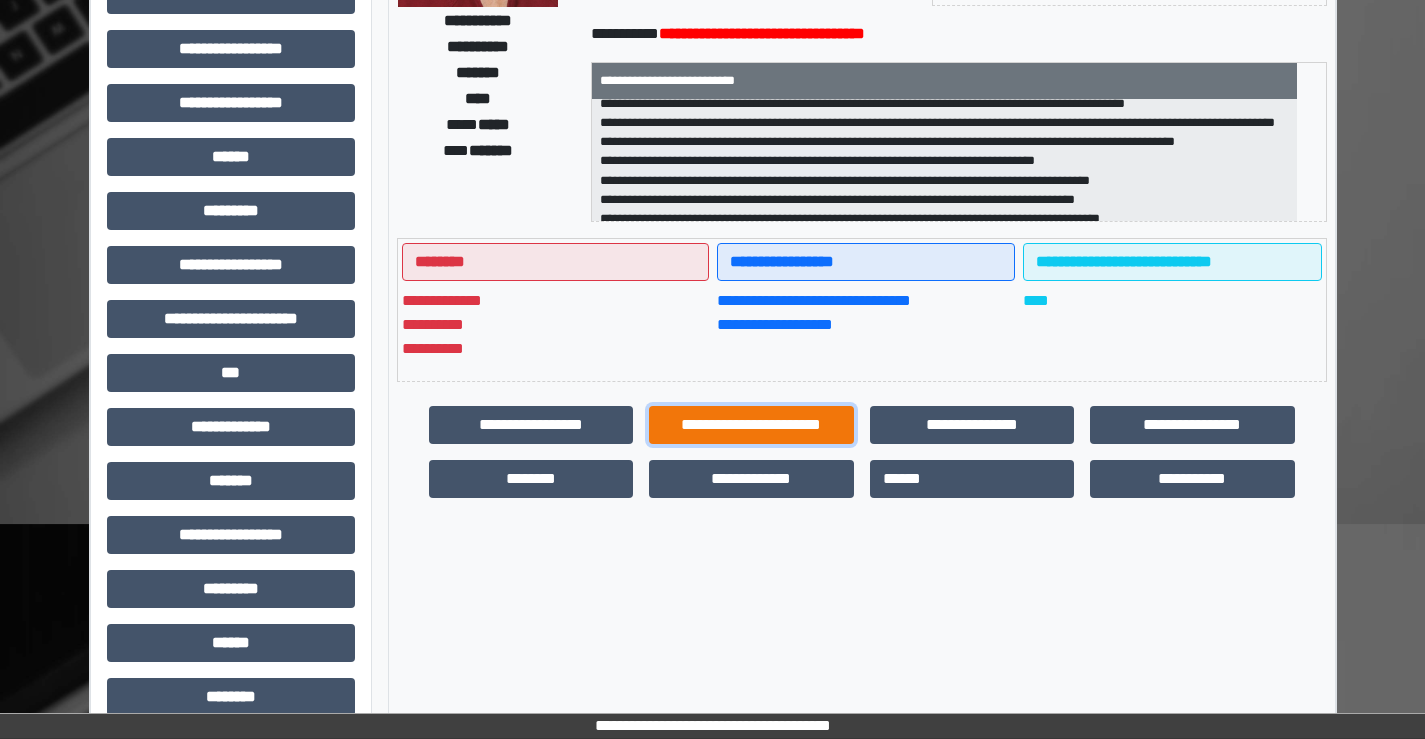 click on "**********" at bounding box center [751, 425] 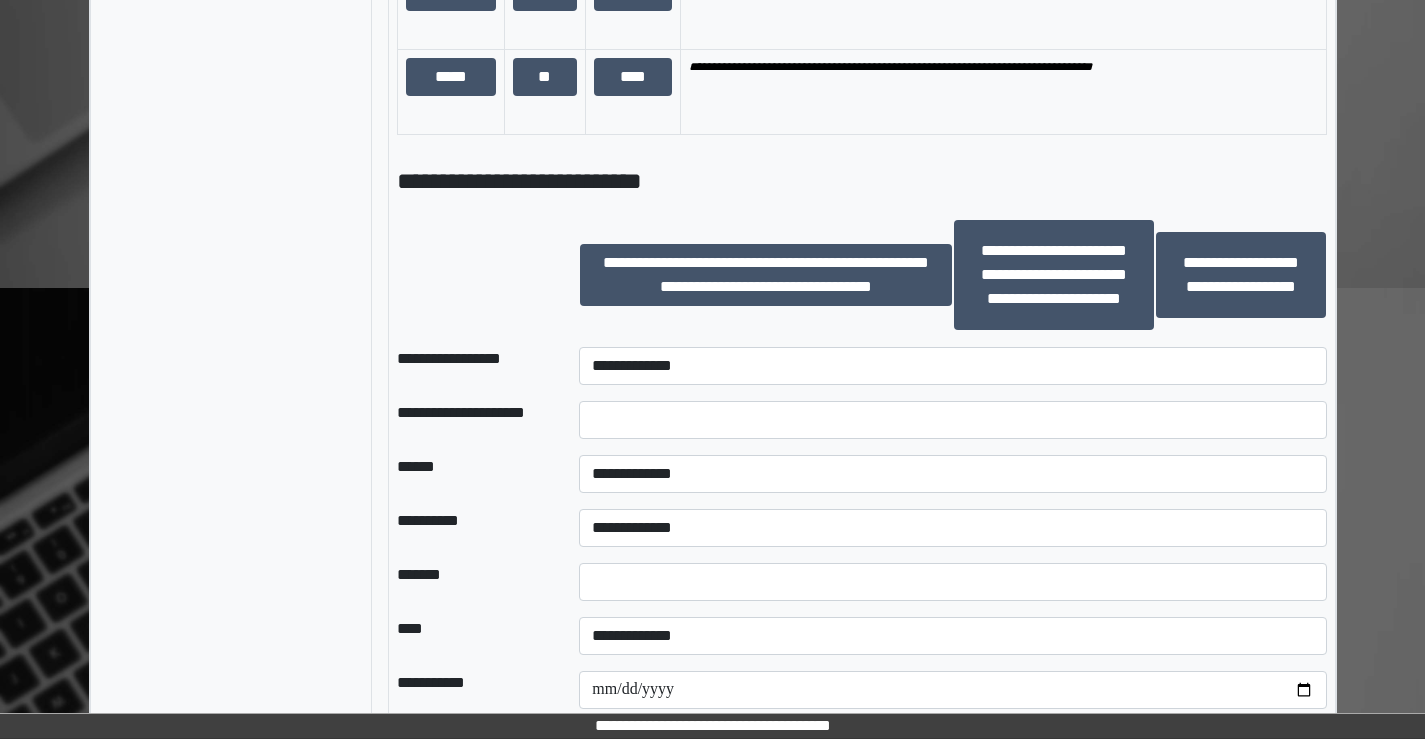 scroll, scrollTop: 3300, scrollLeft: 0, axis: vertical 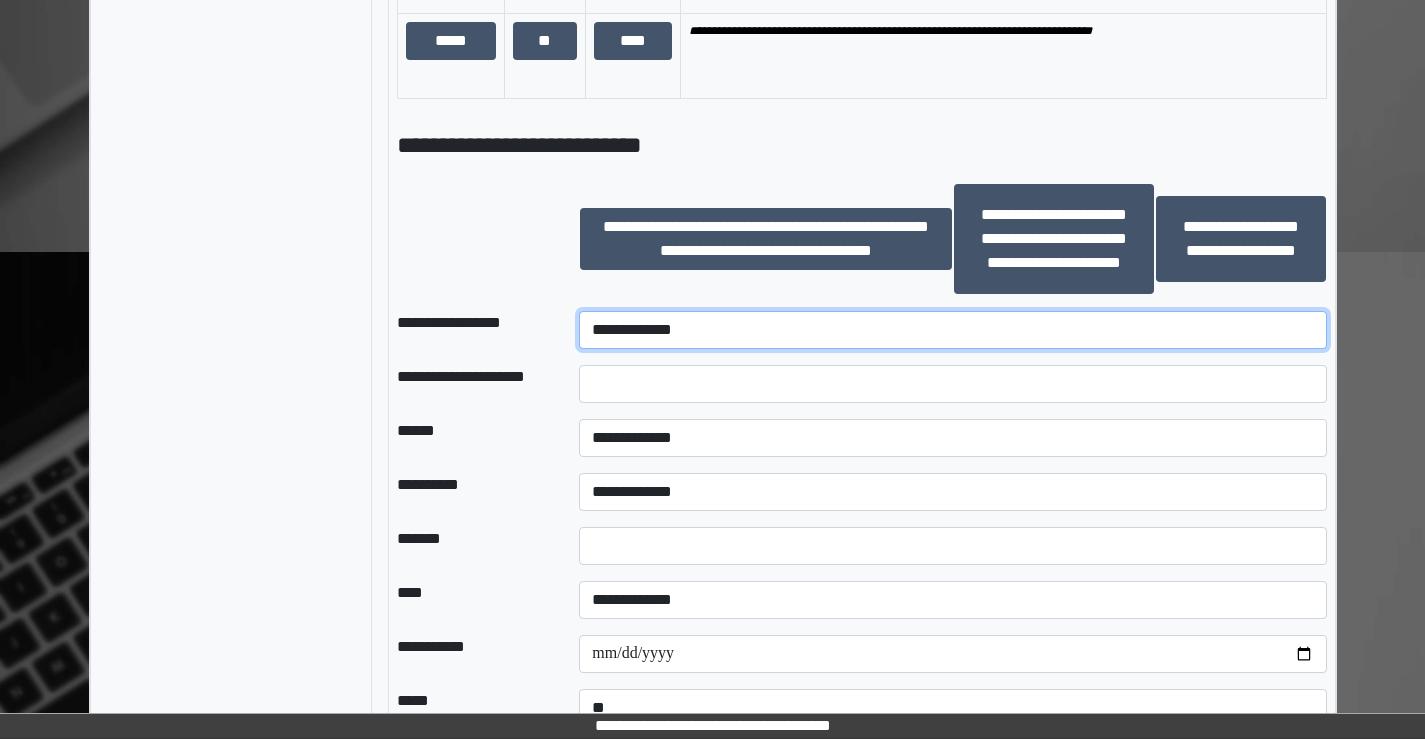 click on "**********" at bounding box center [952, 330] 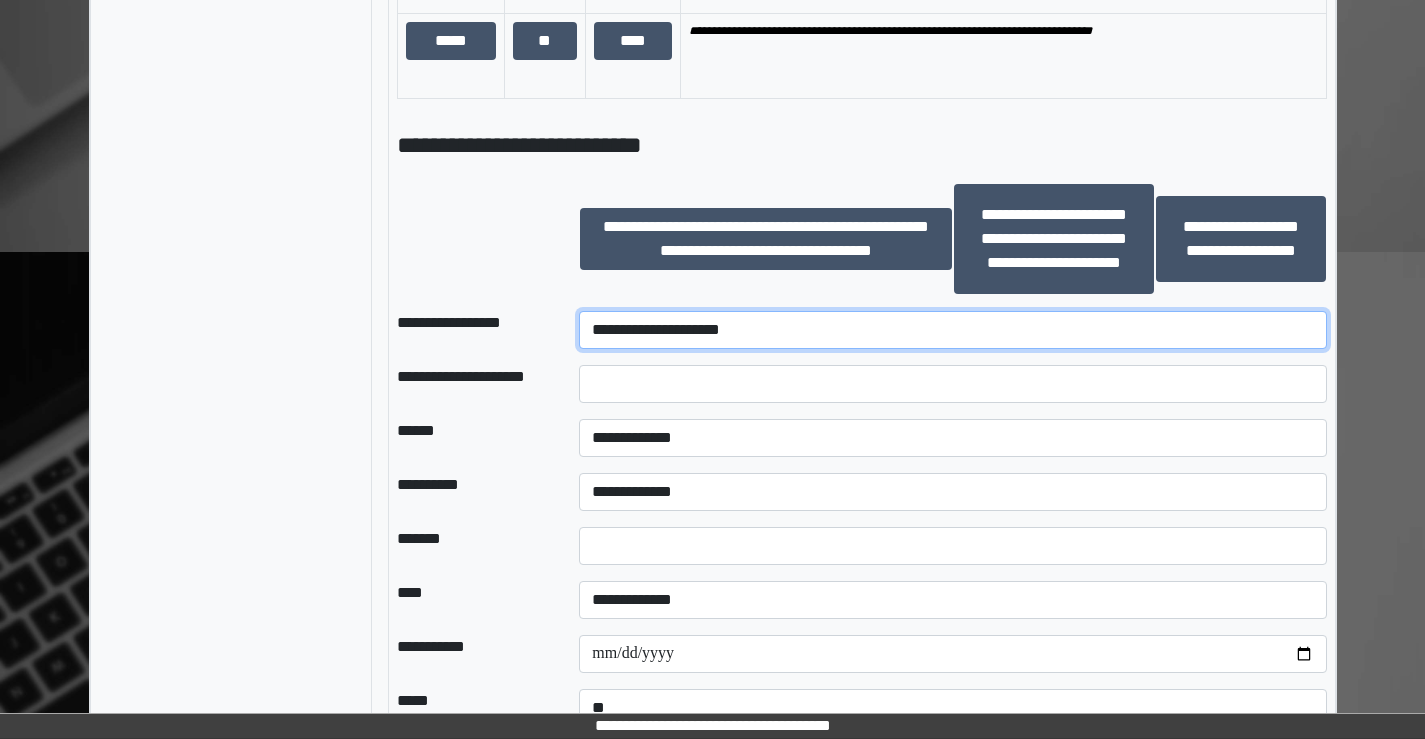click on "**********" at bounding box center (952, 330) 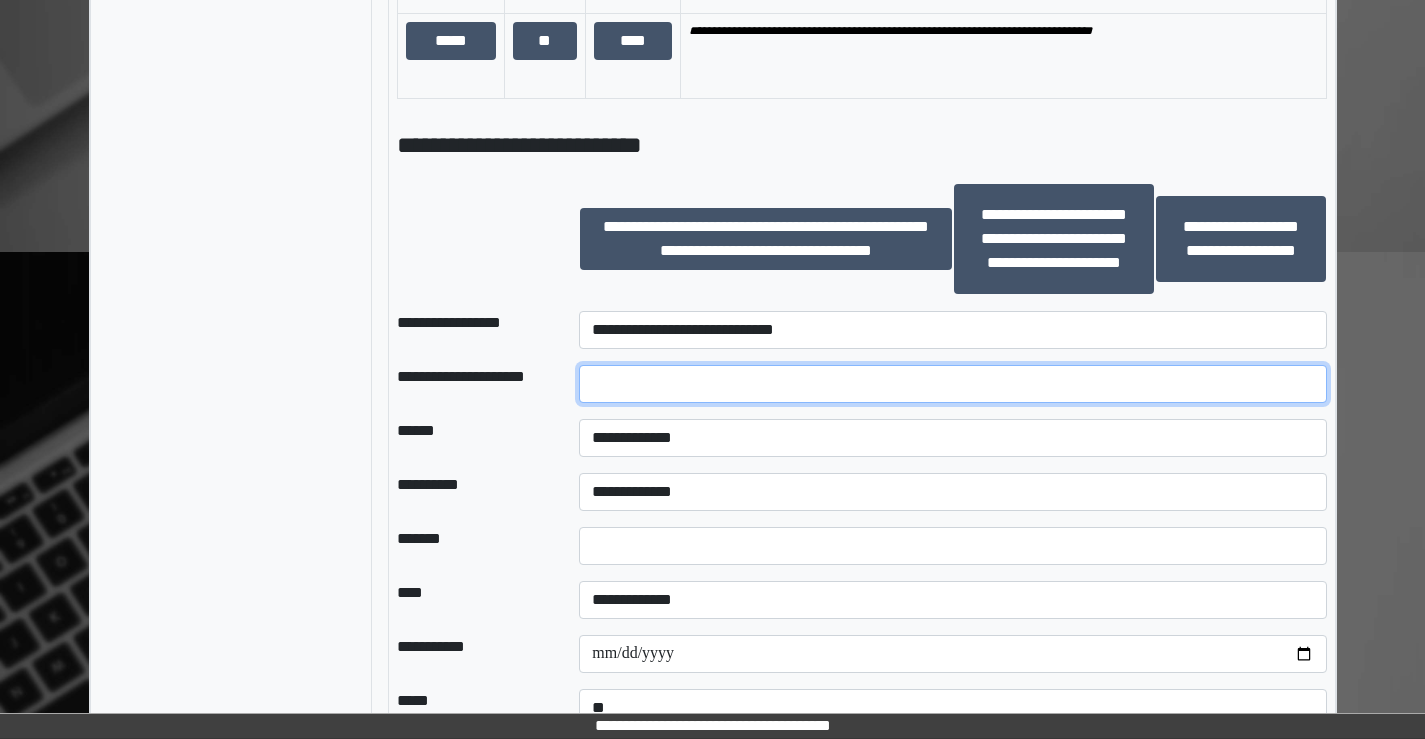 click at bounding box center [952, 384] 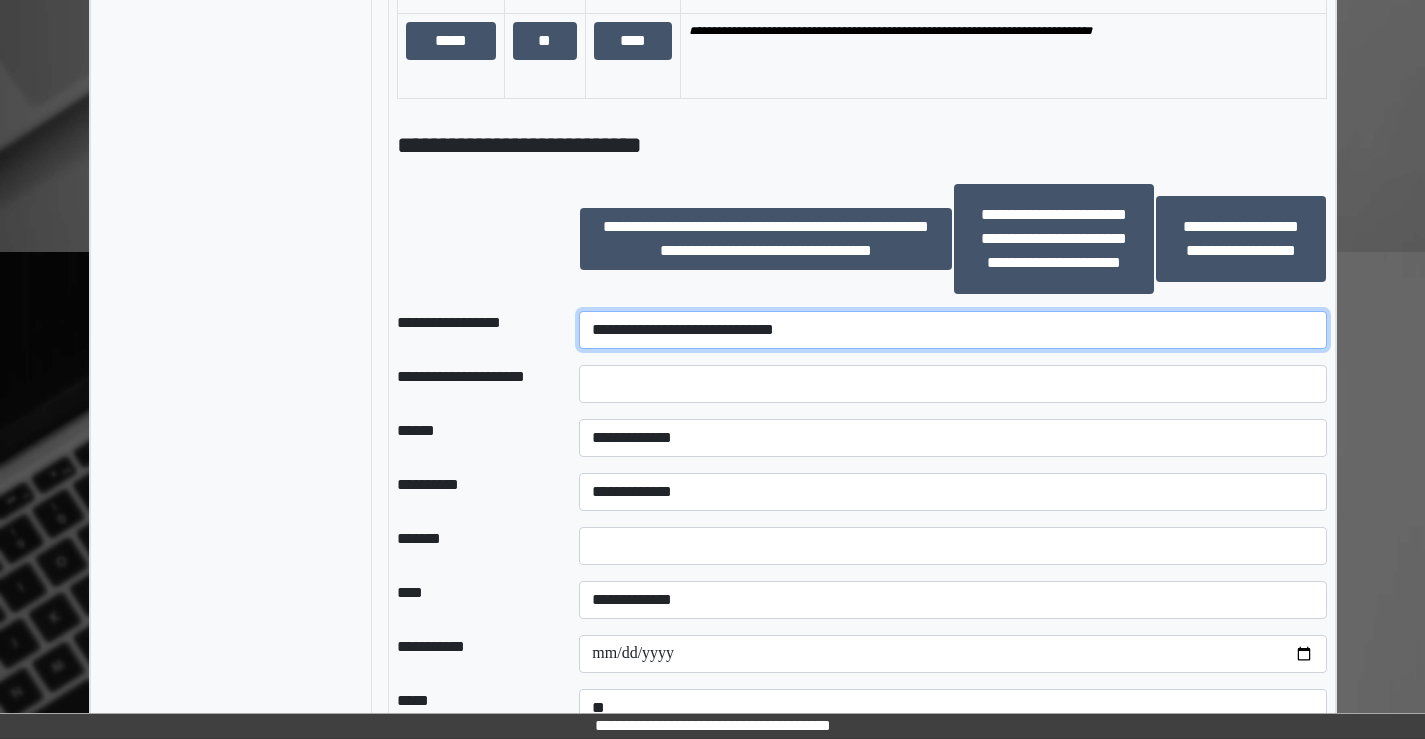 click on "**********" at bounding box center (952, 330) 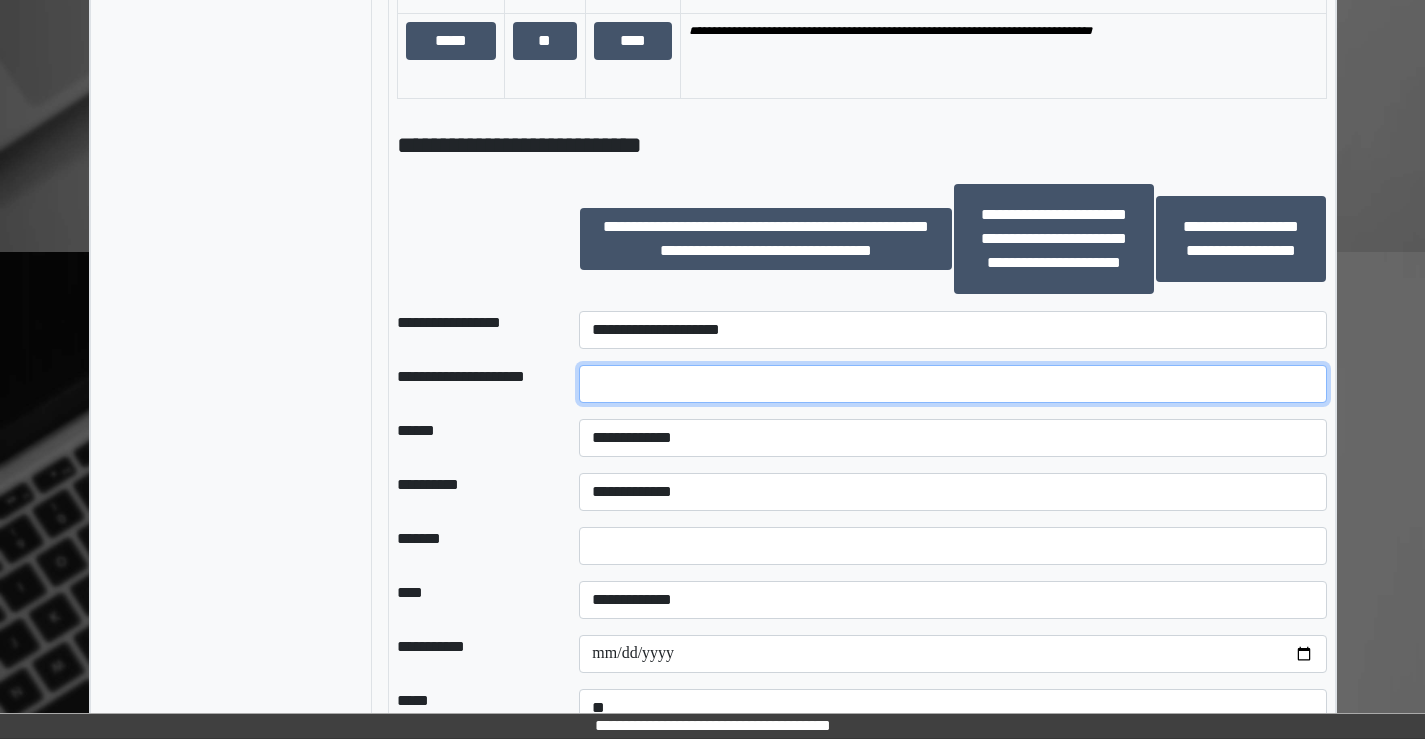 click at bounding box center [952, 384] 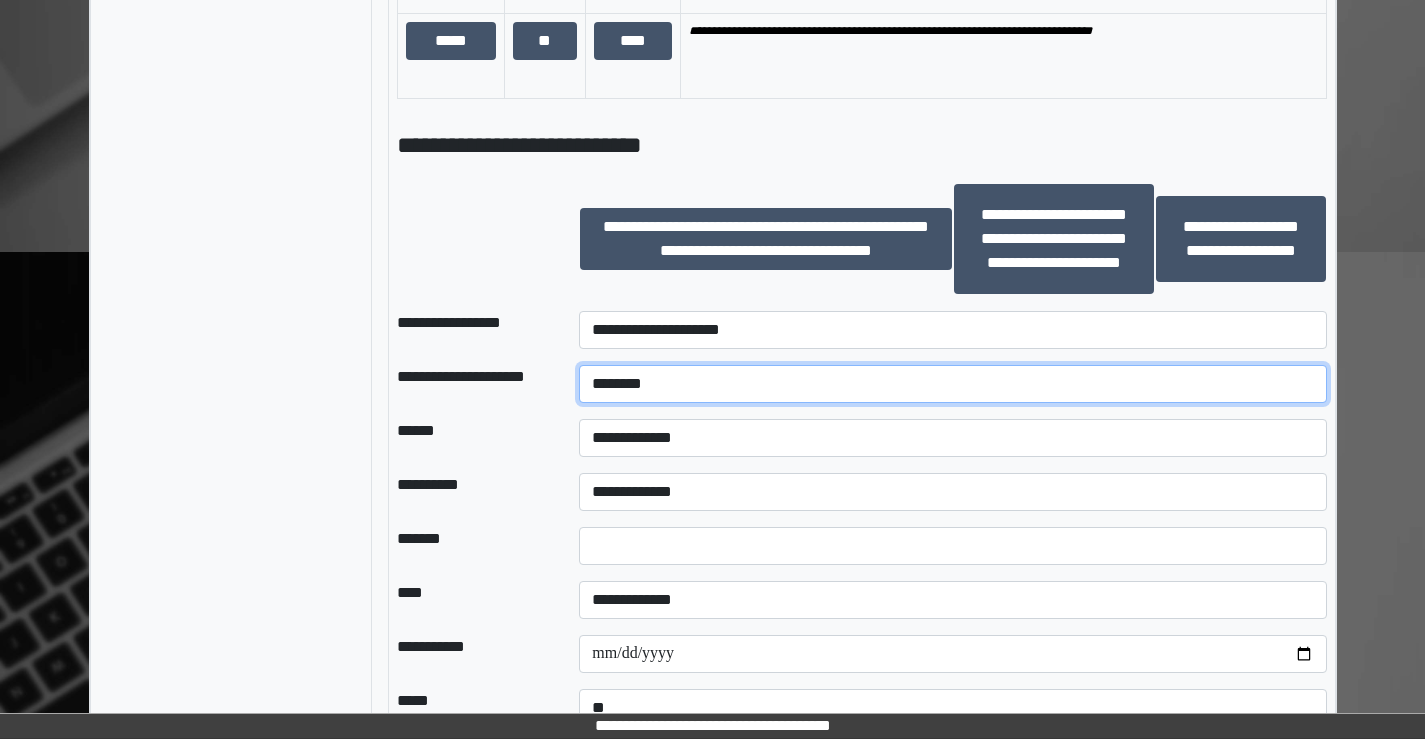 type on "*******" 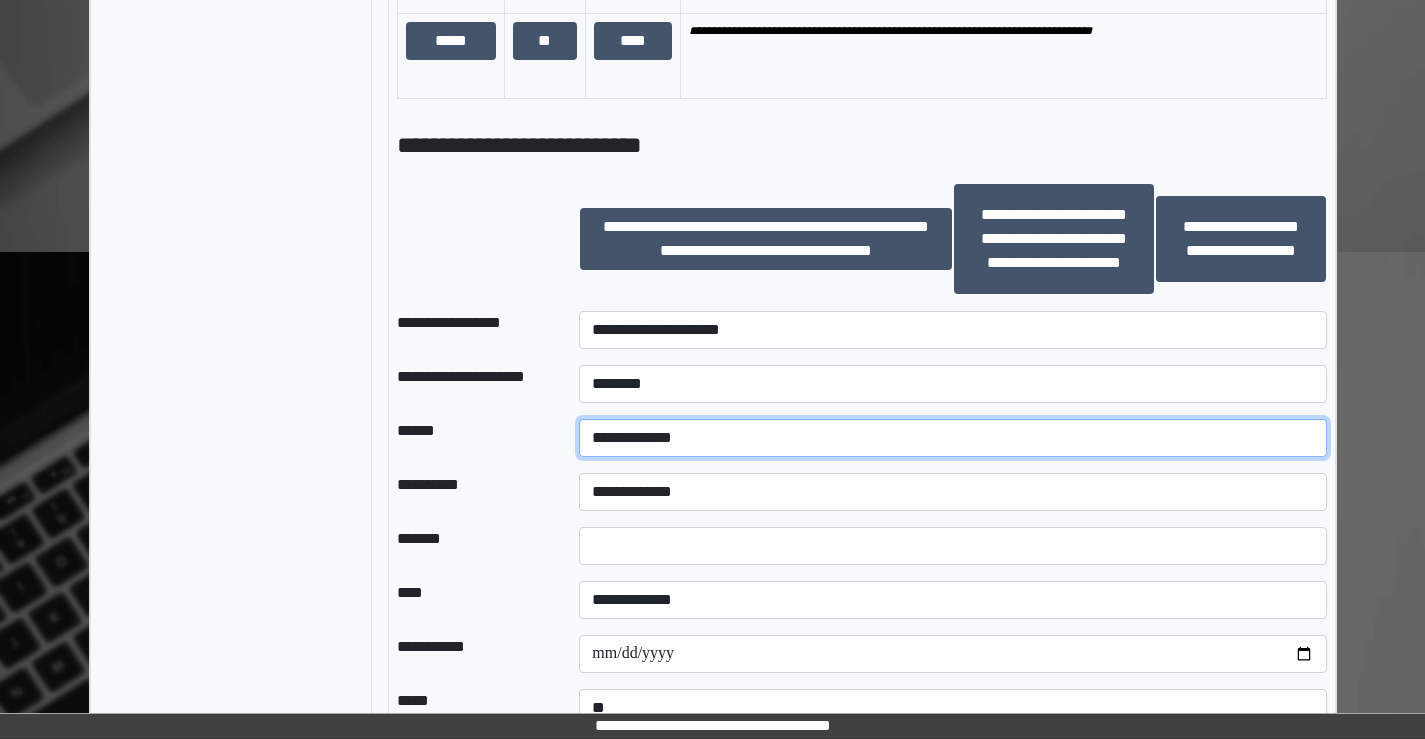 click on "**********" at bounding box center (952, 438) 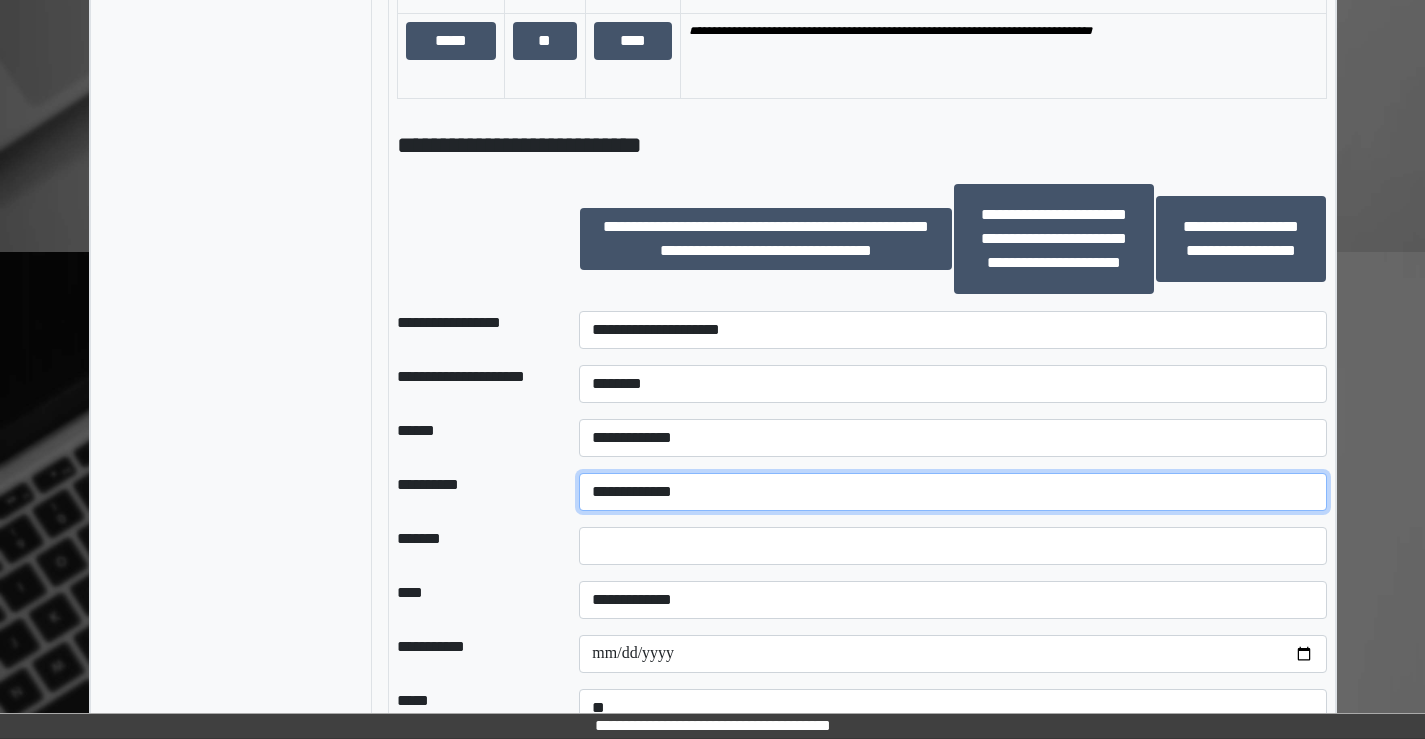 click on "**********" at bounding box center [952, 492] 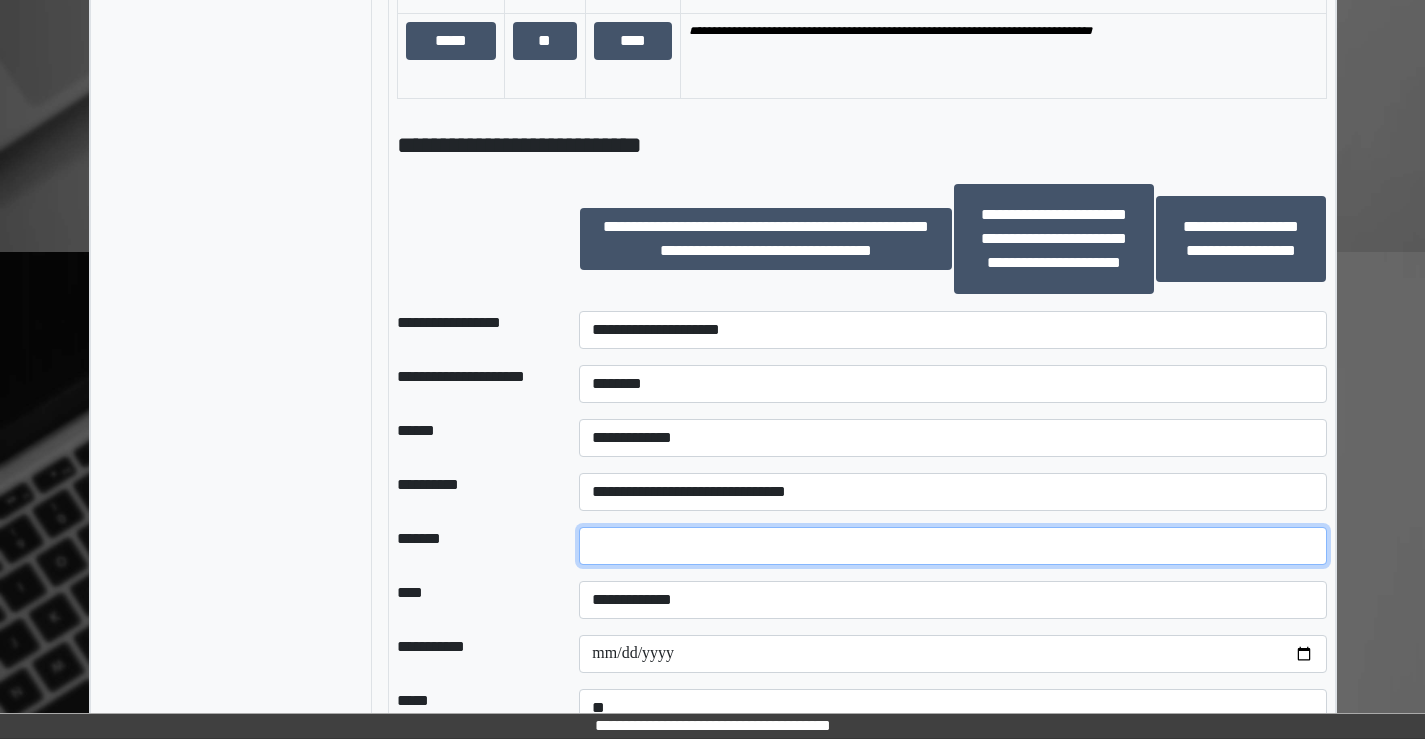 click at bounding box center [952, 546] 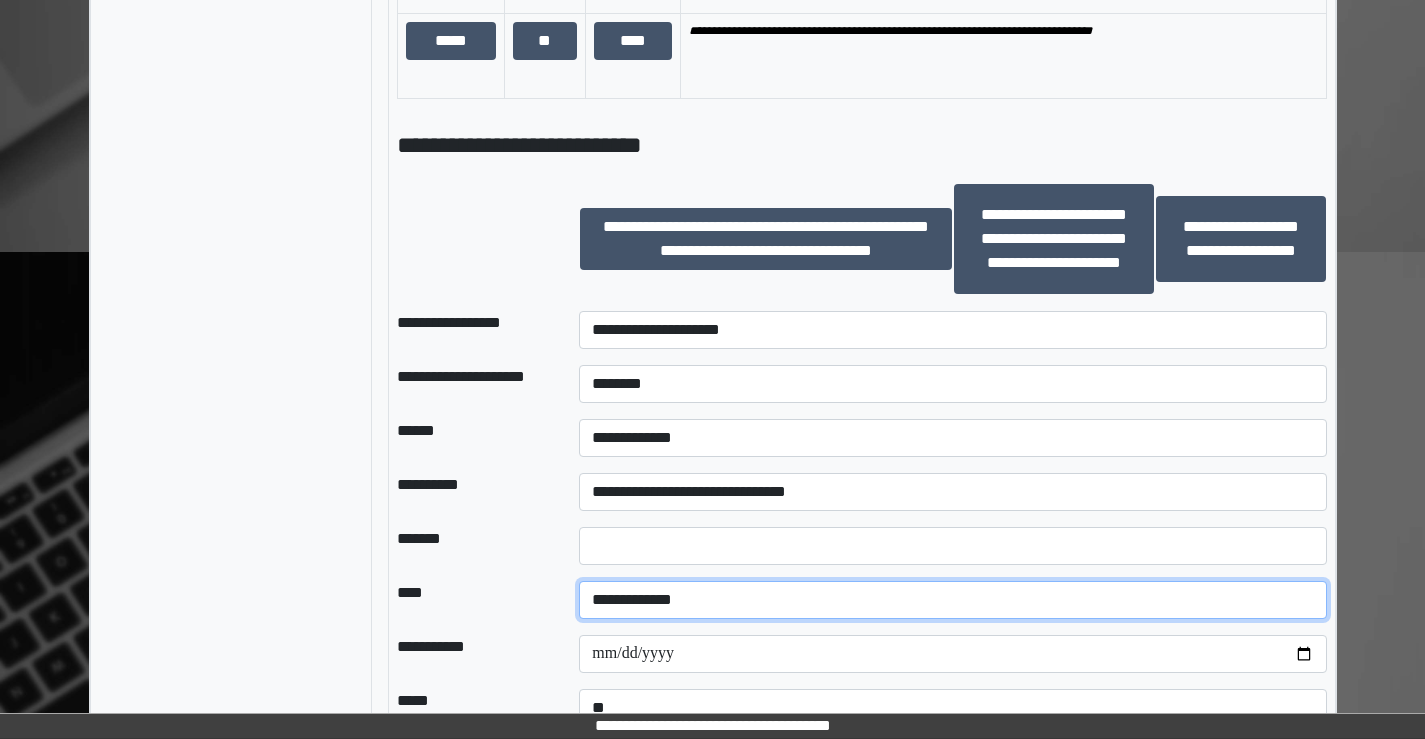 click on "**********" at bounding box center (952, 600) 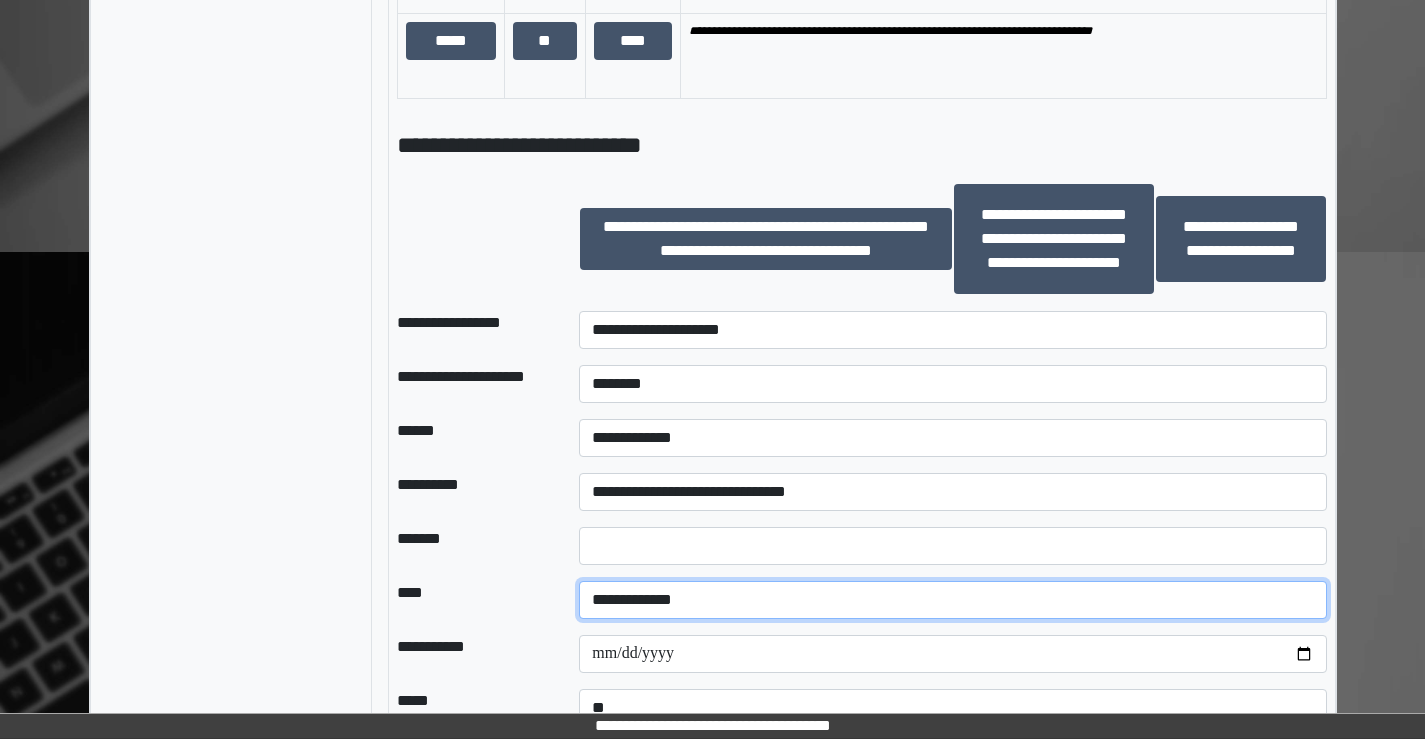 select on "*" 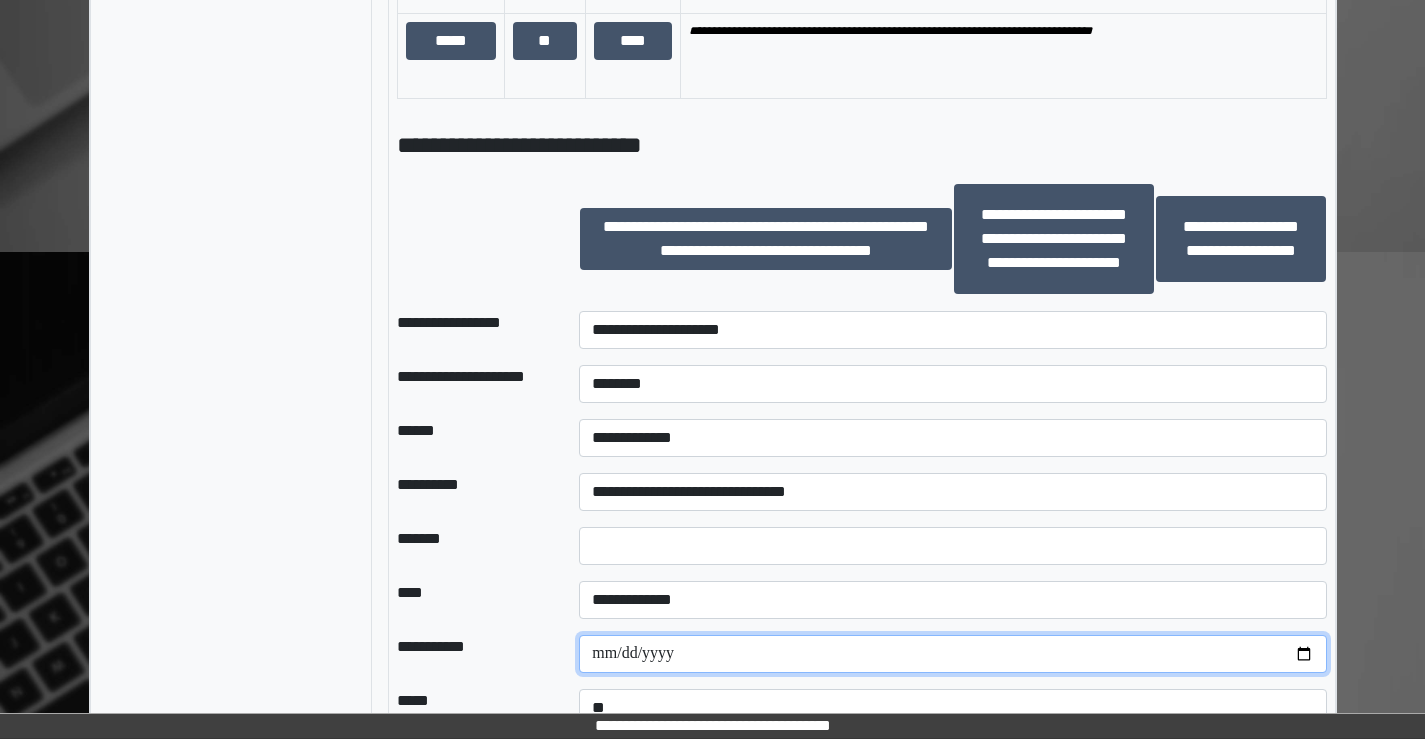 click at bounding box center (952, 654) 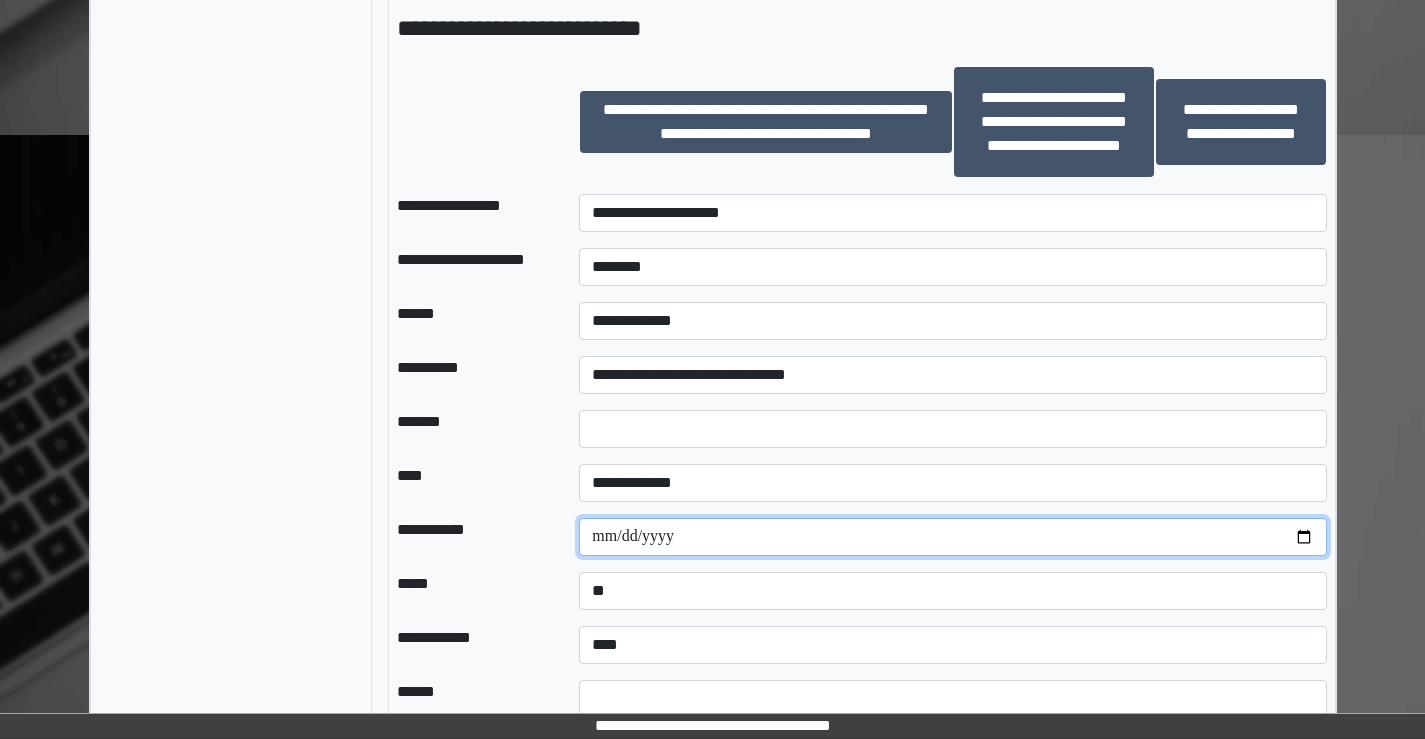 scroll, scrollTop: 3492, scrollLeft: 0, axis: vertical 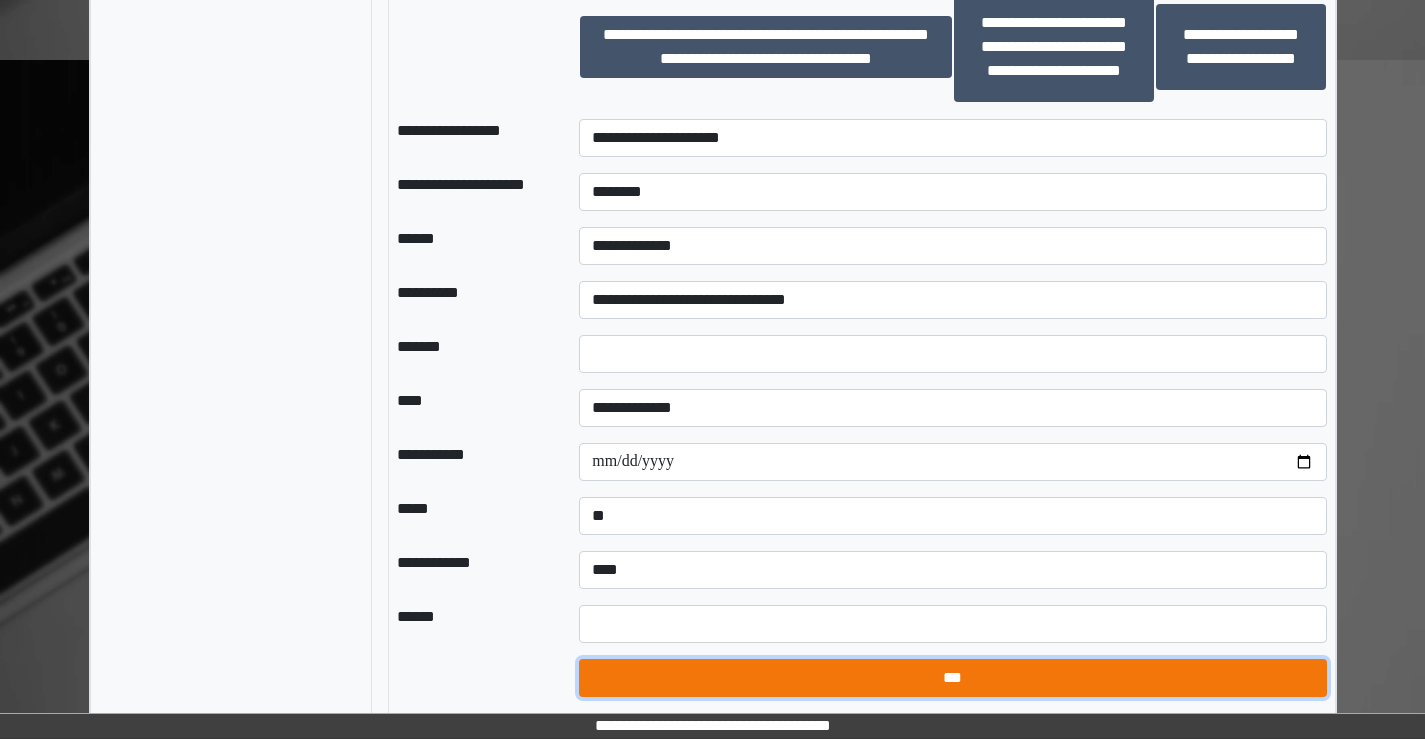 click on "***" at bounding box center [952, 678] 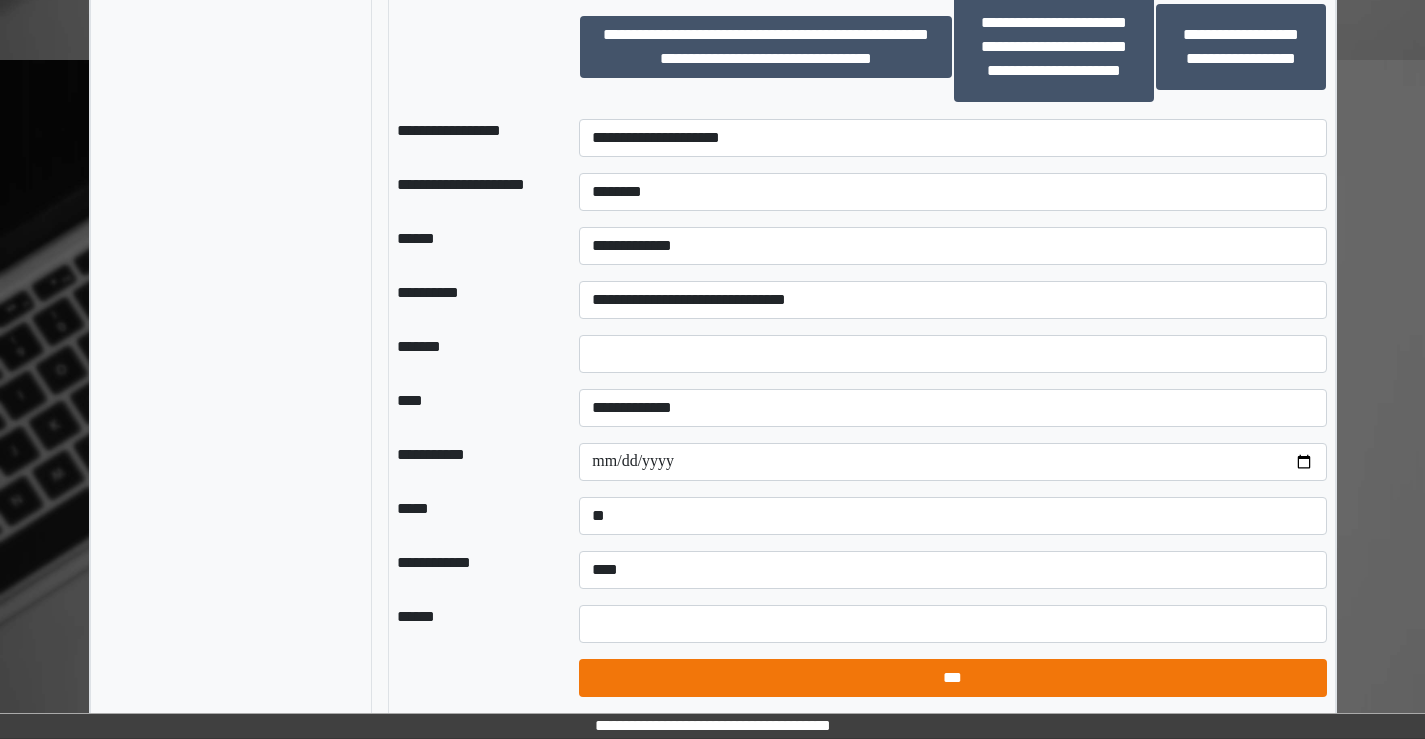 select on "*" 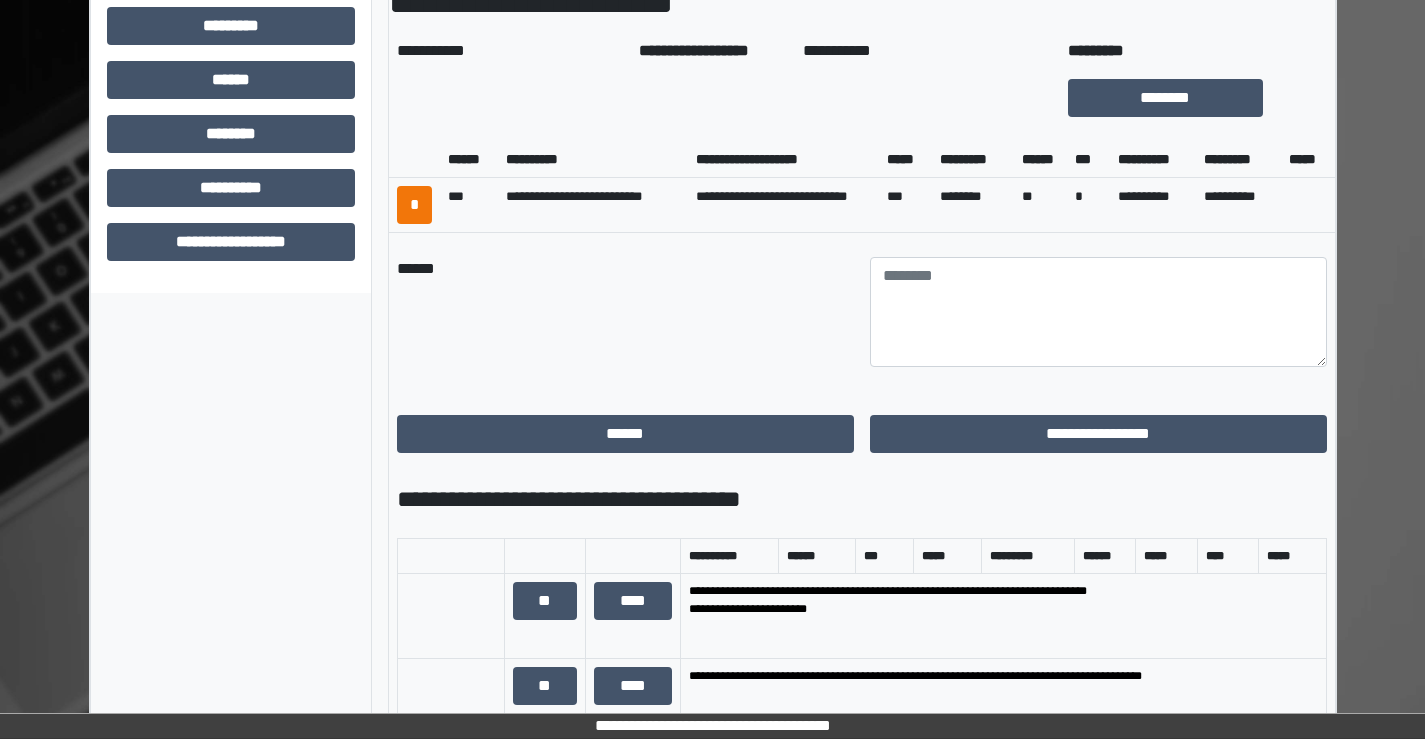 scroll, scrollTop: 792, scrollLeft: 0, axis: vertical 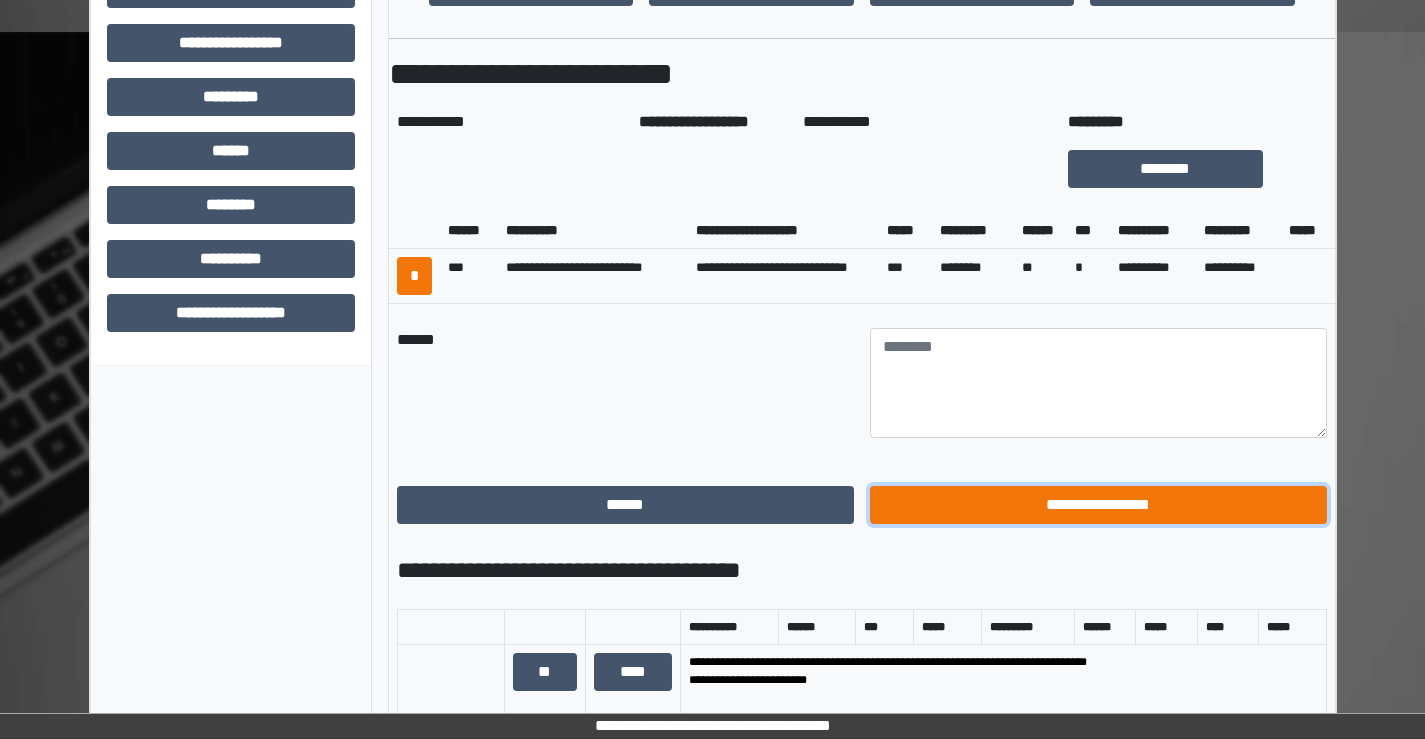 click on "**********" at bounding box center (1098, 505) 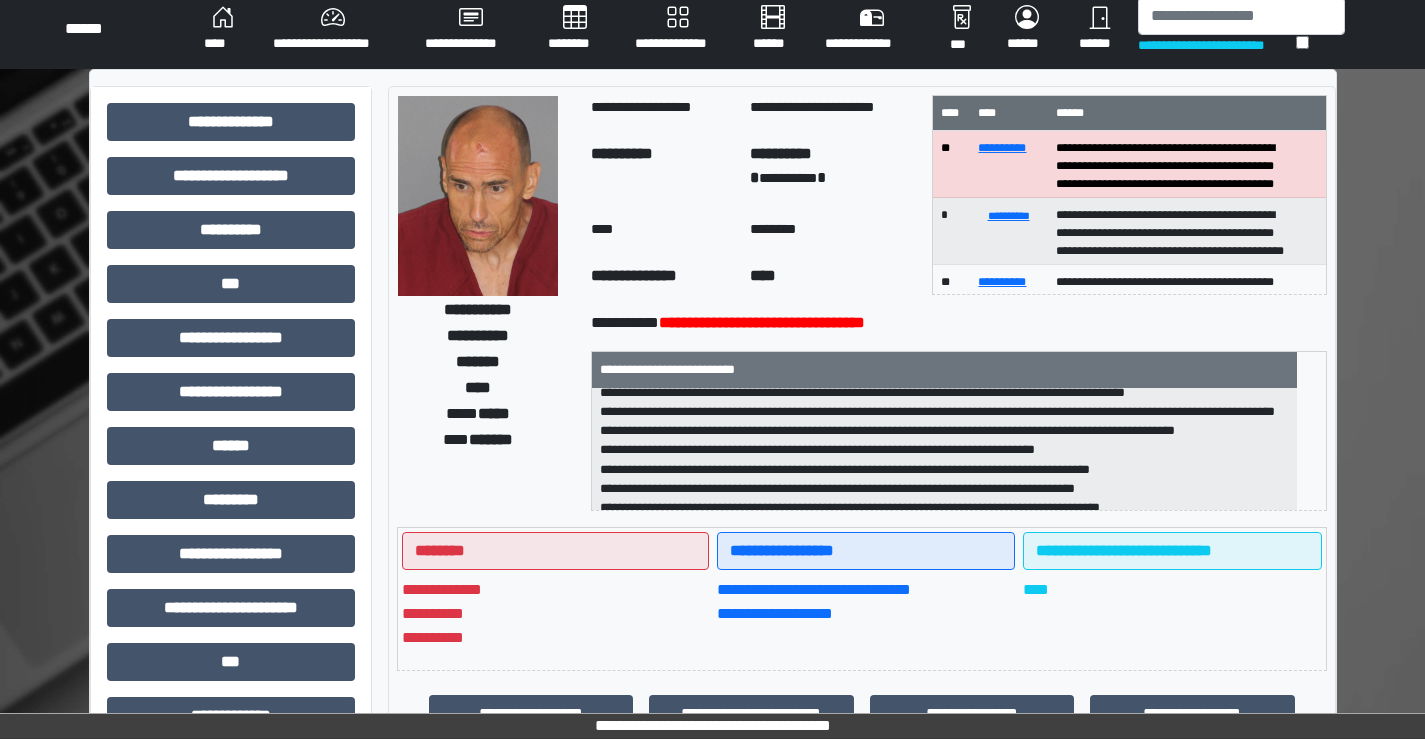 scroll, scrollTop: 0, scrollLeft: 0, axis: both 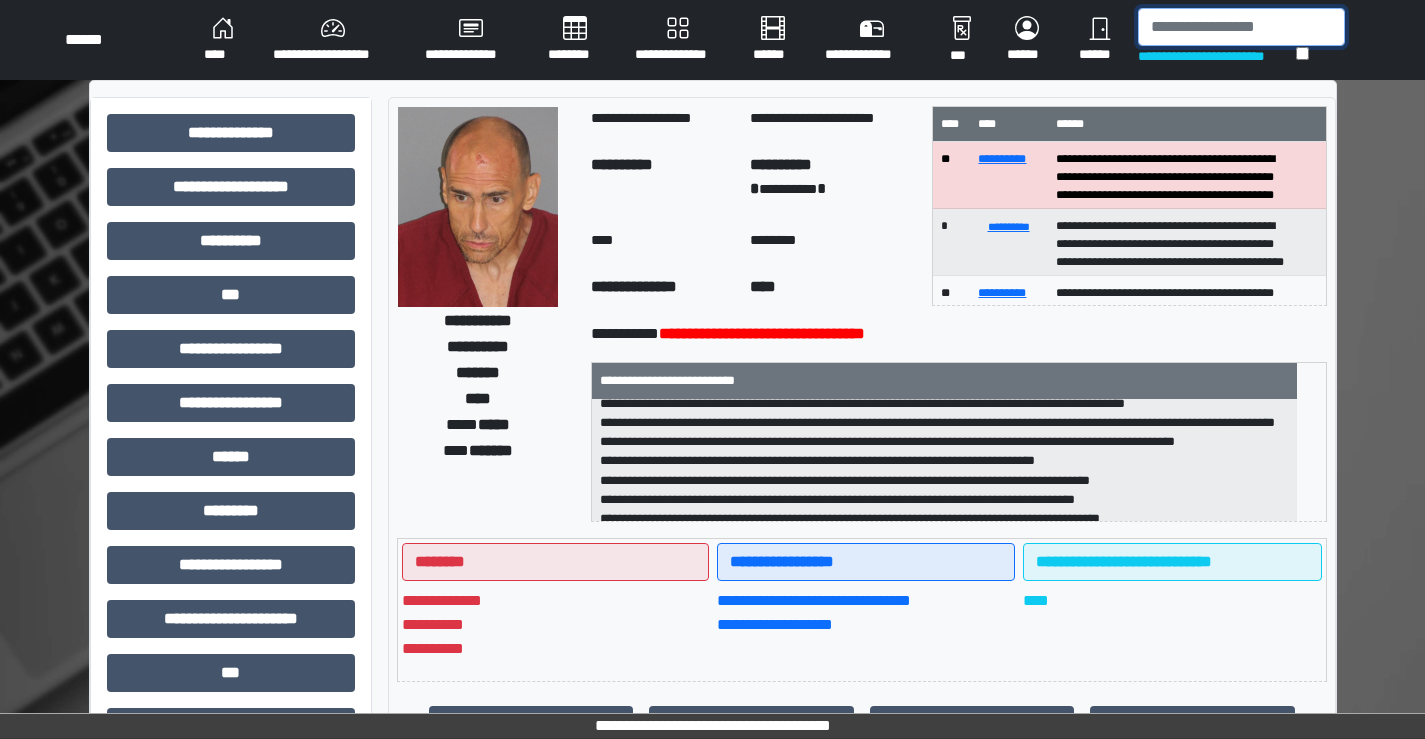 click at bounding box center (1241, 27) 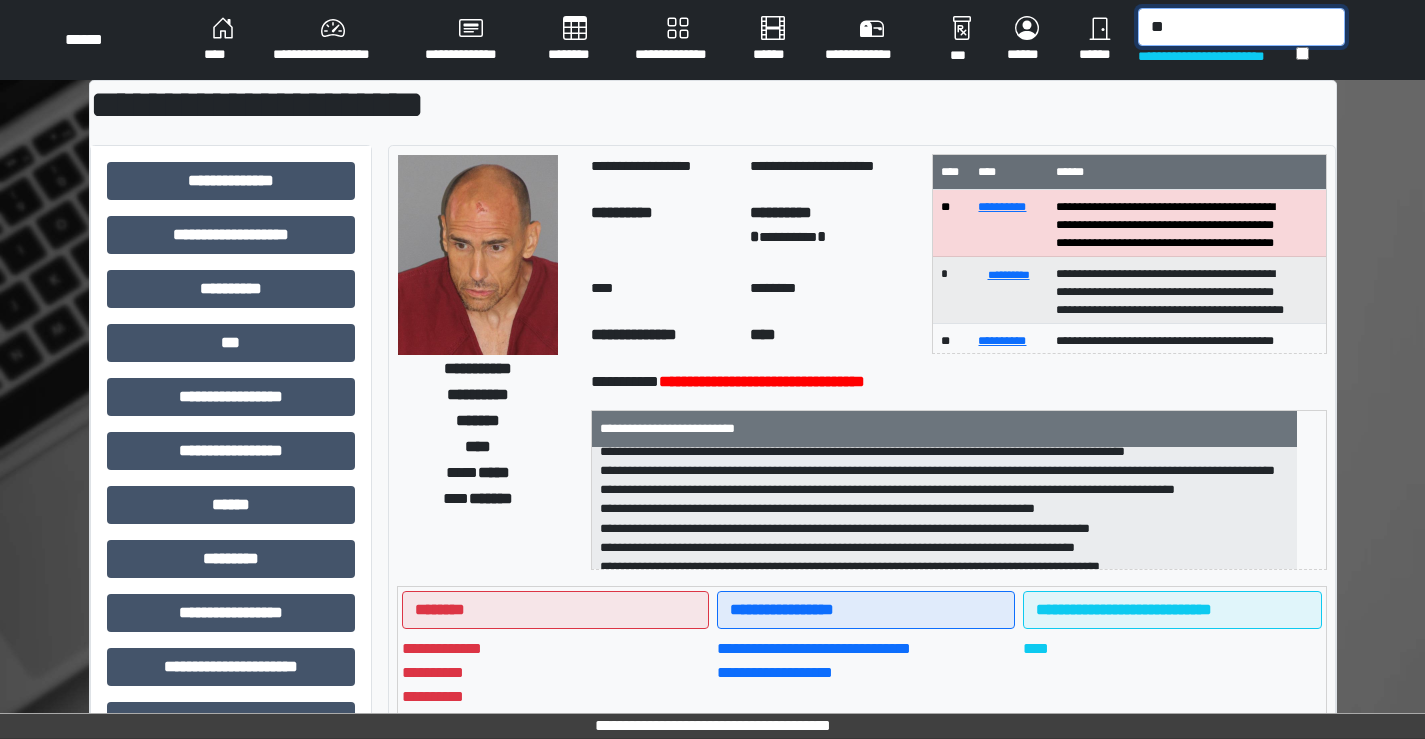 type on "*" 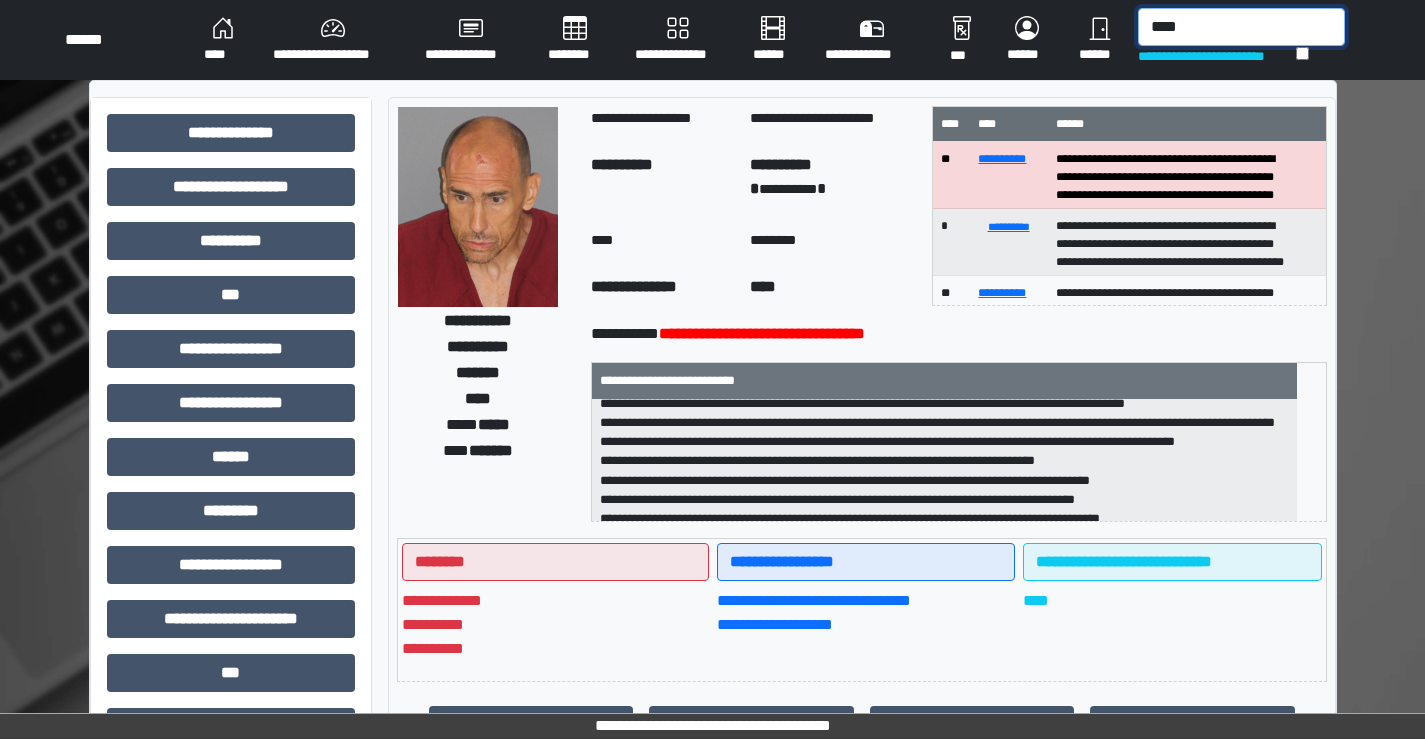 type on "****" 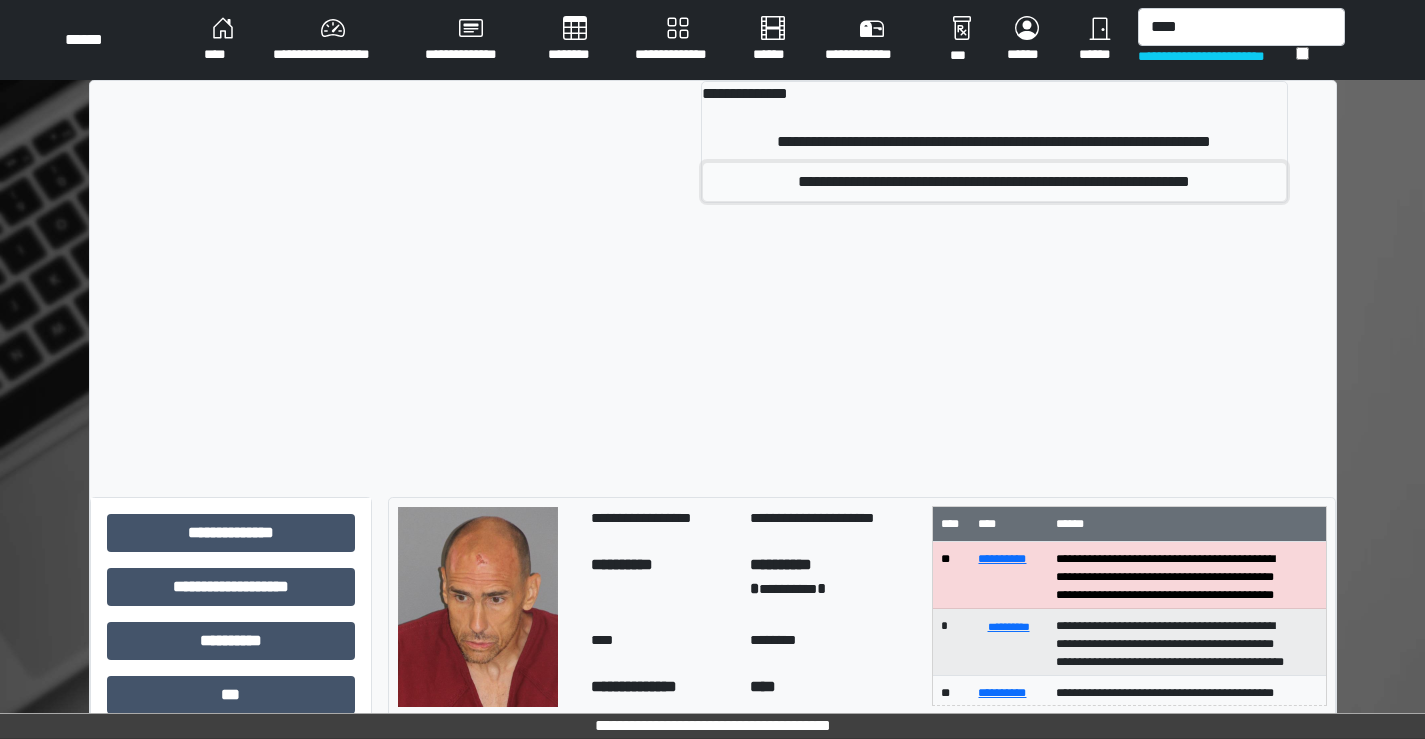 click on "**********" at bounding box center (994, 182) 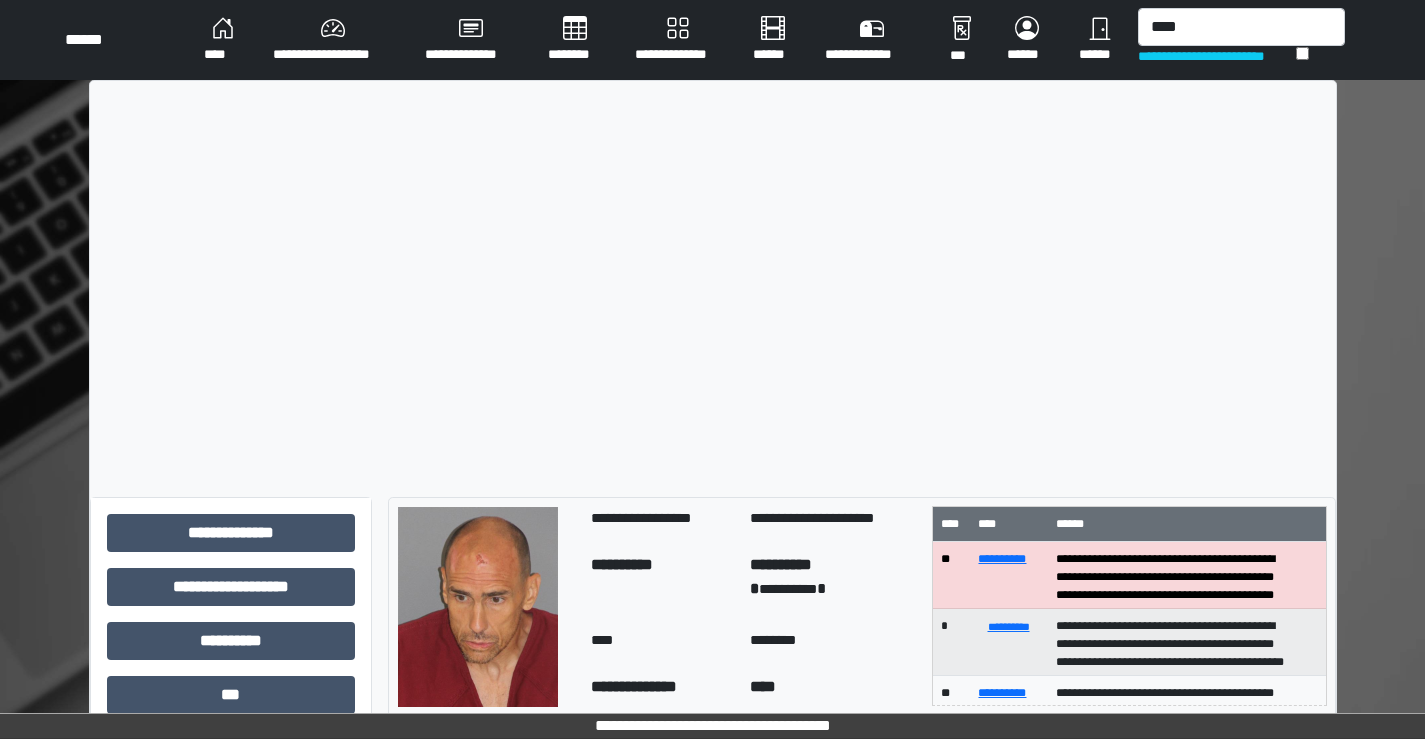 type 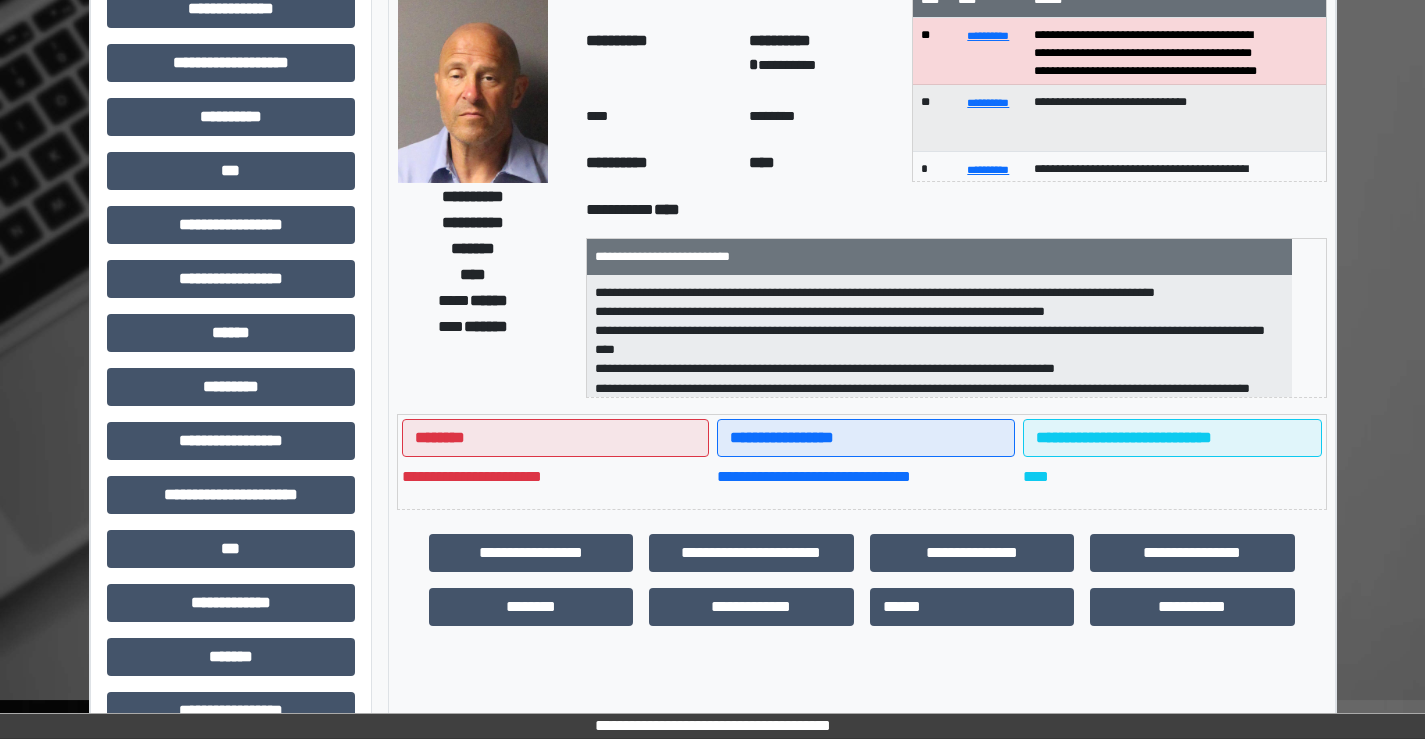 scroll, scrollTop: 200, scrollLeft: 0, axis: vertical 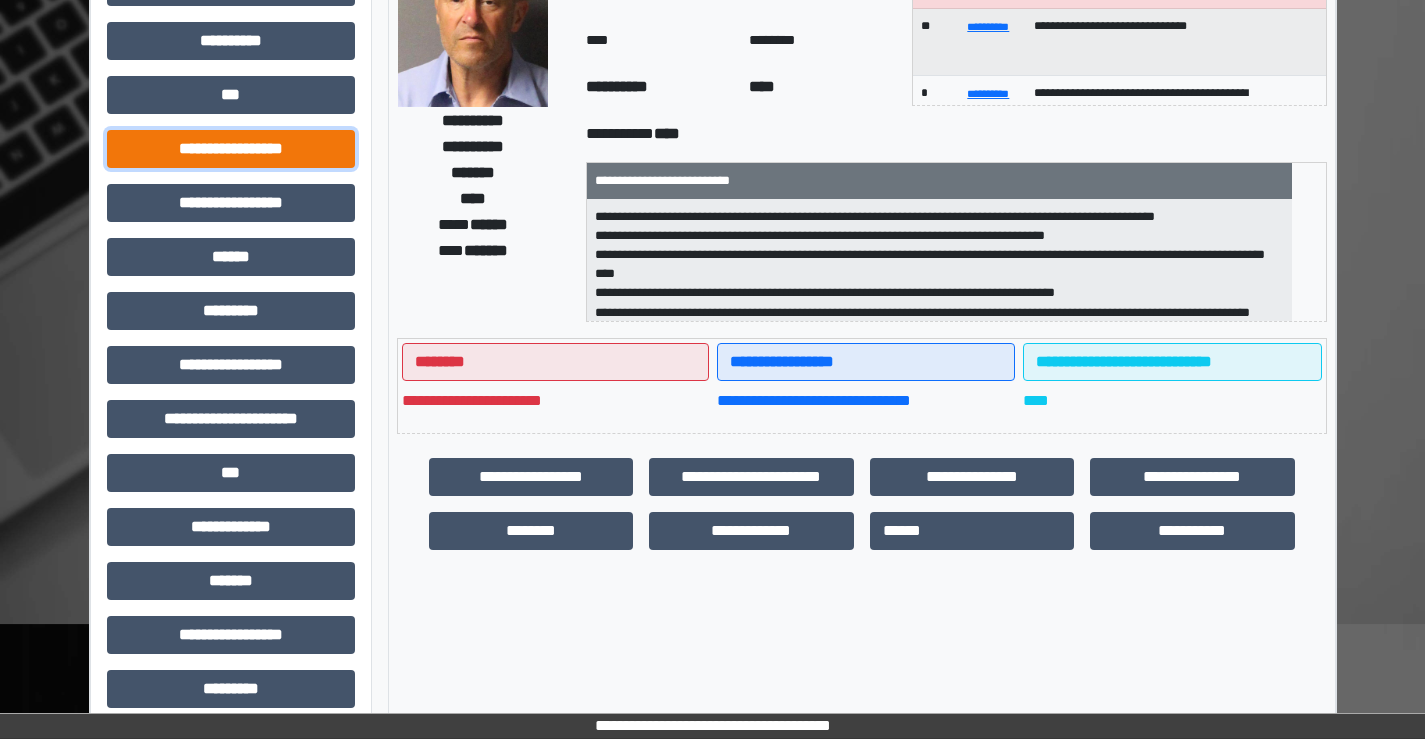 click on "**********" at bounding box center (231, 149) 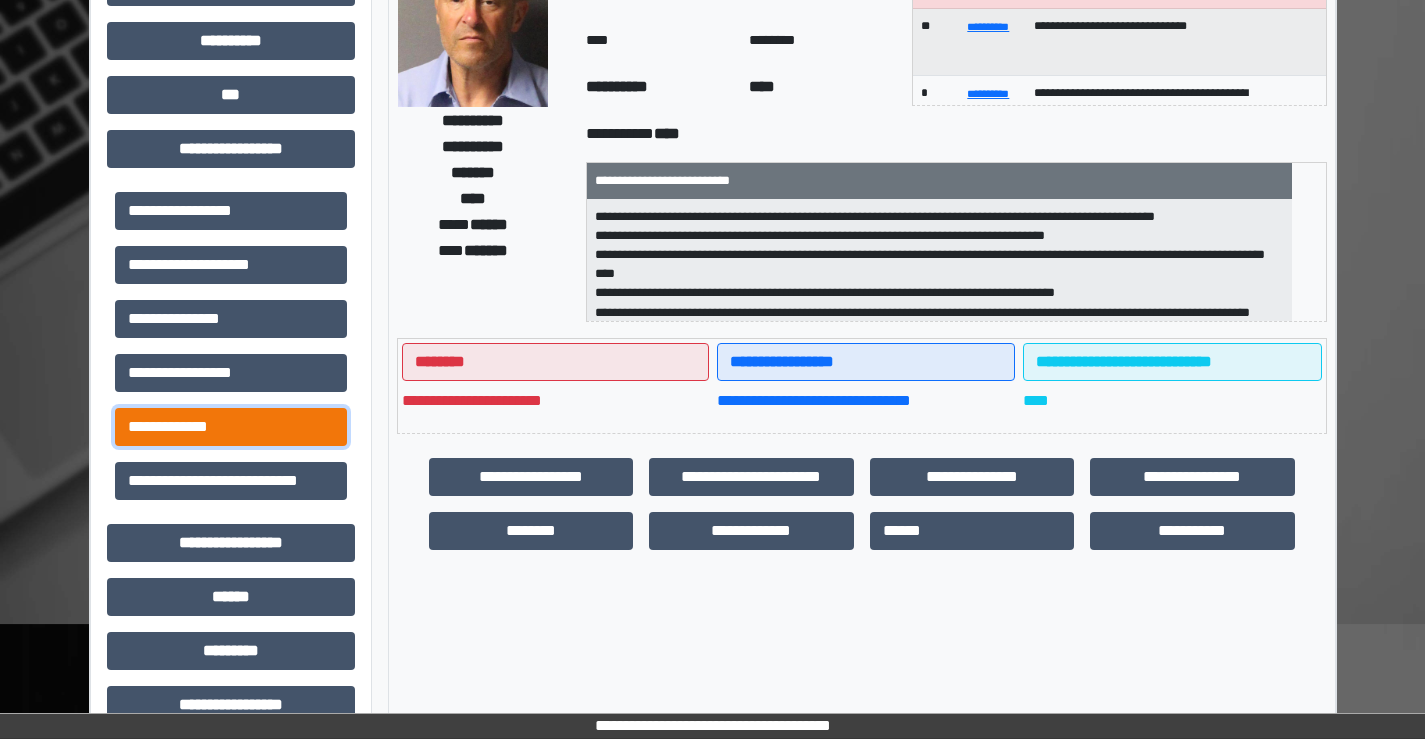 click on "**********" at bounding box center [231, 427] 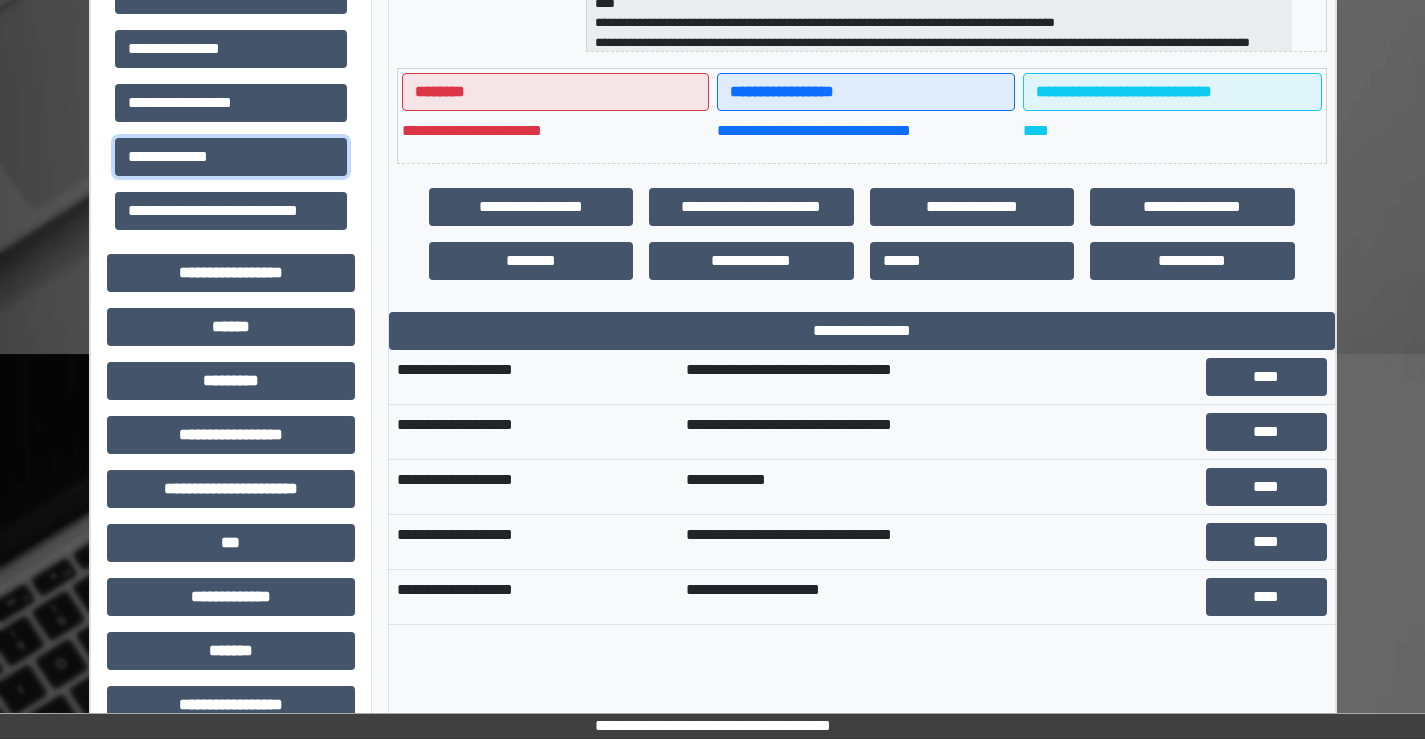 scroll, scrollTop: 500, scrollLeft: 0, axis: vertical 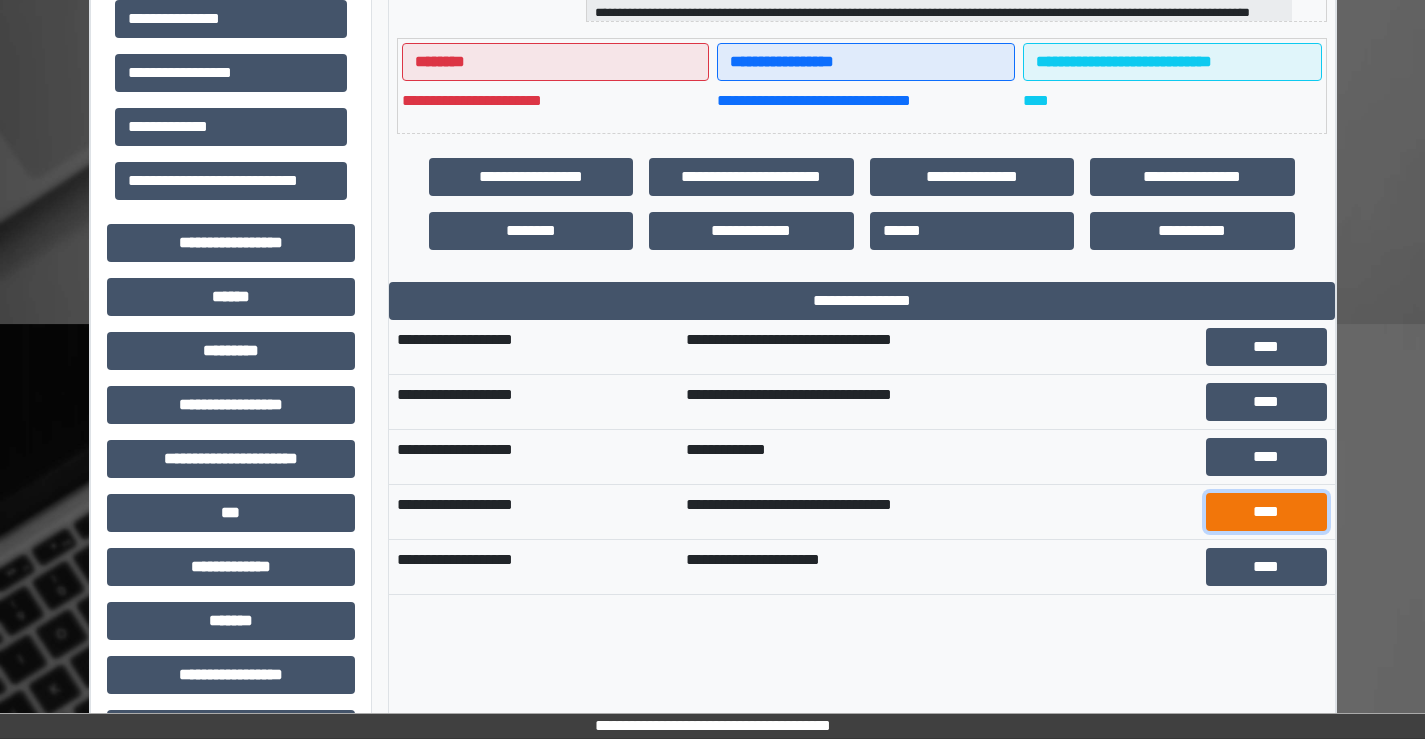 click on "****" at bounding box center [1266, 512] 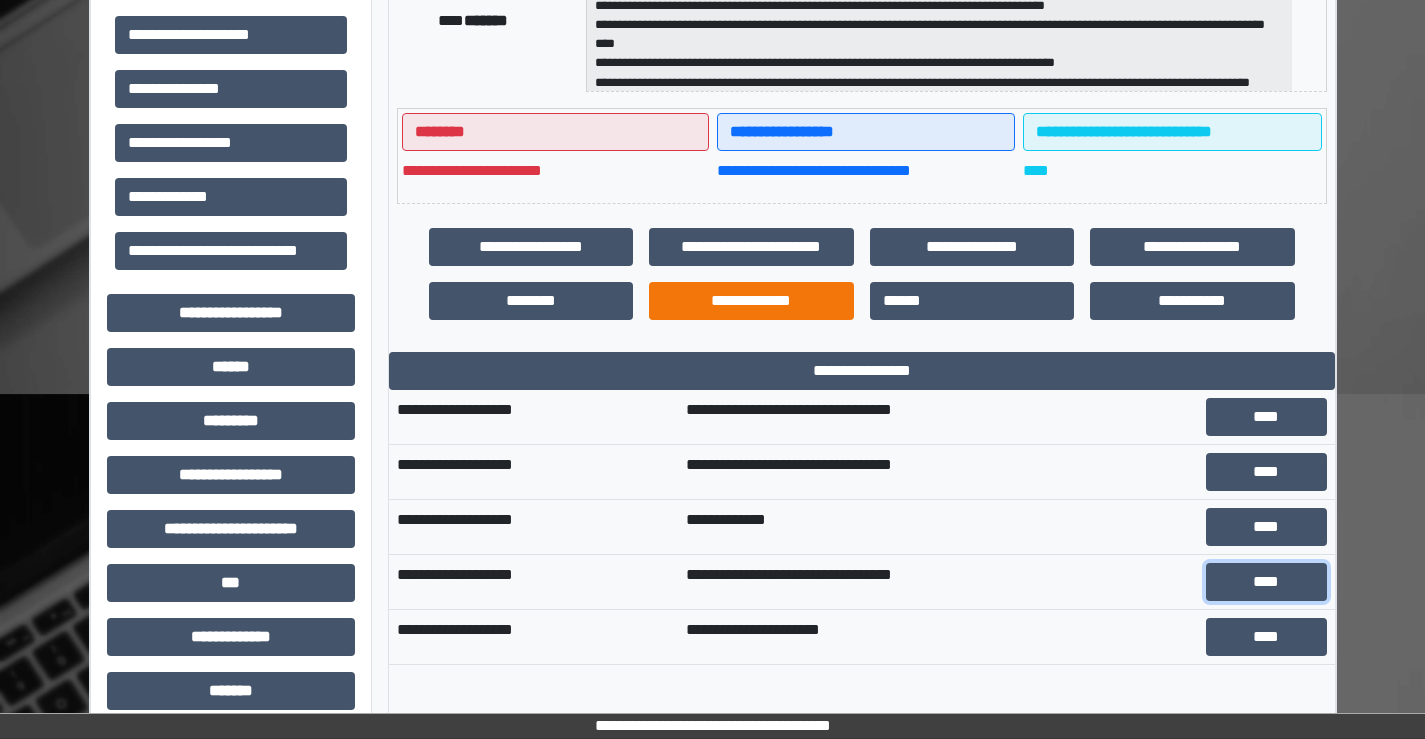 scroll, scrollTop: 400, scrollLeft: 0, axis: vertical 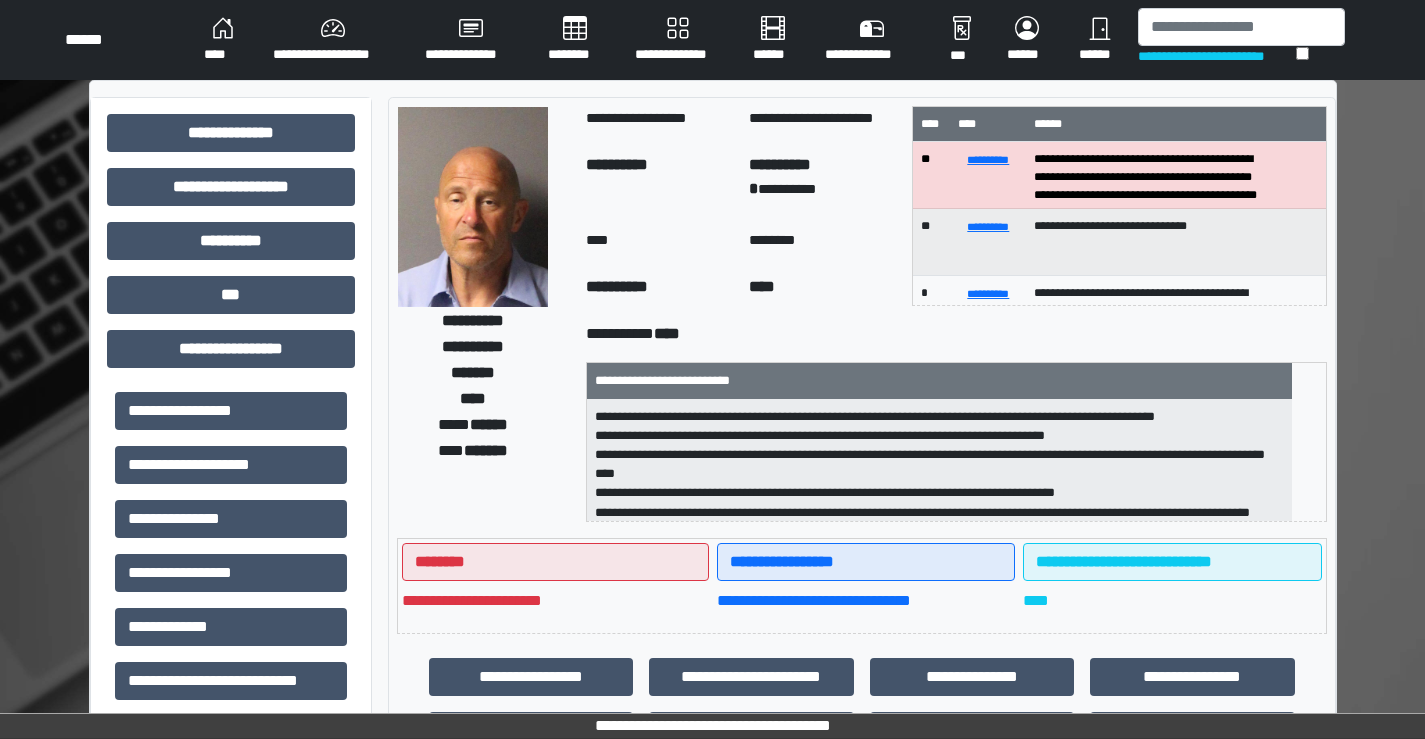 click on "******" at bounding box center (1100, 40) 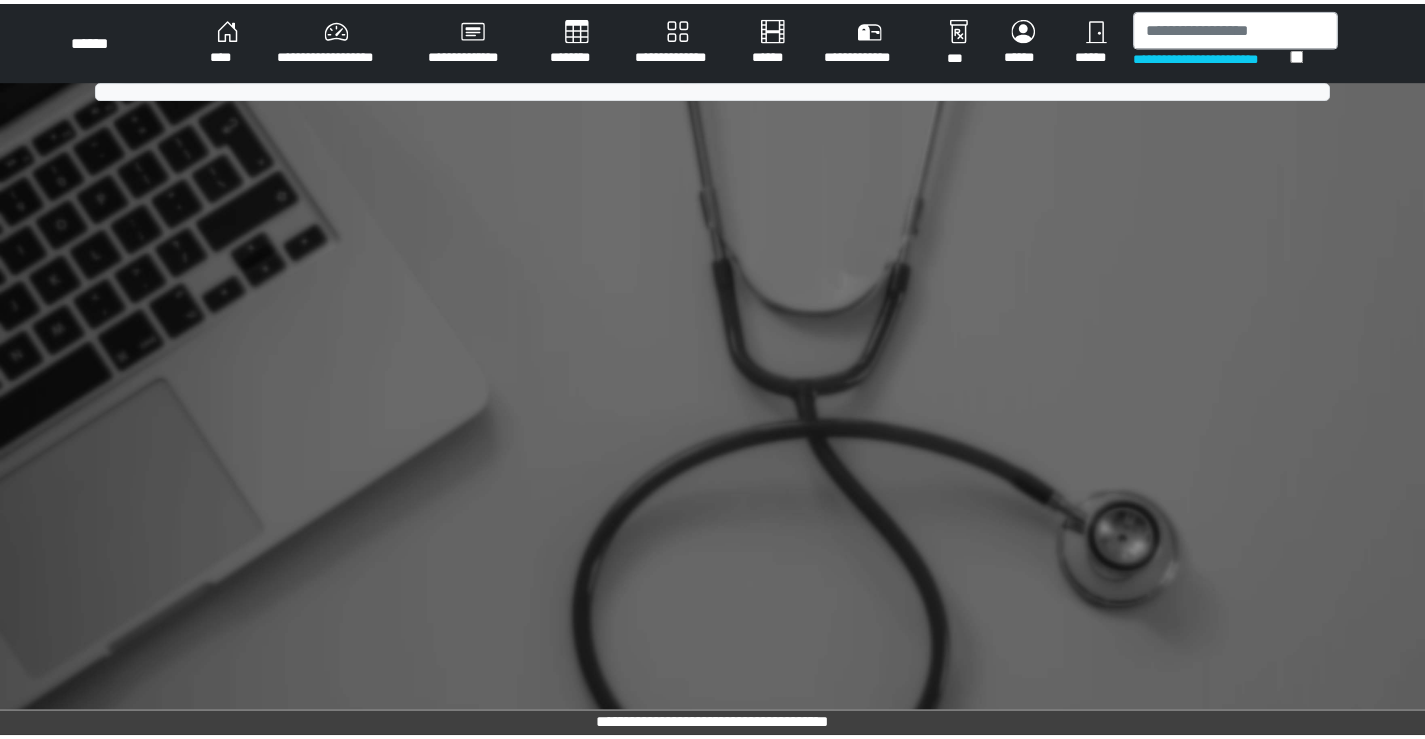 scroll, scrollTop: 0, scrollLeft: 0, axis: both 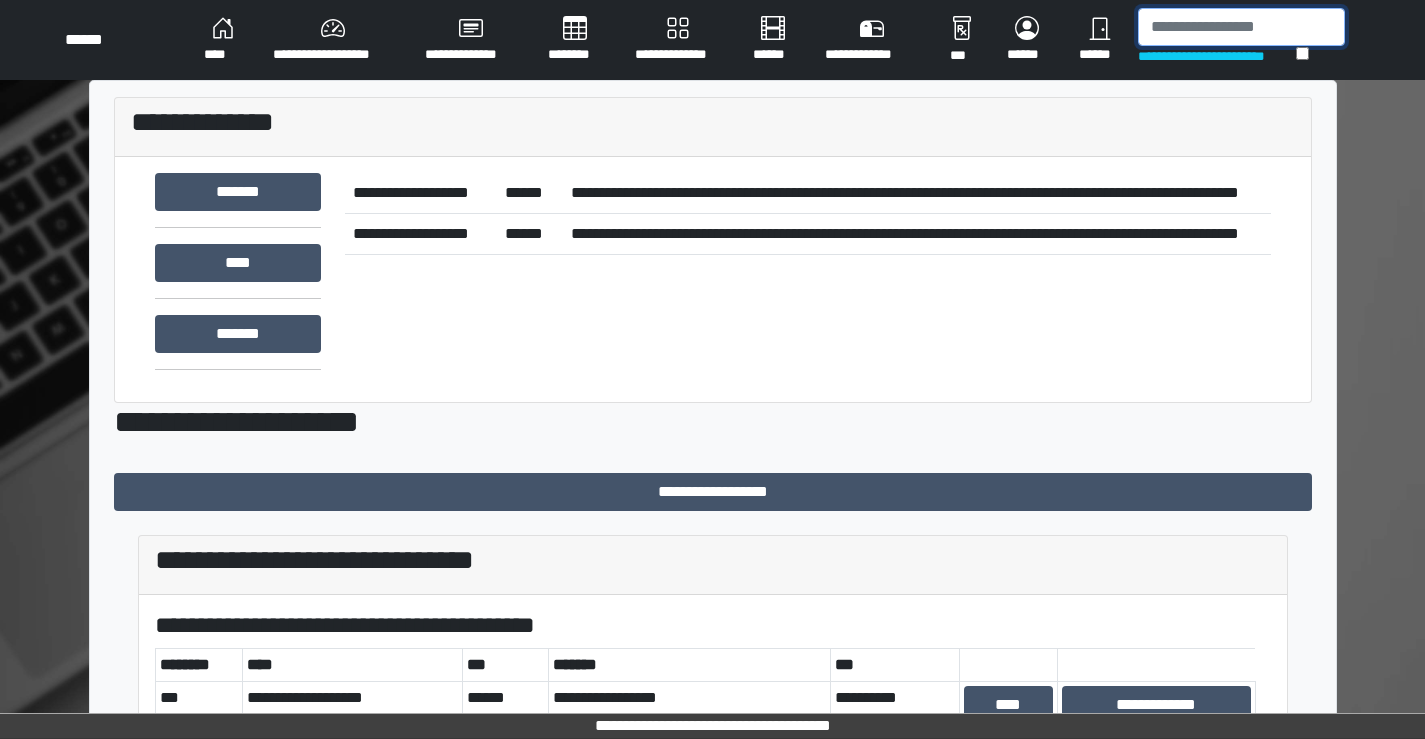 click at bounding box center [1241, 27] 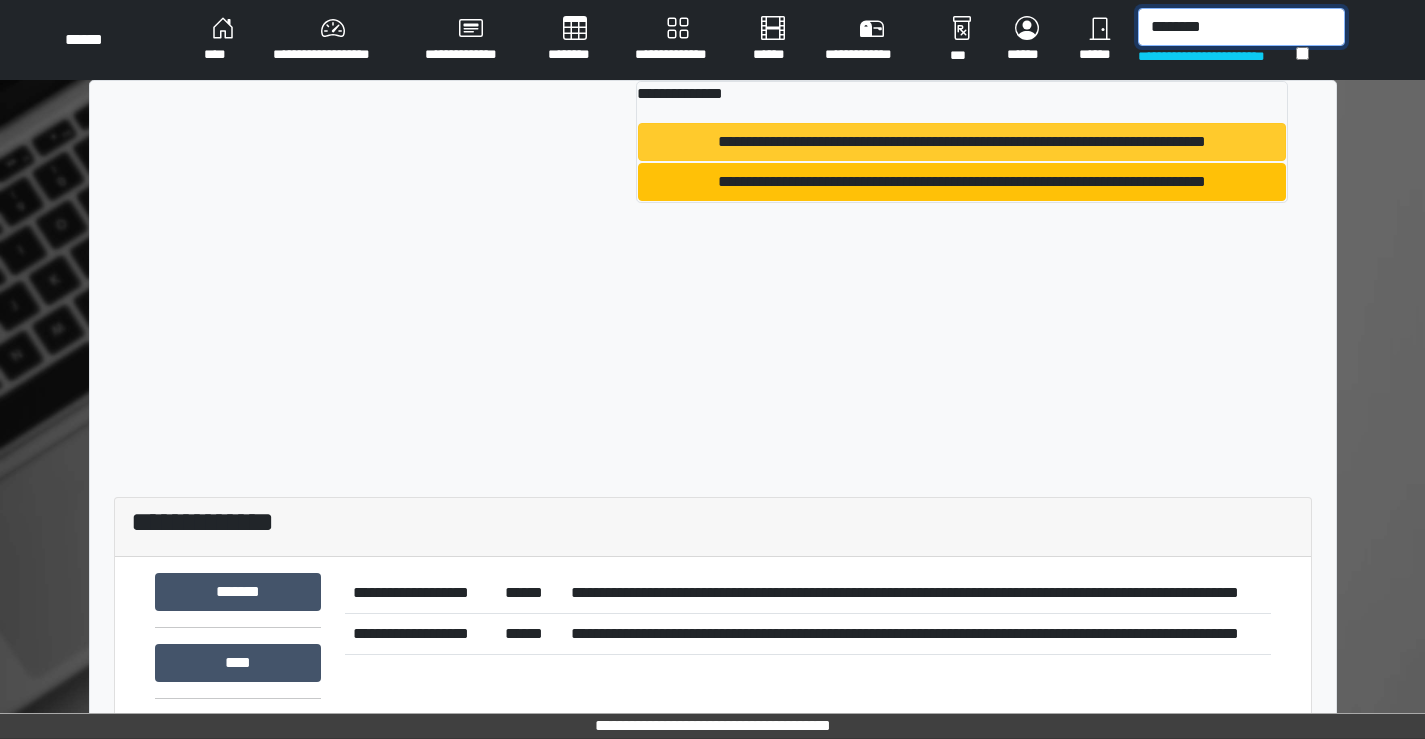 type on "********" 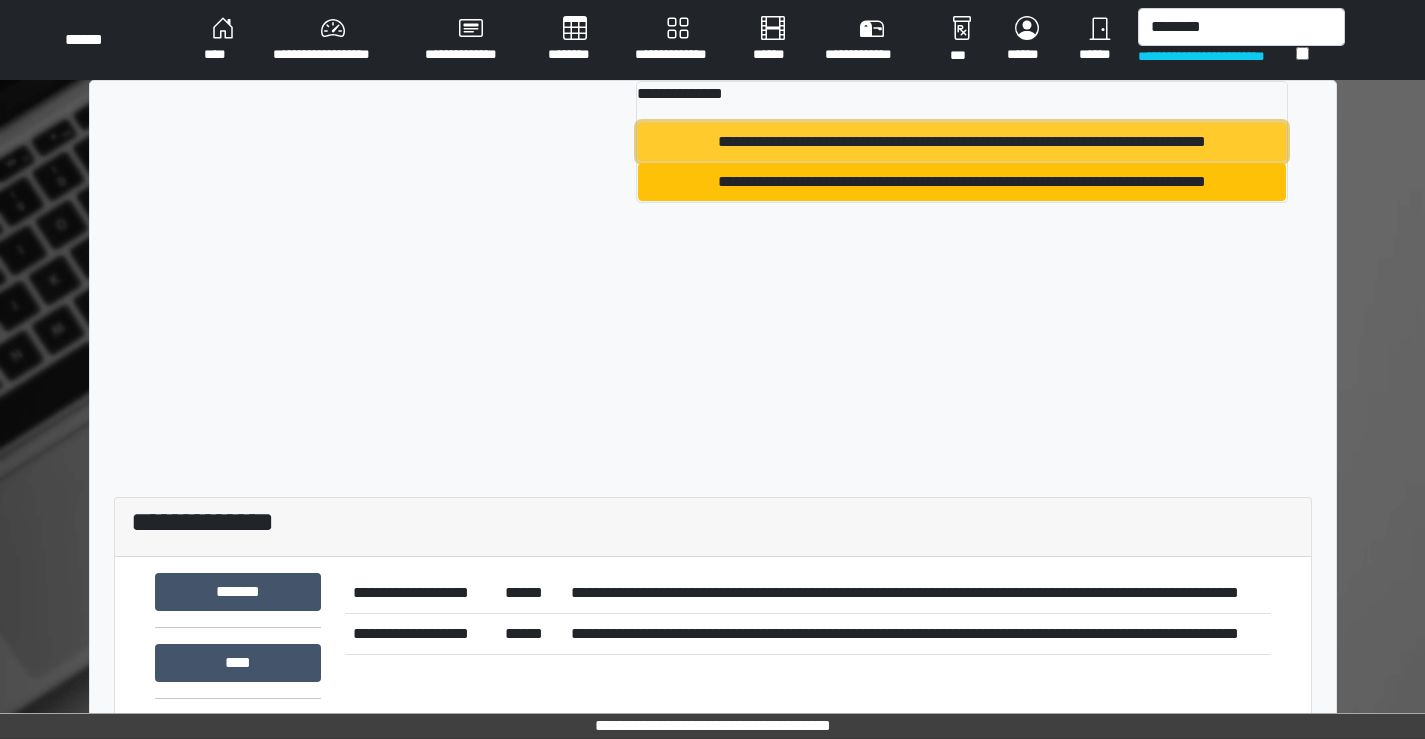 click on "**********" at bounding box center (961, 142) 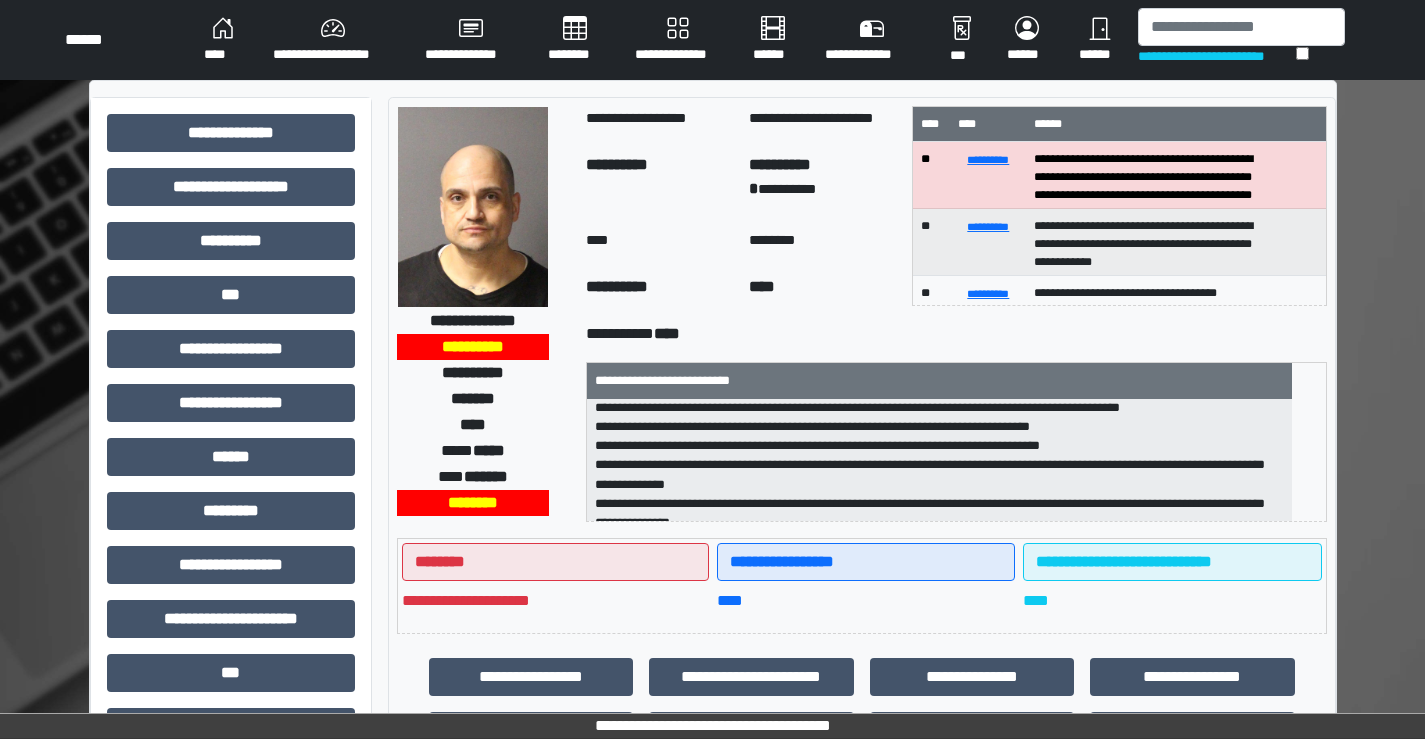 scroll, scrollTop: 44, scrollLeft: 0, axis: vertical 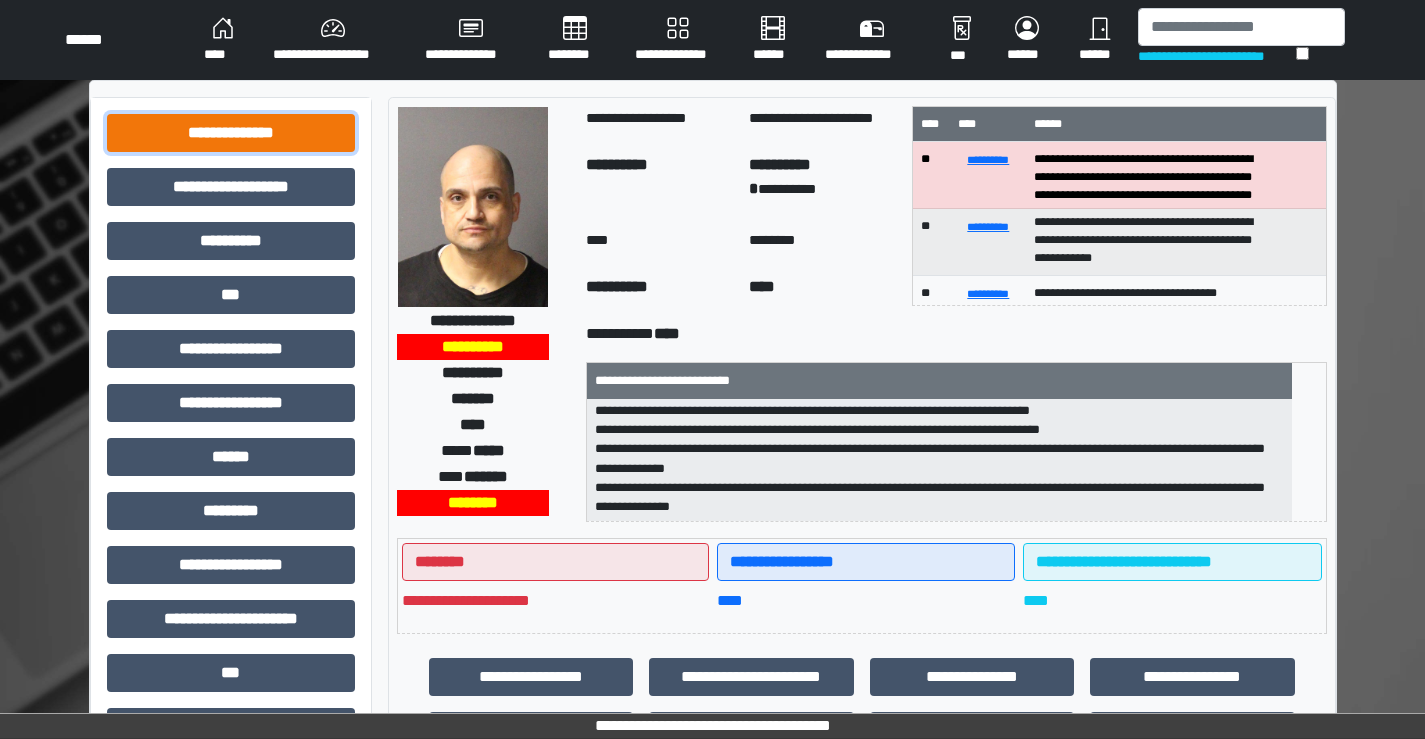 click on "**********" at bounding box center [231, 133] 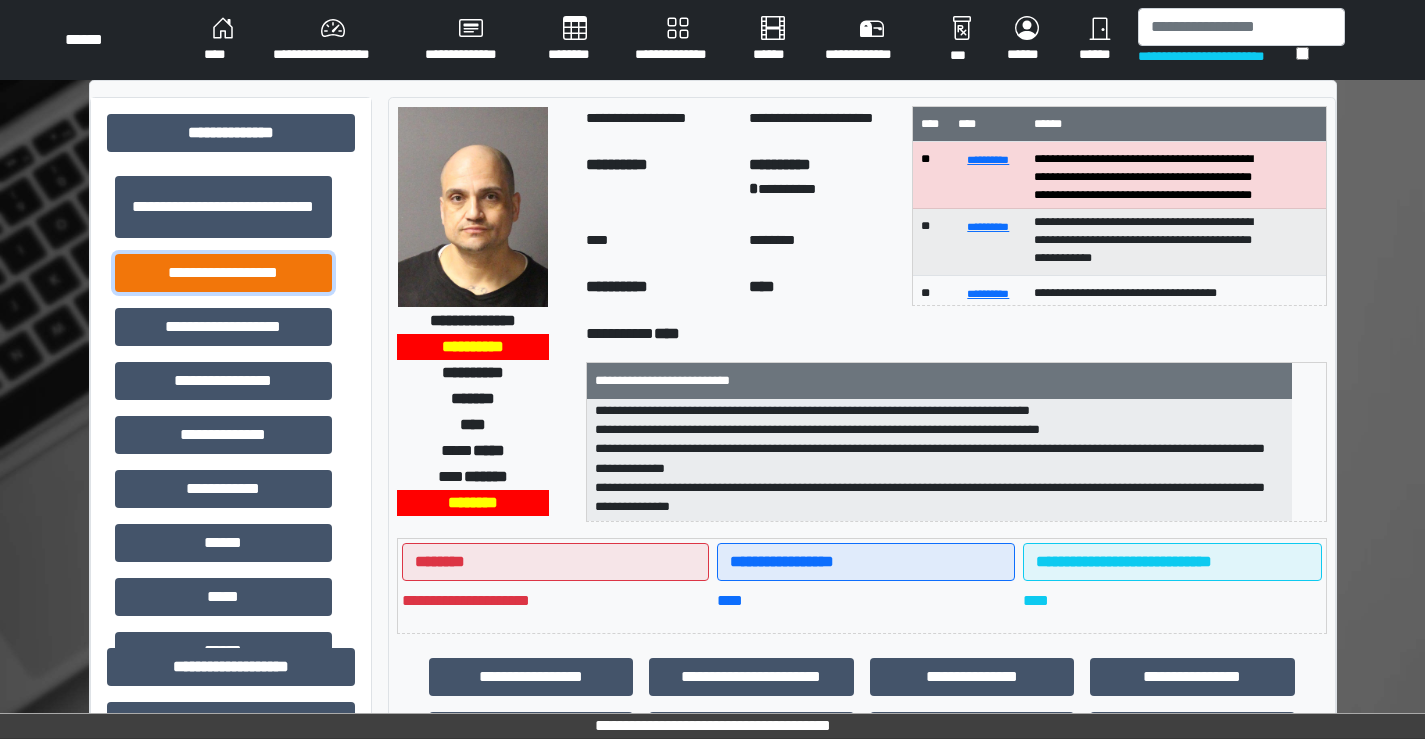 click on "**********" at bounding box center [223, 273] 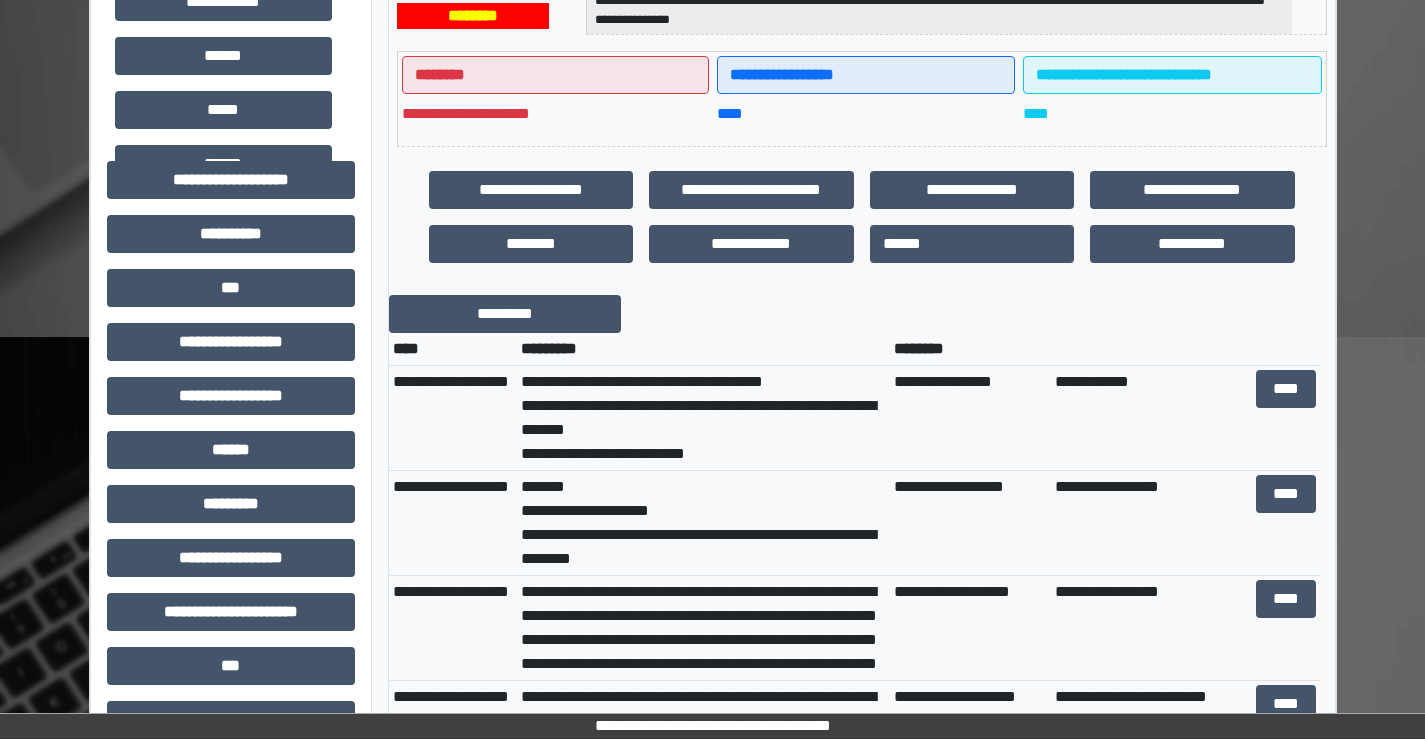 scroll, scrollTop: 500, scrollLeft: 0, axis: vertical 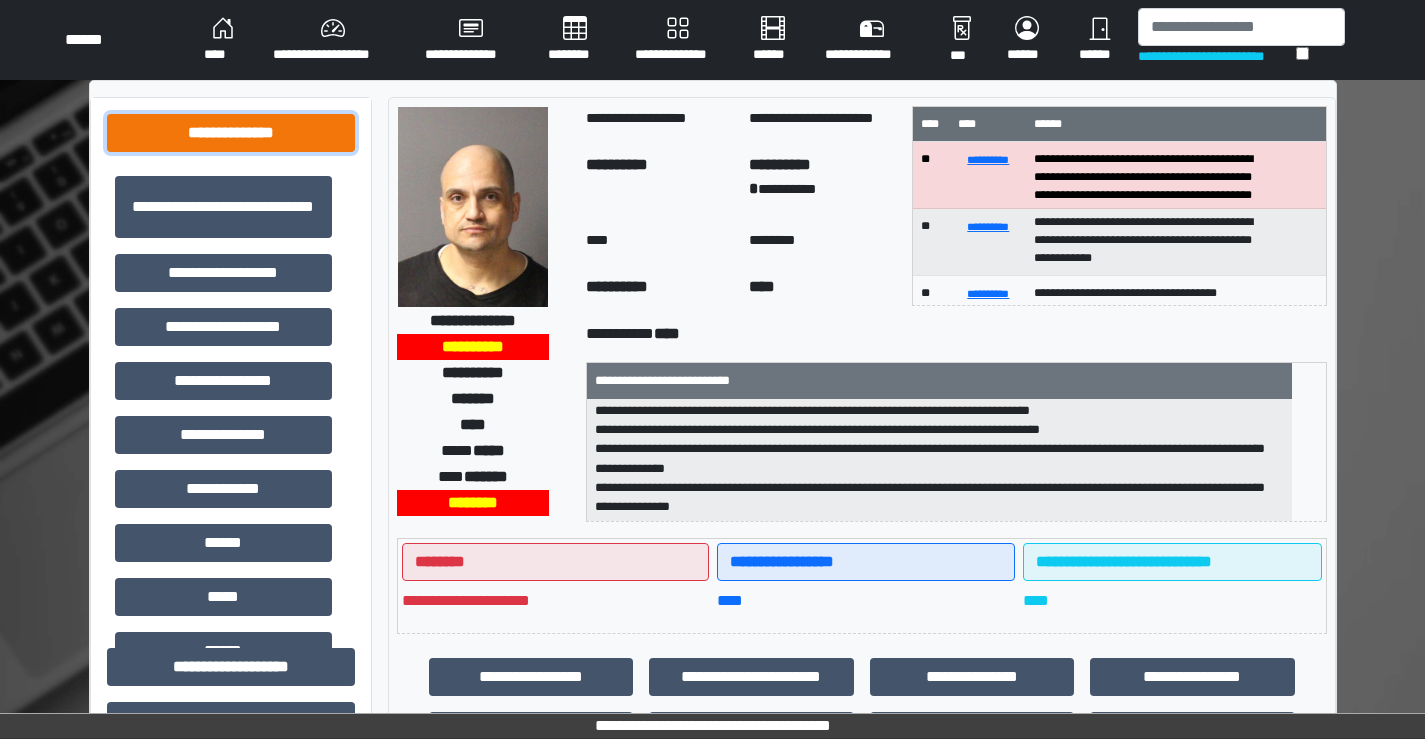 click on "**********" at bounding box center (231, 133) 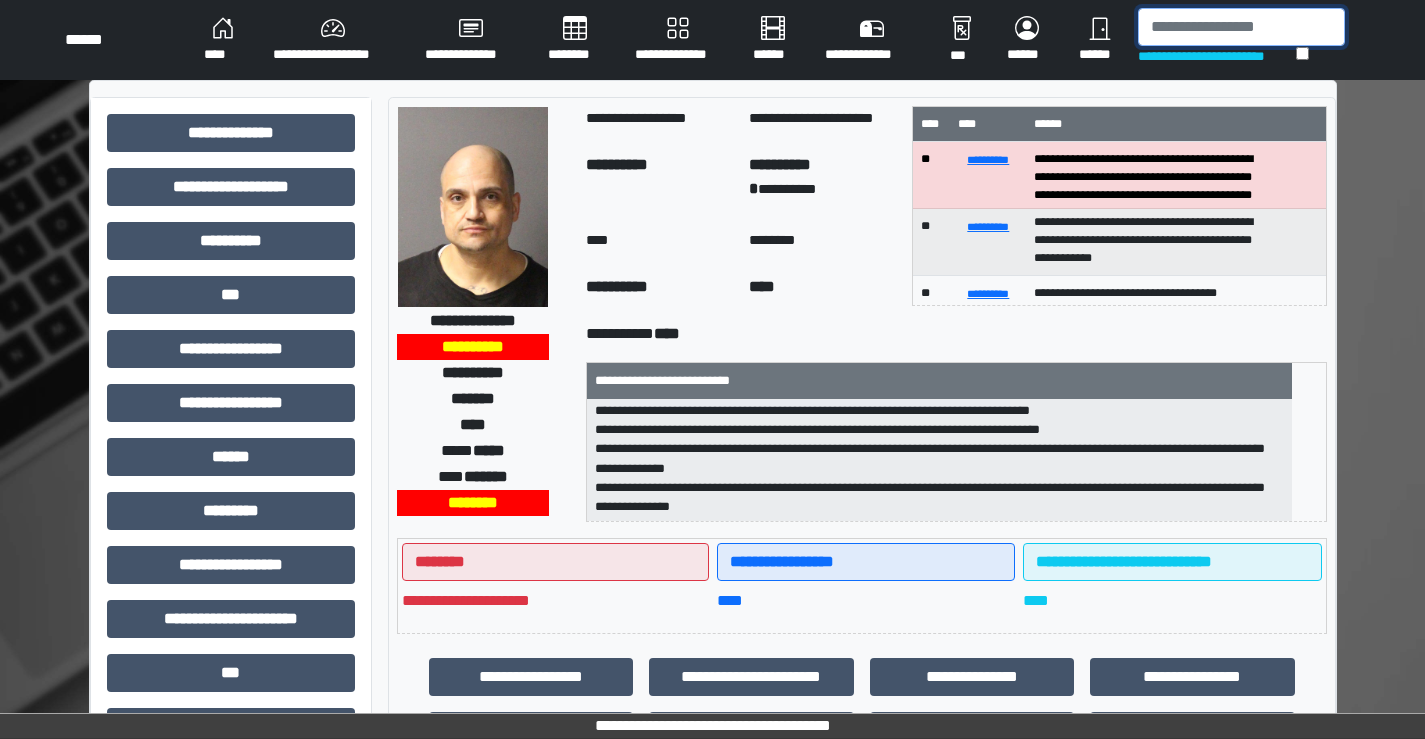 drag, startPoint x: 1201, startPoint y: 27, endPoint x: 1205, endPoint y: 16, distance: 11.7046995 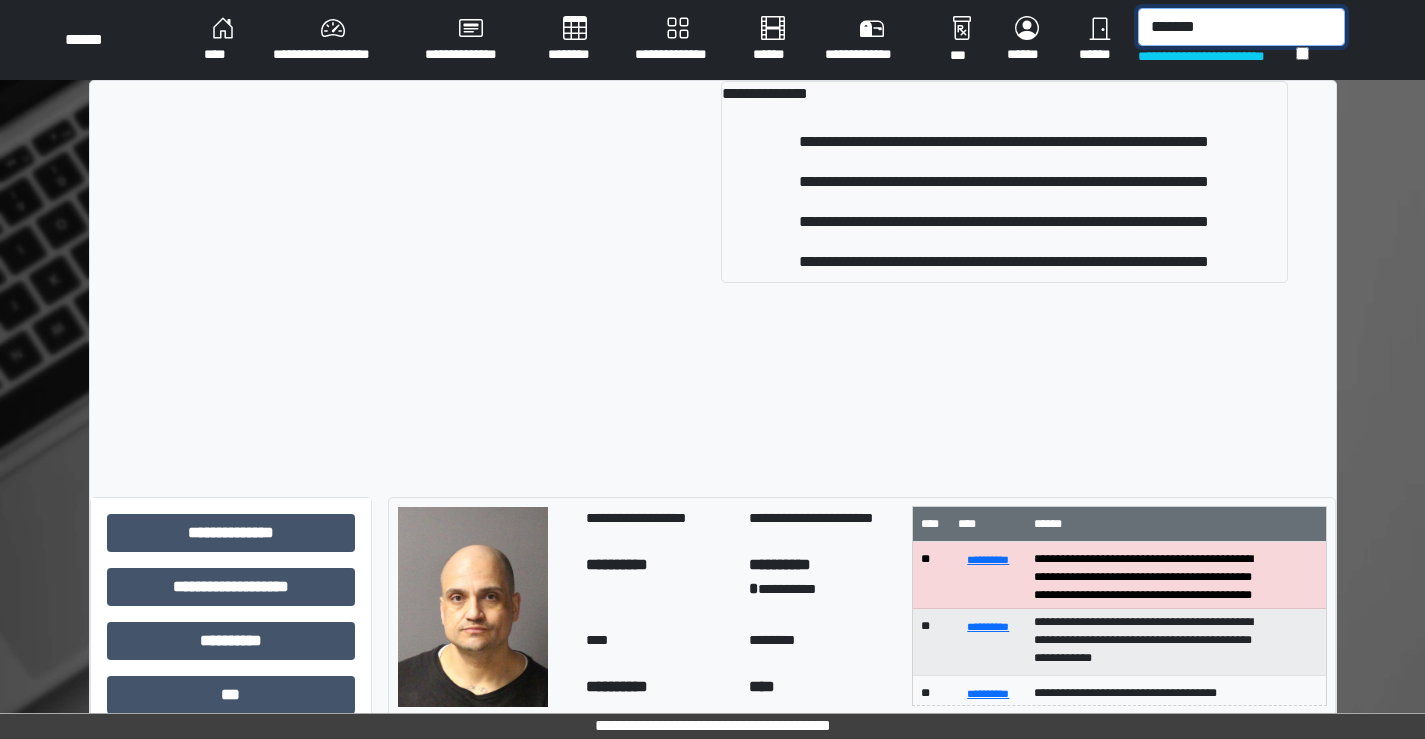 type on "*******" 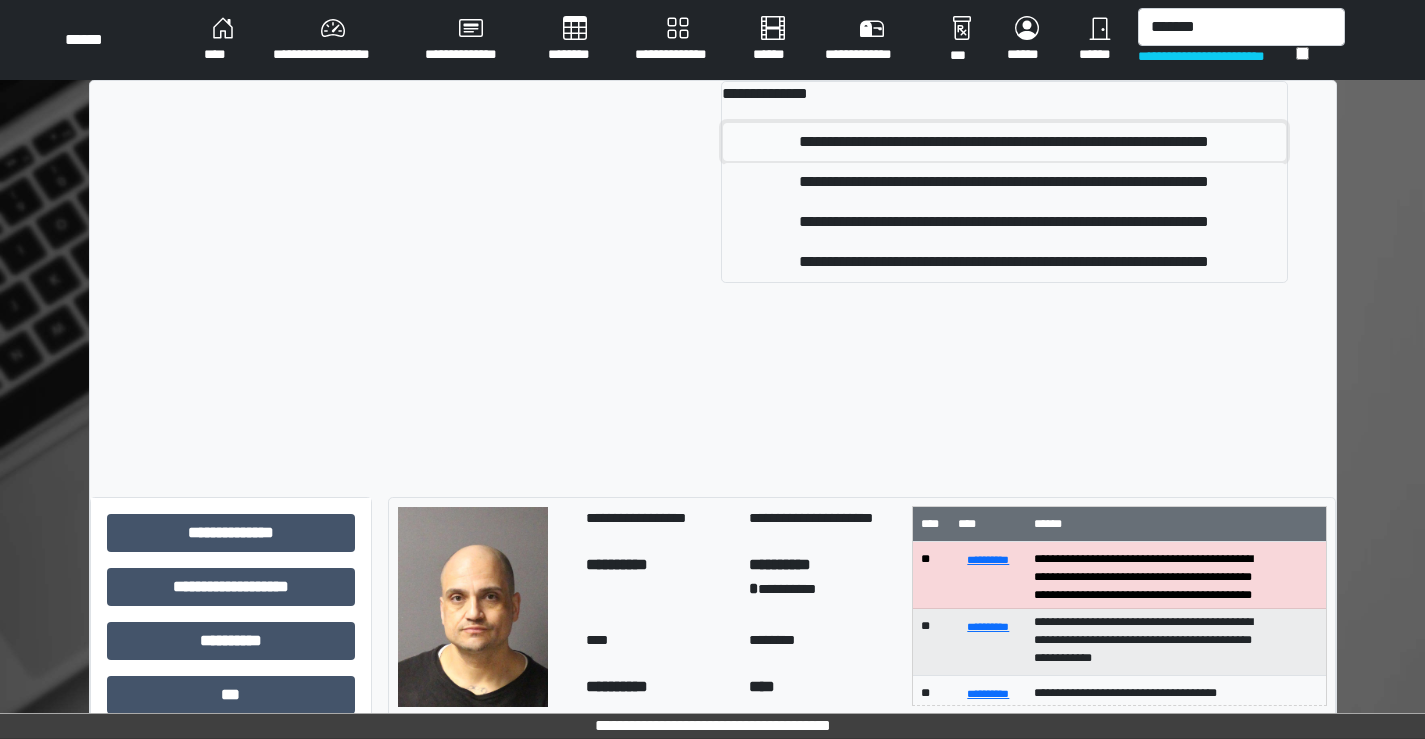 click on "**********" at bounding box center (1004, 142) 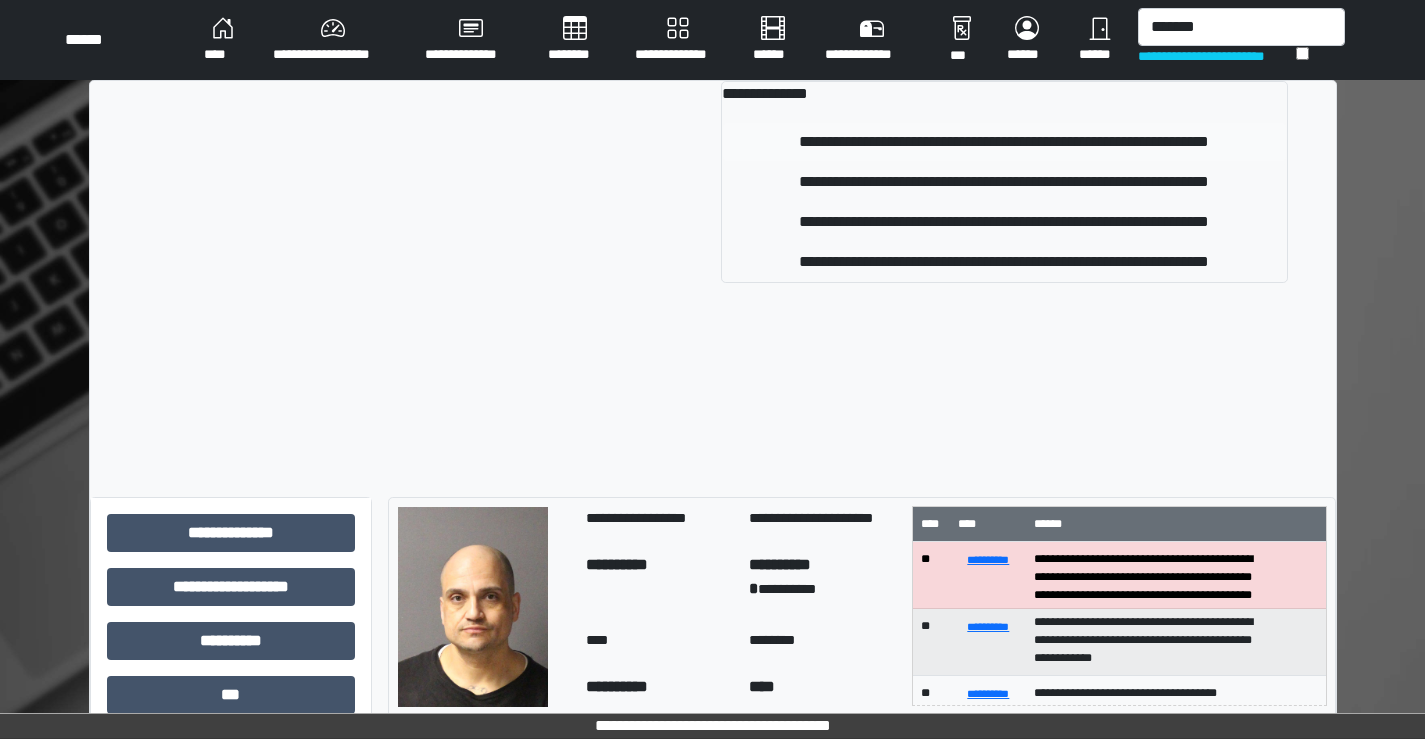 type 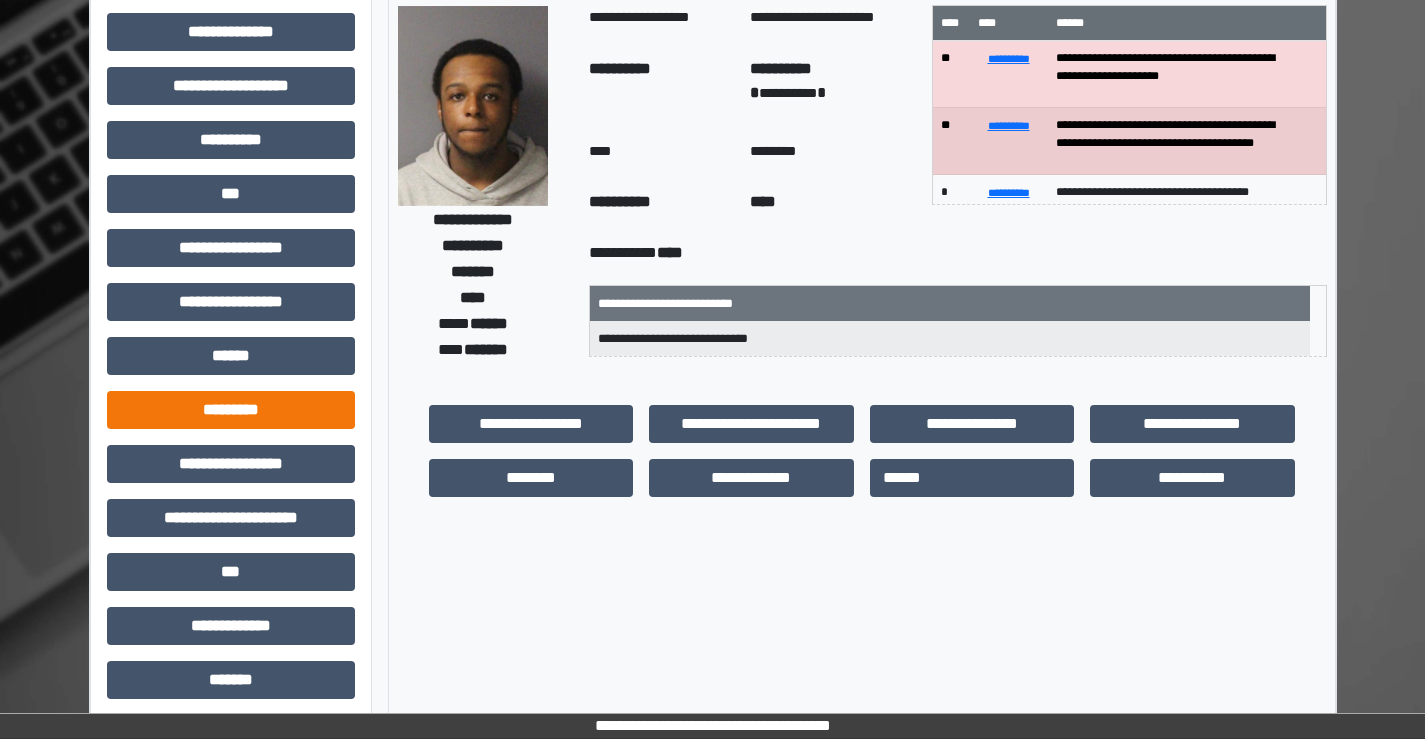 scroll, scrollTop: 100, scrollLeft: 0, axis: vertical 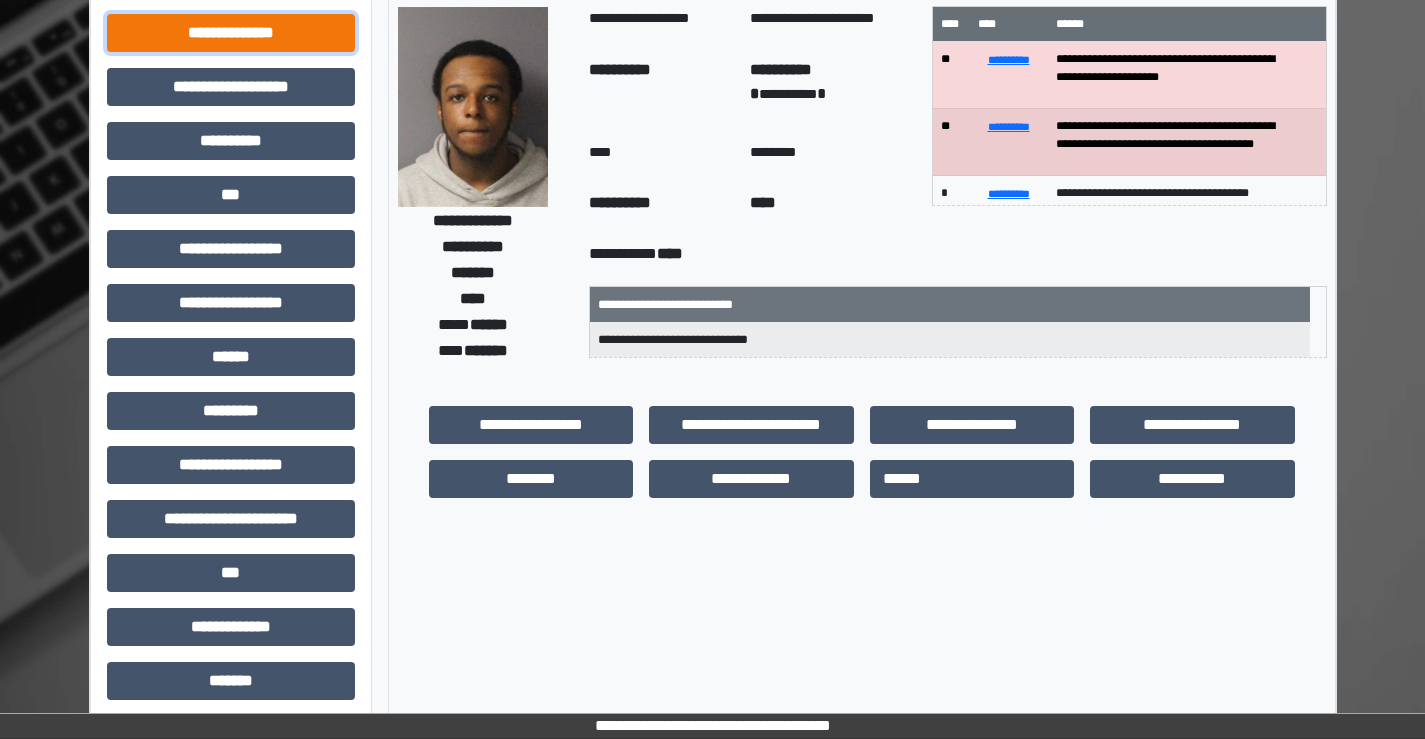click on "**********" at bounding box center (231, 33) 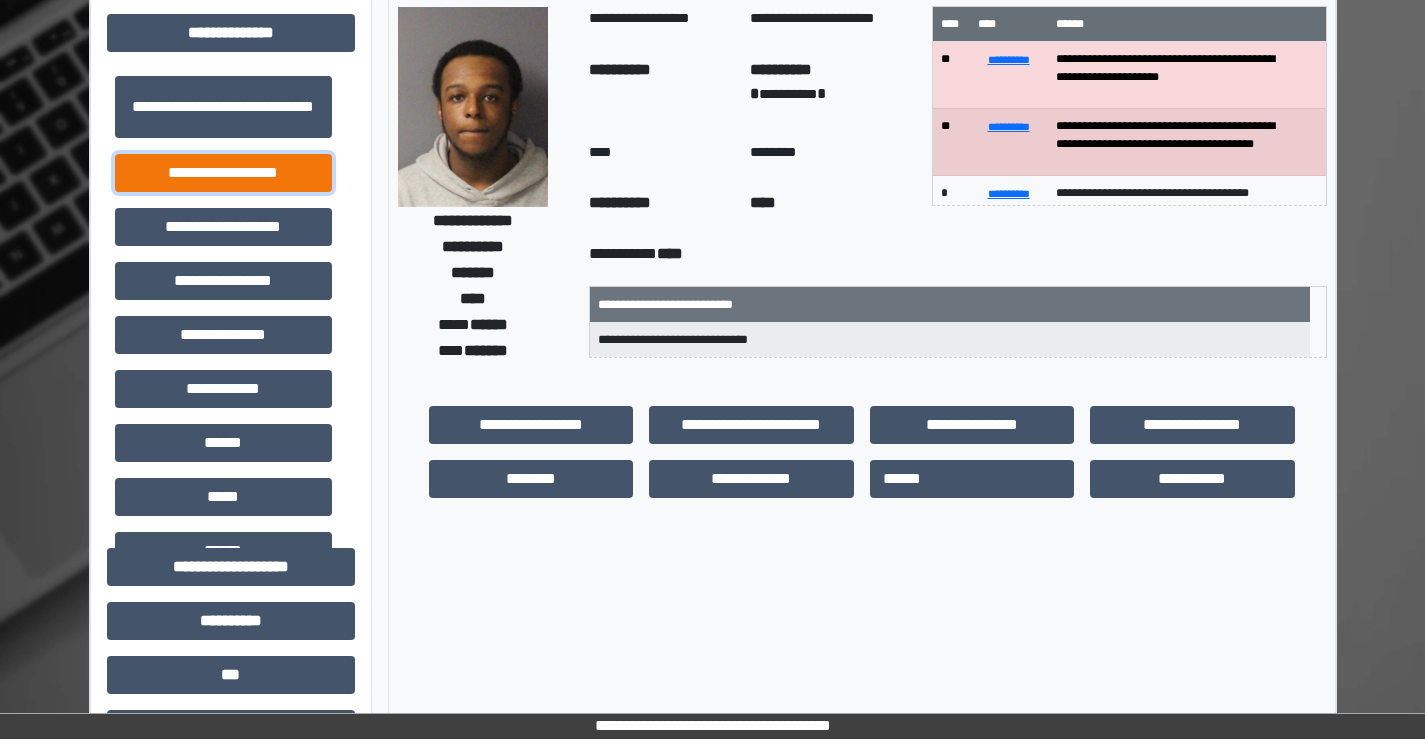 click on "**********" at bounding box center (223, 173) 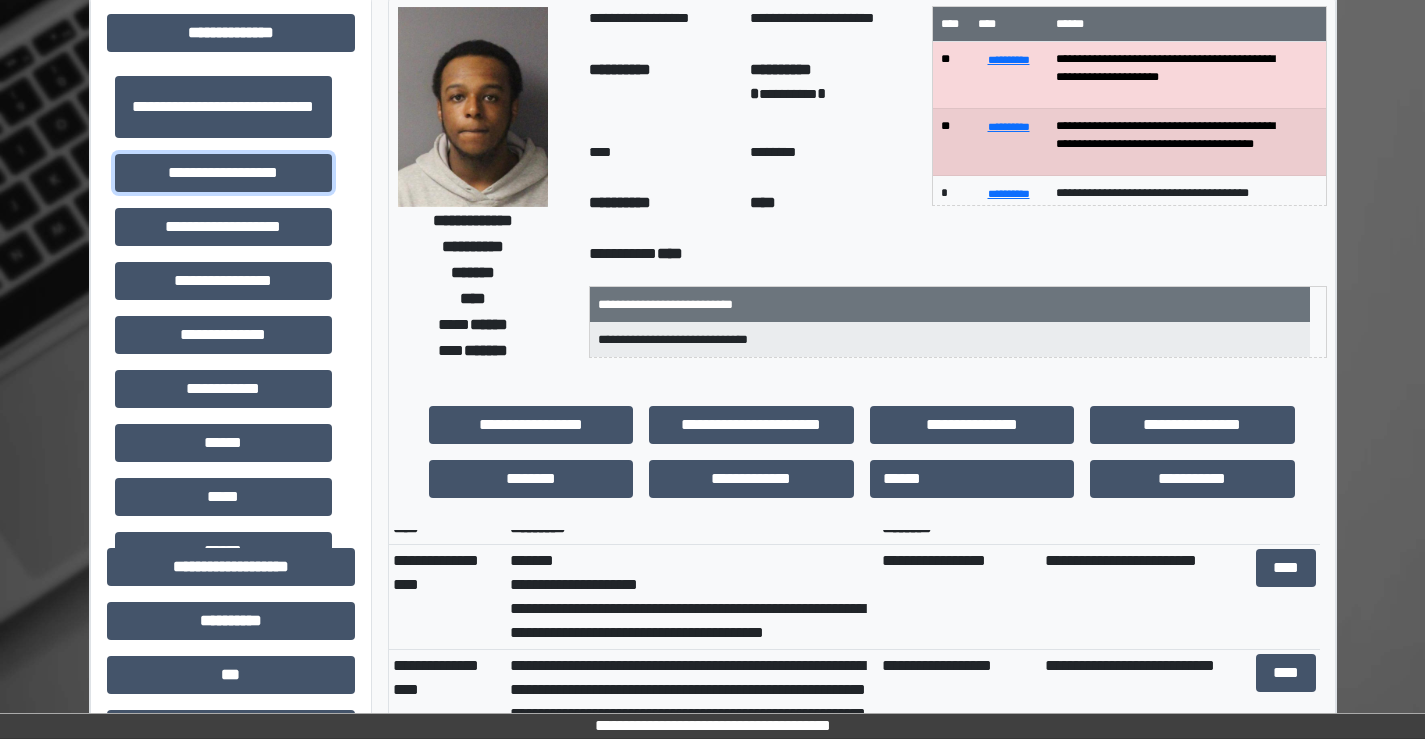 scroll, scrollTop: 100, scrollLeft: 0, axis: vertical 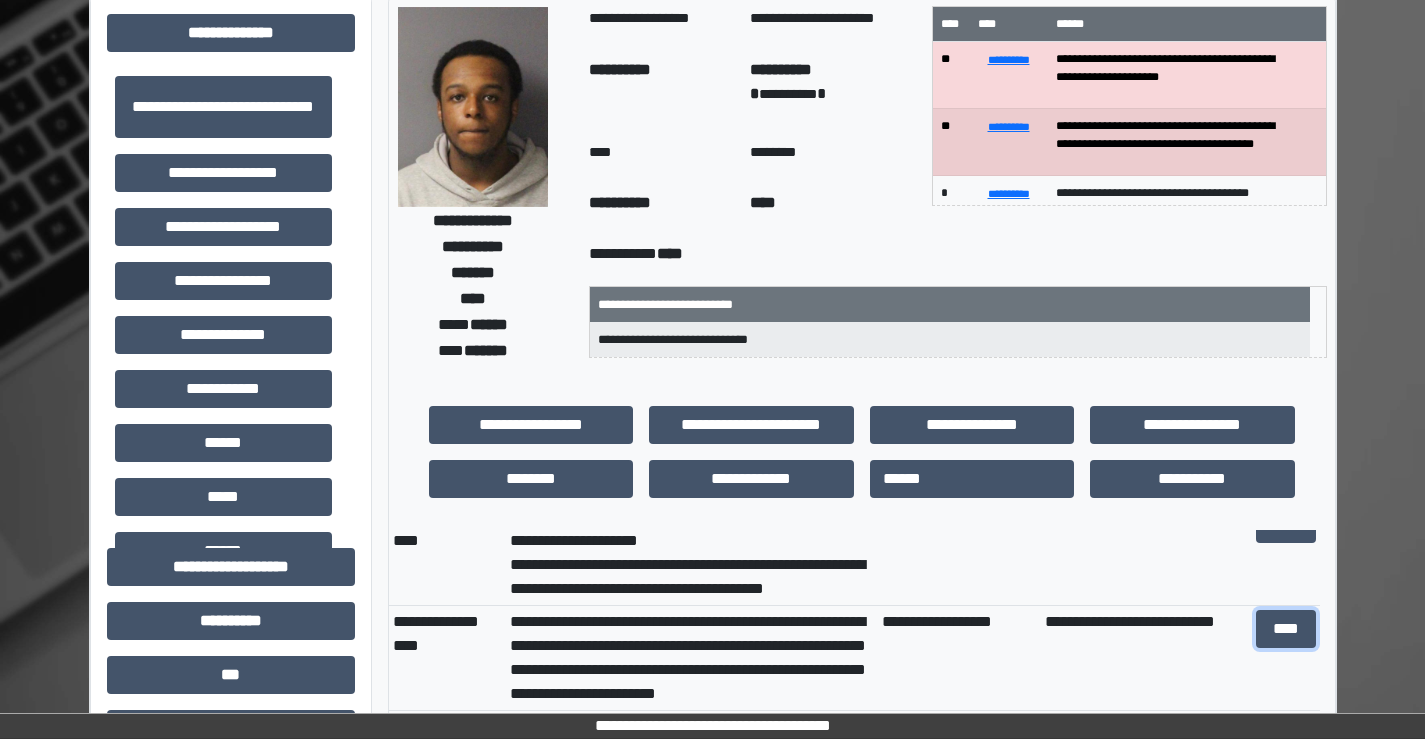 click on "****" at bounding box center (1286, 629) 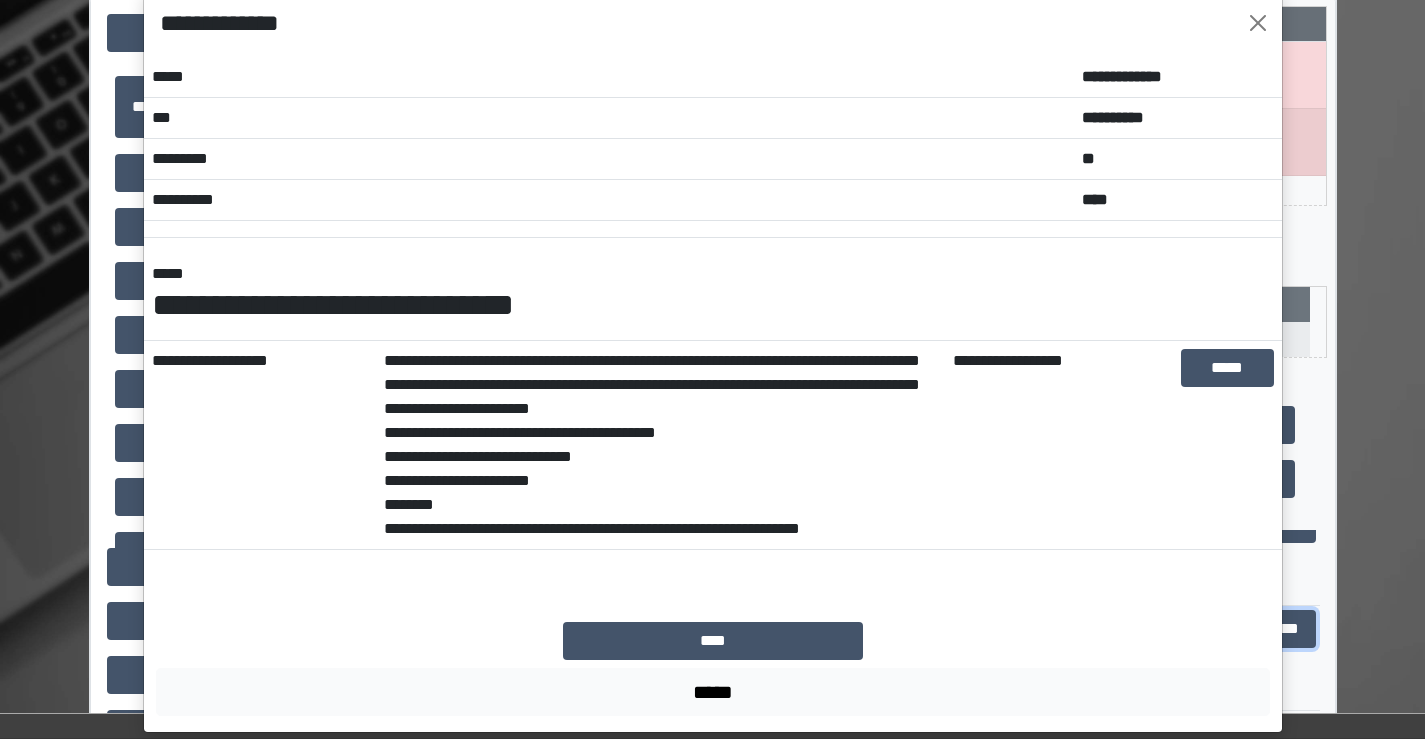 scroll, scrollTop: 62, scrollLeft: 0, axis: vertical 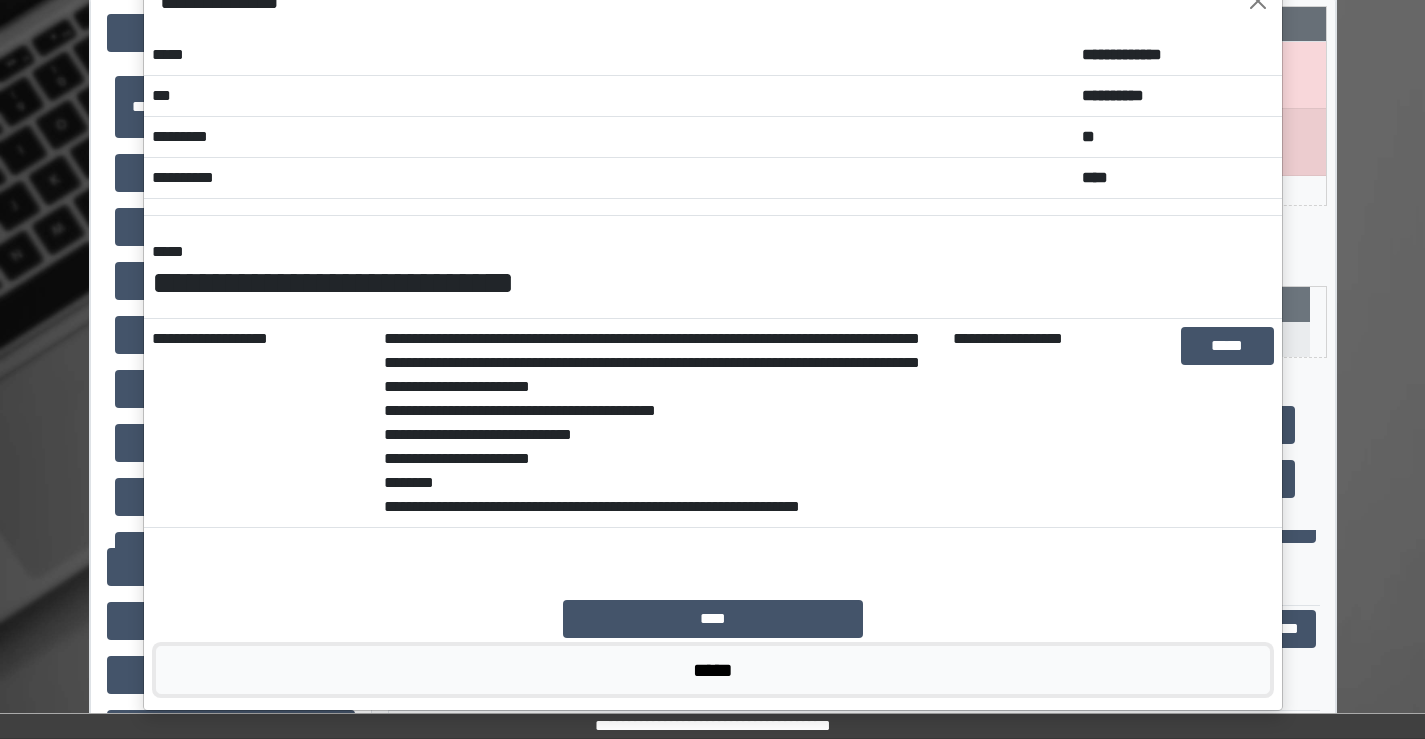 click on "*****" at bounding box center (713, 670) 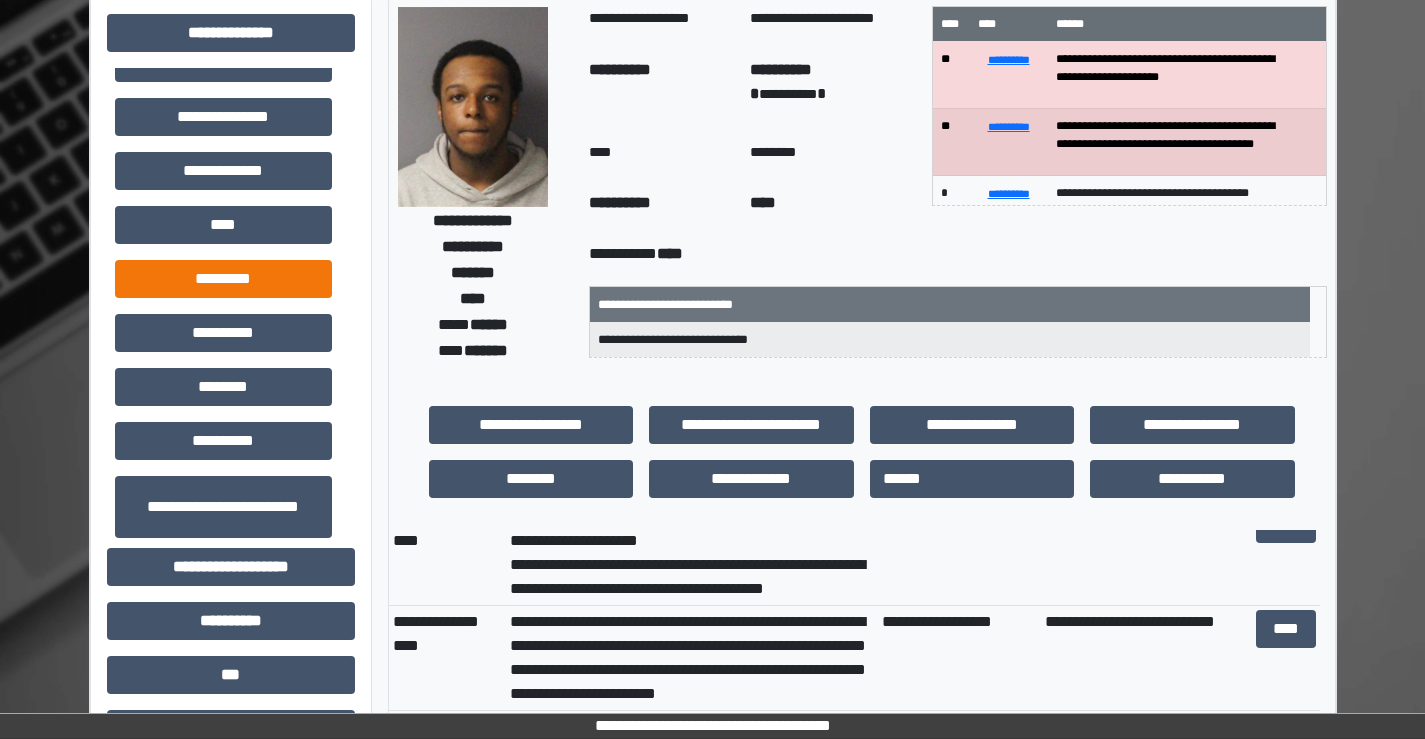 scroll, scrollTop: 580, scrollLeft: 0, axis: vertical 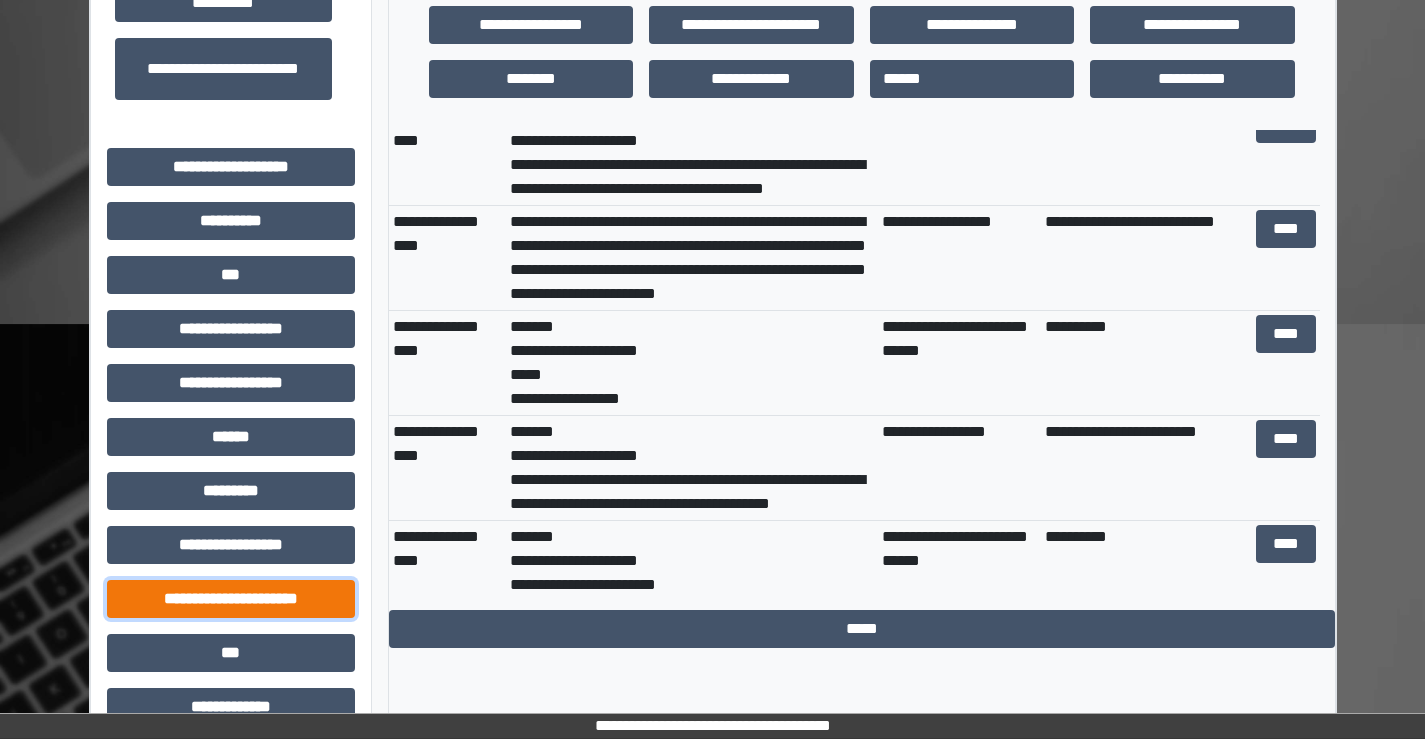 click on "**********" at bounding box center [231, 599] 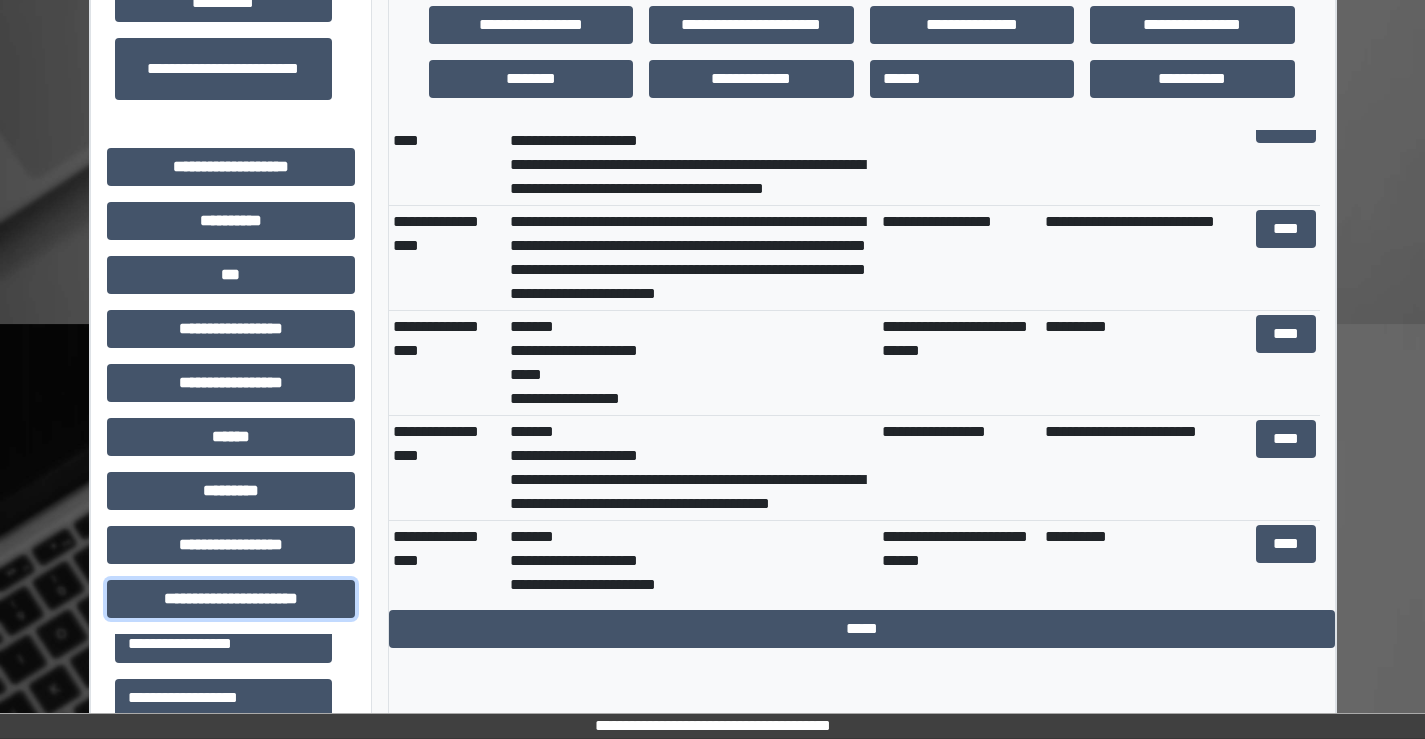 scroll, scrollTop: 46, scrollLeft: 0, axis: vertical 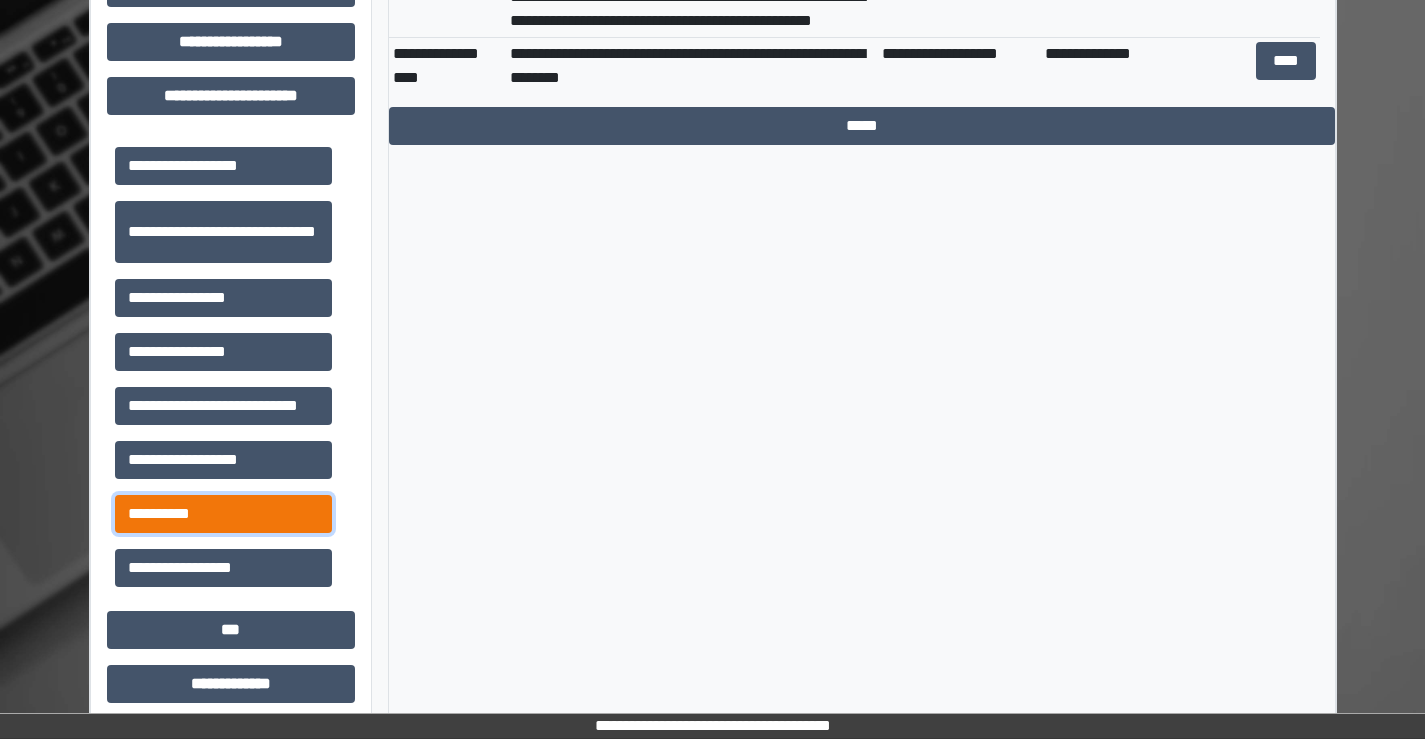 click on "**********" at bounding box center (223, 514) 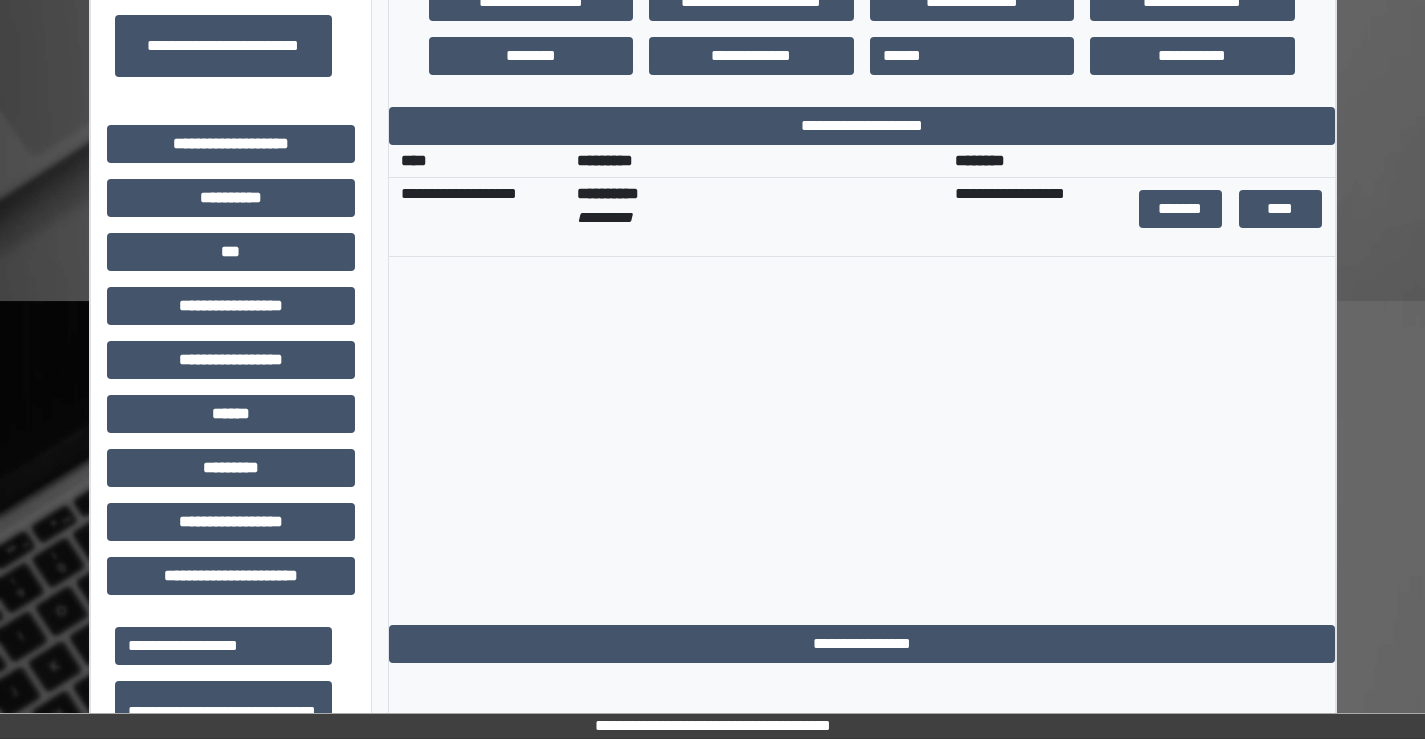 scroll, scrollTop: 503, scrollLeft: 0, axis: vertical 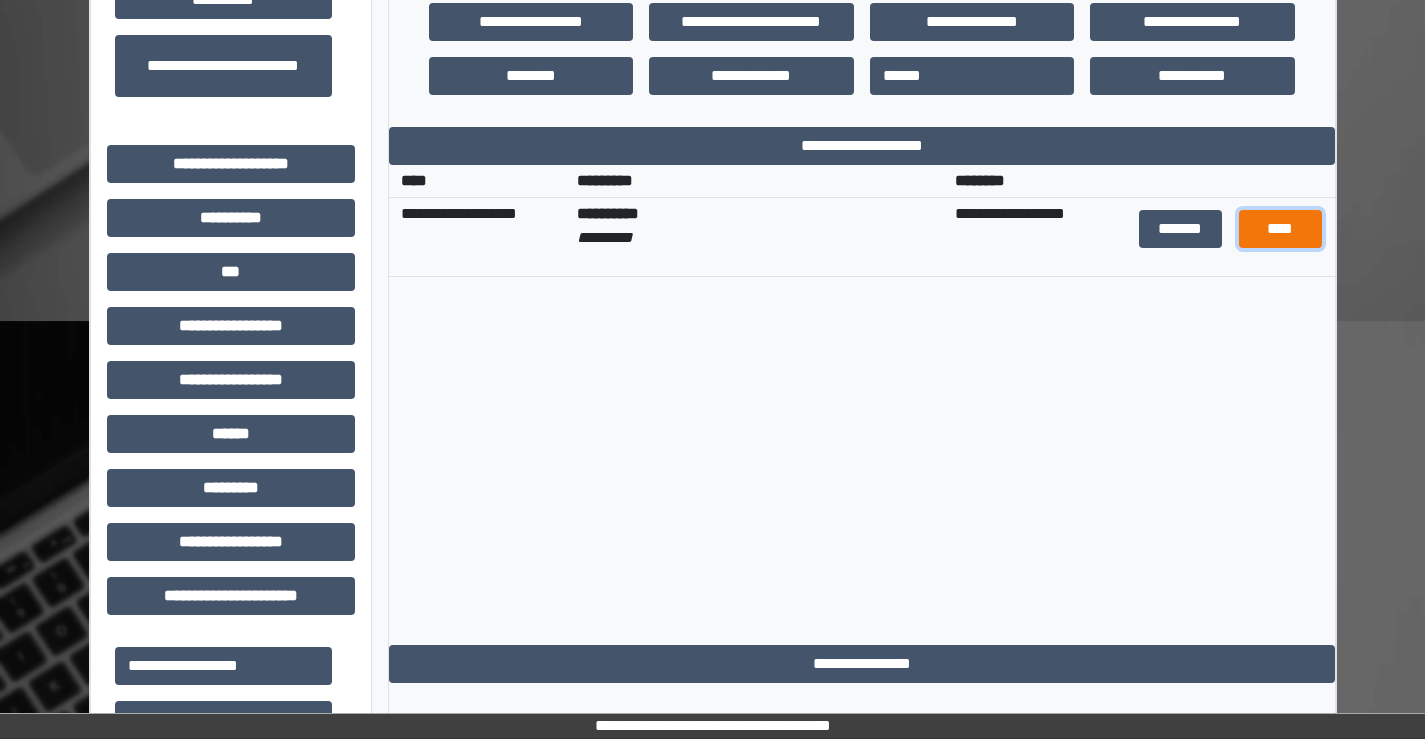 click on "****" at bounding box center [1281, 229] 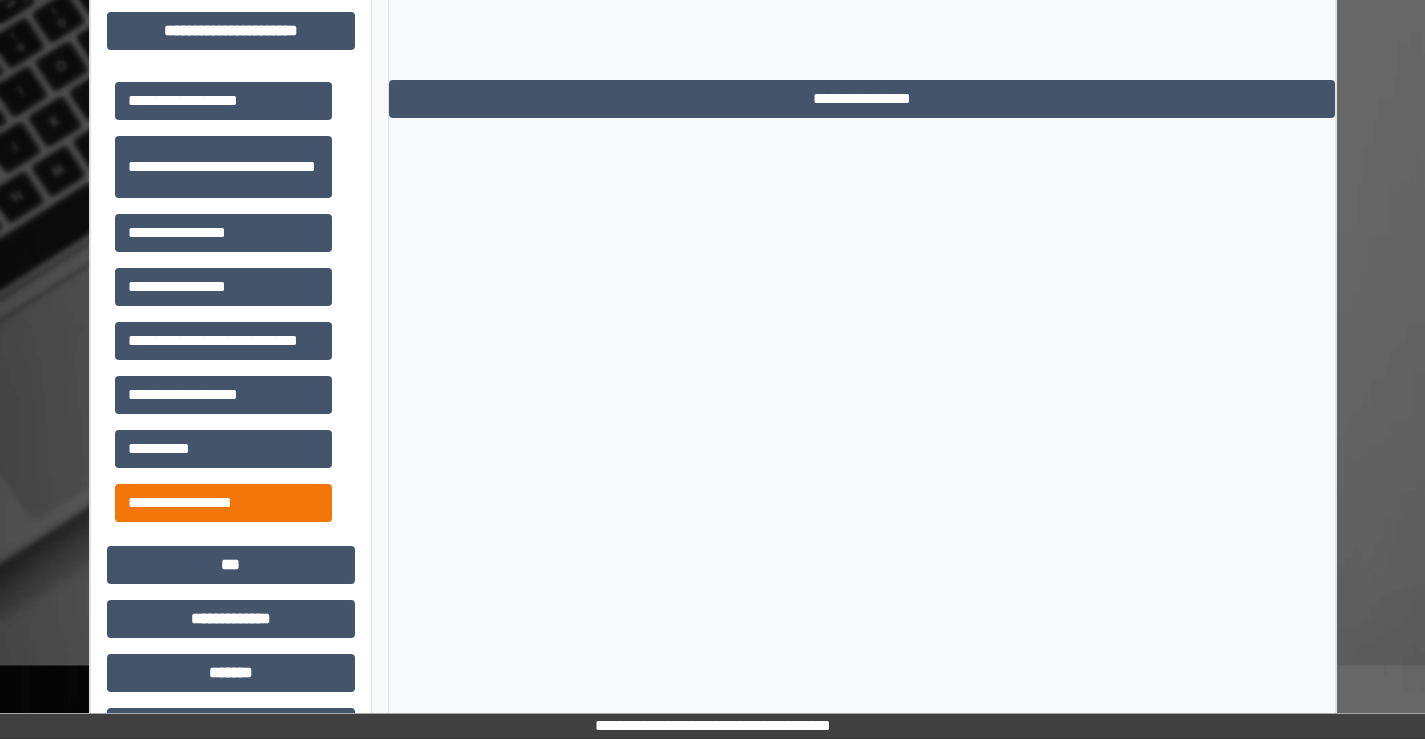 scroll, scrollTop: 1103, scrollLeft: 0, axis: vertical 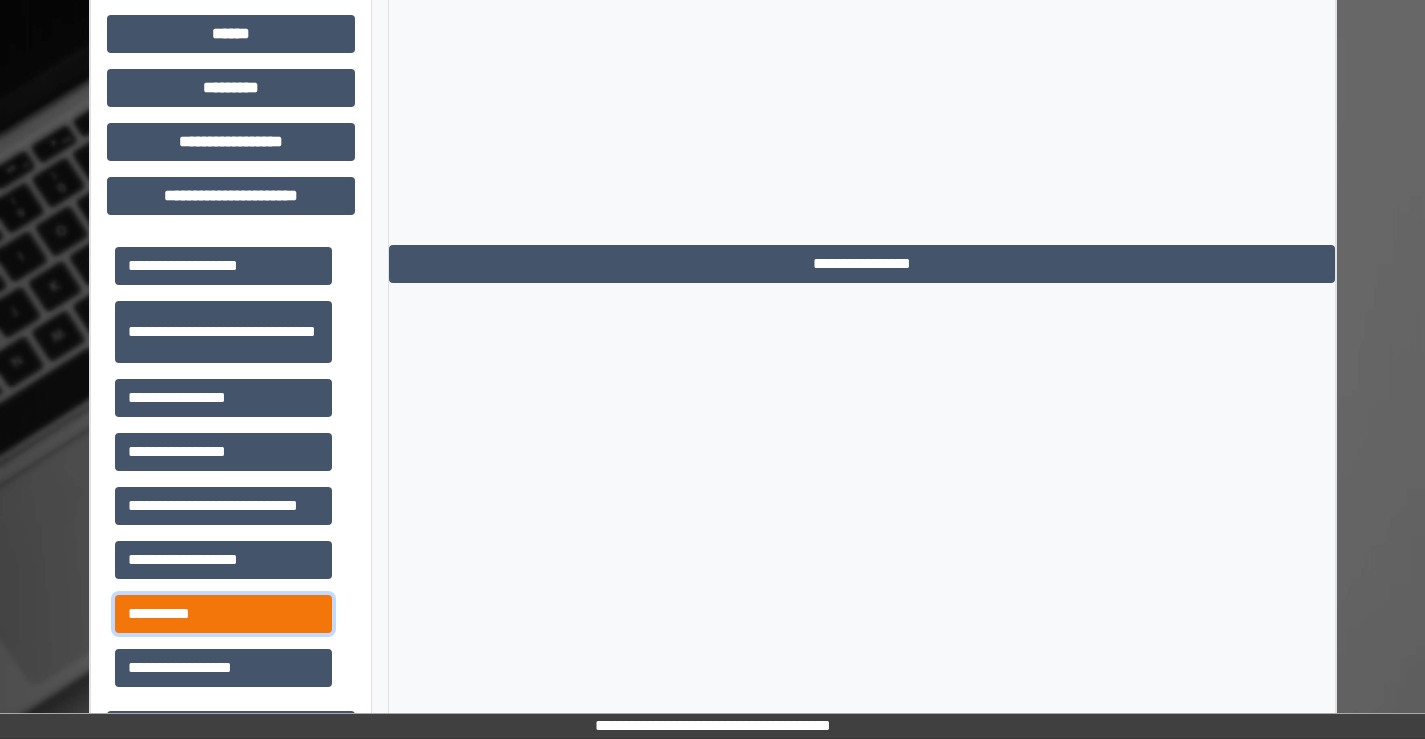 click on "**********" at bounding box center [223, 614] 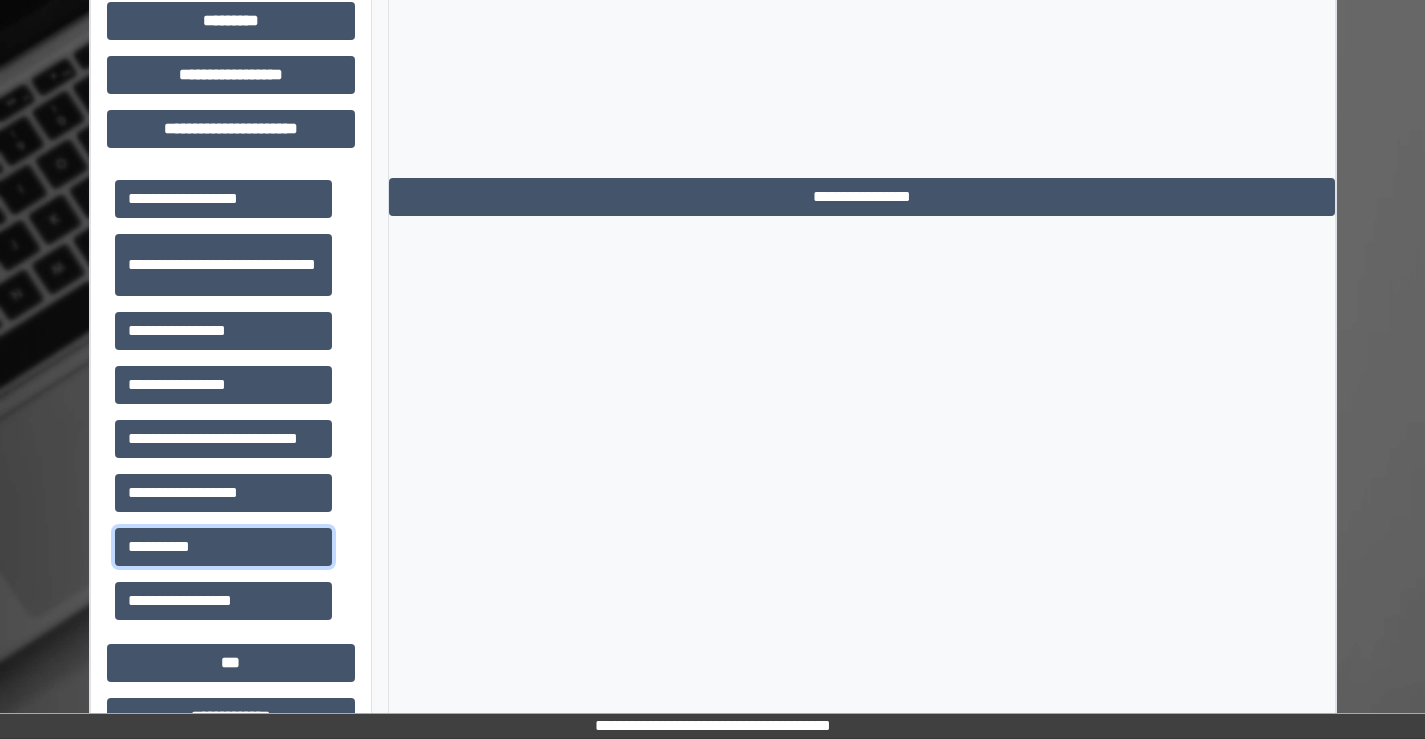 scroll, scrollTop: 1003, scrollLeft: 0, axis: vertical 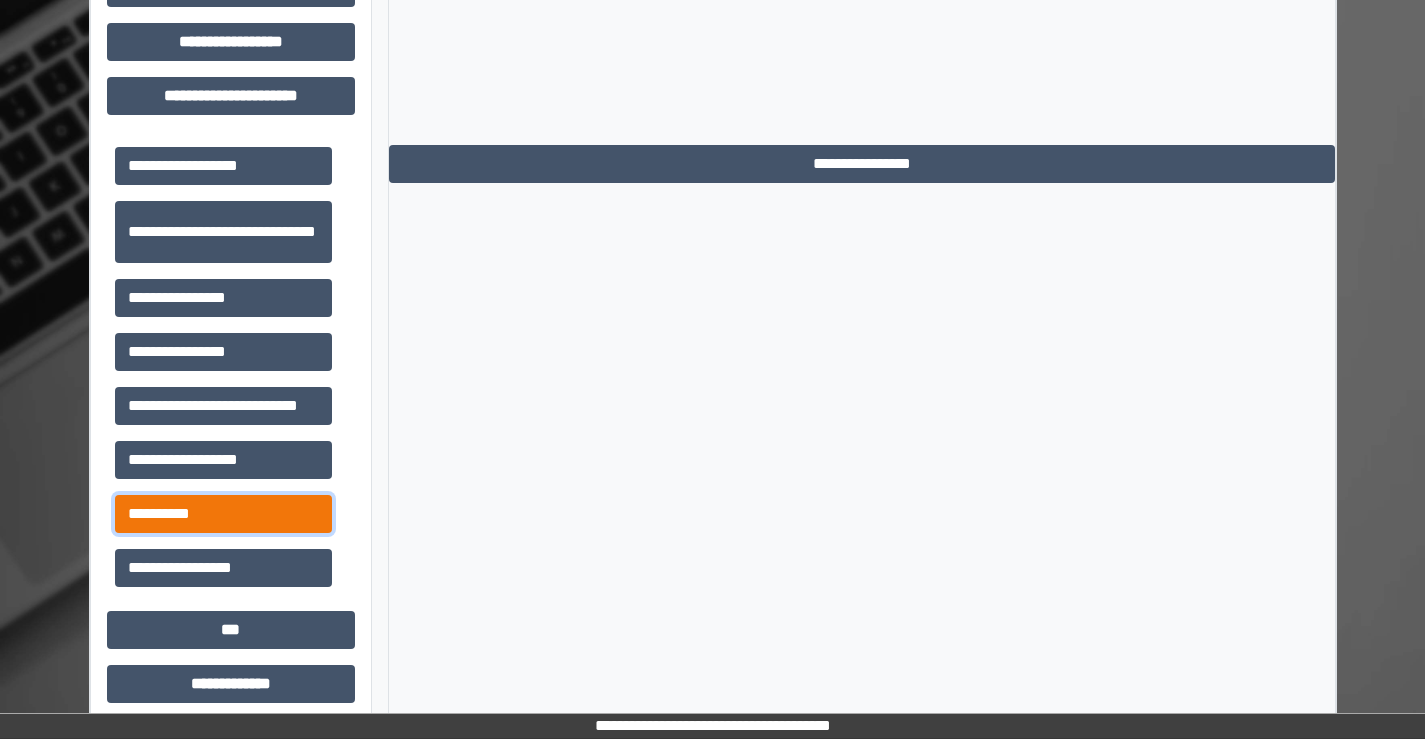 click on "**********" at bounding box center [223, 514] 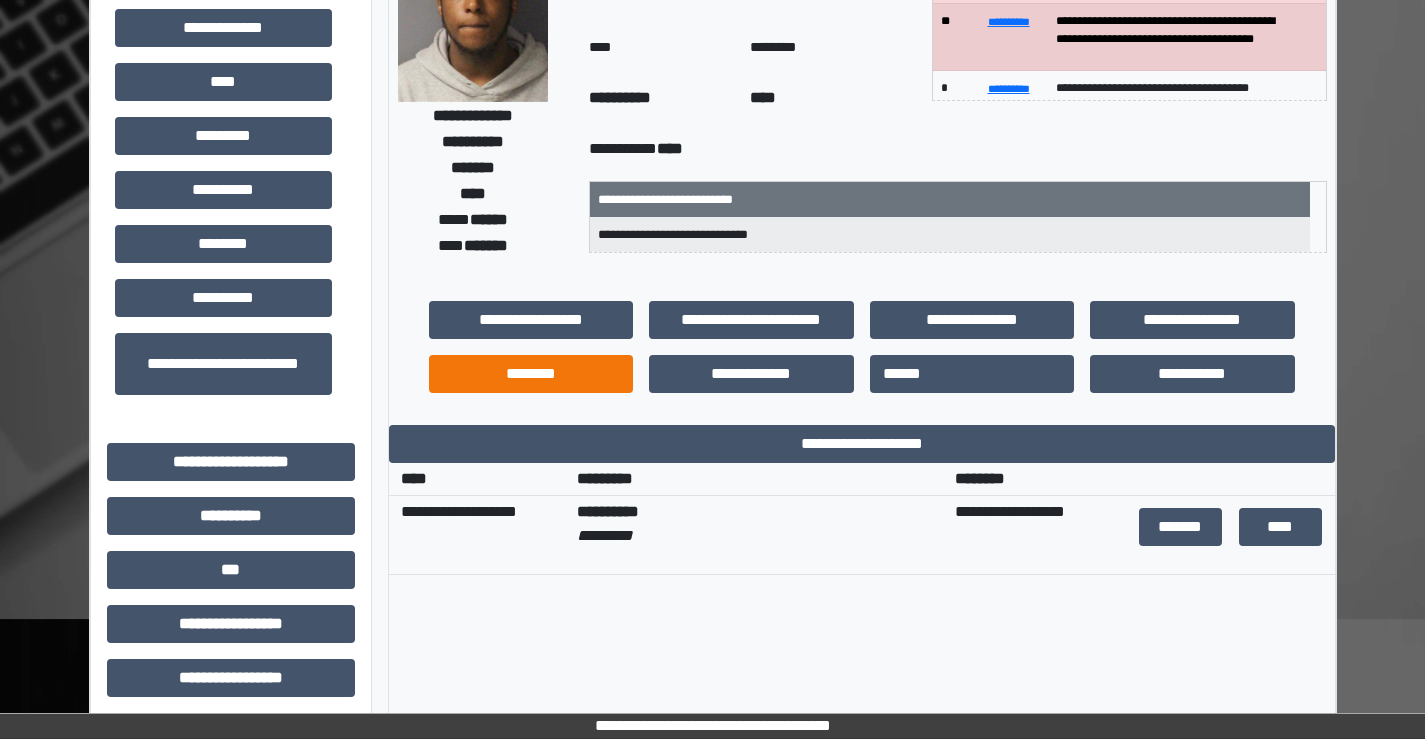 scroll, scrollTop: 203, scrollLeft: 0, axis: vertical 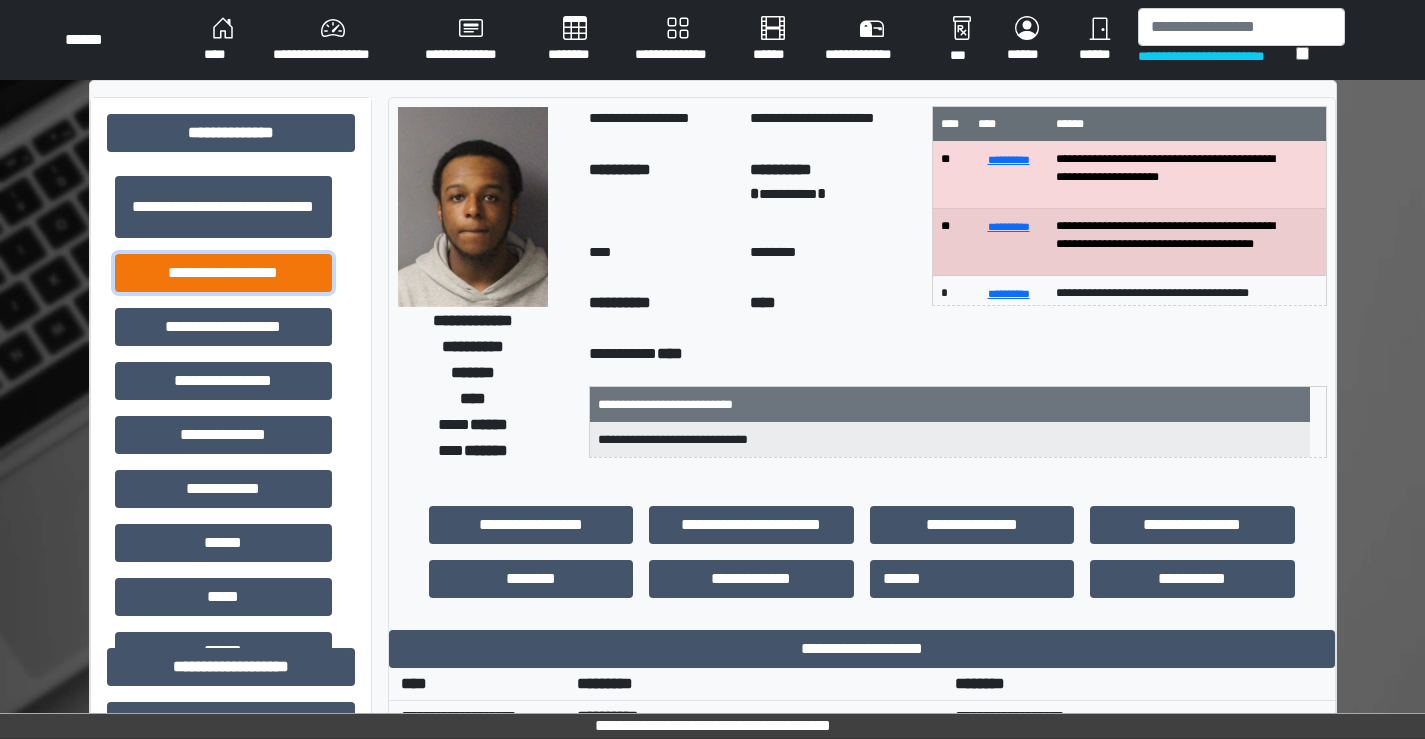 click on "**********" at bounding box center (223, 273) 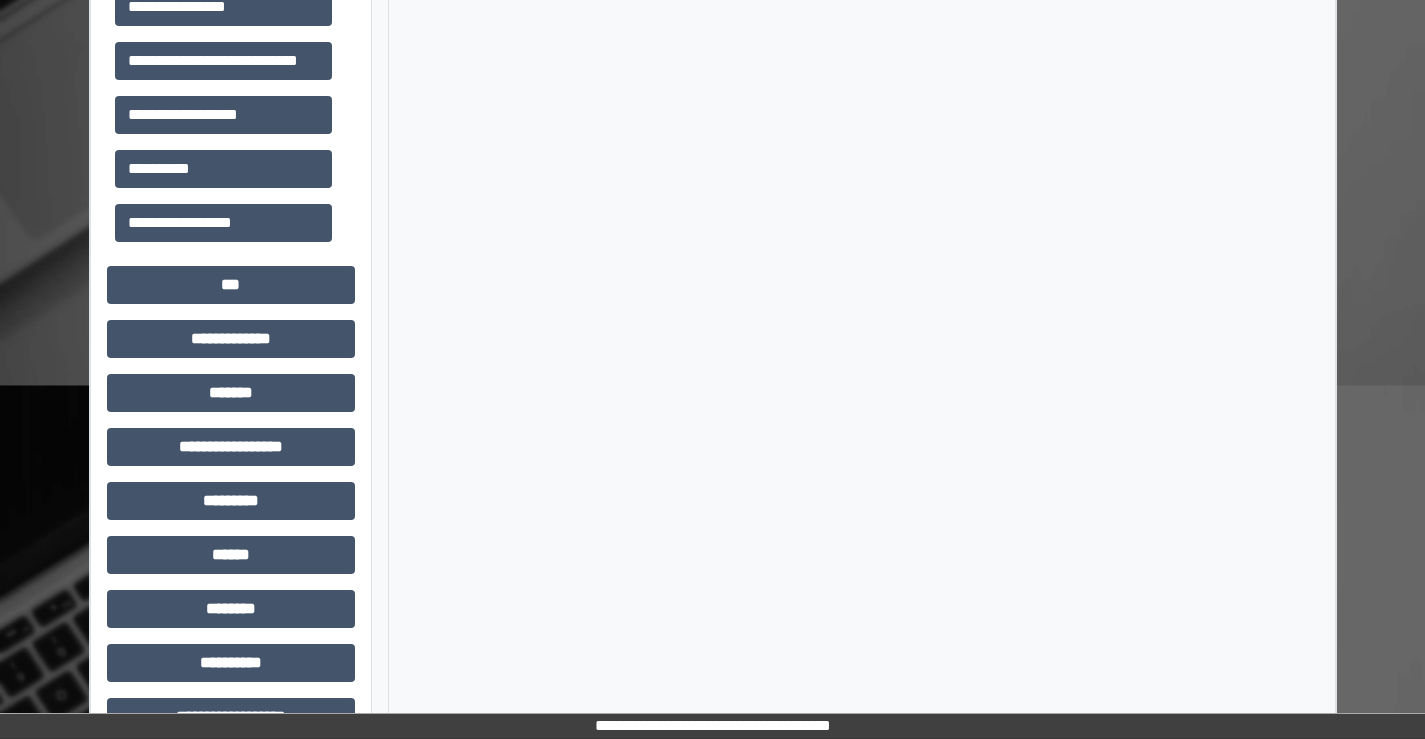 scroll, scrollTop: 1395, scrollLeft: 0, axis: vertical 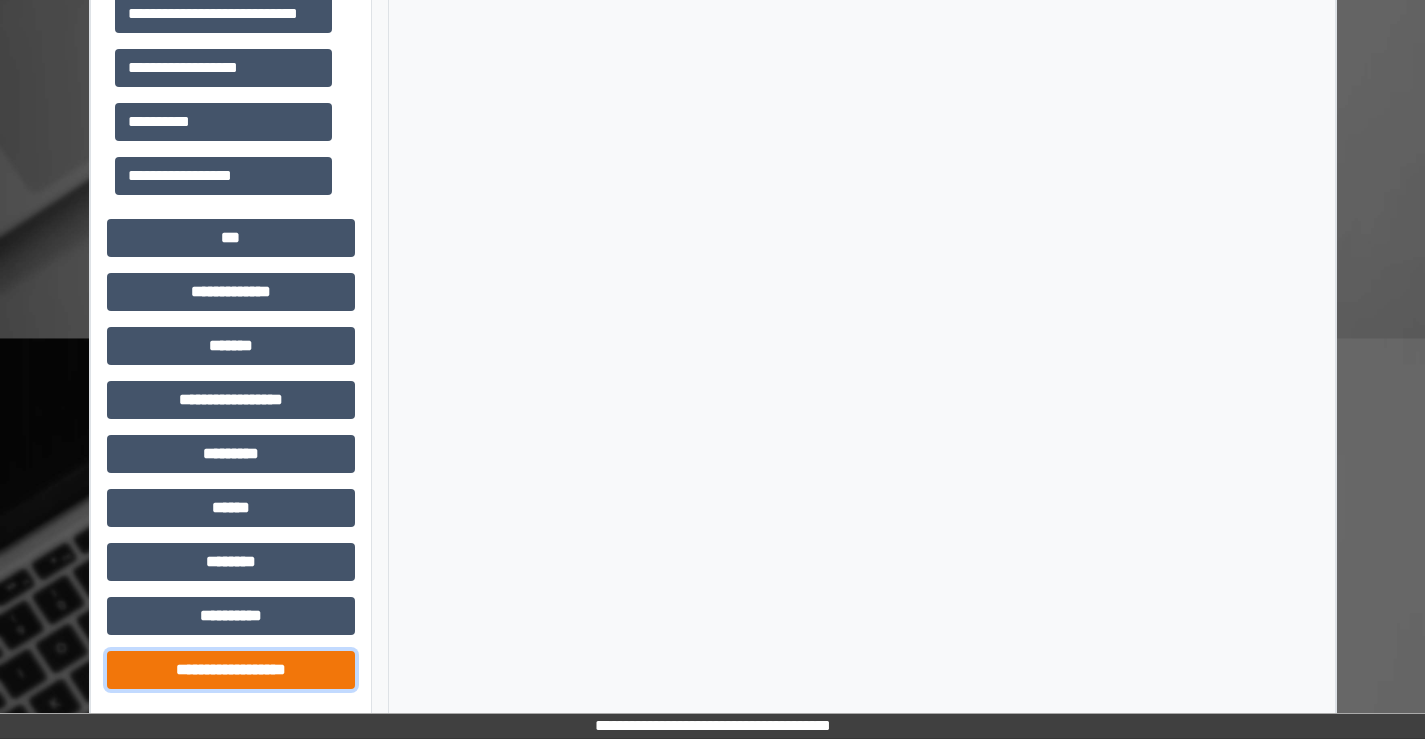 click on "**********" at bounding box center [231, 670] 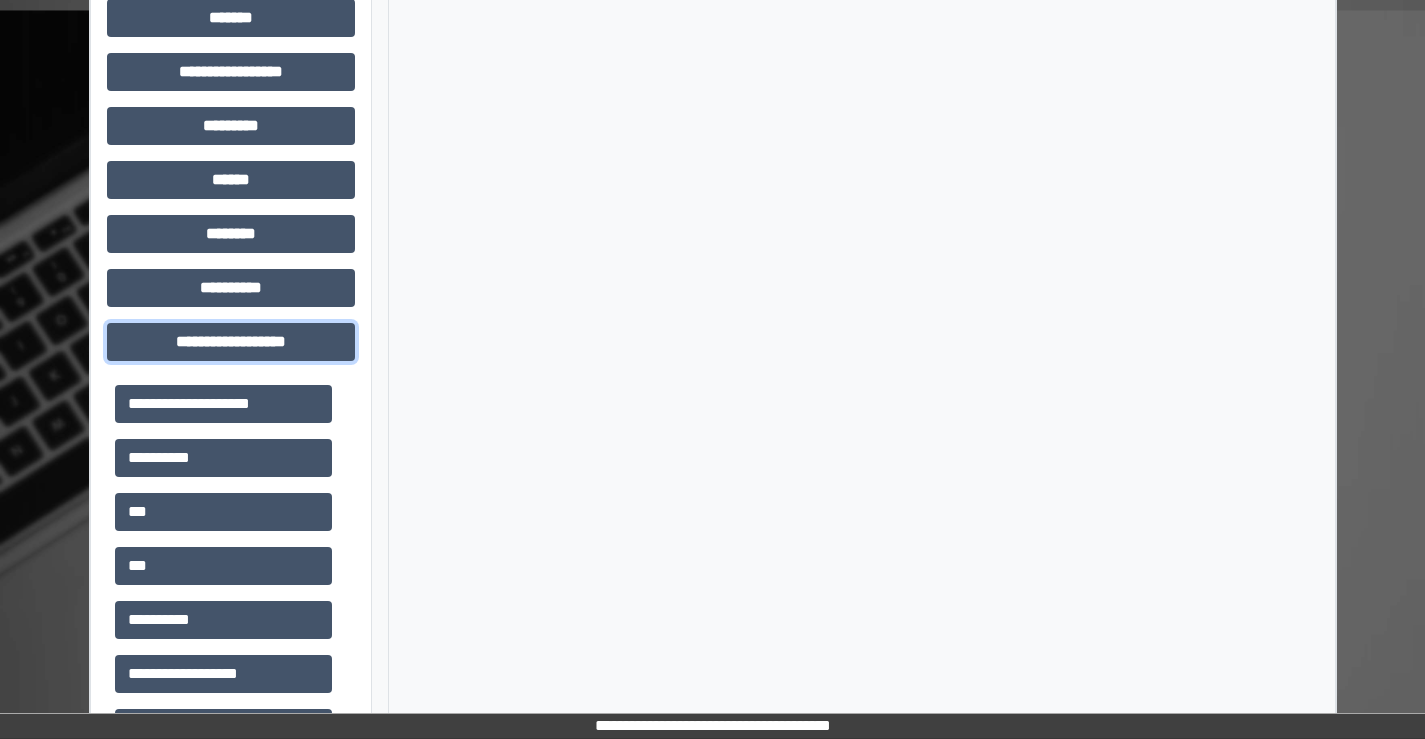 scroll, scrollTop: 1795, scrollLeft: 0, axis: vertical 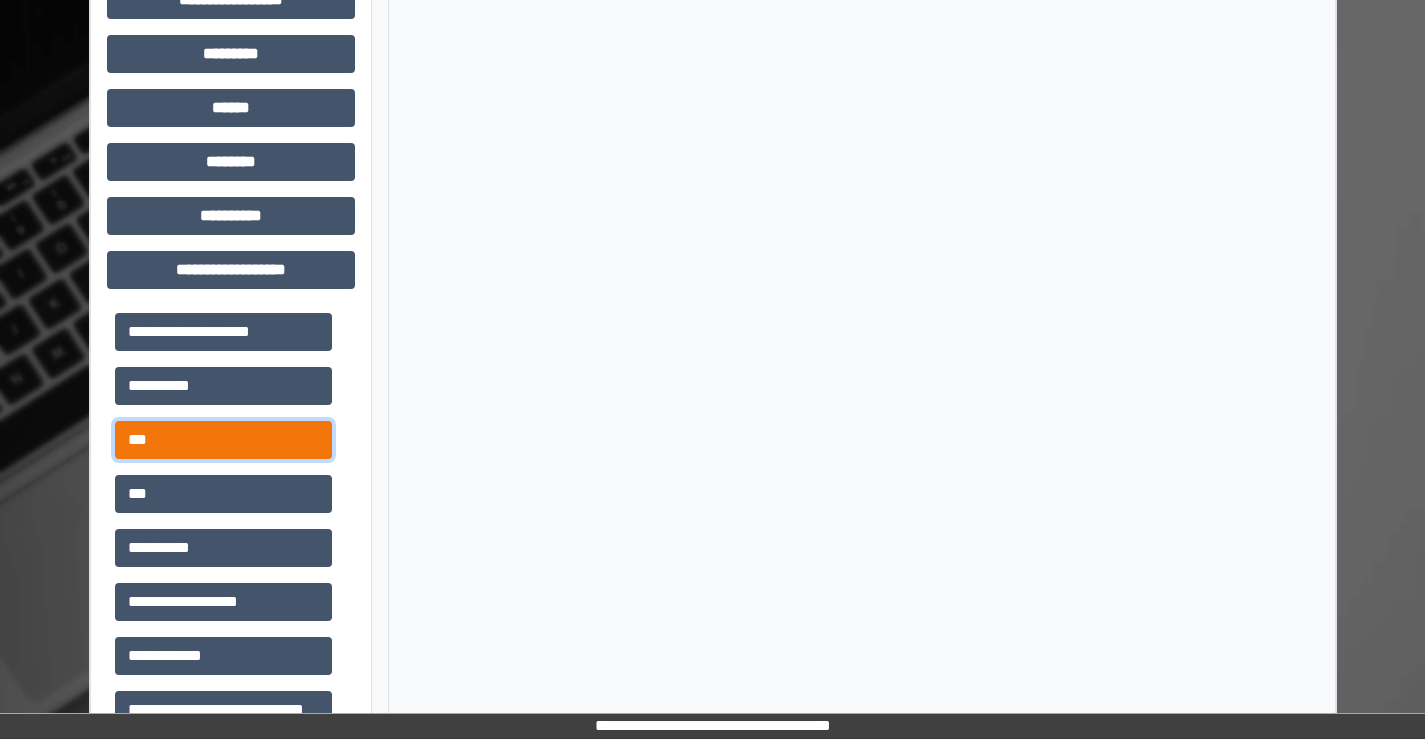 click on "***" at bounding box center [223, 440] 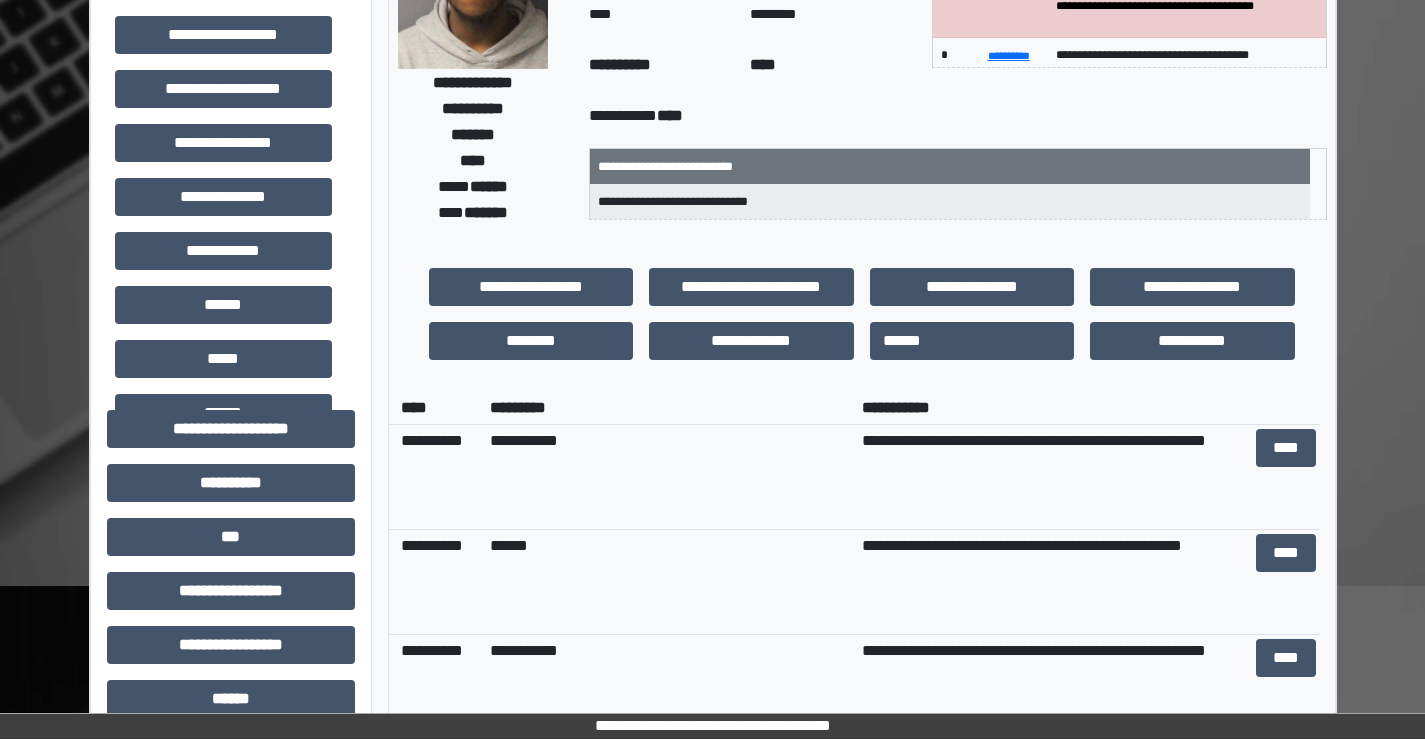 scroll, scrollTop: 195, scrollLeft: 0, axis: vertical 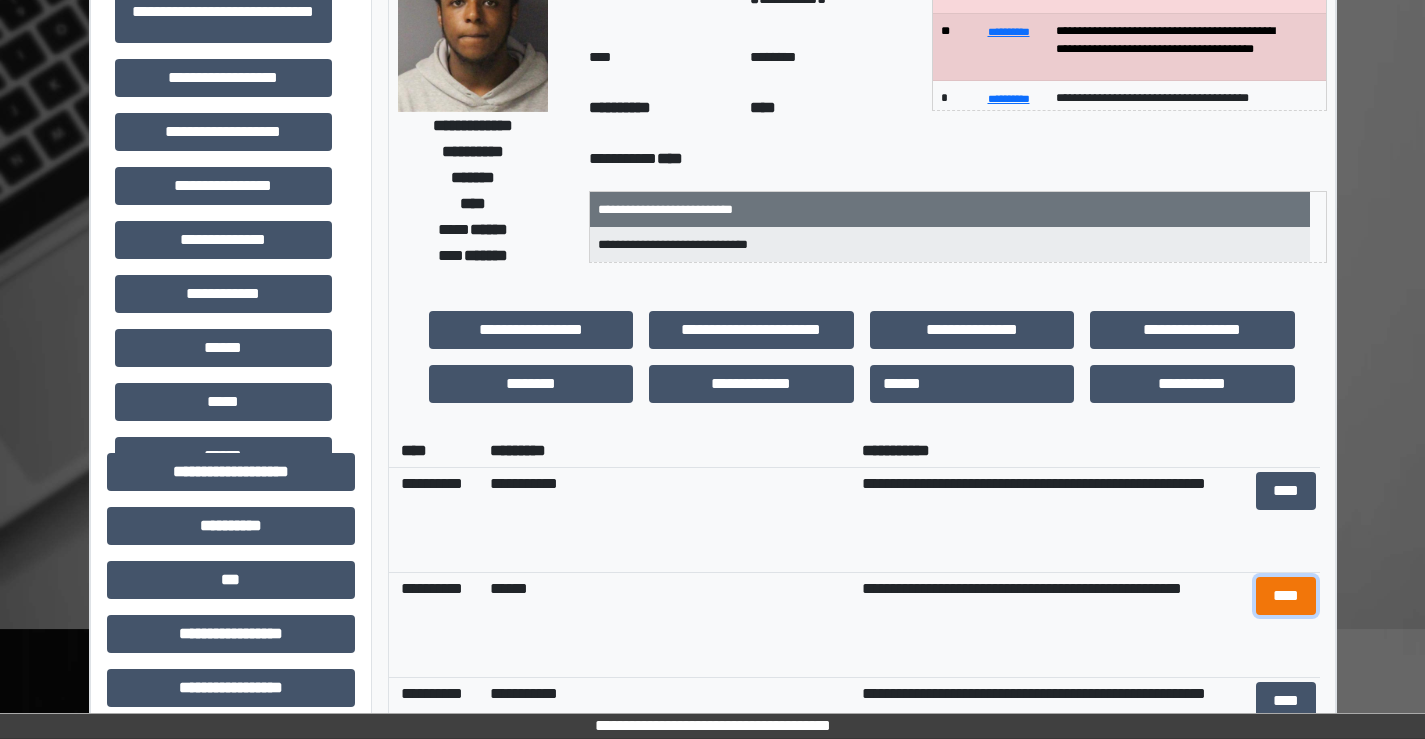 click on "****" at bounding box center [1286, 596] 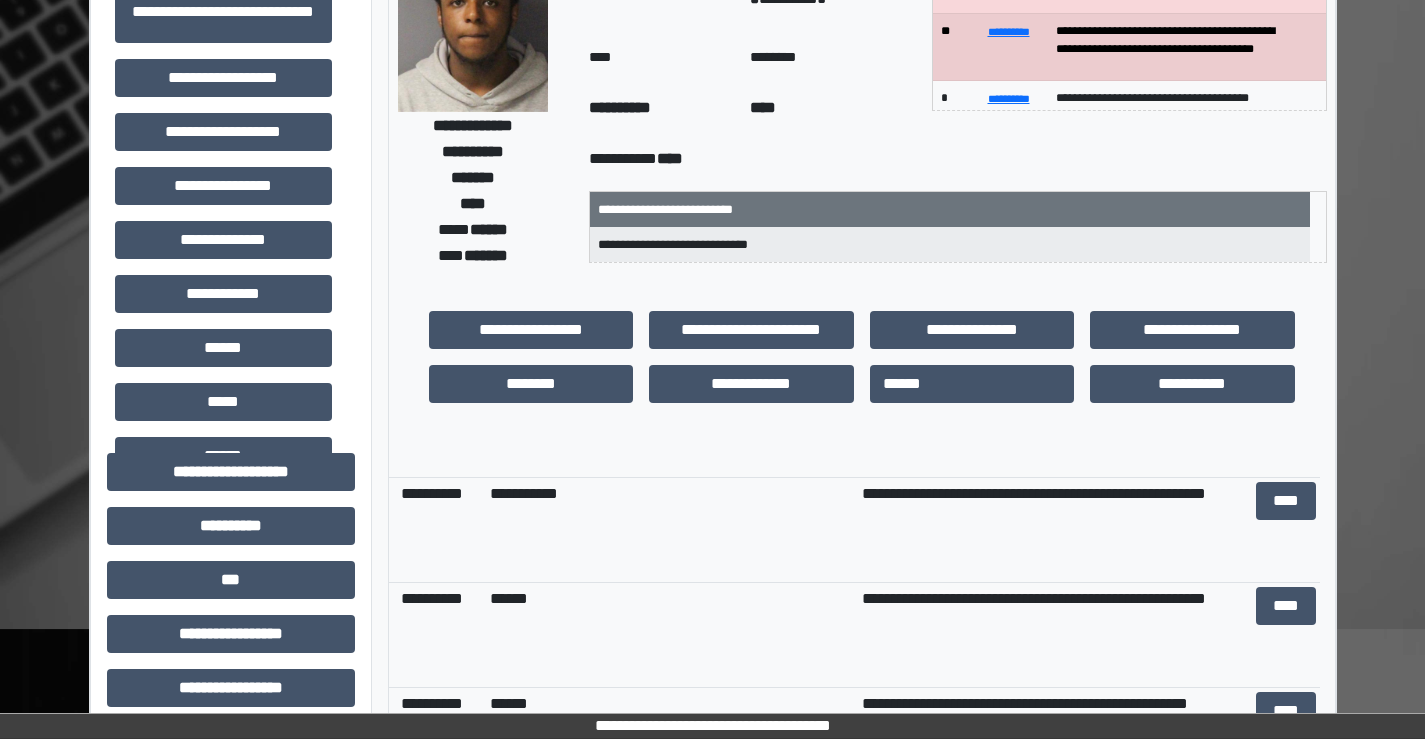 scroll, scrollTop: 300, scrollLeft: 0, axis: vertical 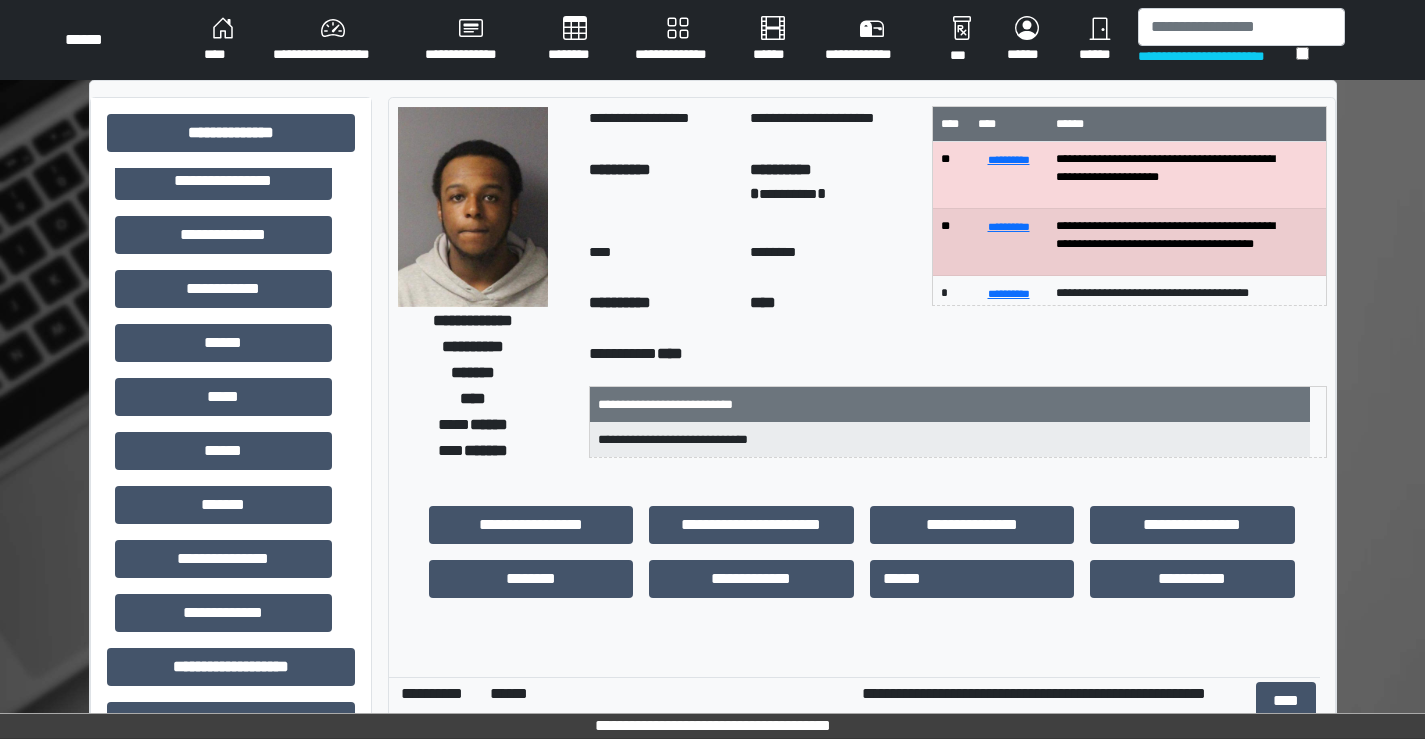 click on "******" at bounding box center (1100, 40) 